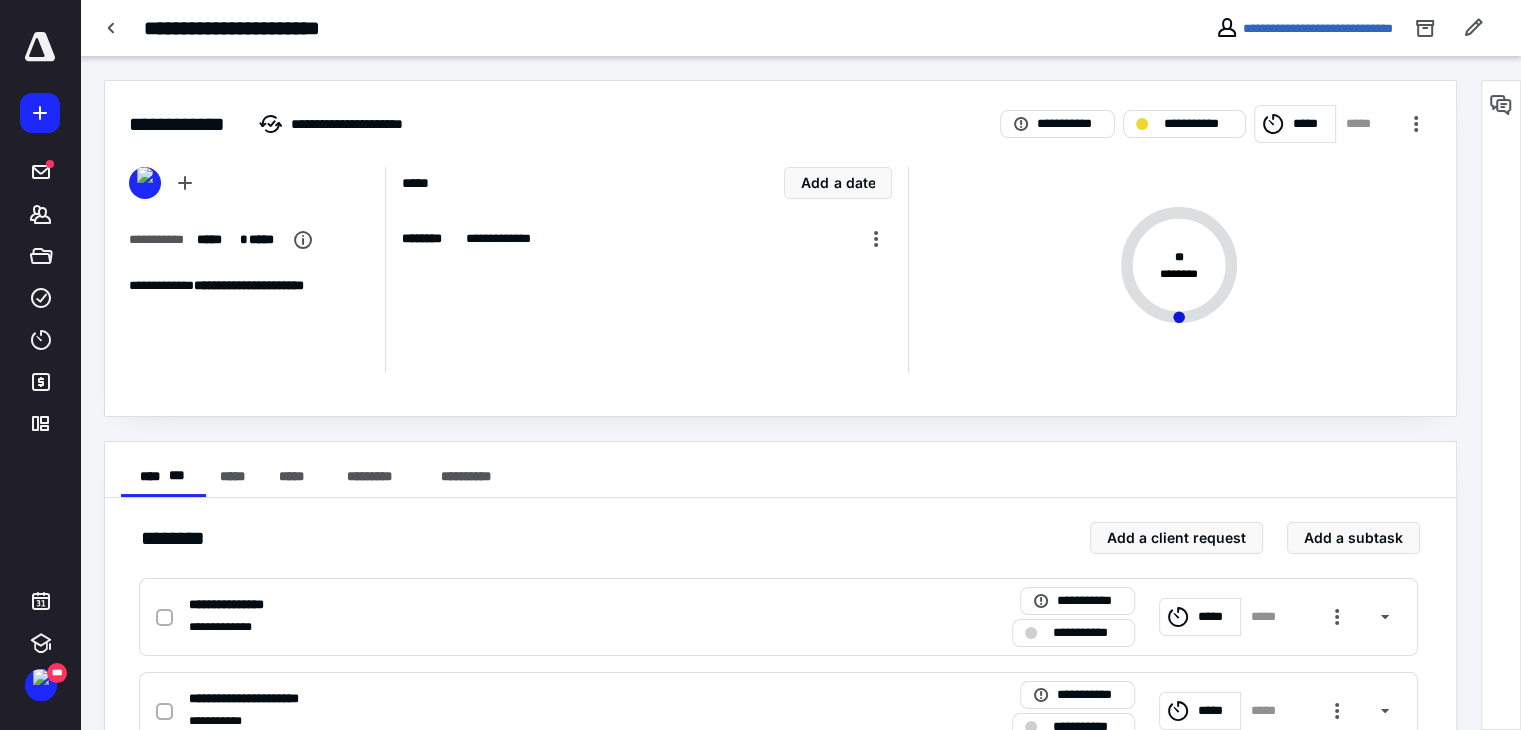 scroll, scrollTop: 0, scrollLeft: 0, axis: both 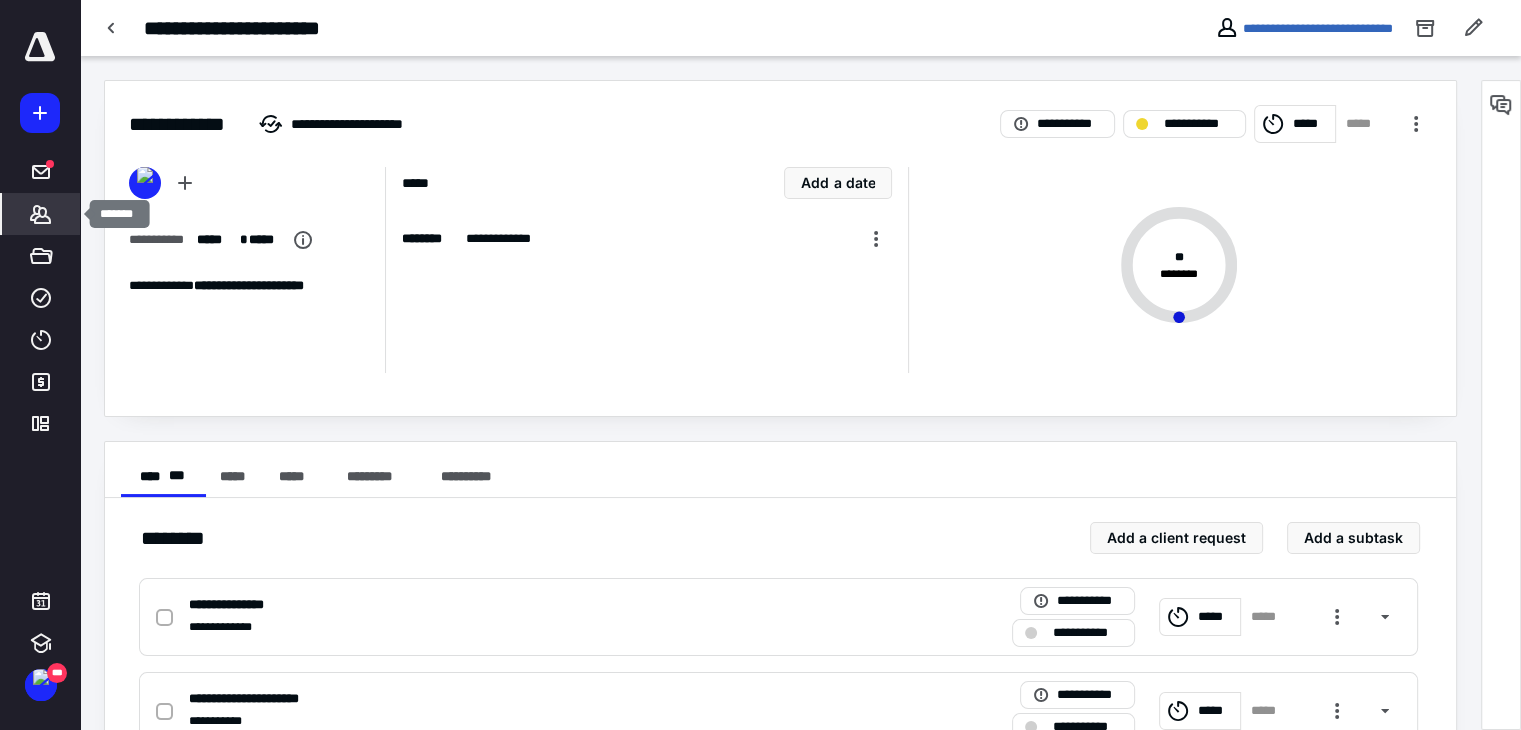 click 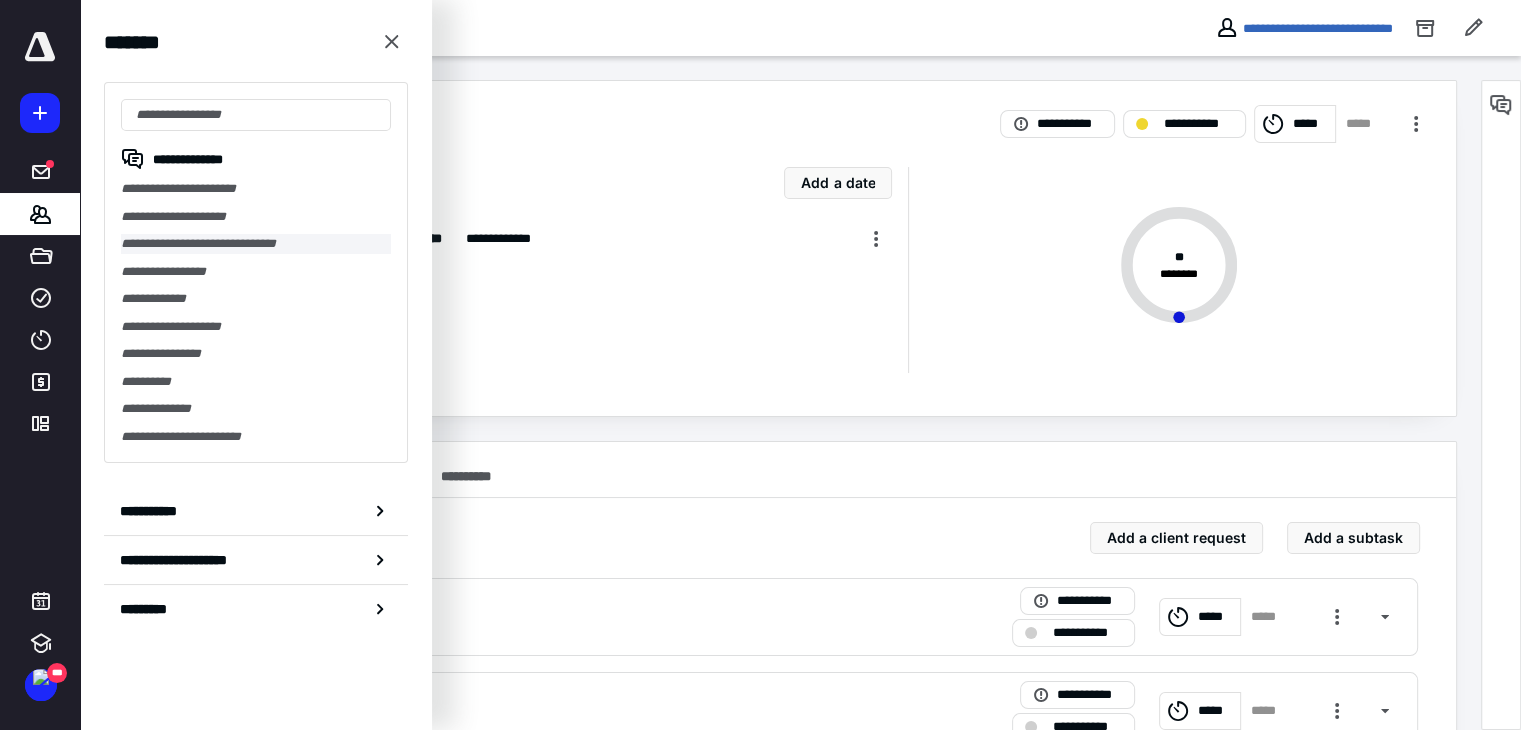 click on "**********" at bounding box center (256, 244) 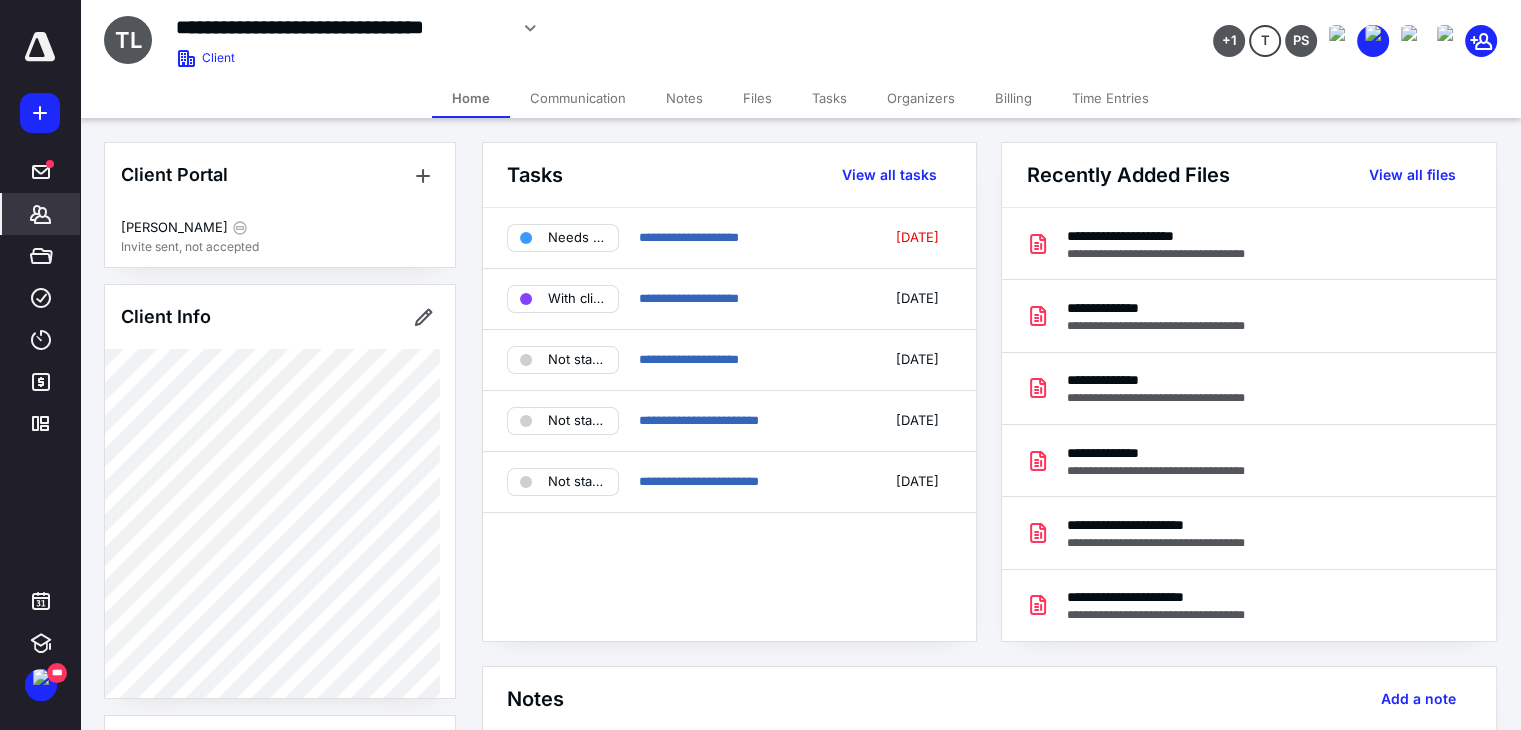 click on "Files" at bounding box center [757, 98] 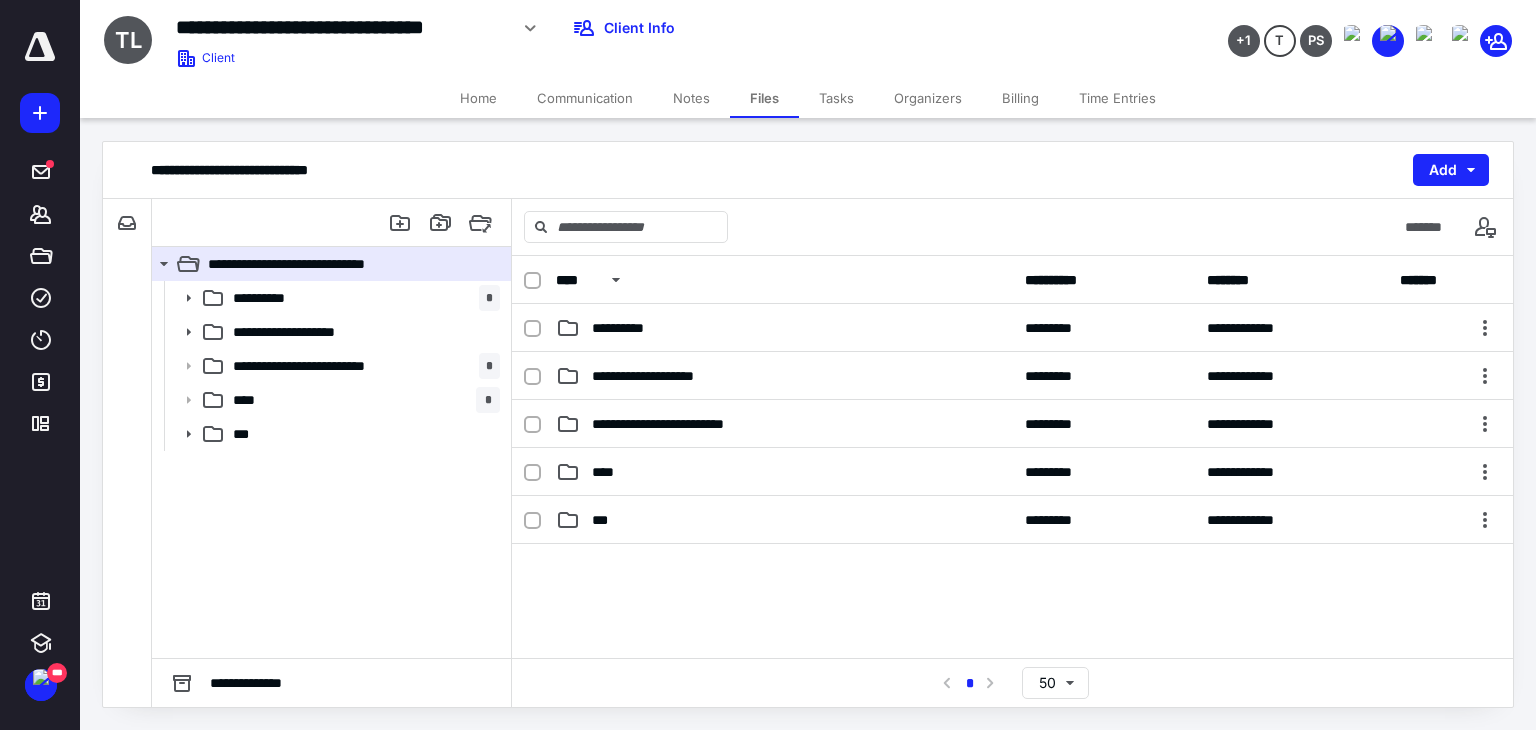 click on "Home" at bounding box center [478, 98] 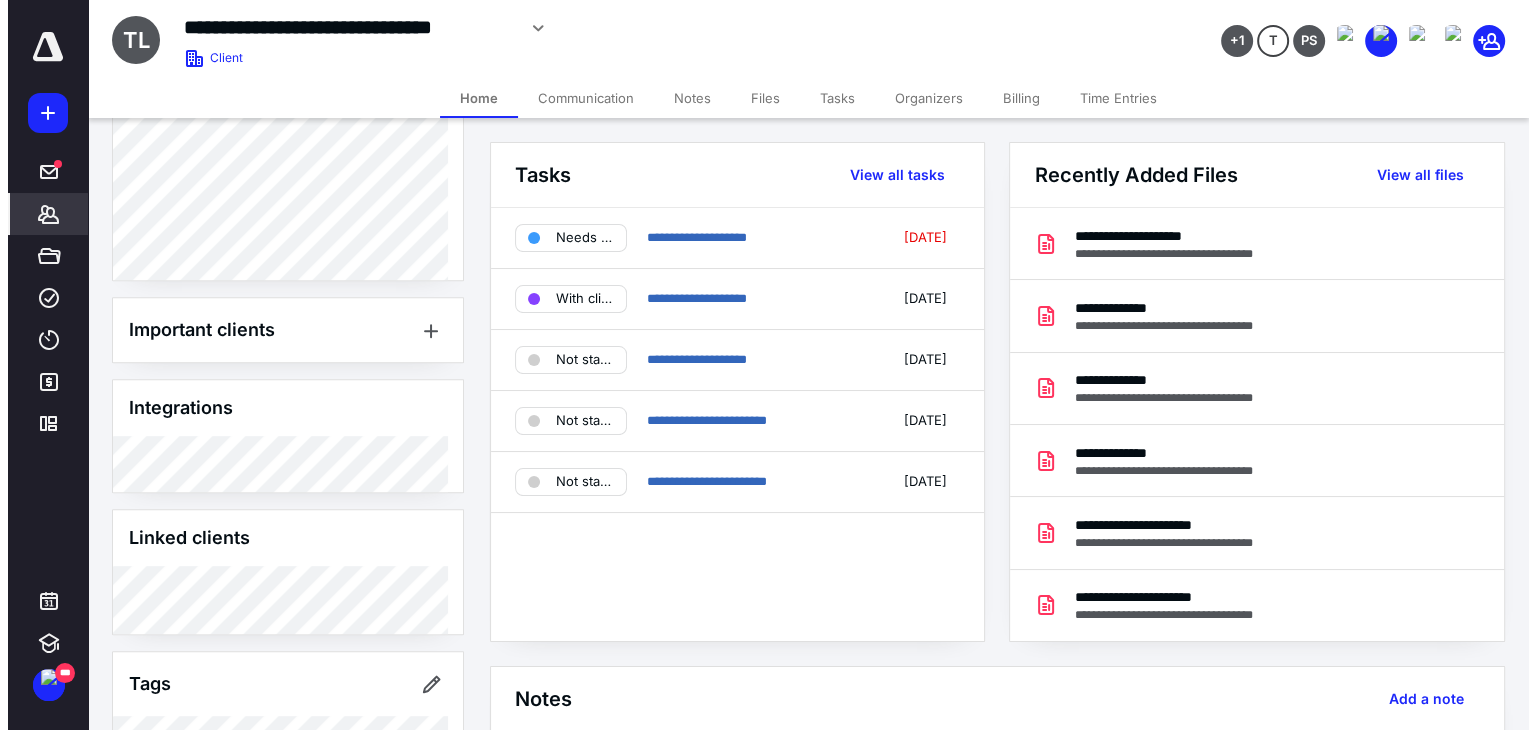 scroll, scrollTop: 1100, scrollLeft: 0, axis: vertical 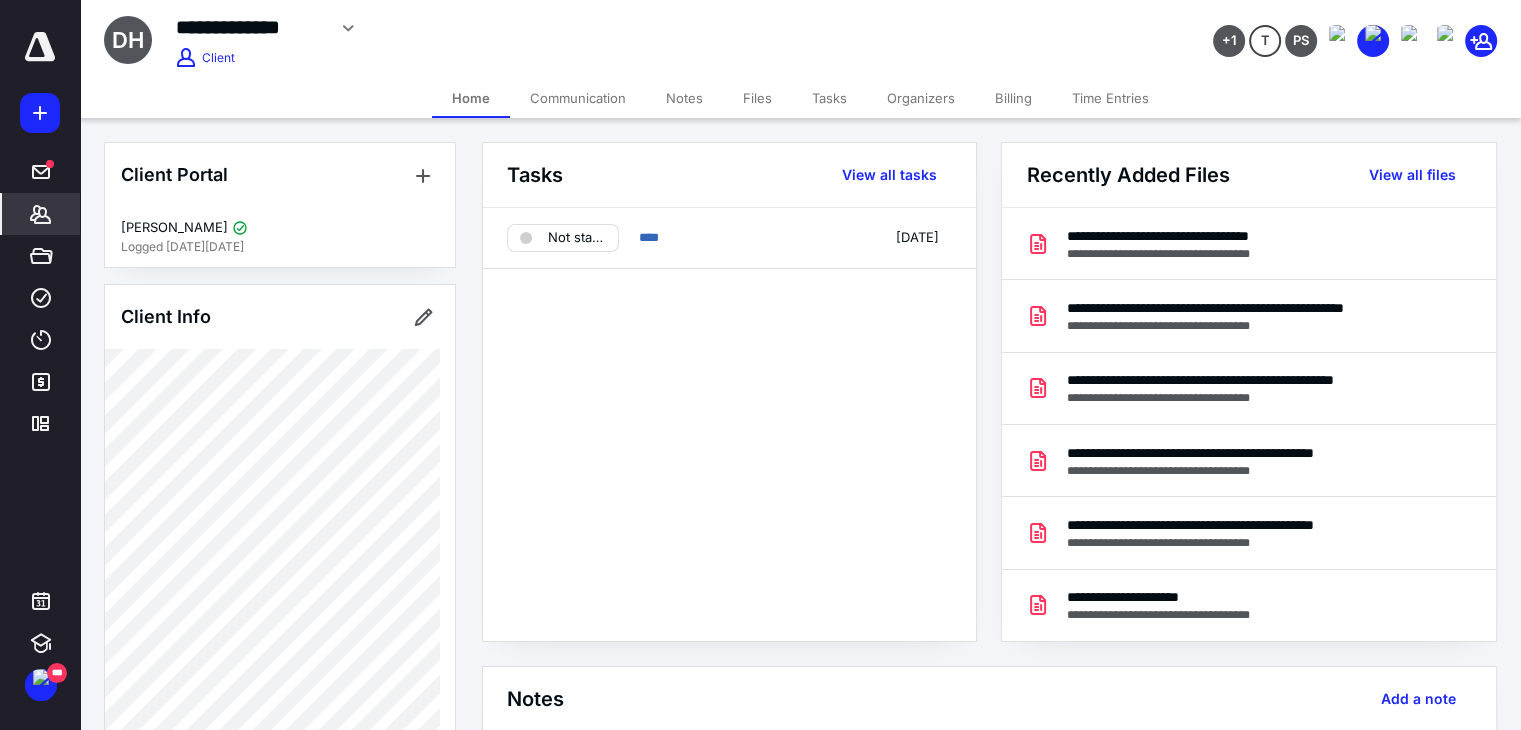 click on "Files" at bounding box center (757, 98) 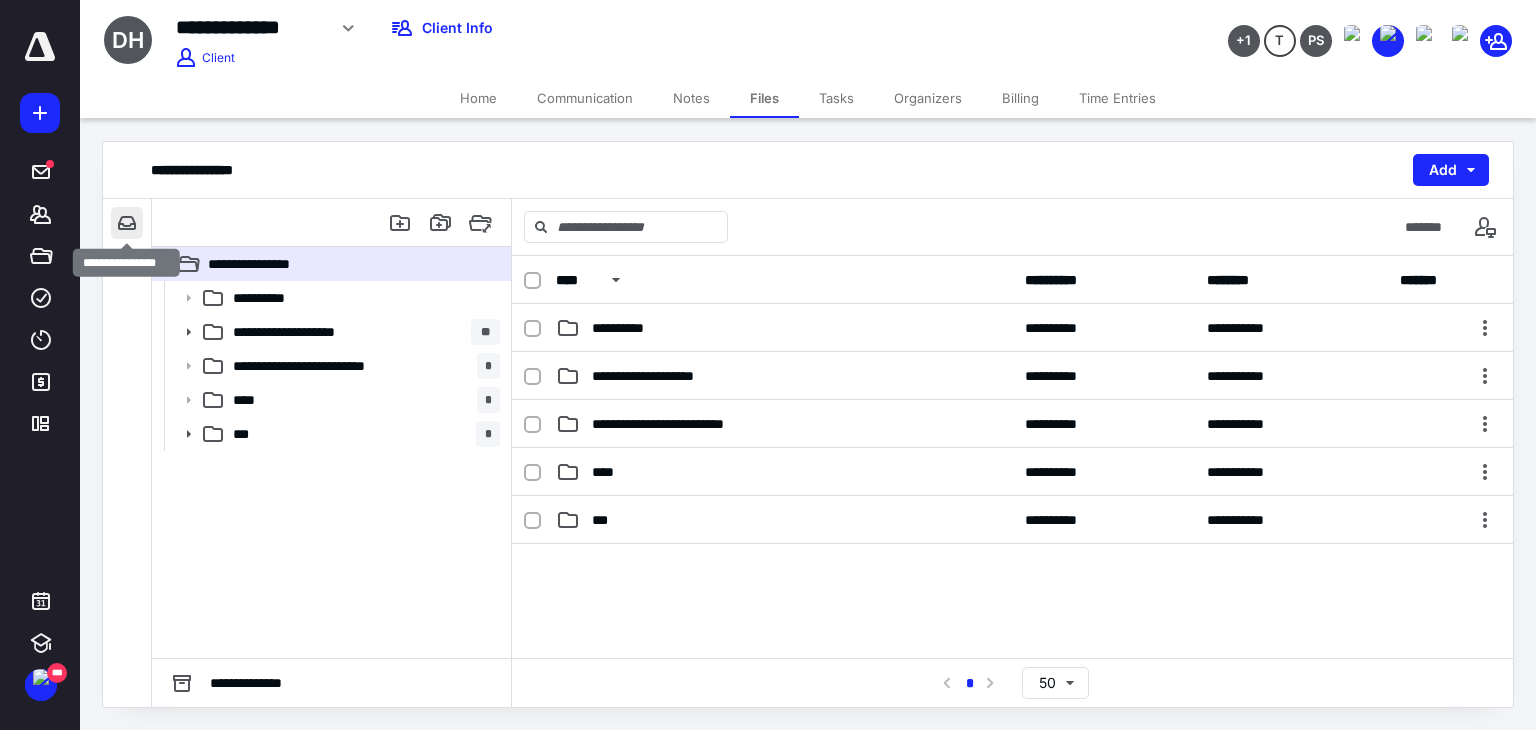 click at bounding box center (127, 223) 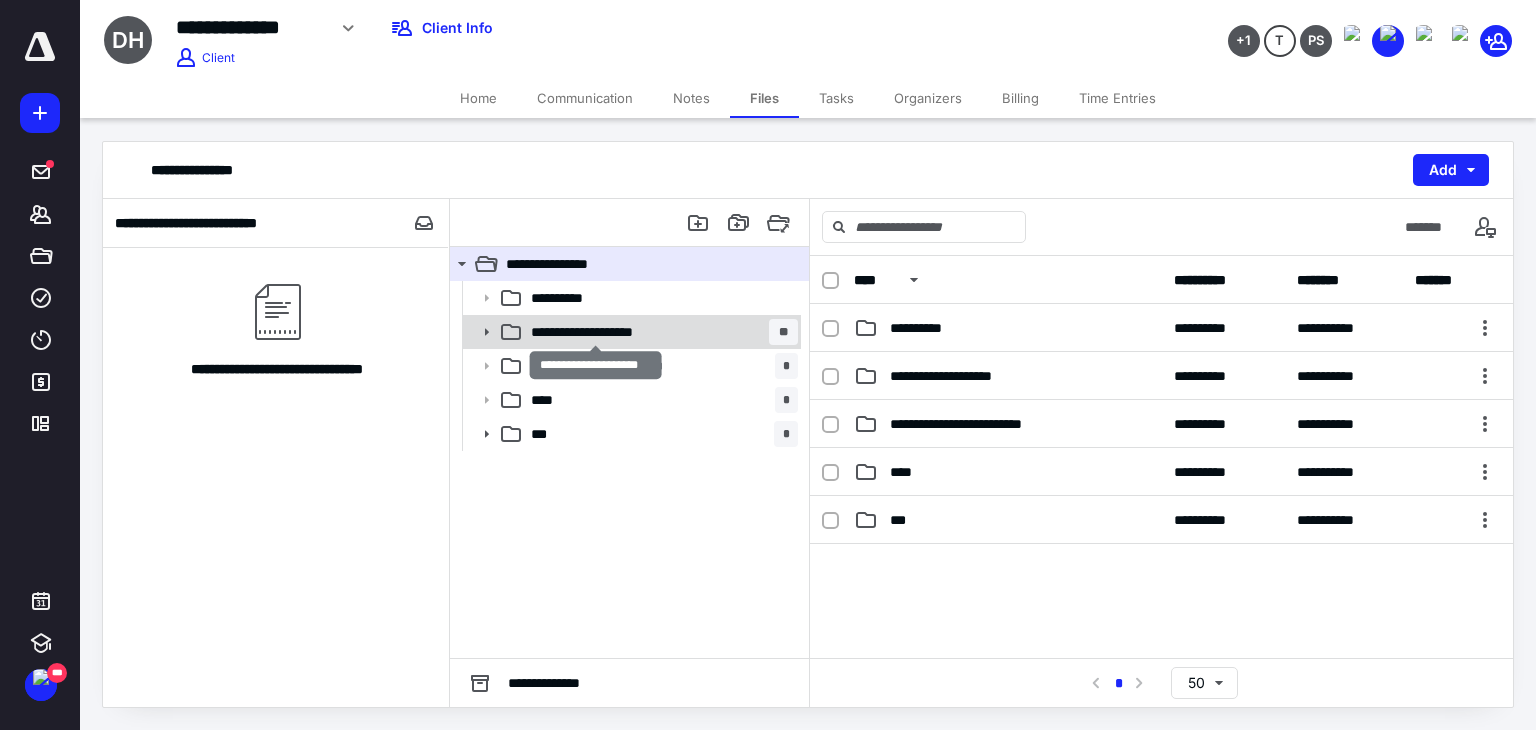 click on "**********" at bounding box center (595, 332) 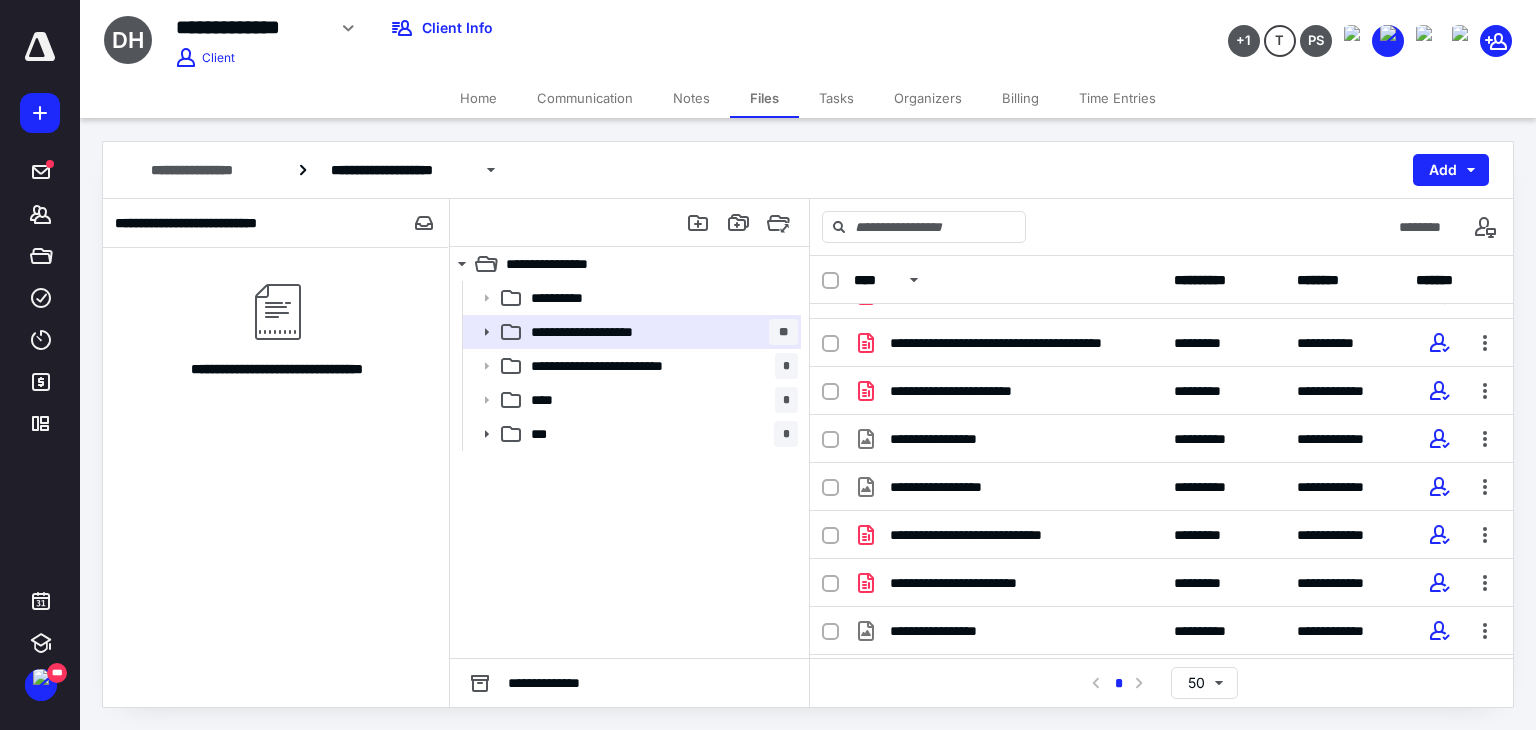 scroll, scrollTop: 6, scrollLeft: 0, axis: vertical 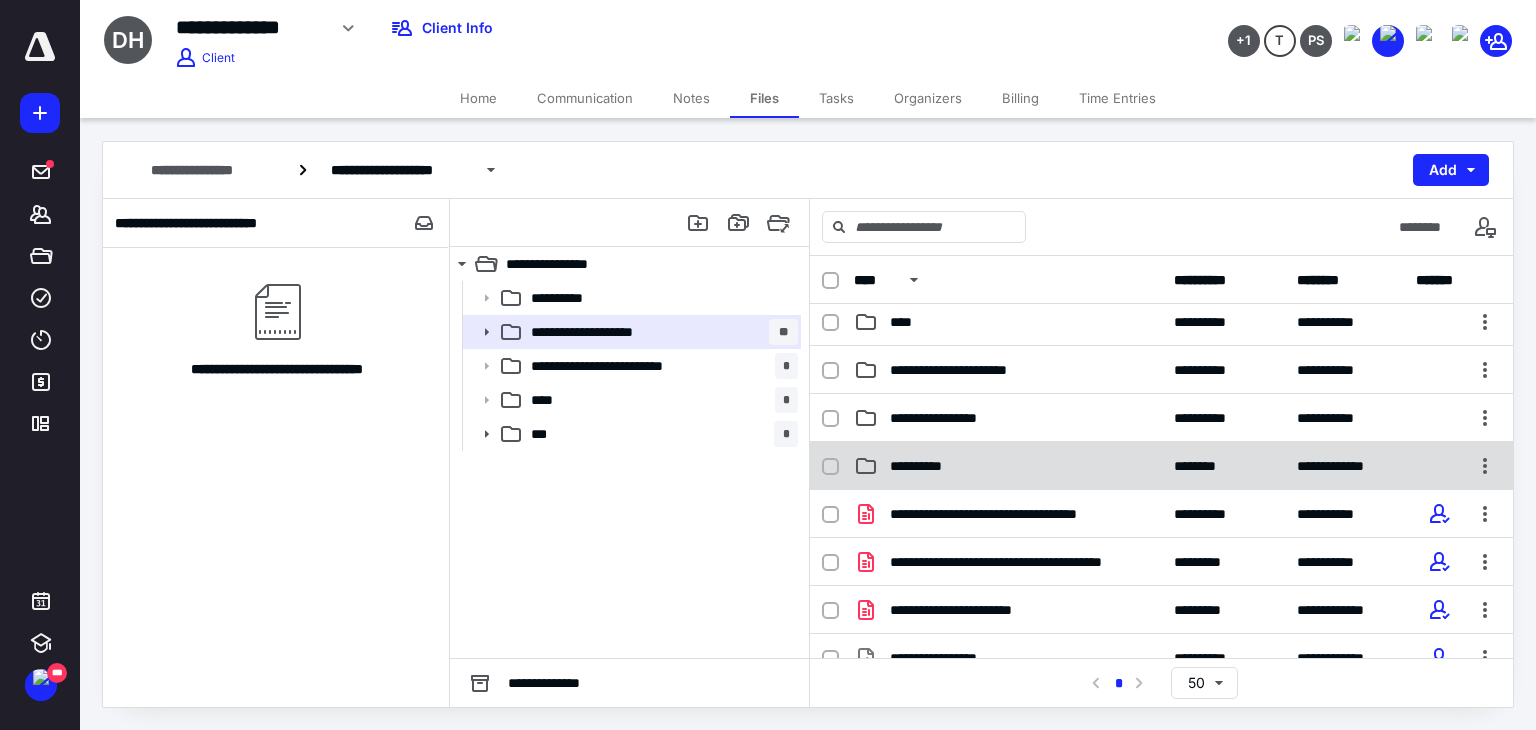 click on "**********" at bounding box center (1008, 466) 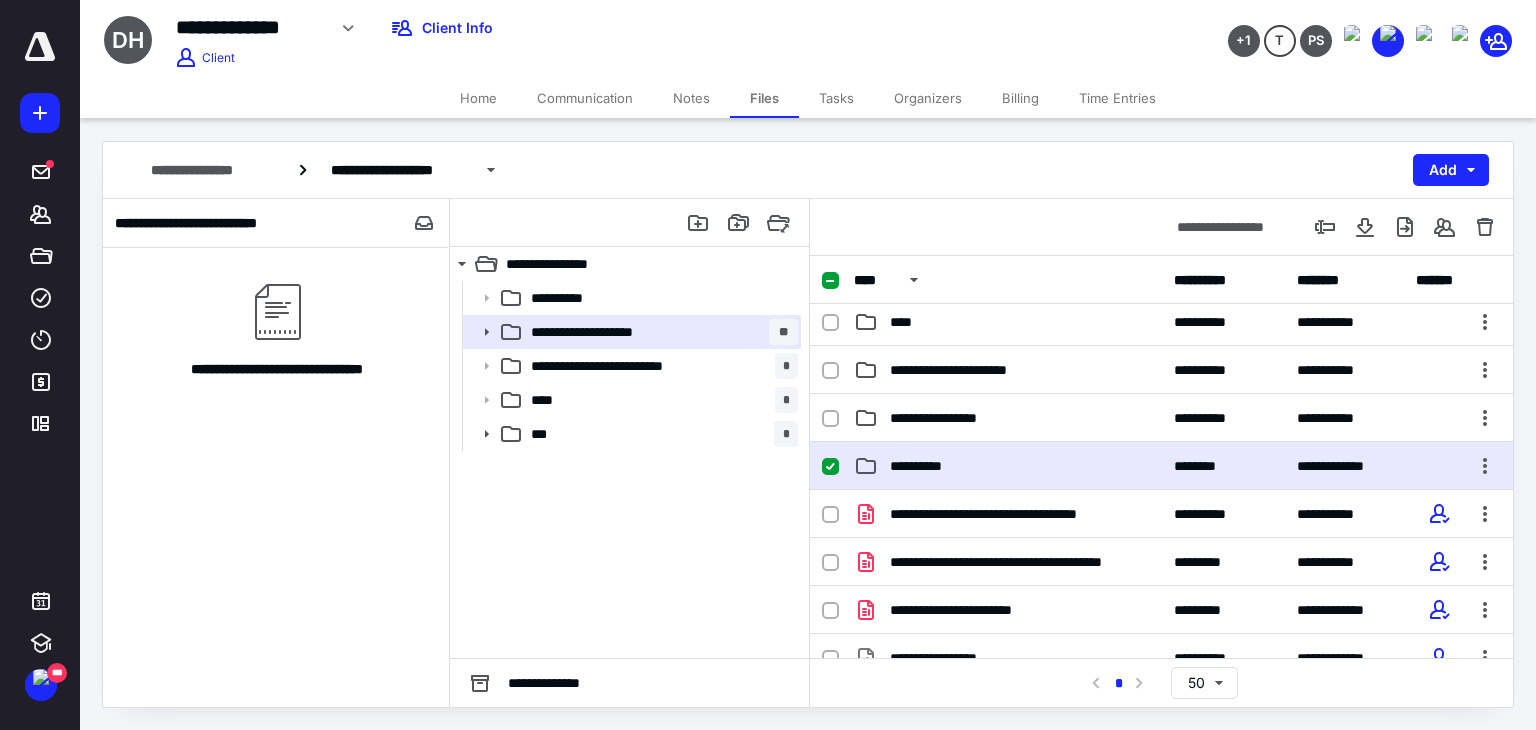 click on "**********" at bounding box center [1008, 466] 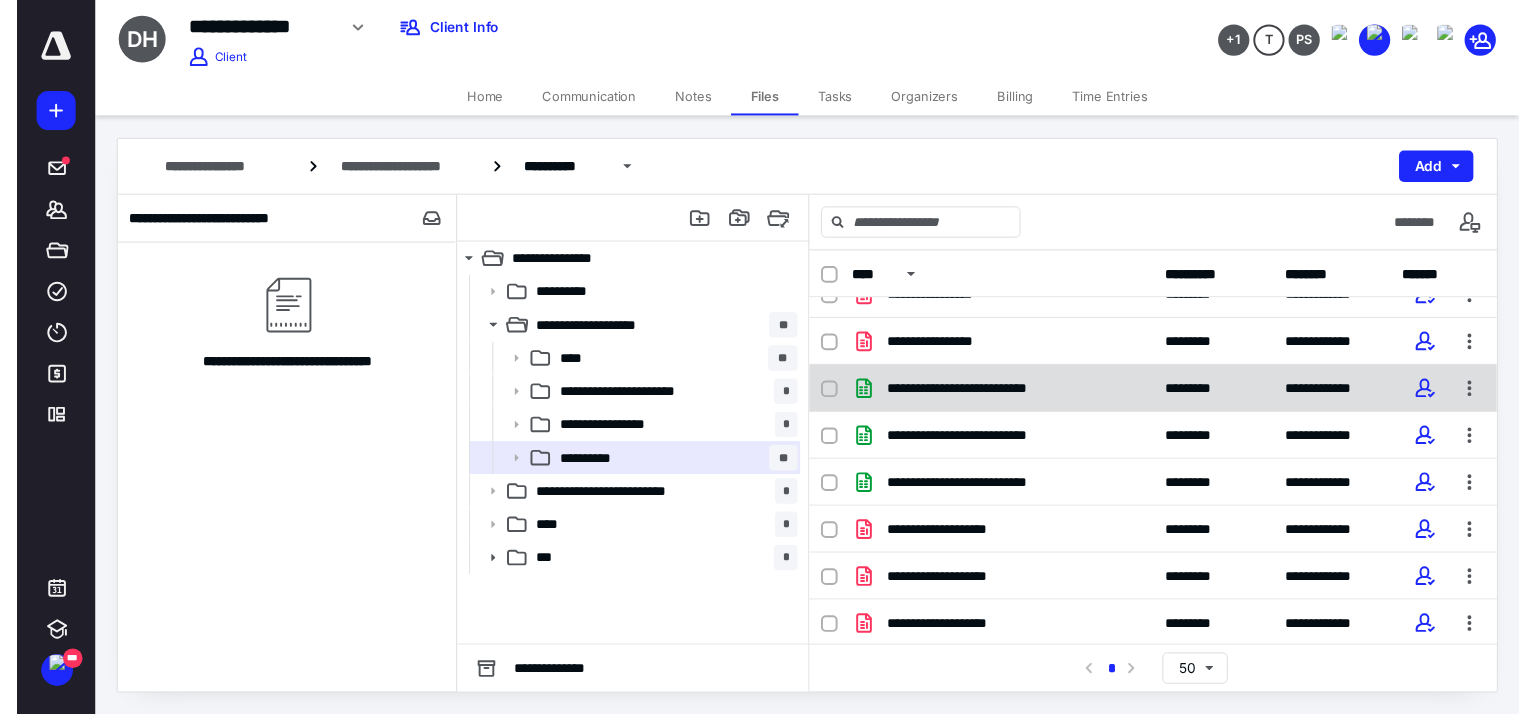 scroll, scrollTop: 0, scrollLeft: 0, axis: both 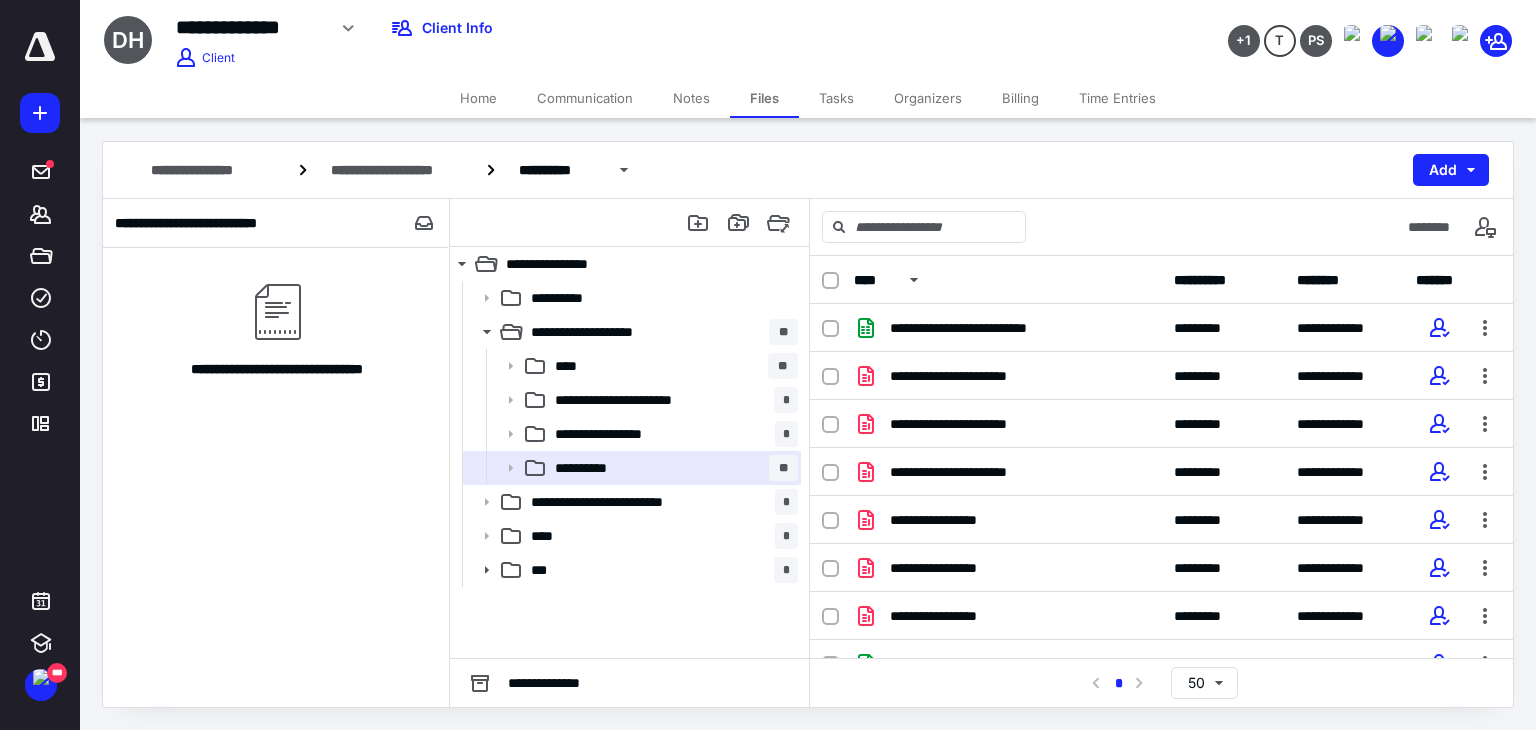 click at bounding box center [40, 47] 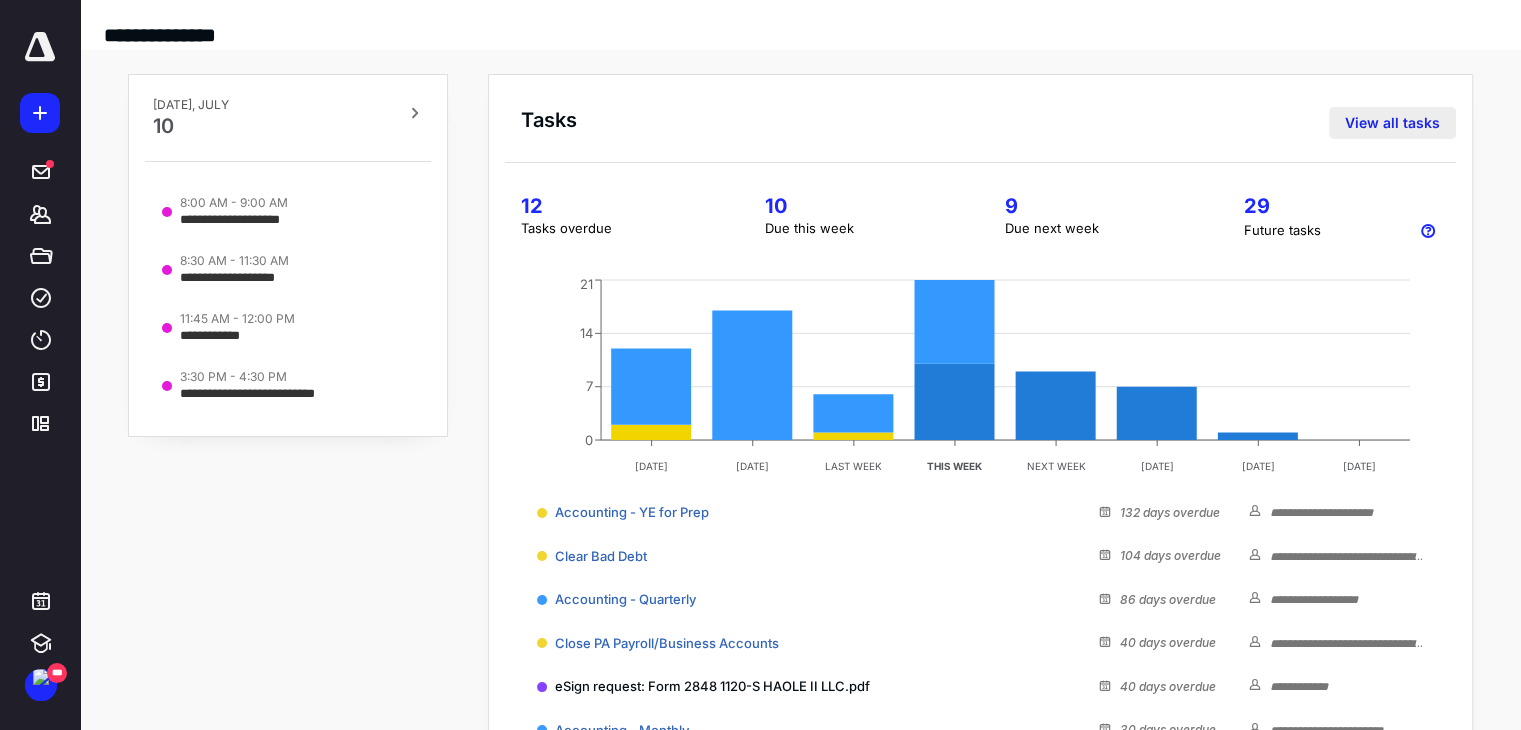 click on "View all tasks" at bounding box center (1392, 123) 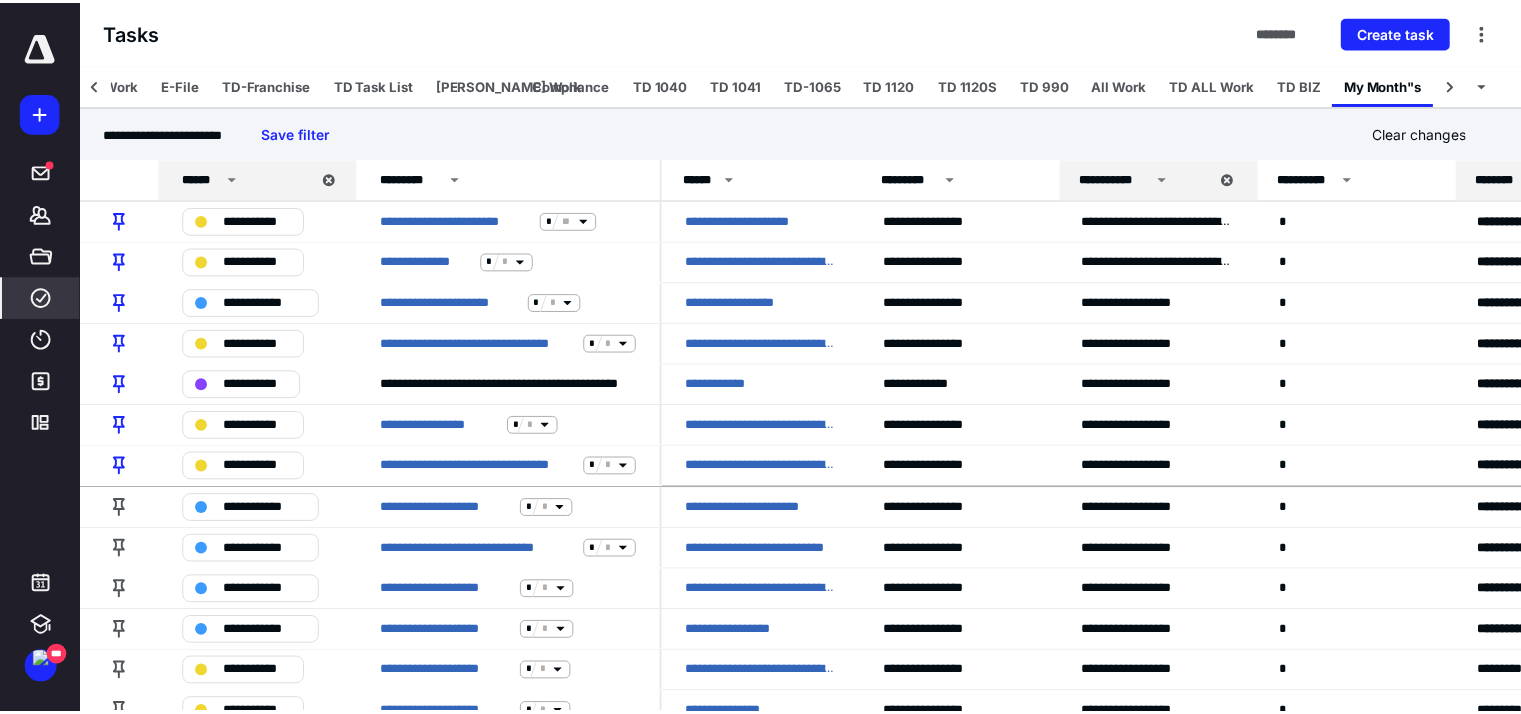scroll, scrollTop: 0, scrollLeft: 66, axis: horizontal 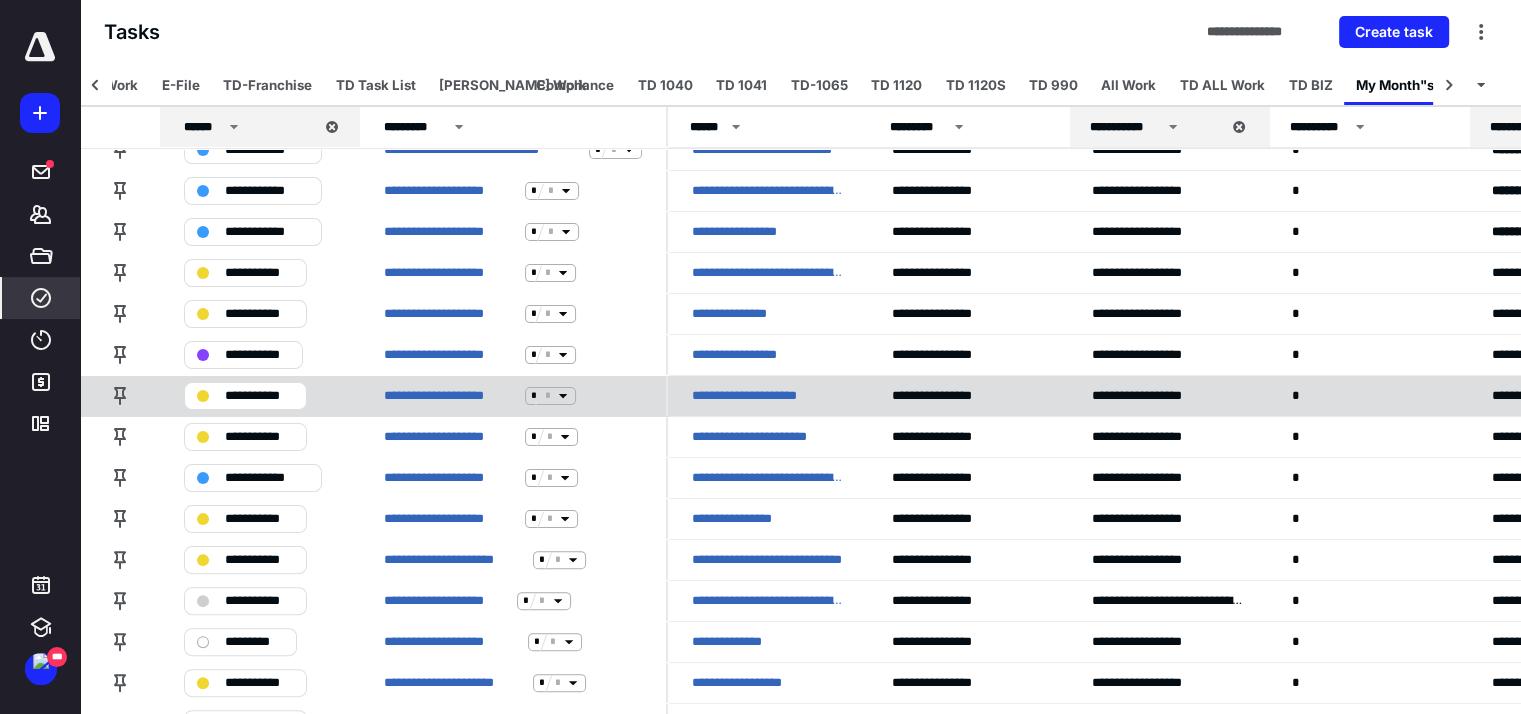 click on "**********" at bounding box center (259, 396) 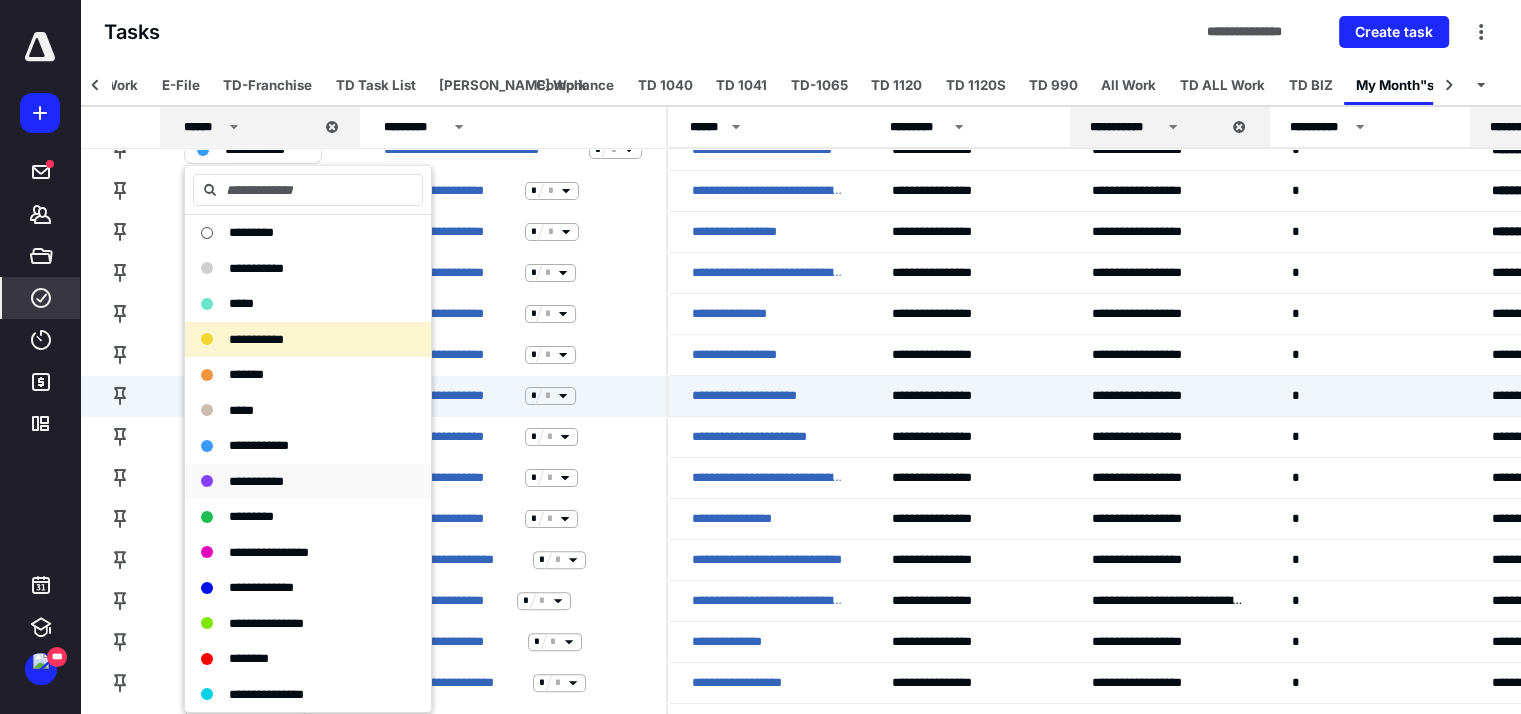 click on "**********" at bounding box center [256, 480] 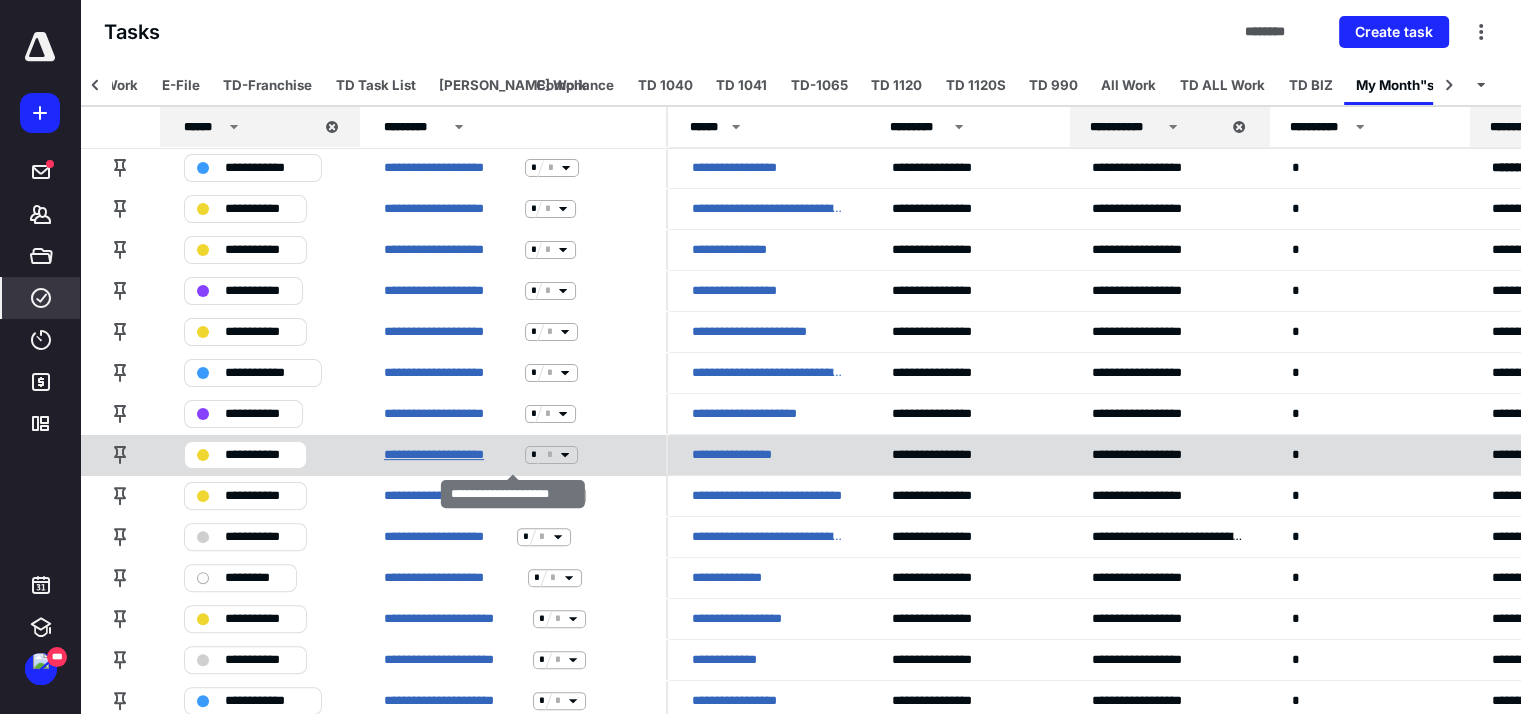 scroll, scrollTop: 500, scrollLeft: 0, axis: vertical 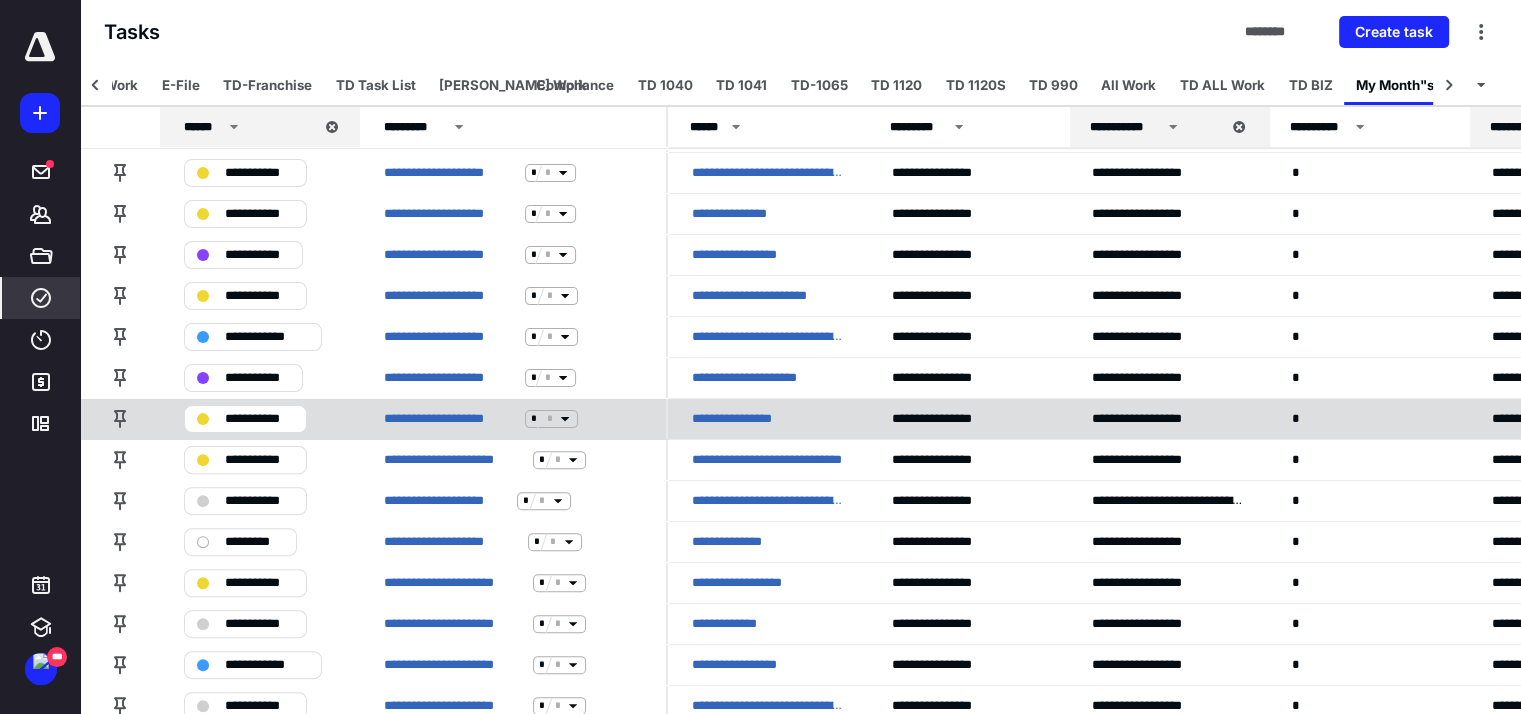 click on "**********" at bounding box center [748, 419] 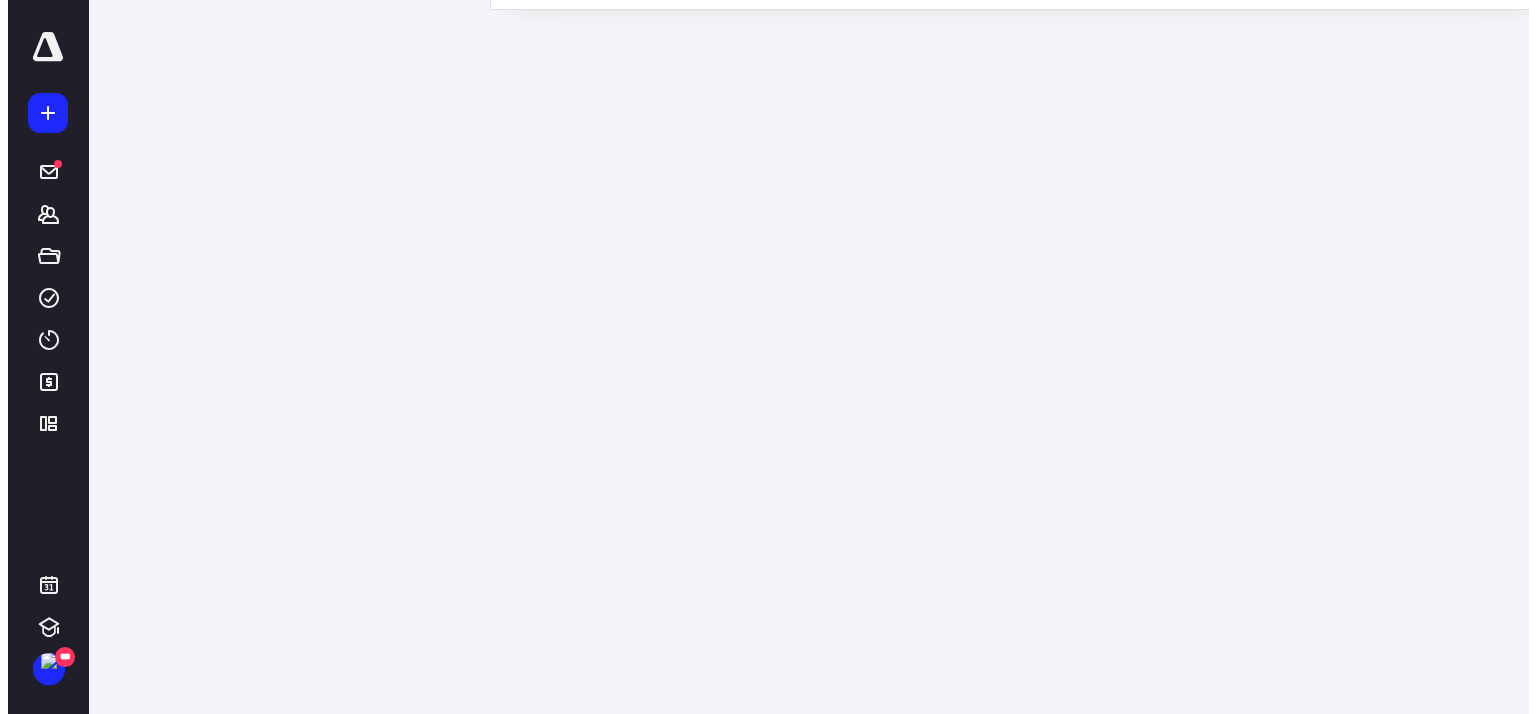 scroll, scrollTop: 0, scrollLeft: 0, axis: both 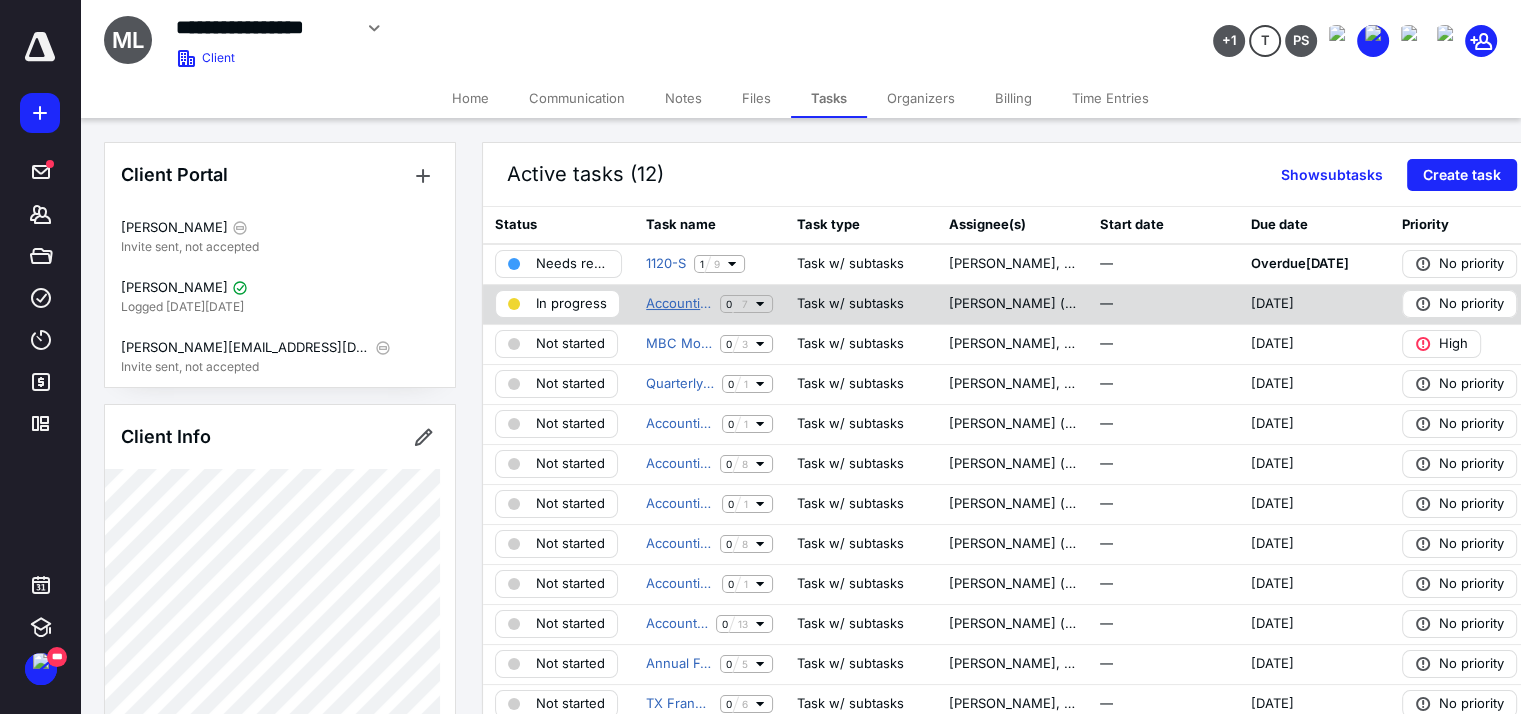 click on "Accounting - Monthly" at bounding box center (679, 304) 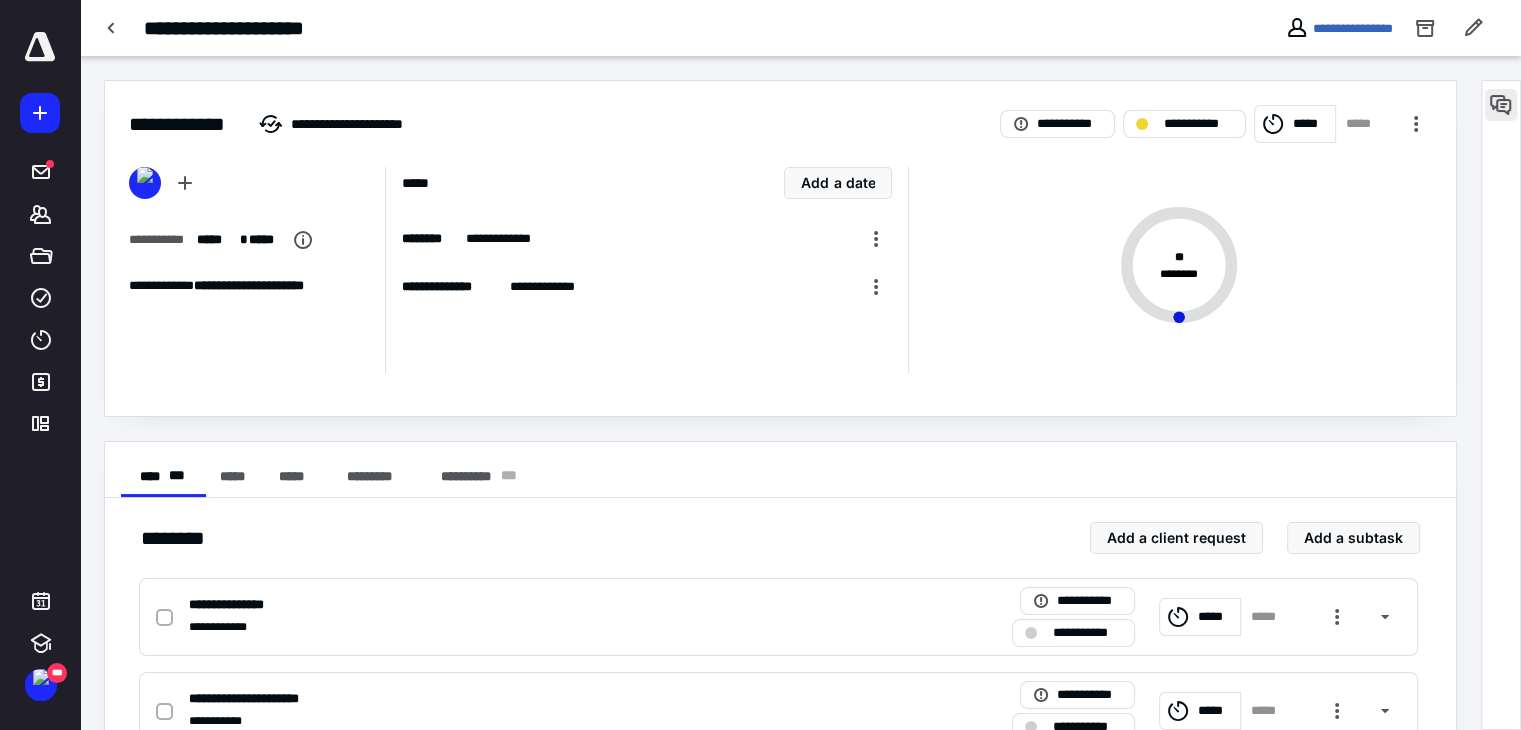 click at bounding box center [1501, 105] 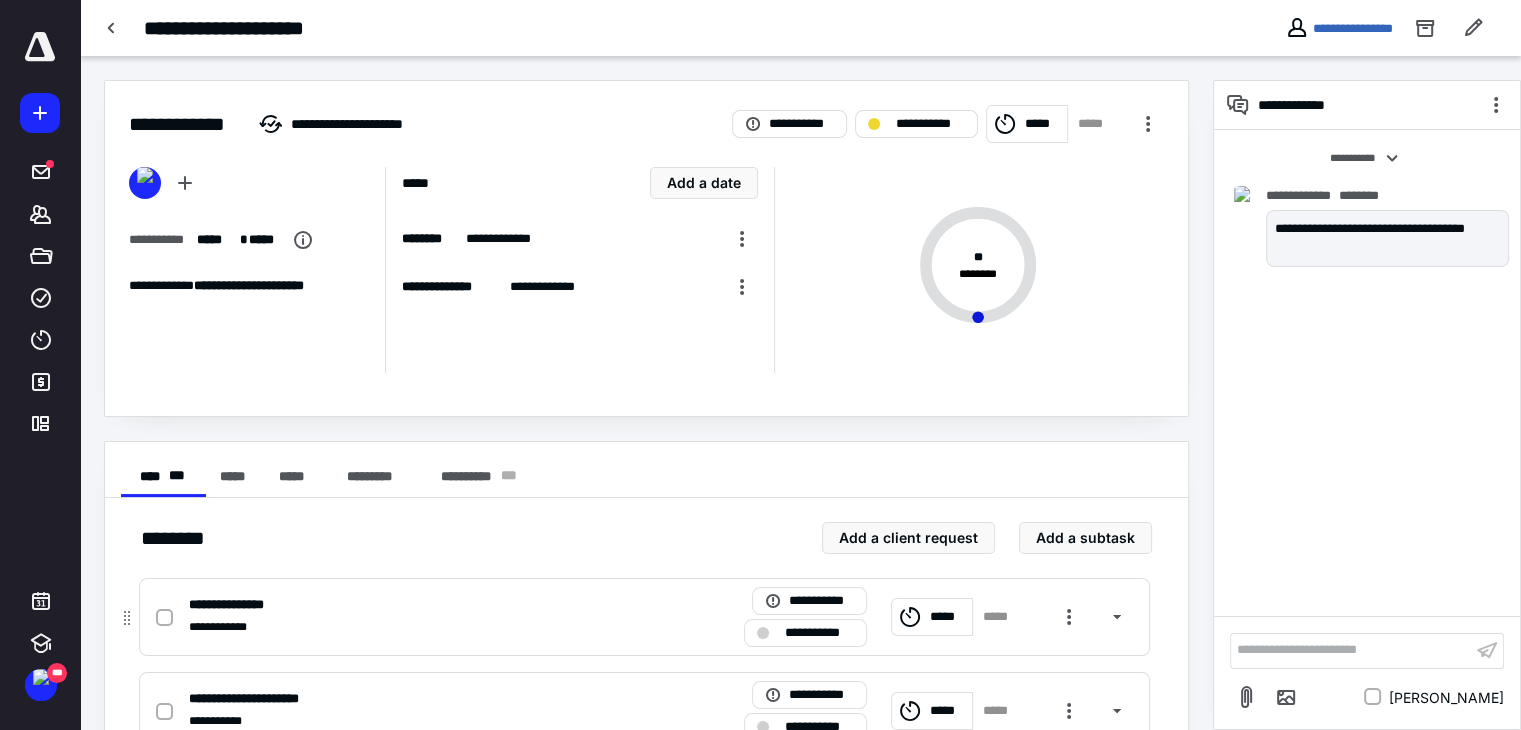 click 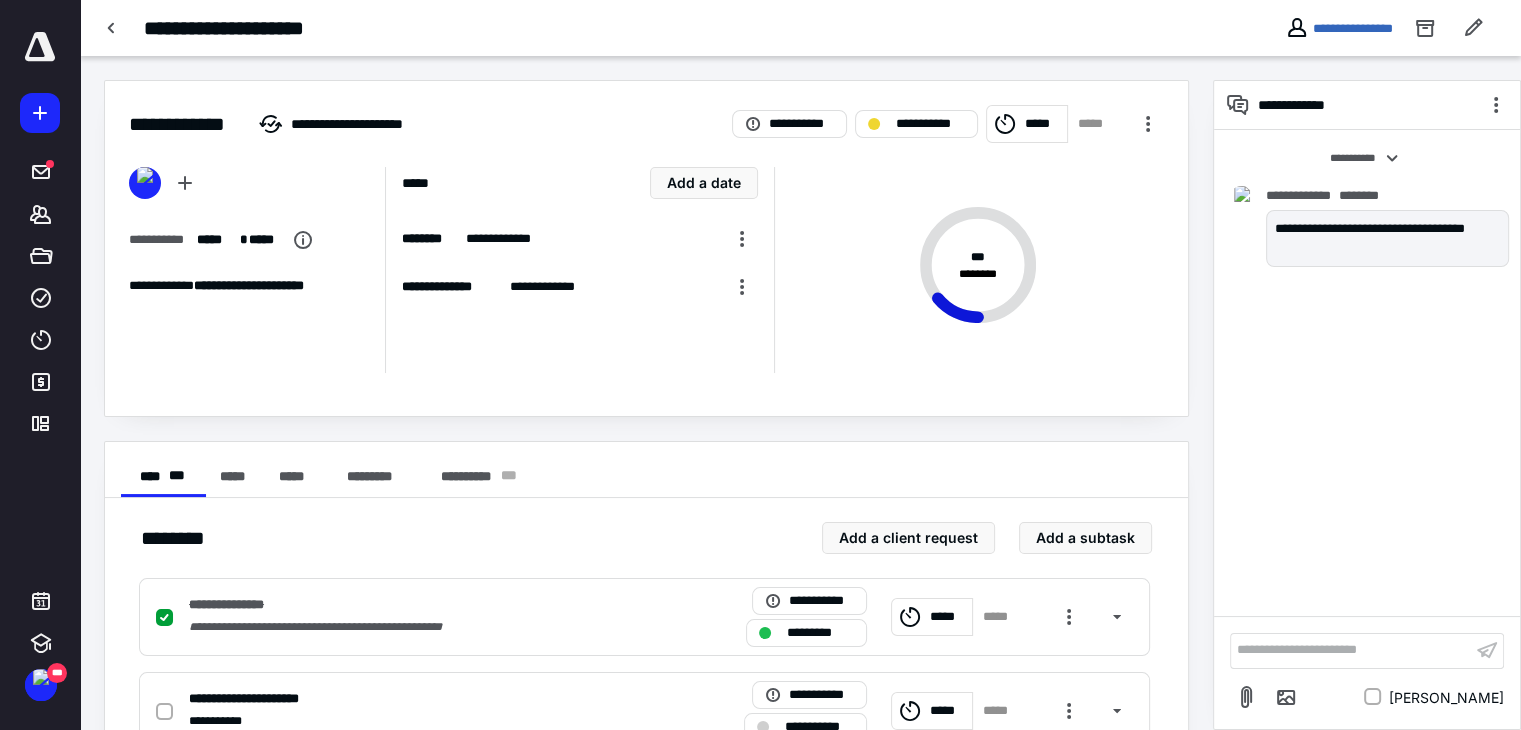 click at bounding box center (40, 47) 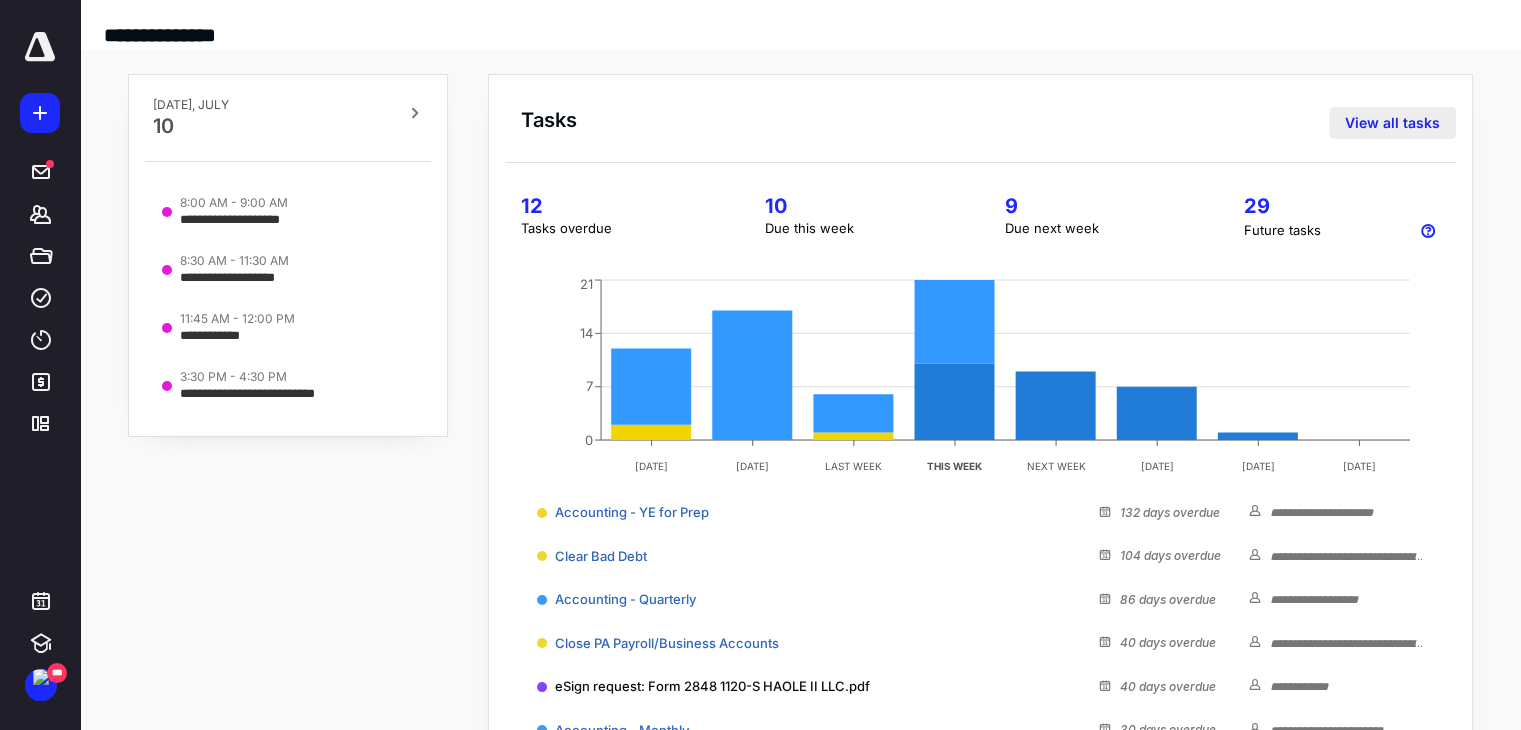 click on "View all tasks" at bounding box center (1392, 123) 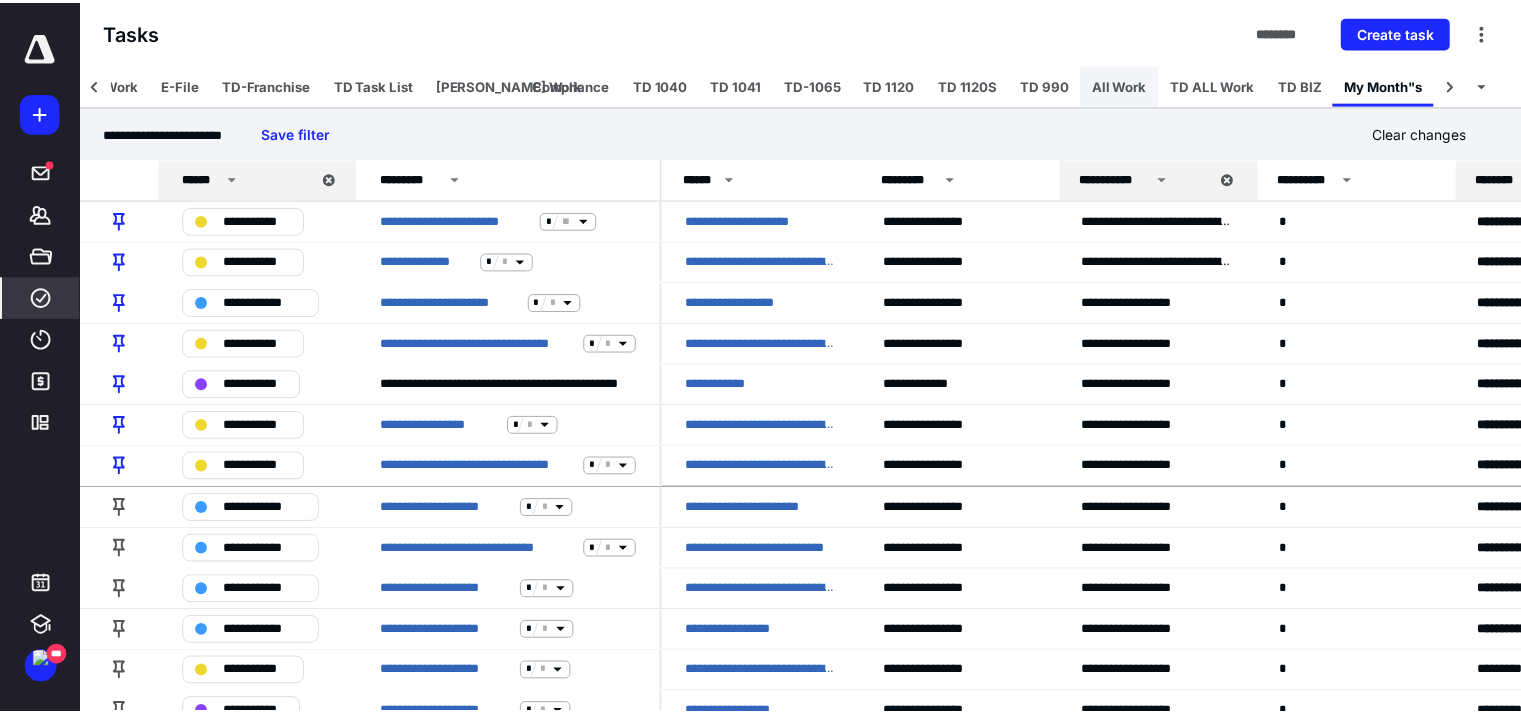 scroll, scrollTop: 0, scrollLeft: 66, axis: horizontal 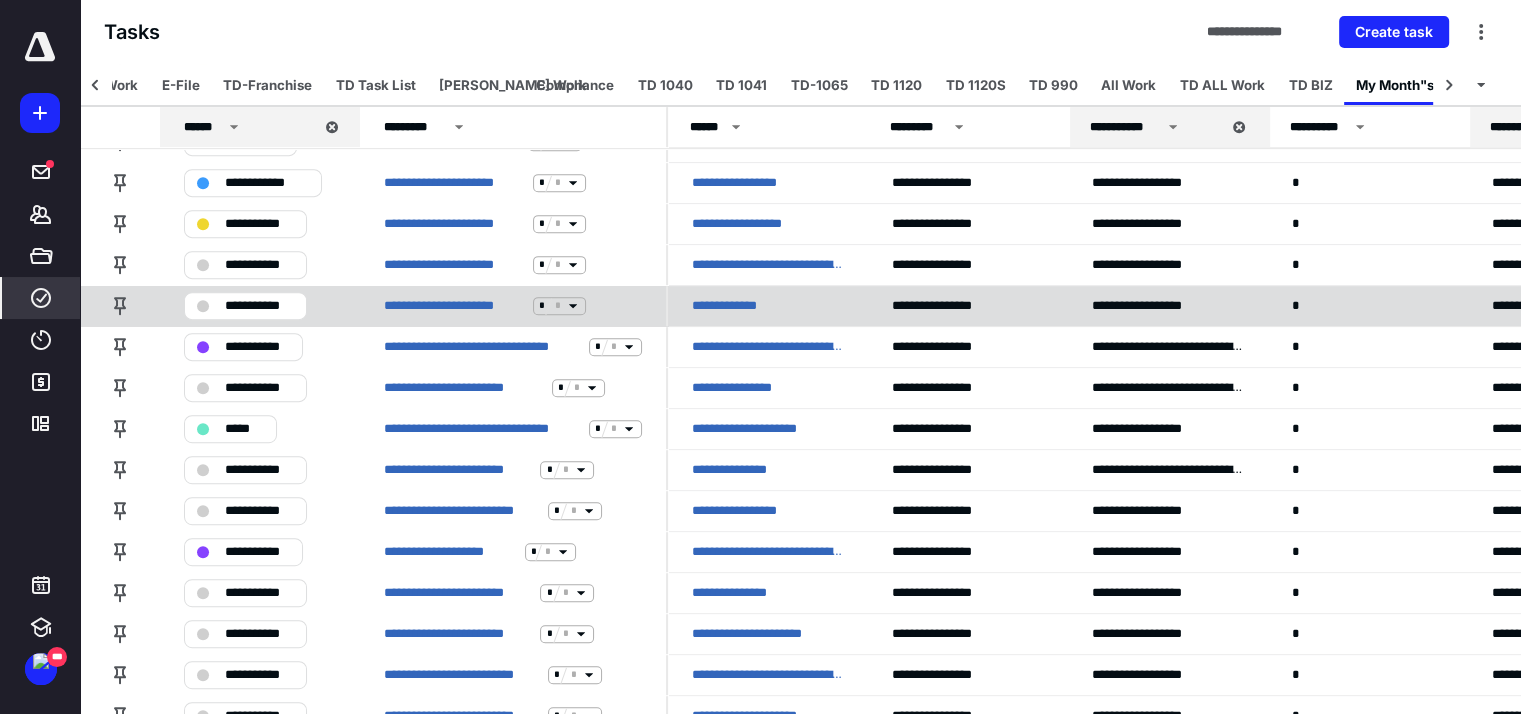 click on "**********" at bounding box center (735, 306) 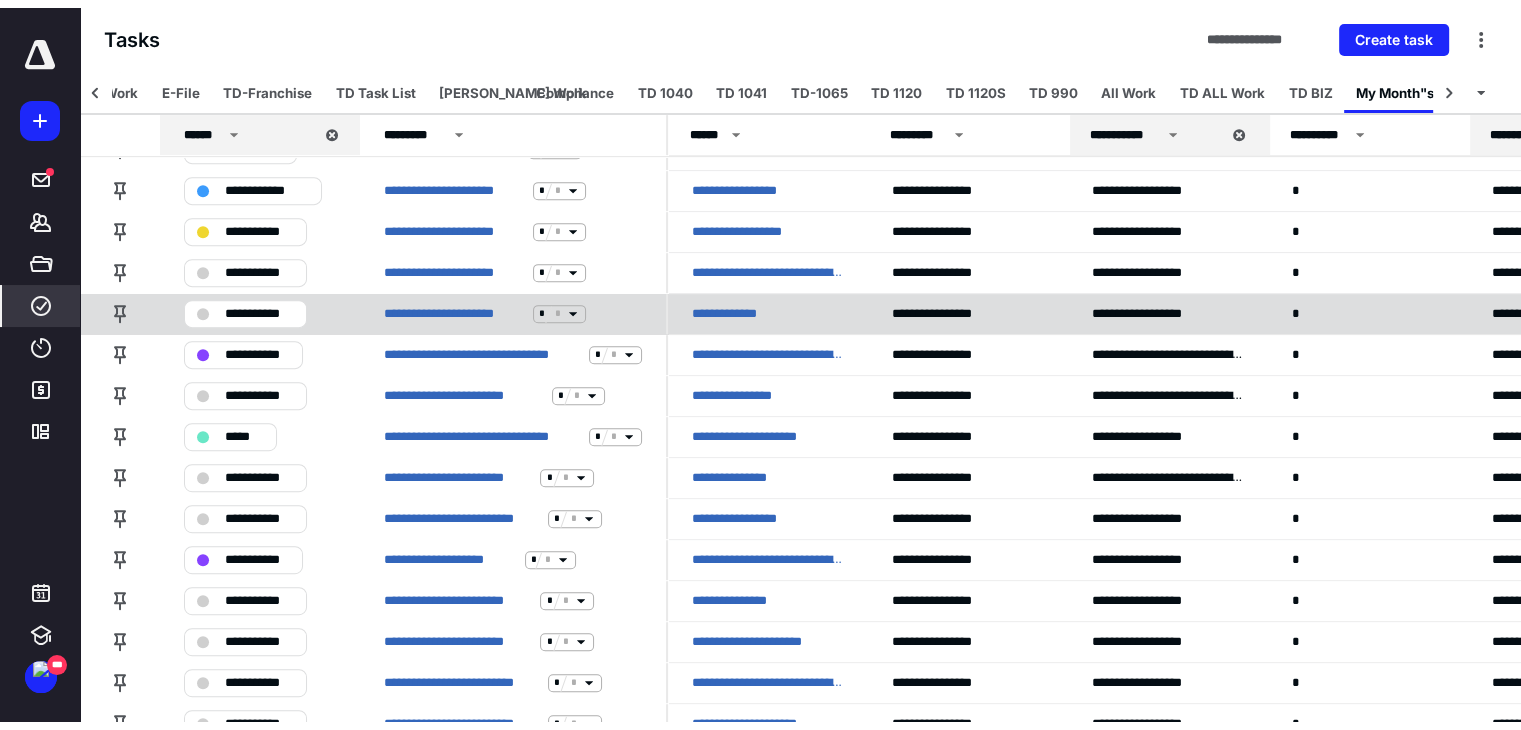 scroll, scrollTop: 0, scrollLeft: 0, axis: both 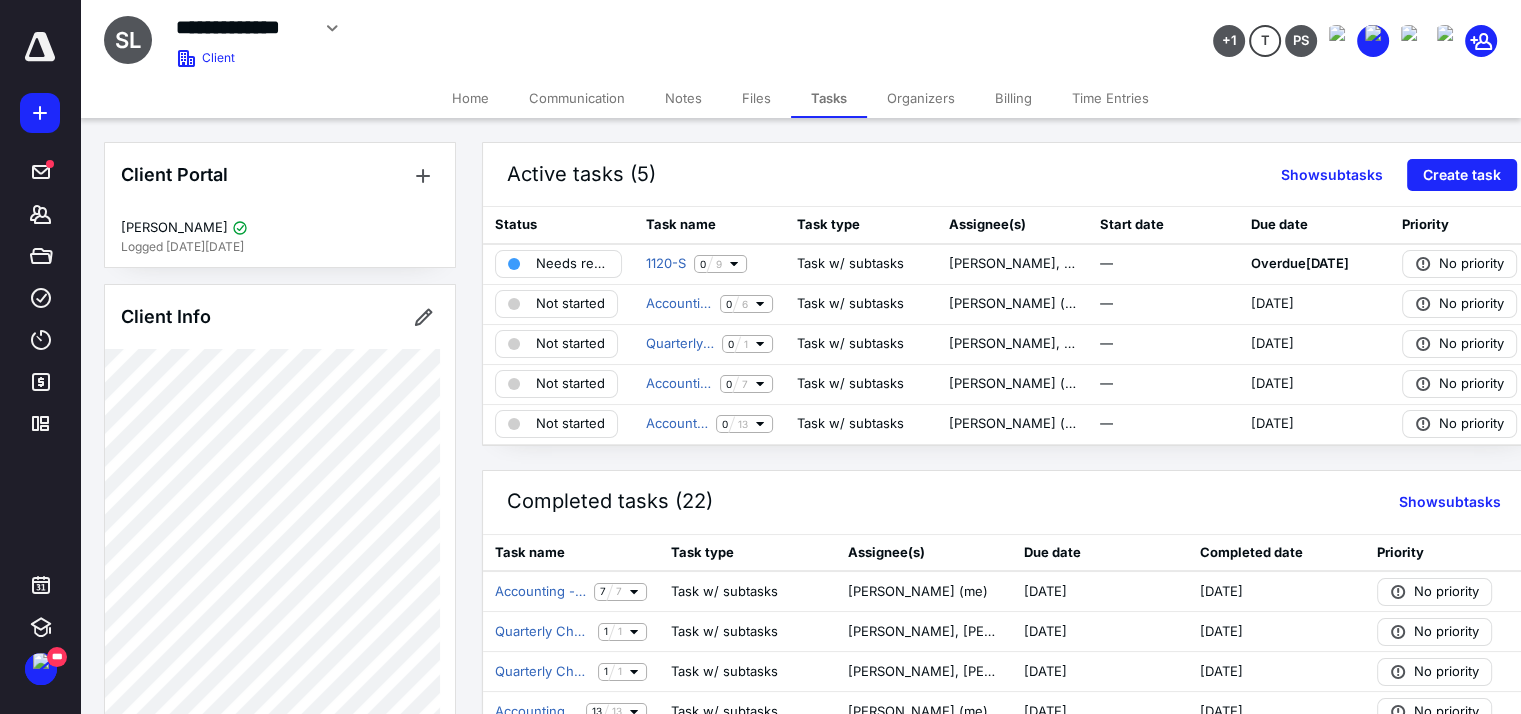 click on "Notes" at bounding box center (683, 98) 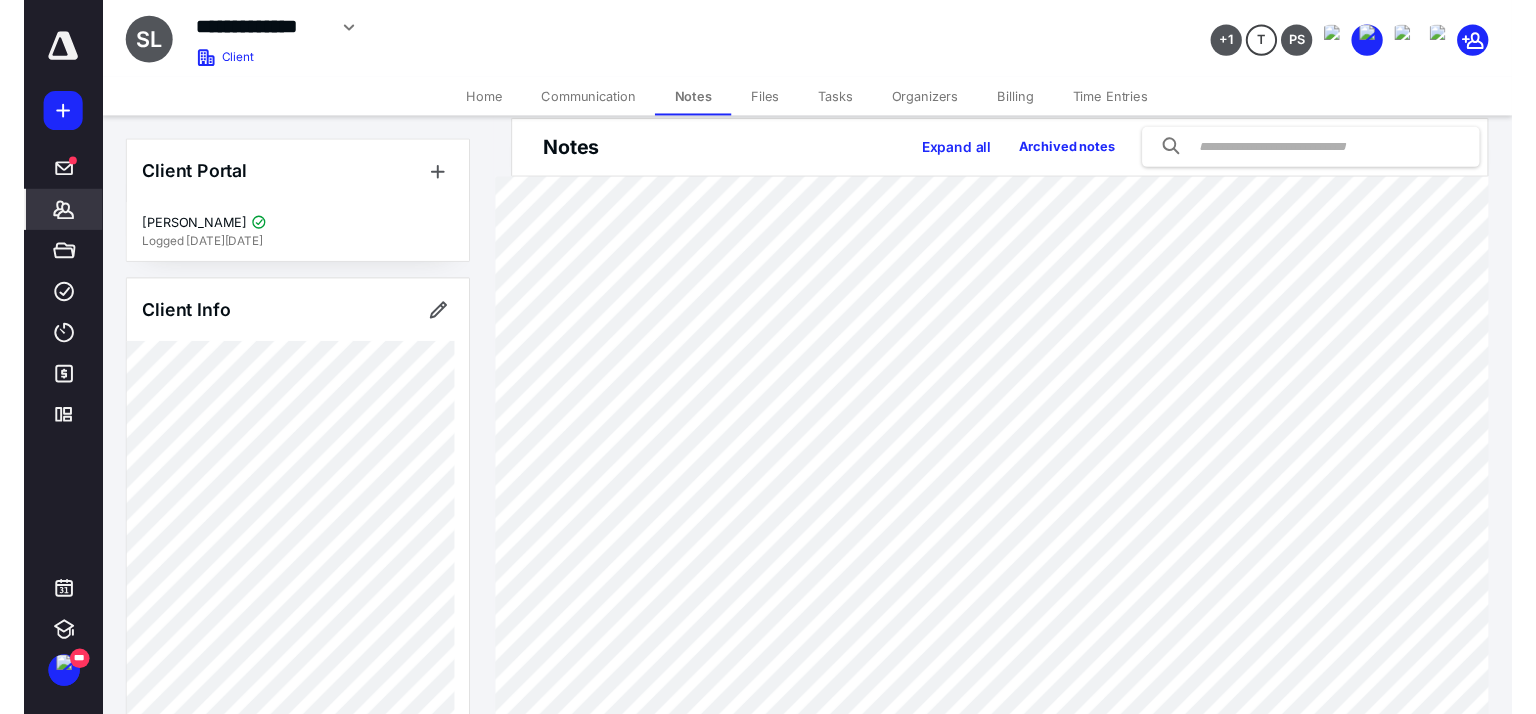 scroll, scrollTop: 0, scrollLeft: 0, axis: both 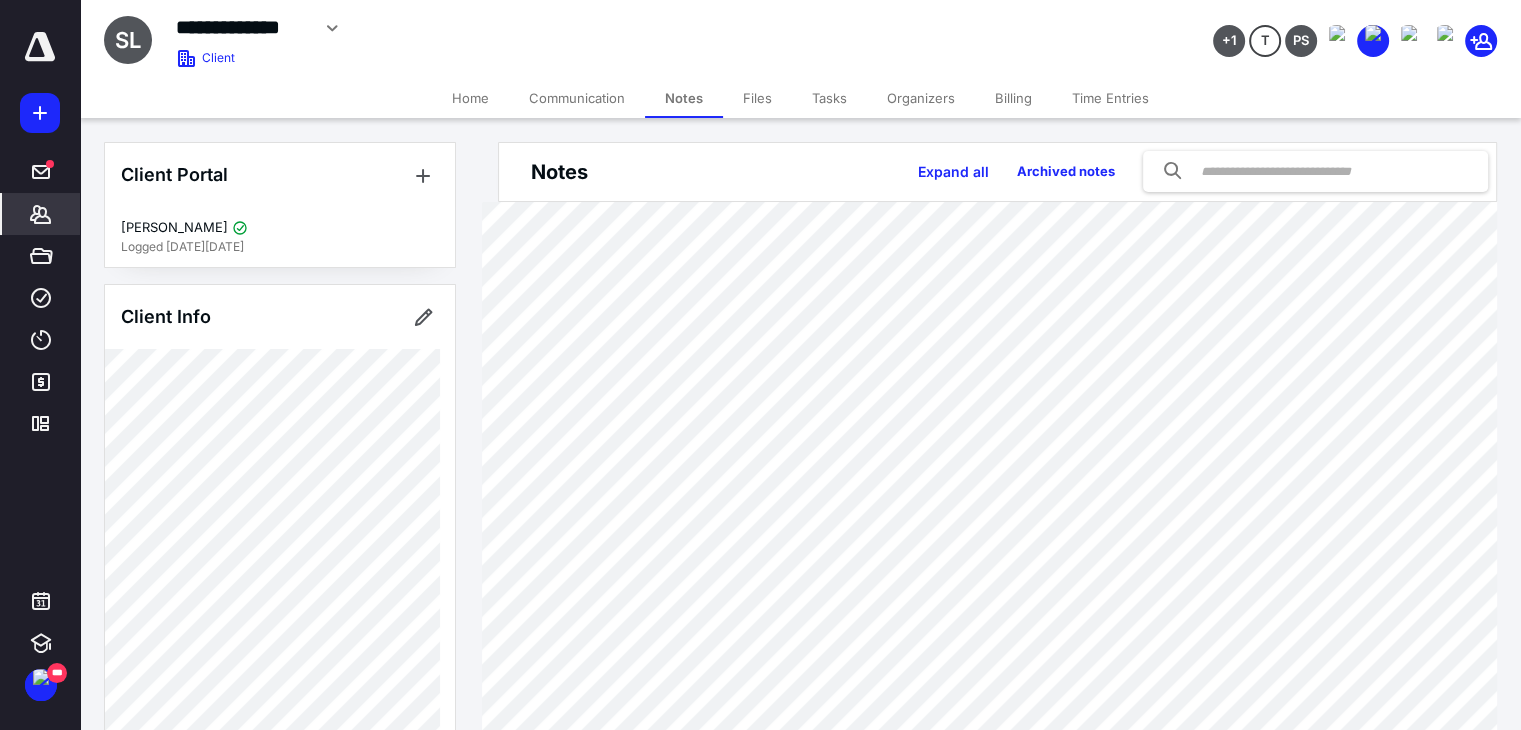 click on "Tasks" at bounding box center [829, 98] 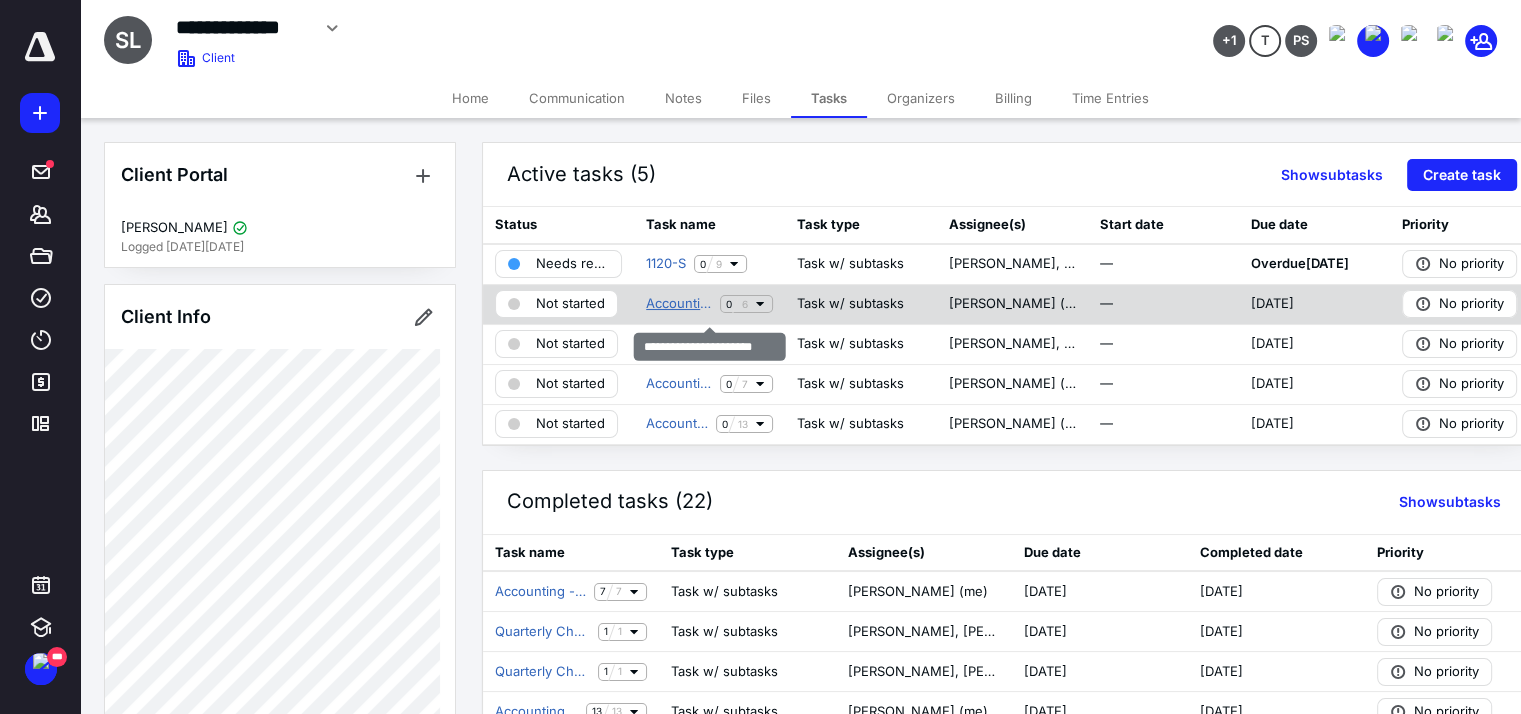 click on "Accounting - Quarterly" at bounding box center (679, 304) 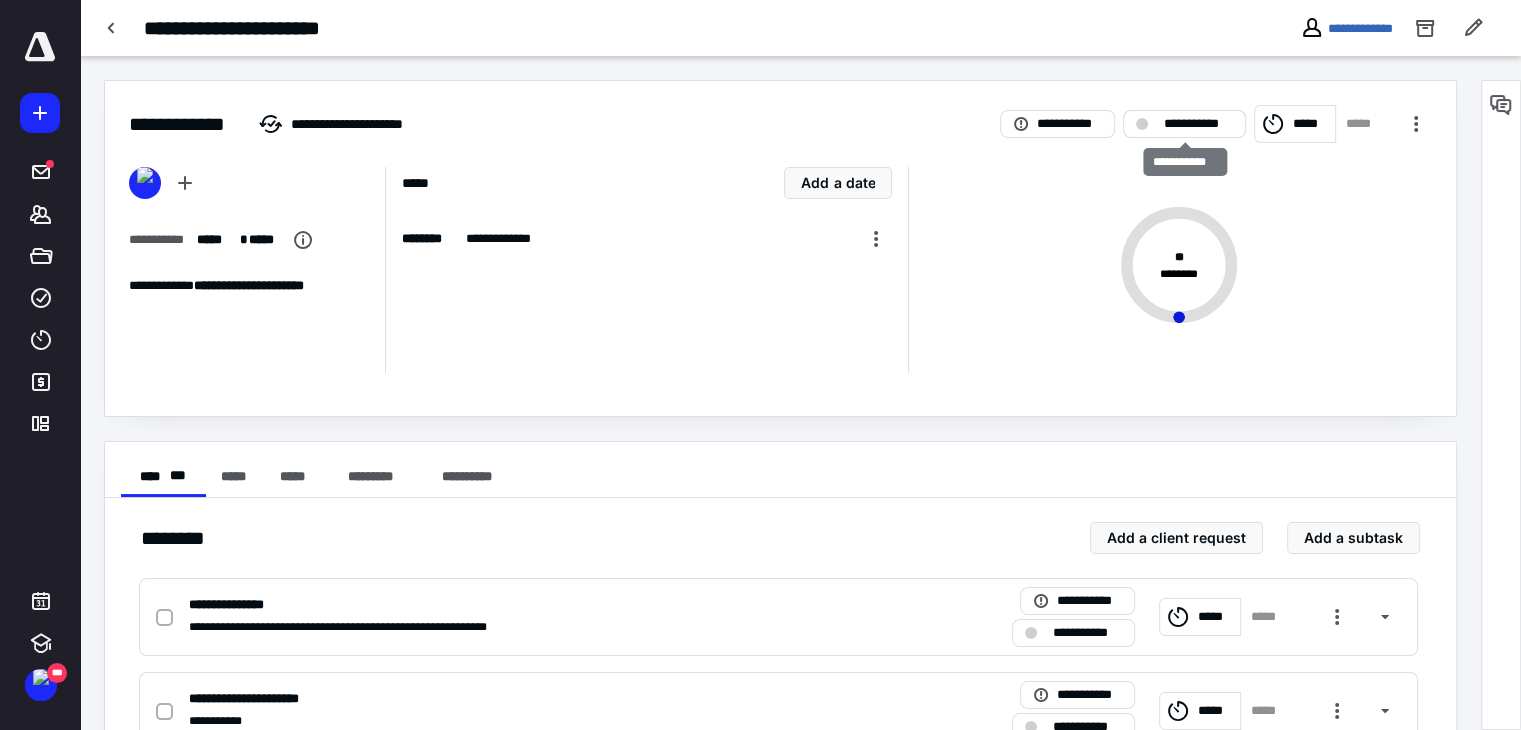 click on "**********" at bounding box center (1198, 124) 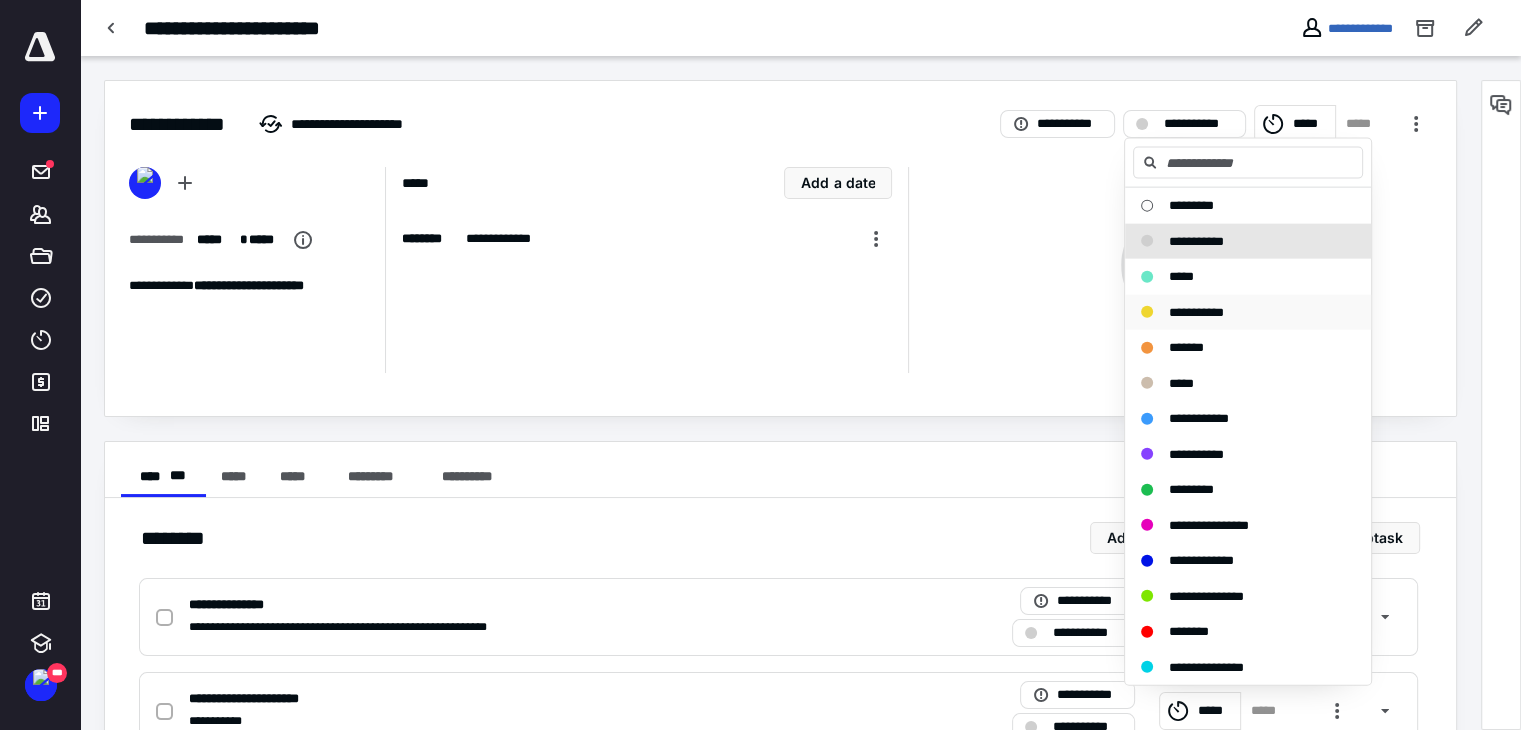 click on "**********" at bounding box center [1196, 311] 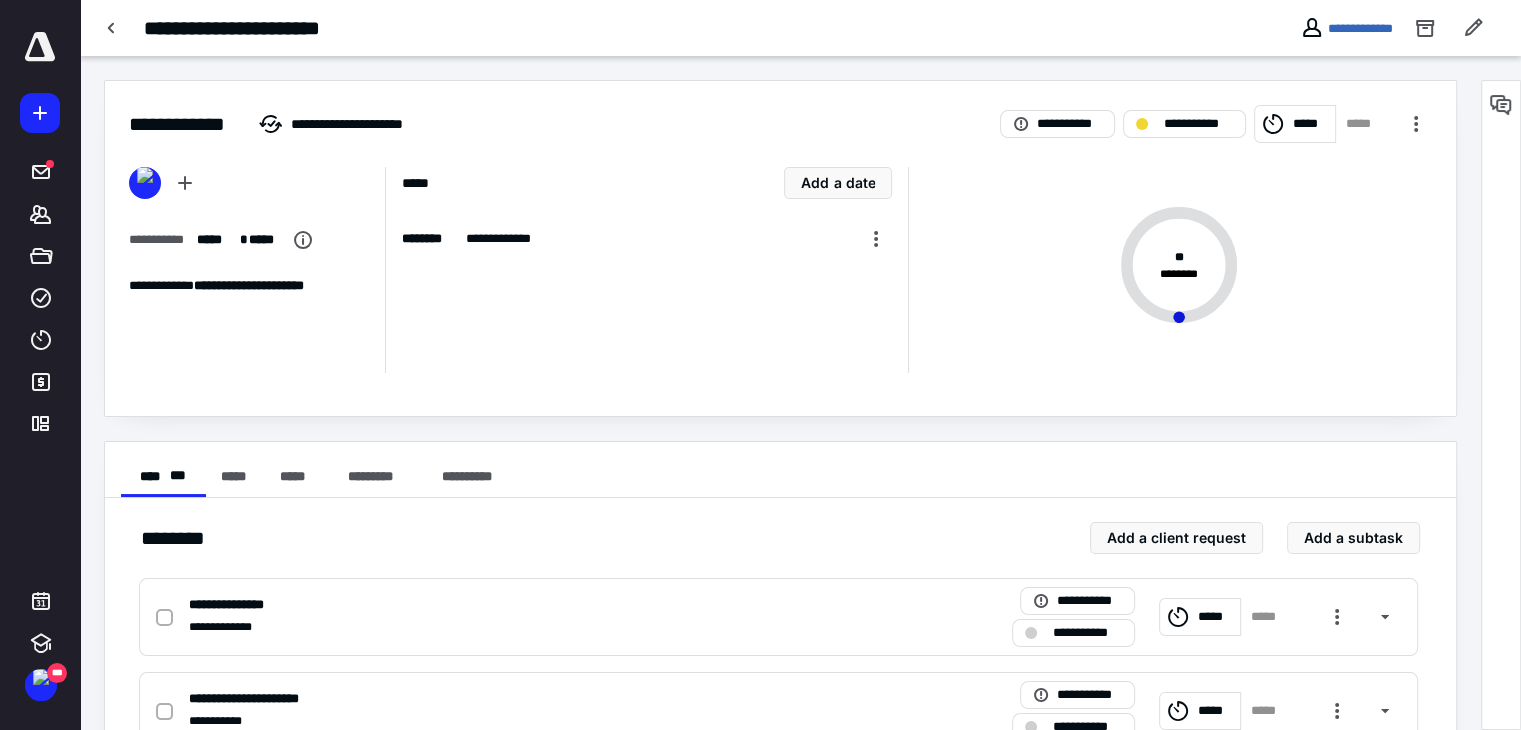 click at bounding box center [40, 47] 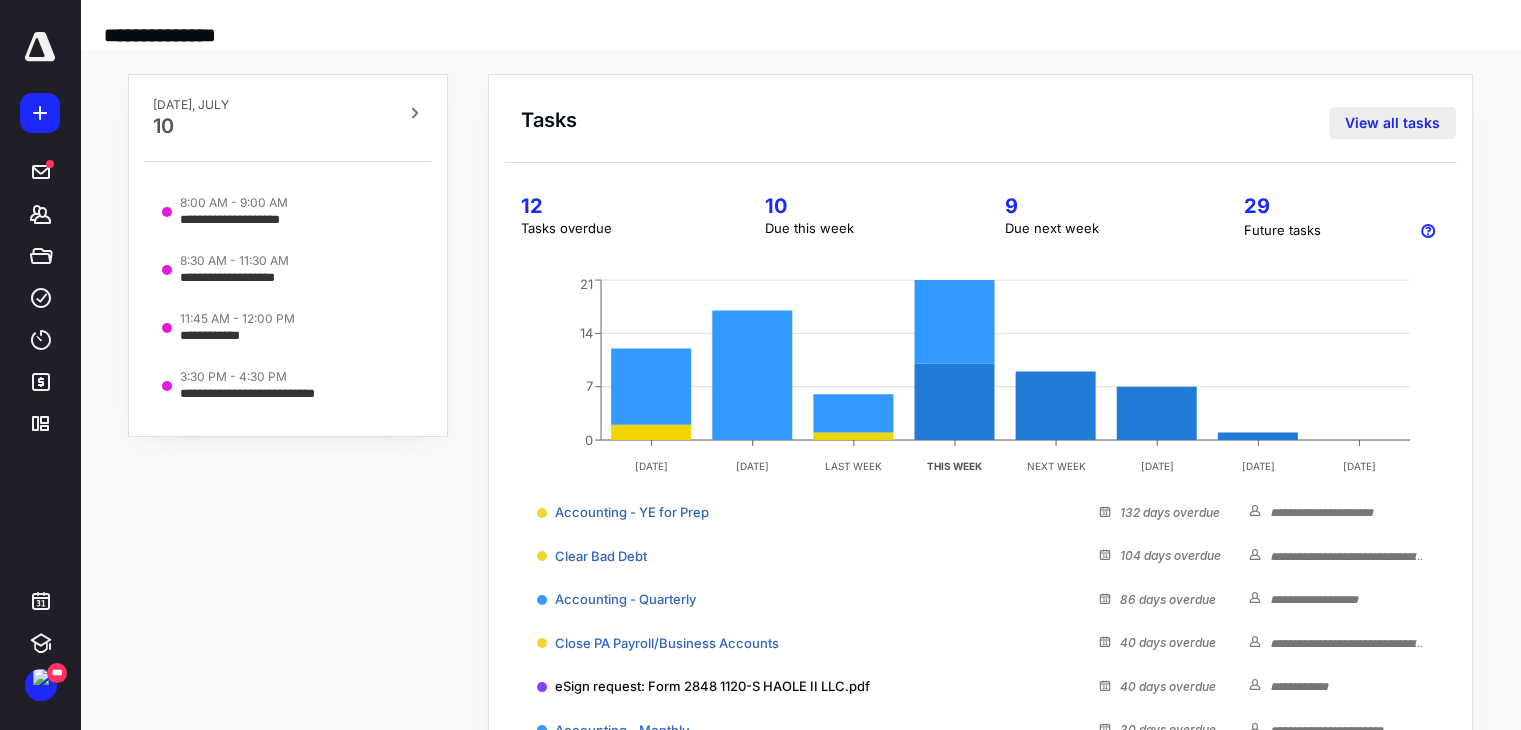 click on "View all tasks" at bounding box center (1392, 123) 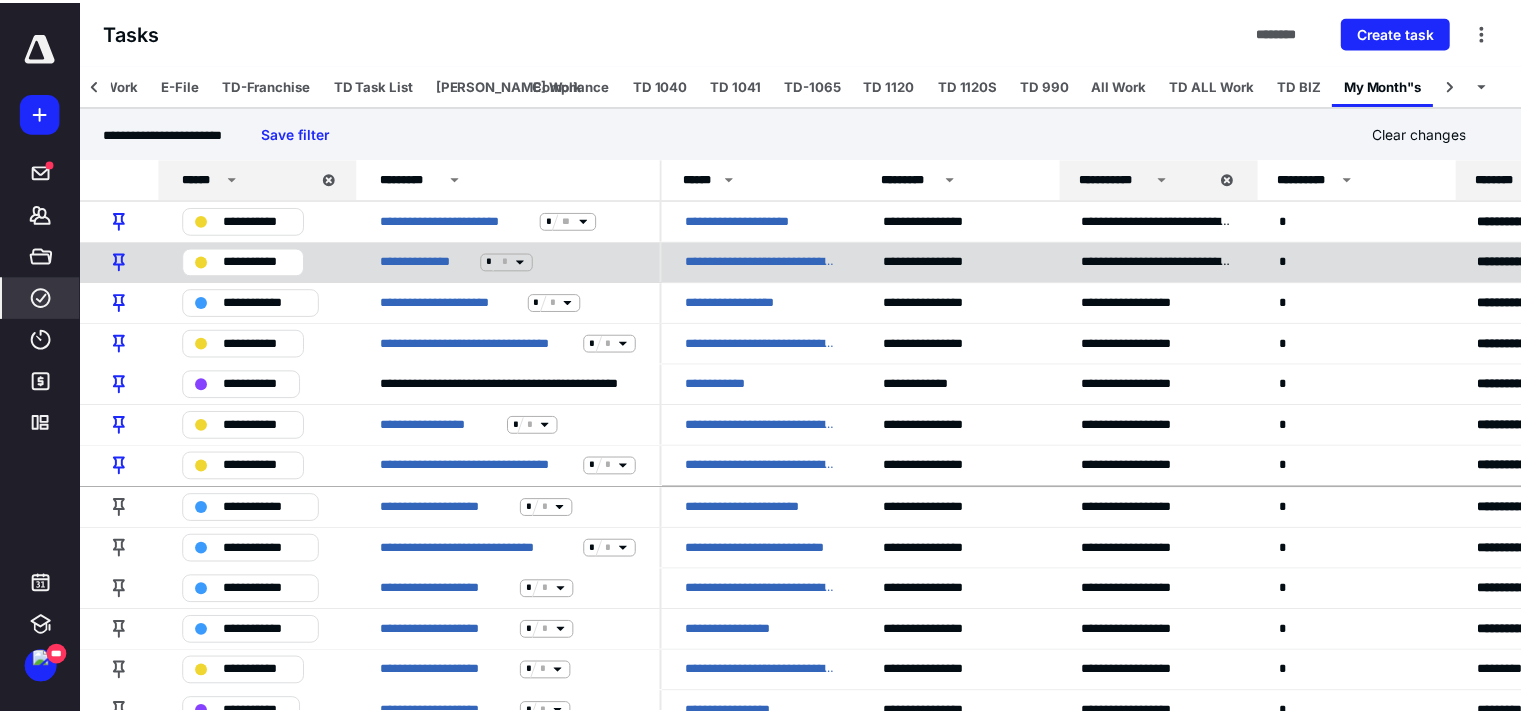 scroll, scrollTop: 0, scrollLeft: 66, axis: horizontal 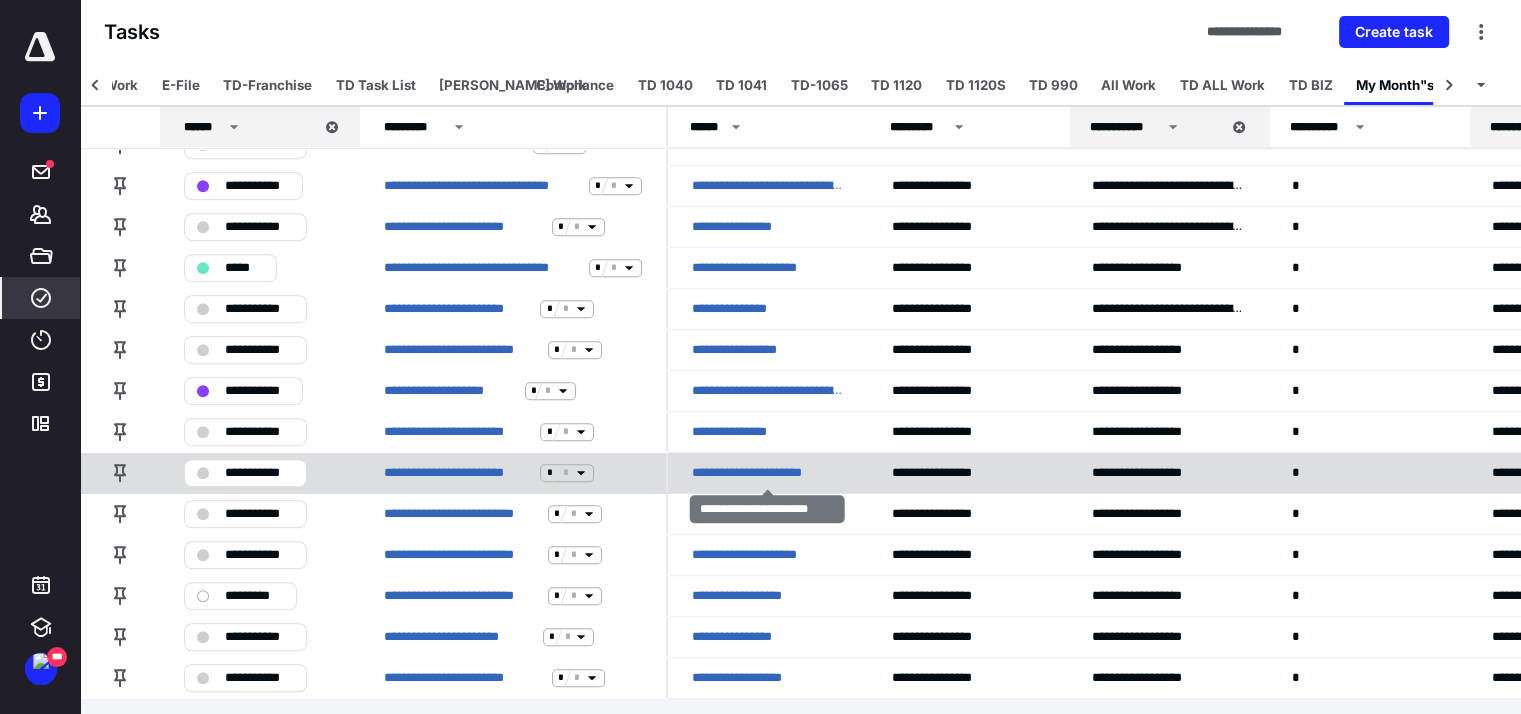 click on "**********" at bounding box center [764, 473] 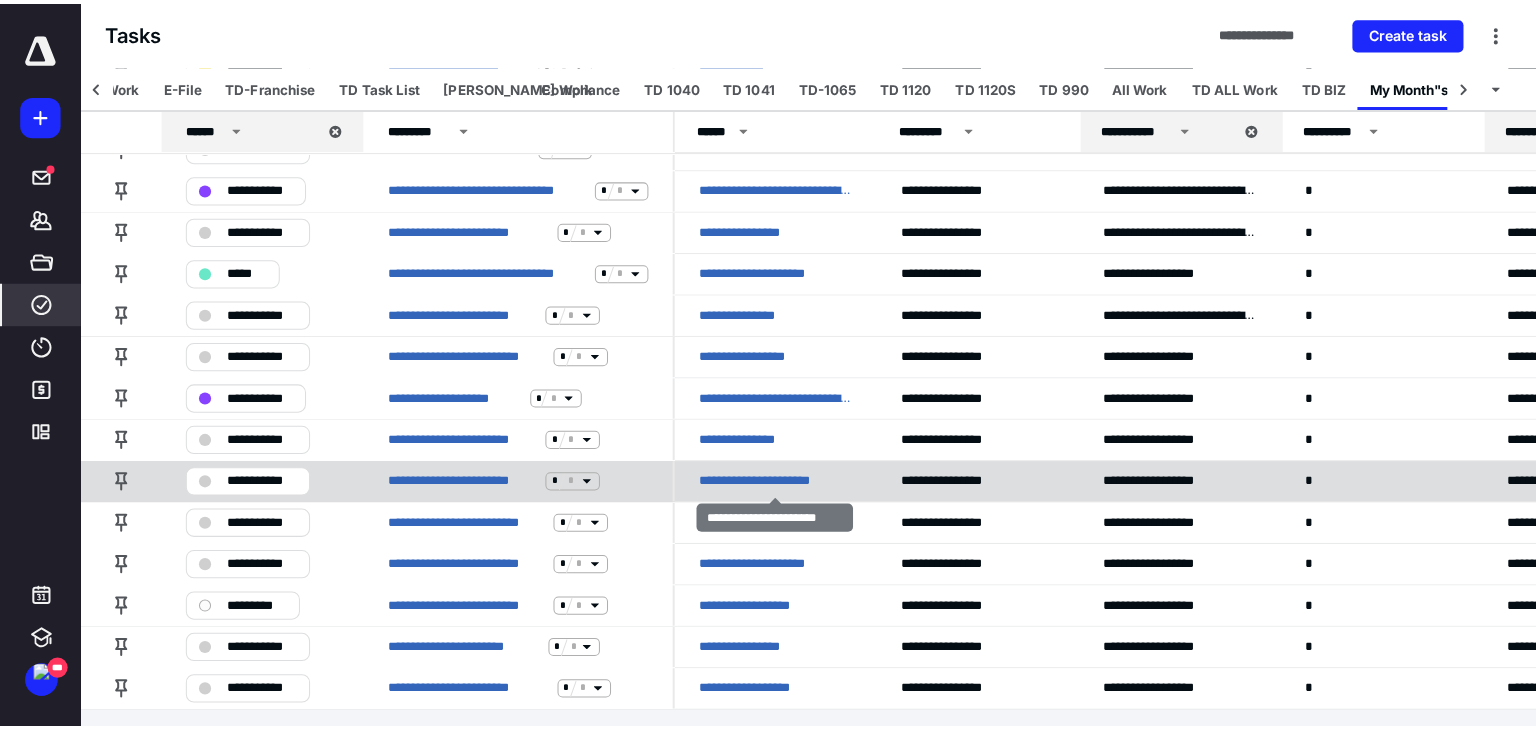 scroll, scrollTop: 0, scrollLeft: 0, axis: both 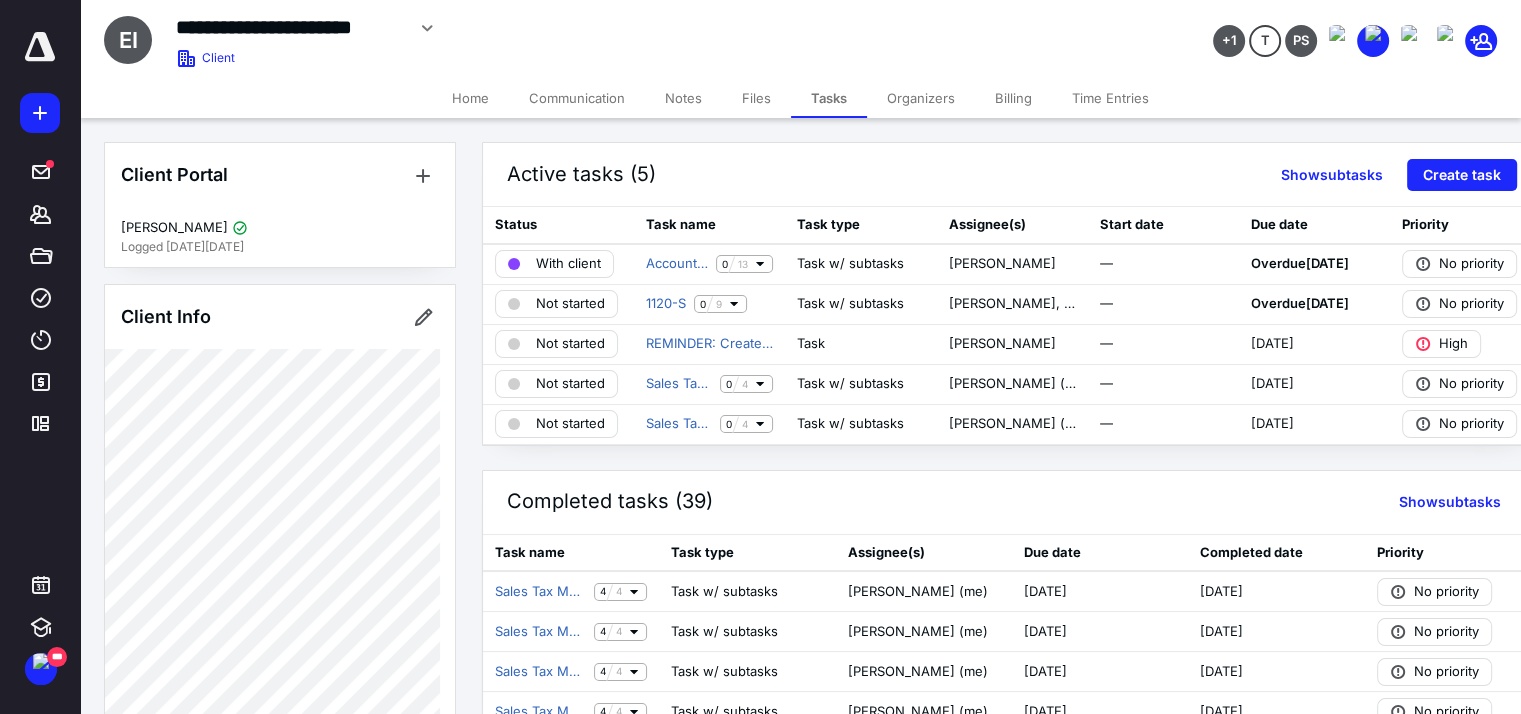 click on "Communication" at bounding box center [577, 98] 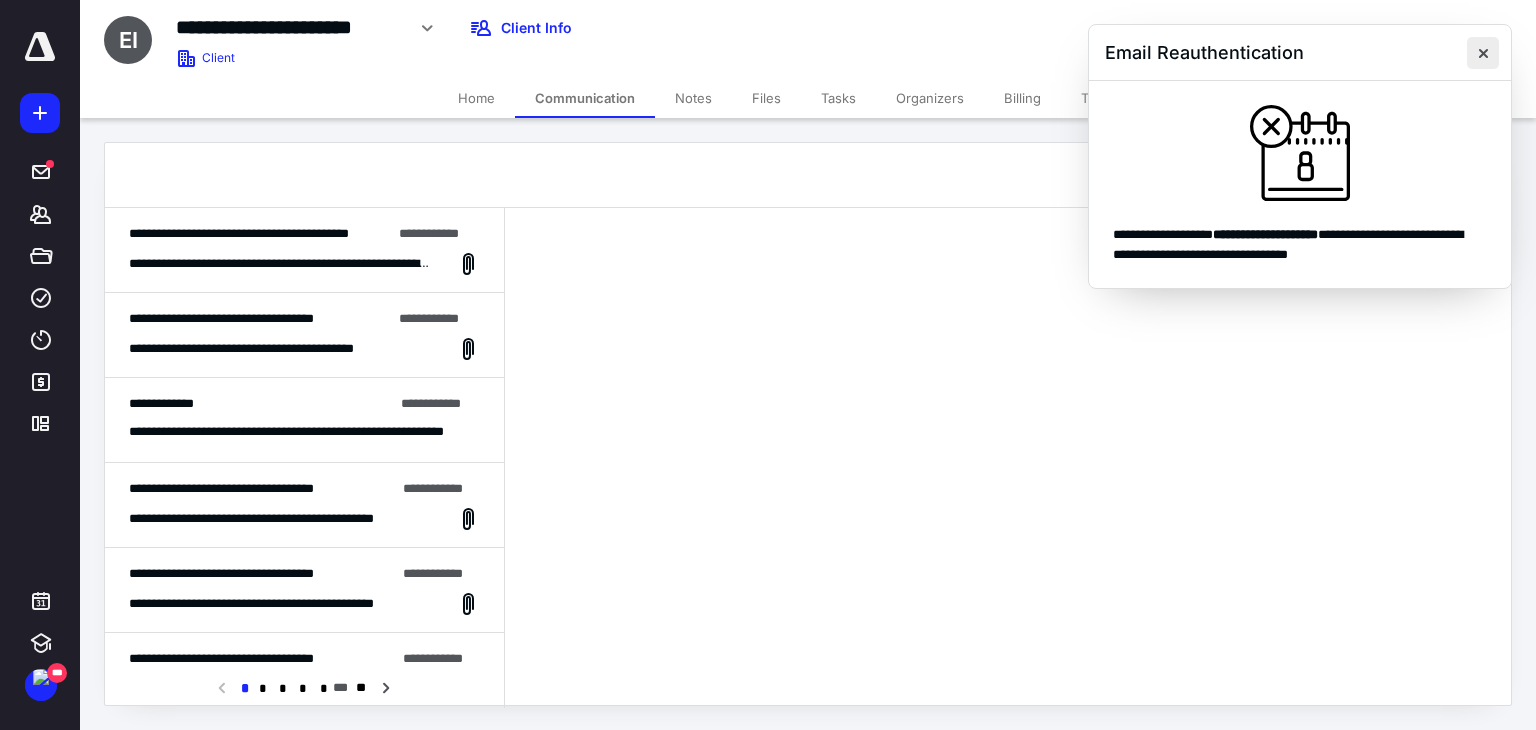click at bounding box center (1483, 53) 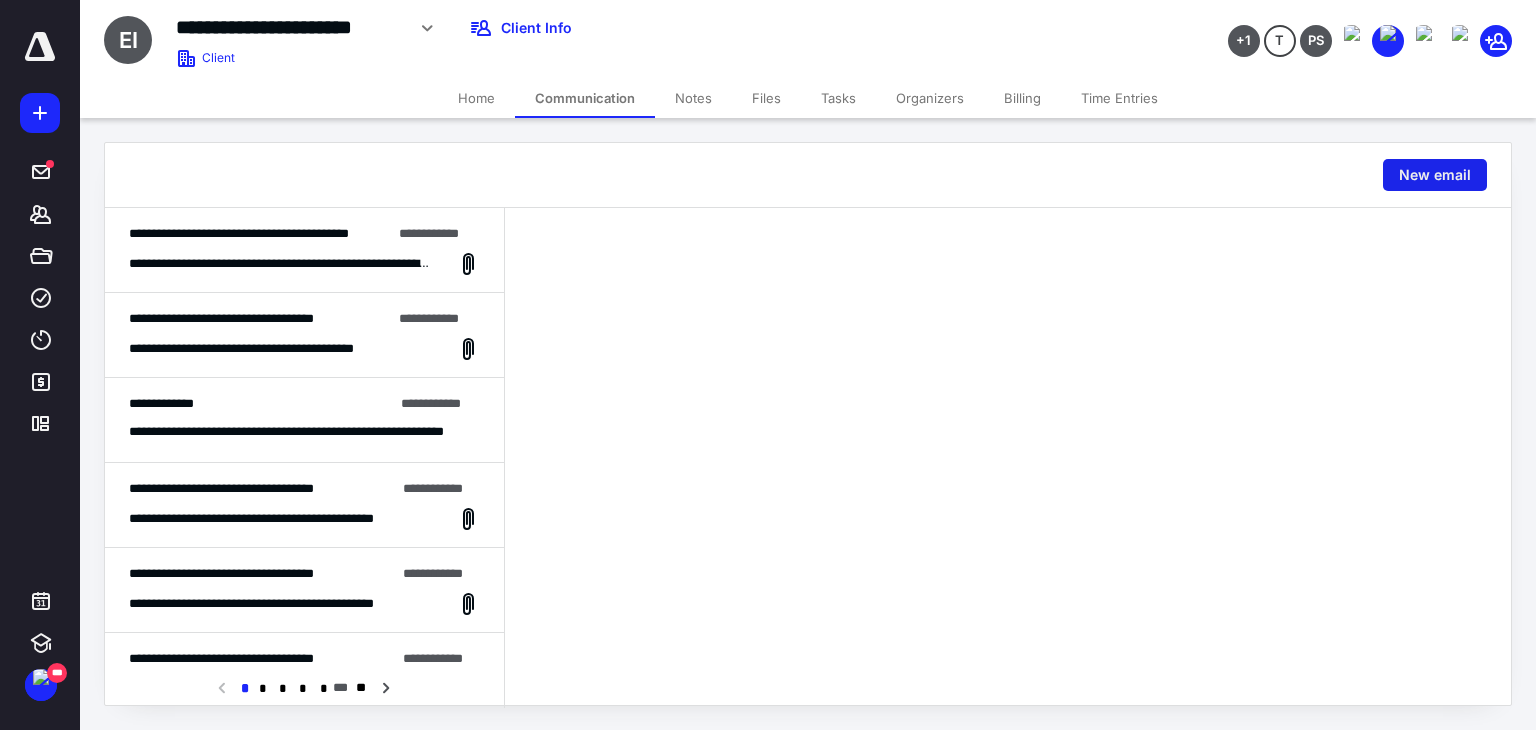 click on "New email" at bounding box center [1435, 175] 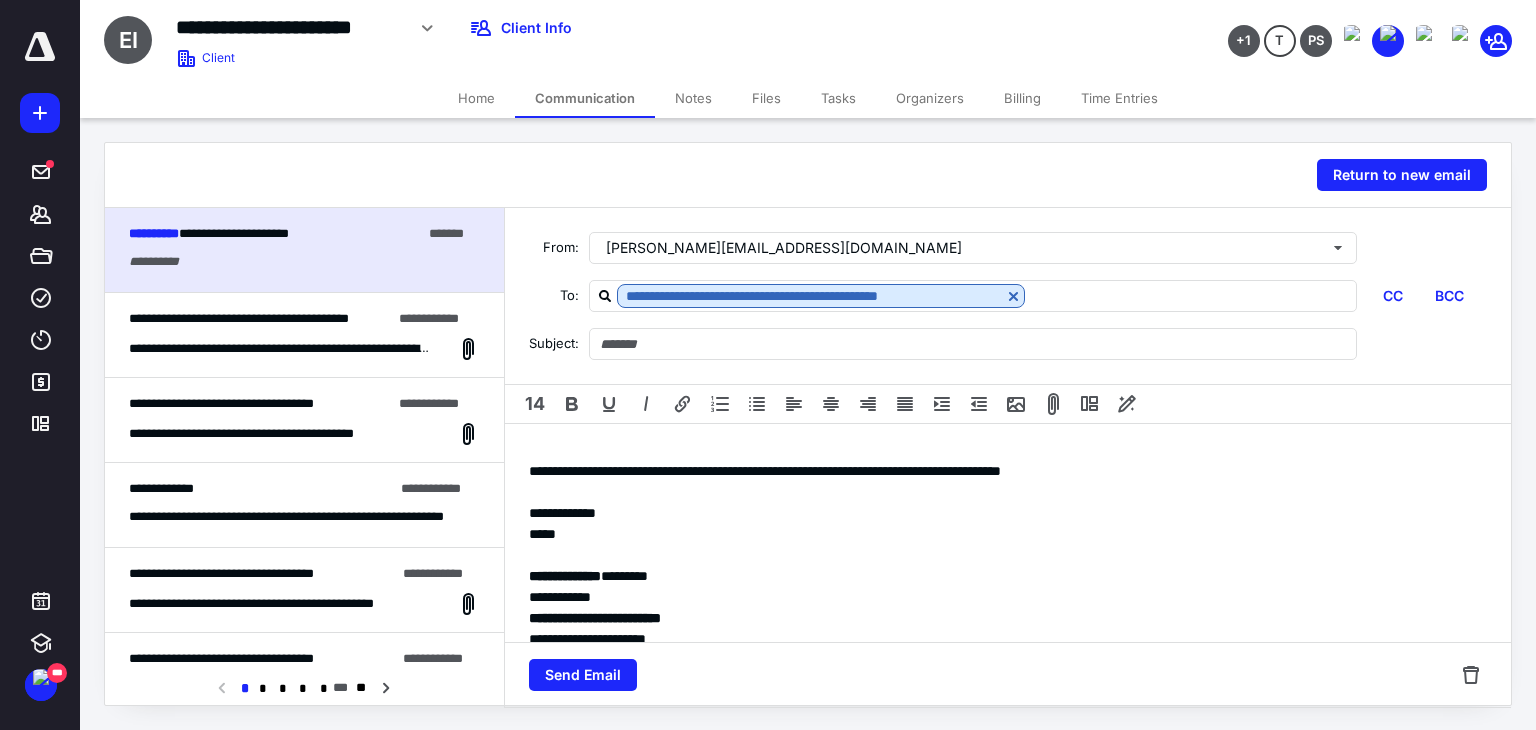click on "**********" at bounding box center [304, 349] 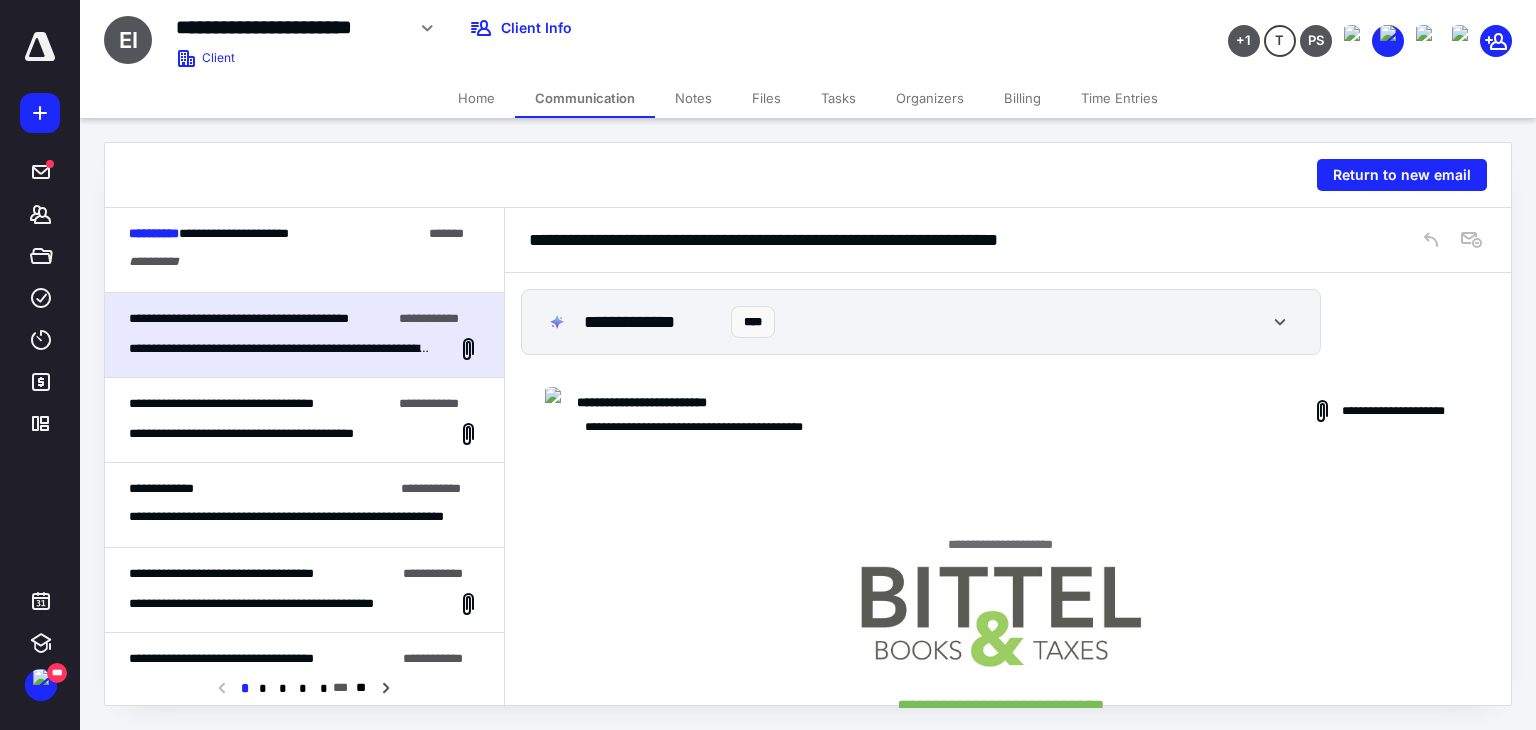 scroll, scrollTop: 1870, scrollLeft: 0, axis: vertical 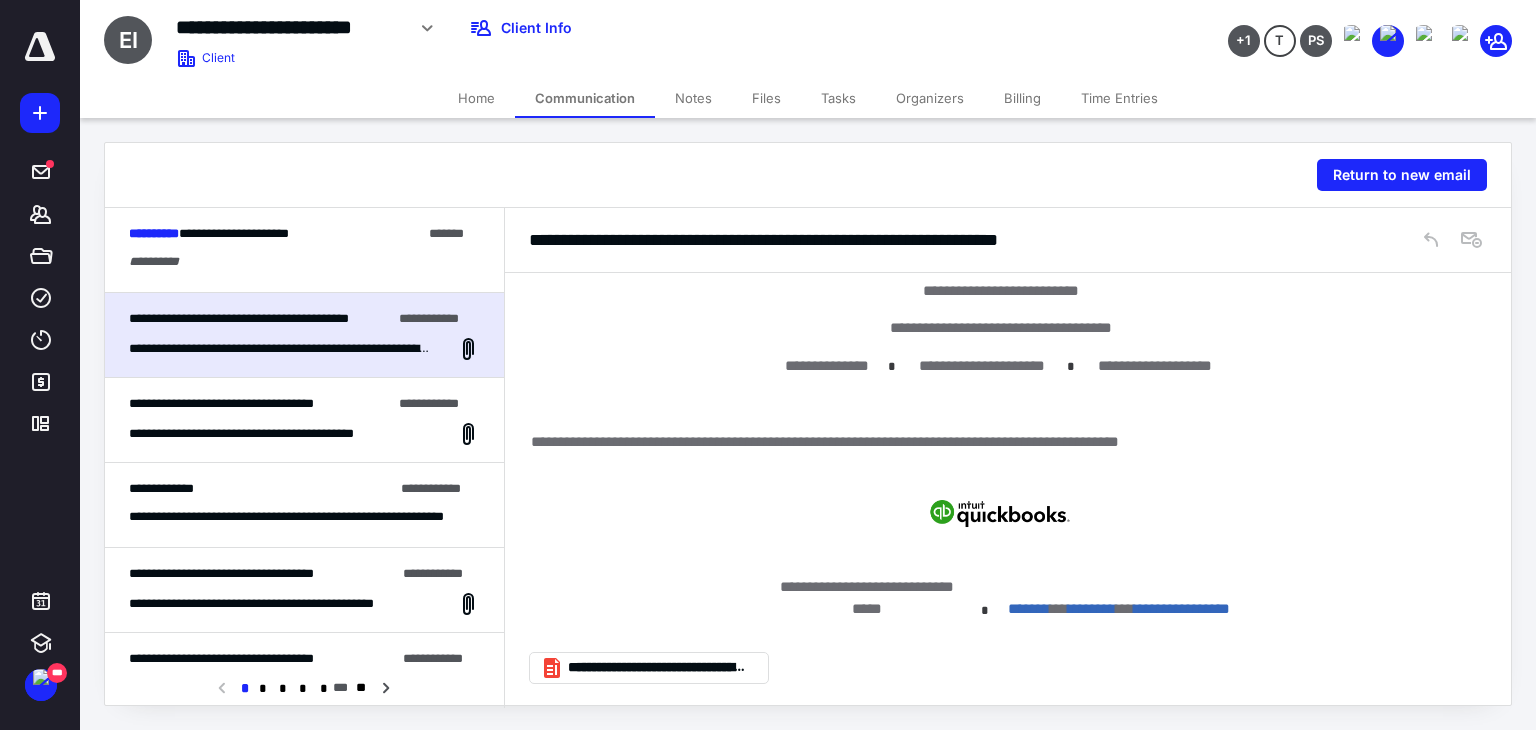 click on "**********" at bounding box center (304, 420) 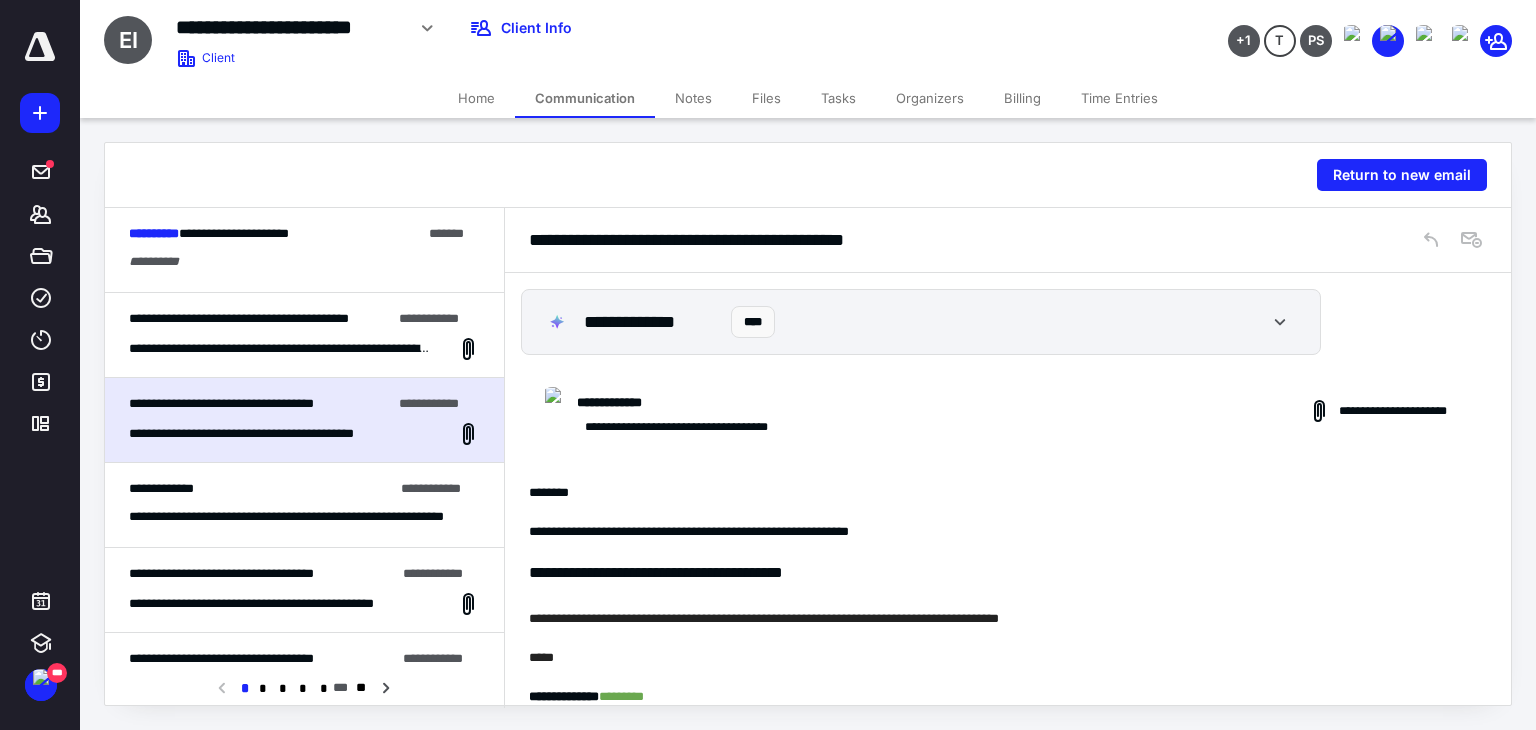scroll, scrollTop: 226, scrollLeft: 0, axis: vertical 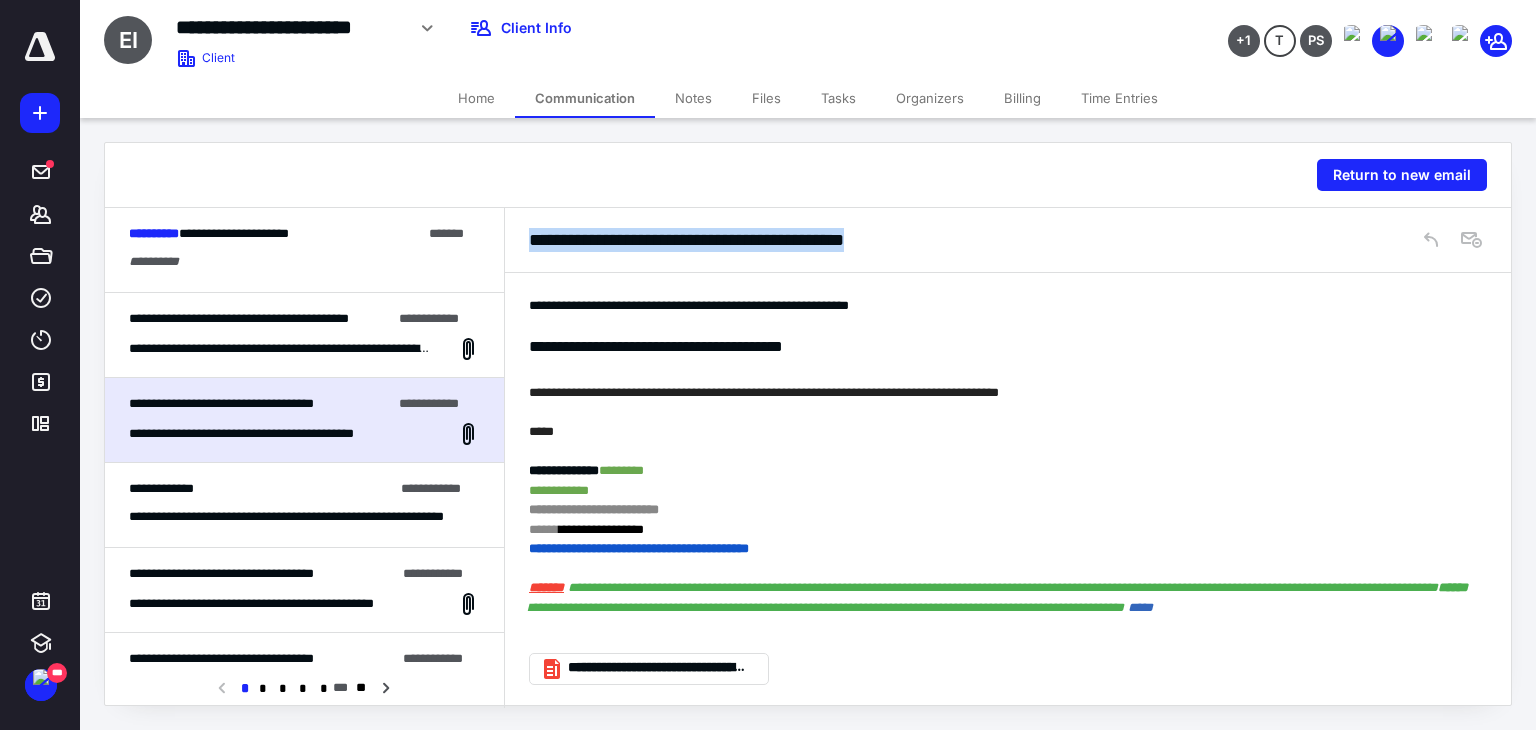 drag, startPoint x: 525, startPoint y: 237, endPoint x: 979, endPoint y: 232, distance: 454.02753 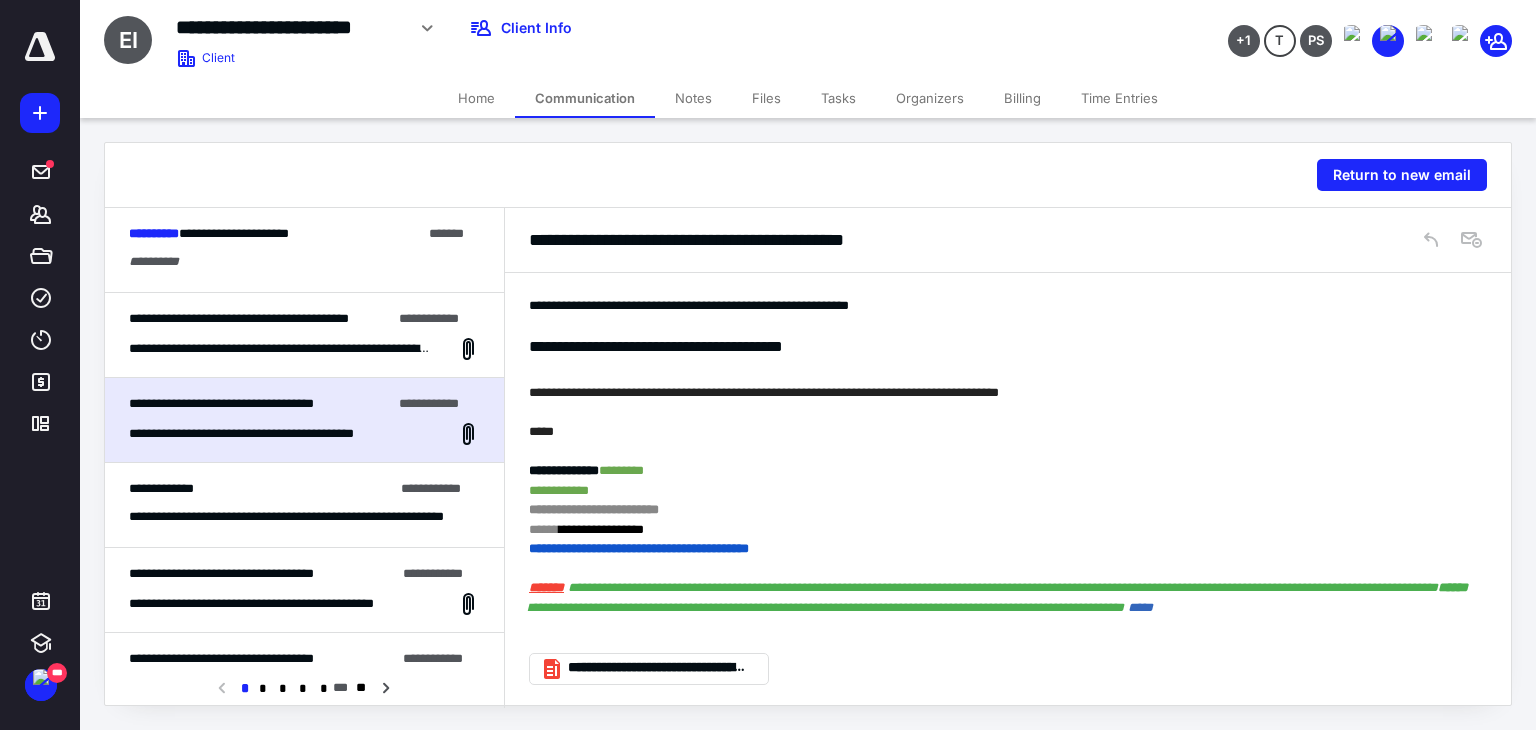 click on "**********" at bounding box center (234, 233) 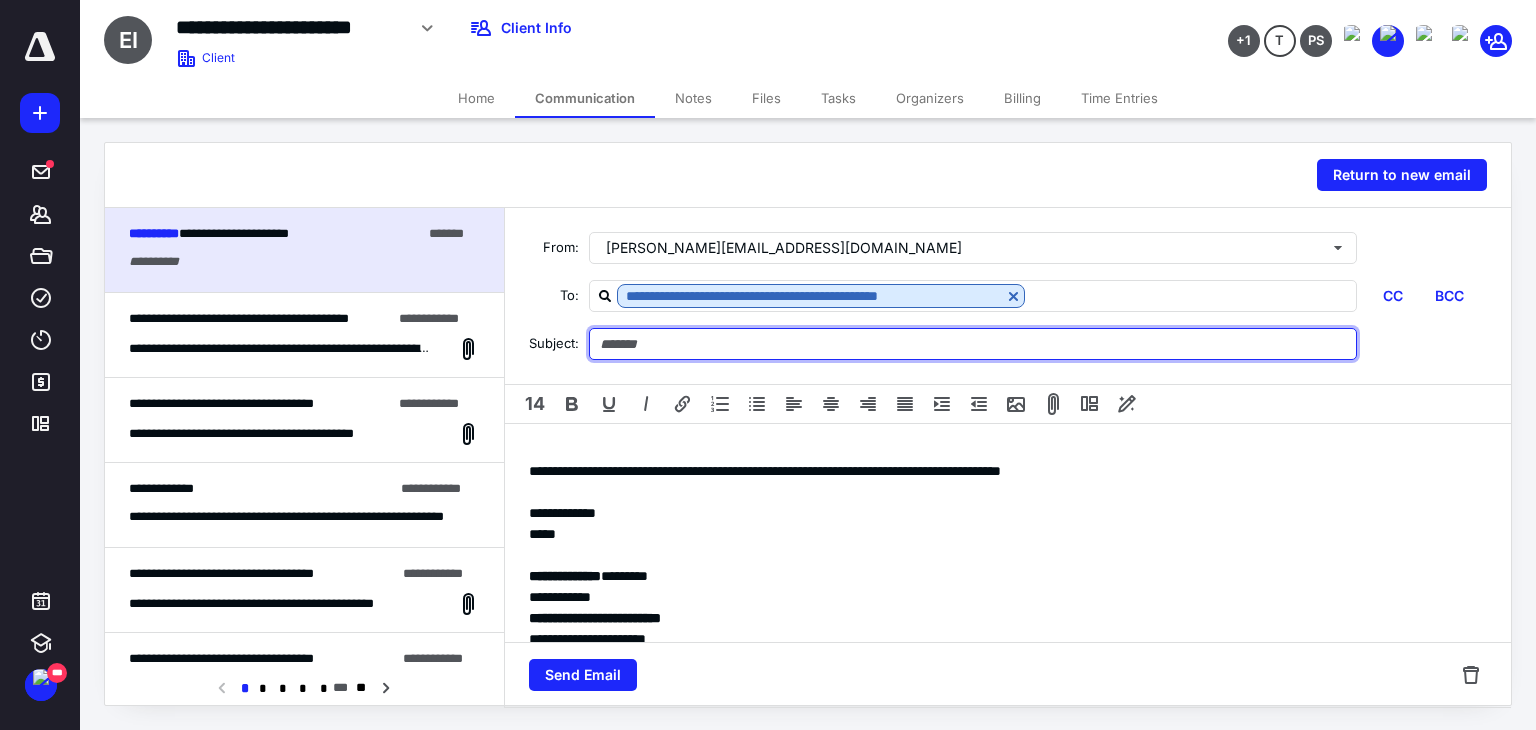 click at bounding box center [973, 344] 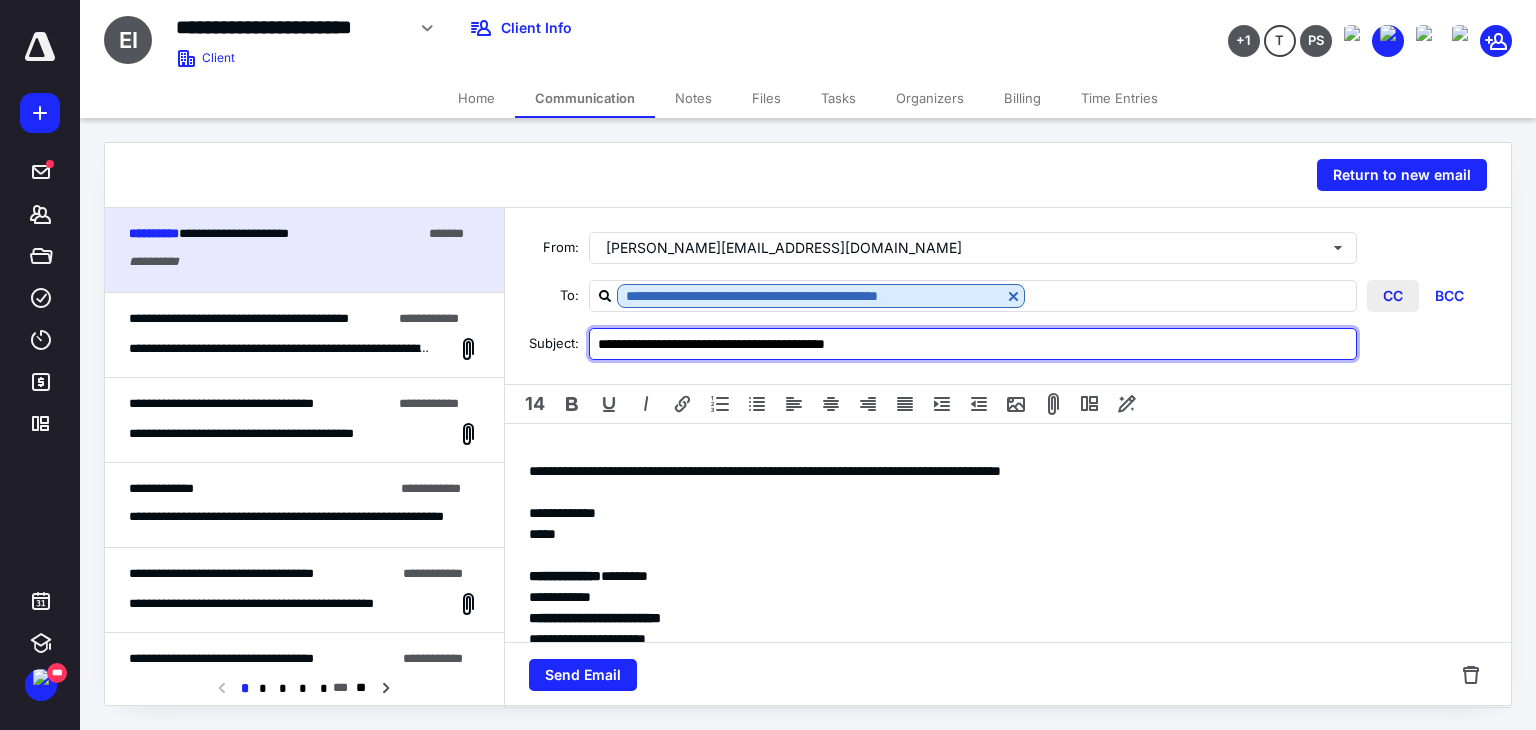 type on "**********" 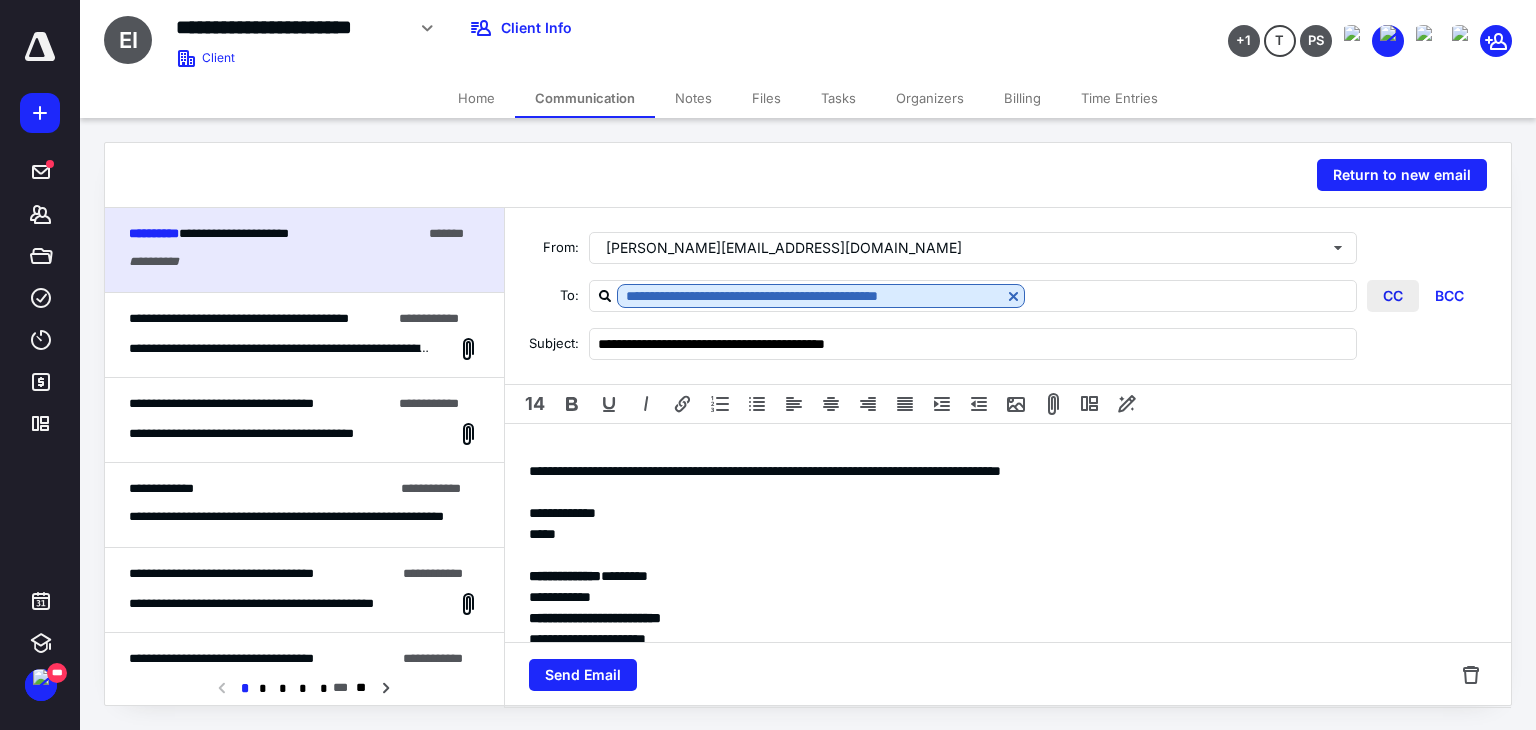 click on "CC" at bounding box center [1393, 296] 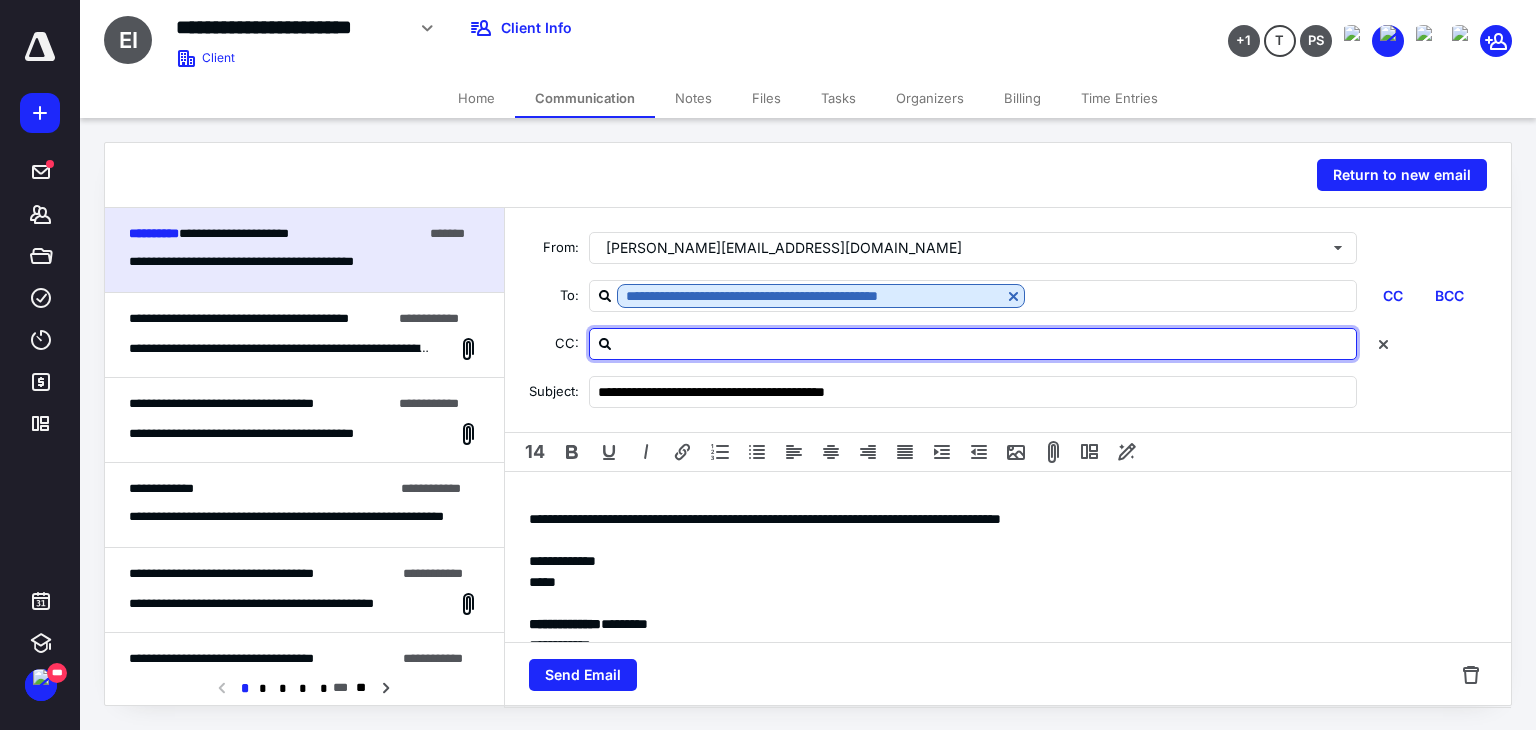 click at bounding box center [985, 343] 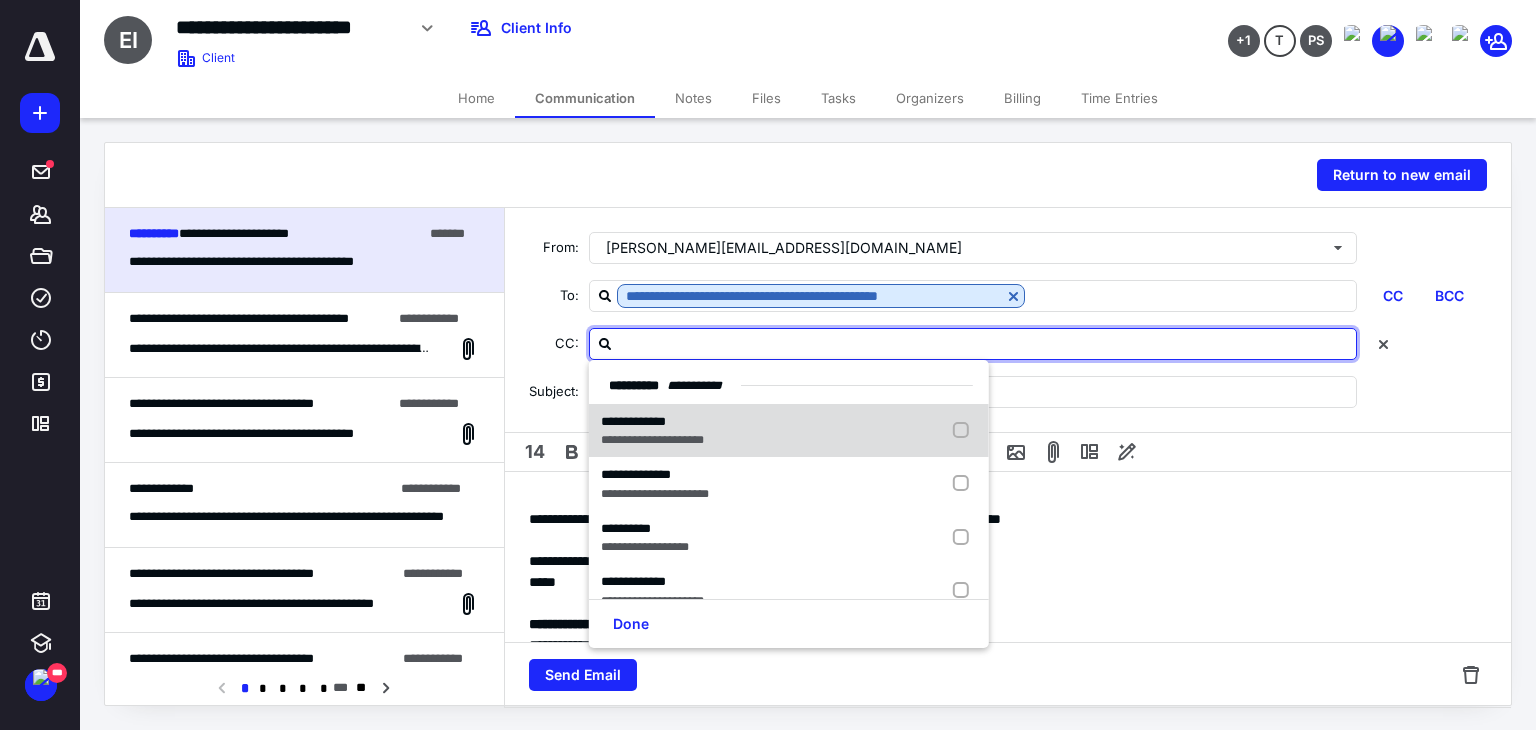 click at bounding box center [965, 431] 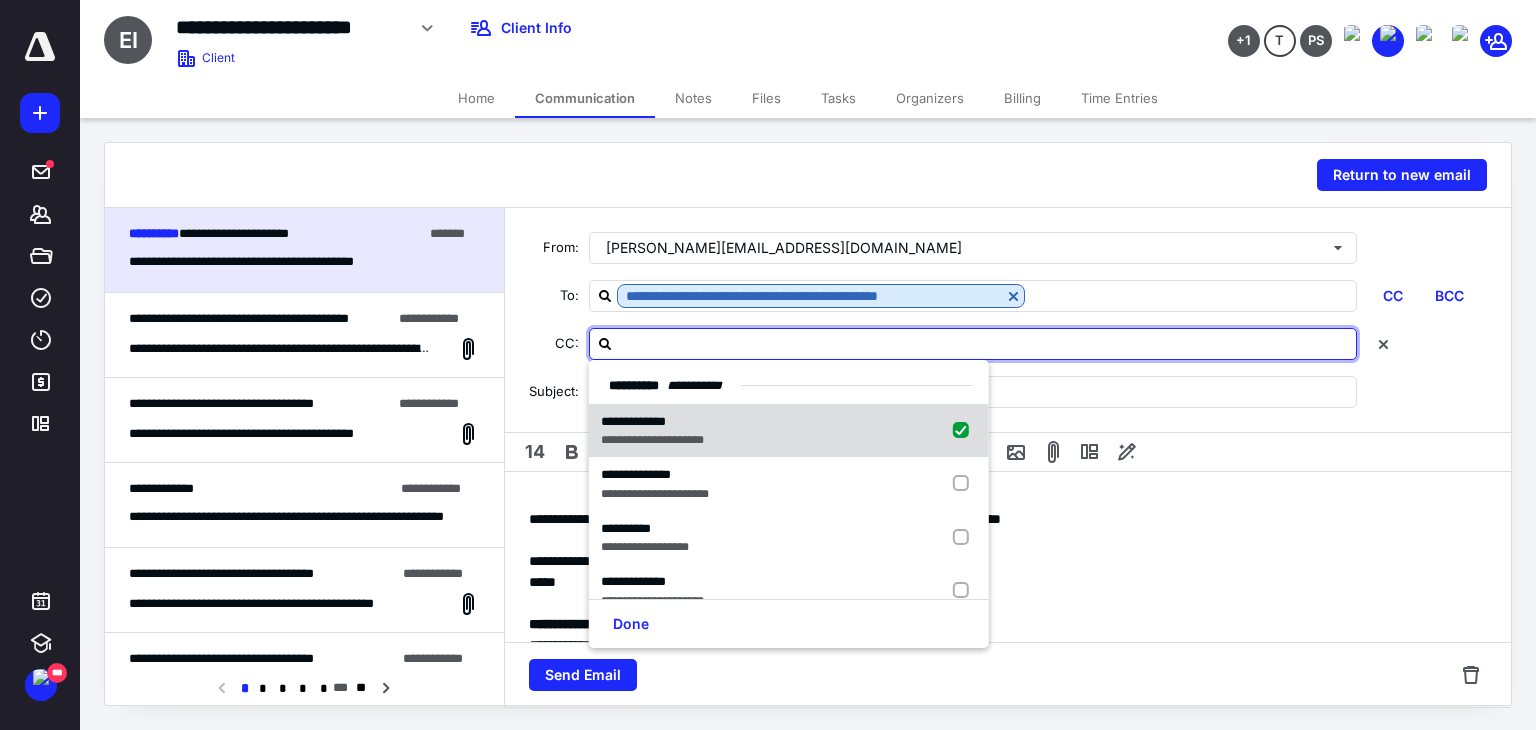 checkbox on "true" 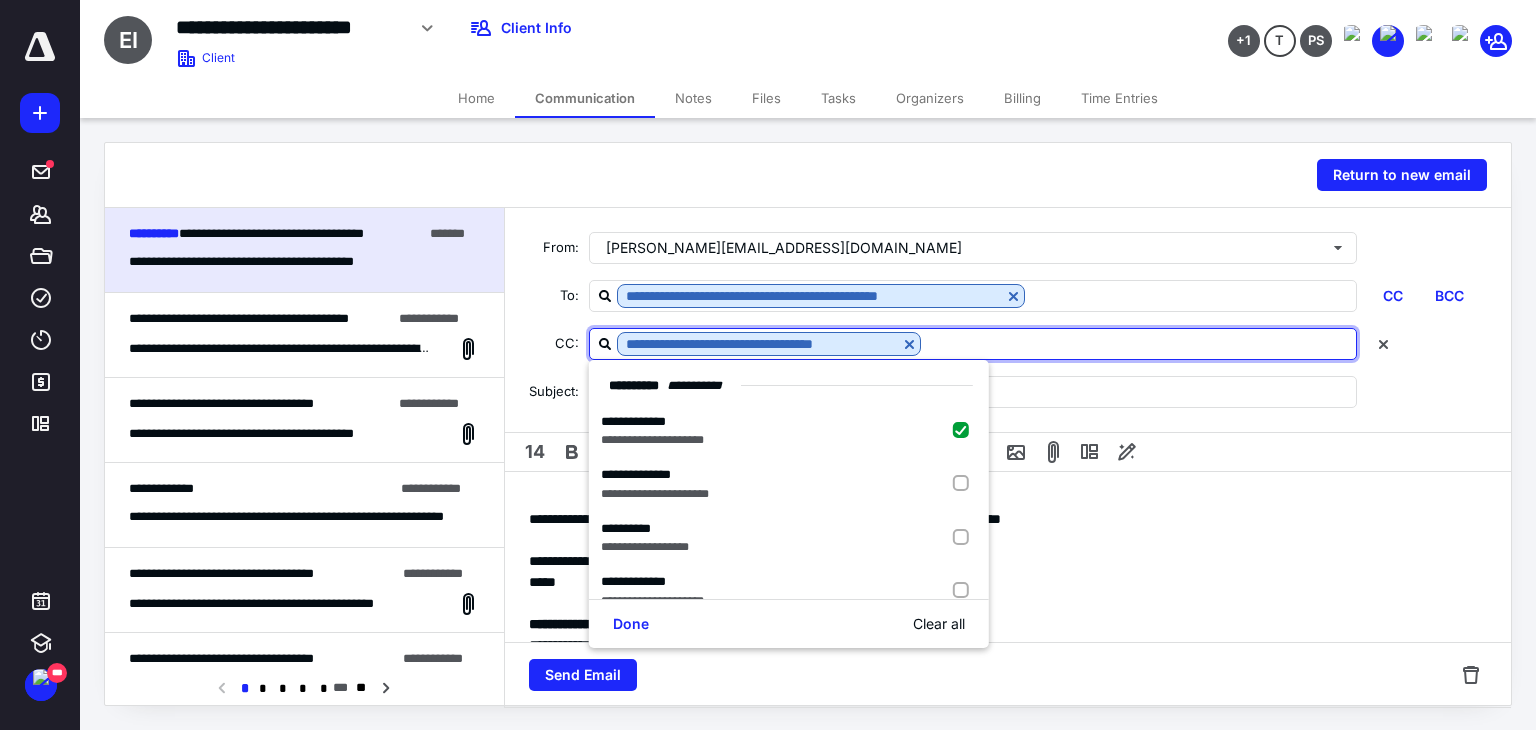 click on "**********" at bounding box center (1008, 624) 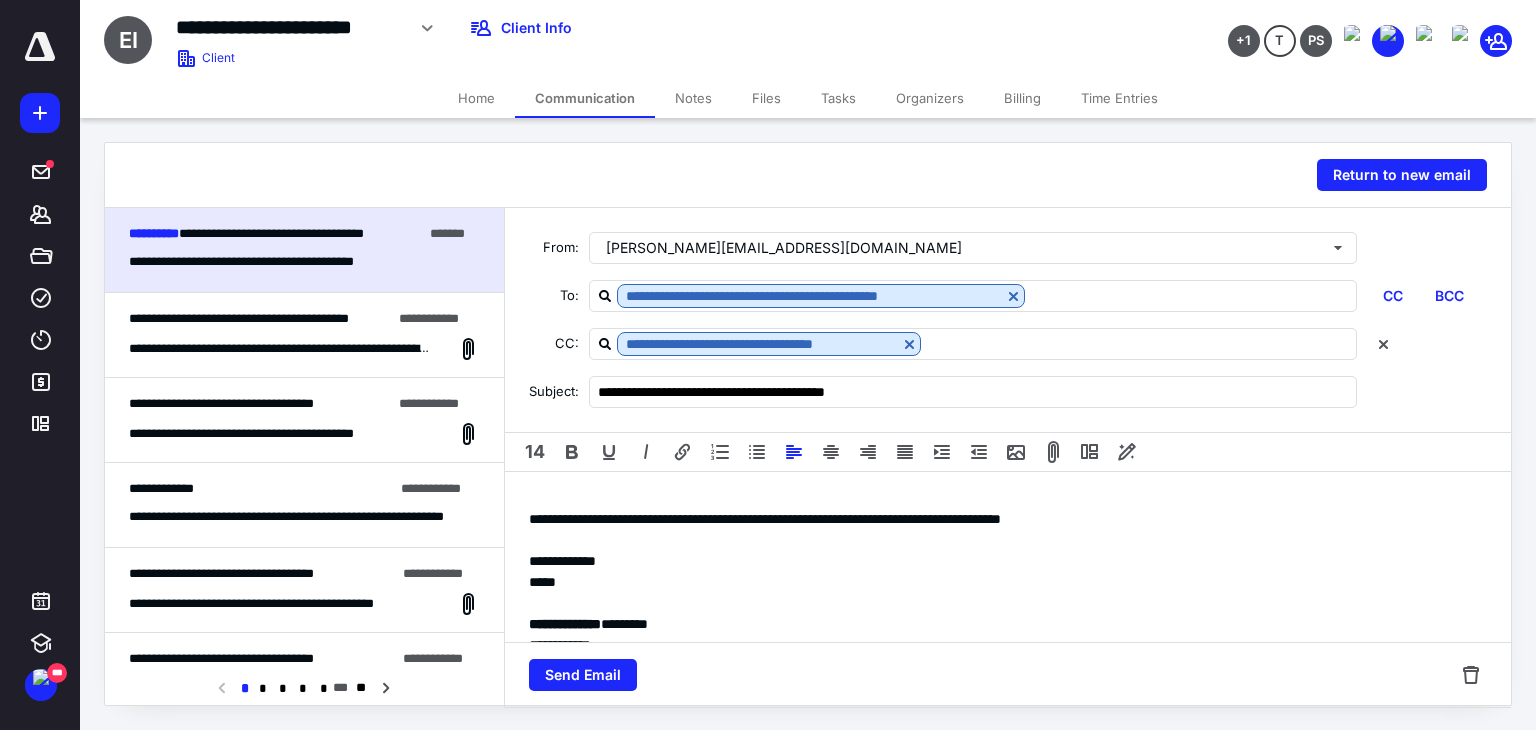click on "**********" at bounding box center [260, 404] 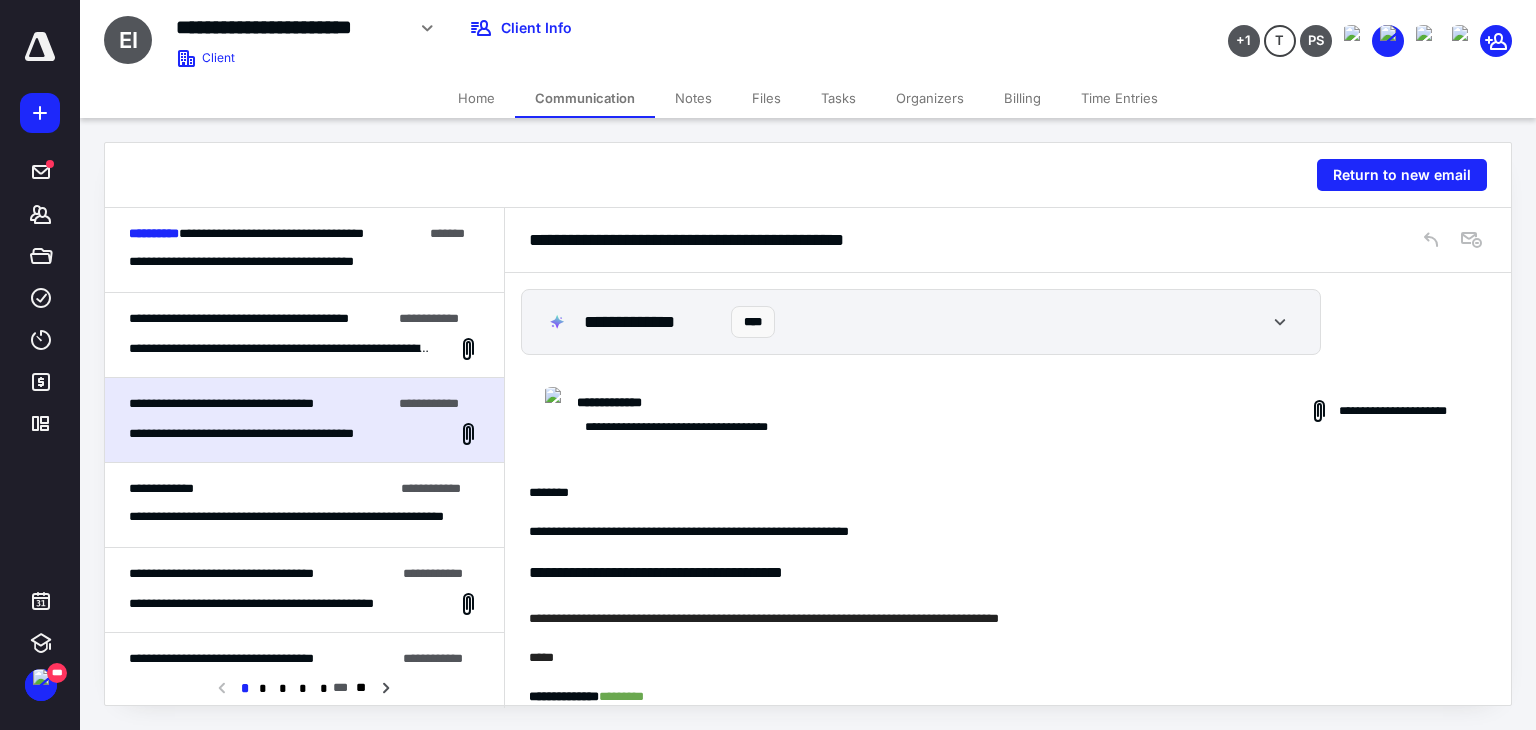 scroll, scrollTop: 226, scrollLeft: 0, axis: vertical 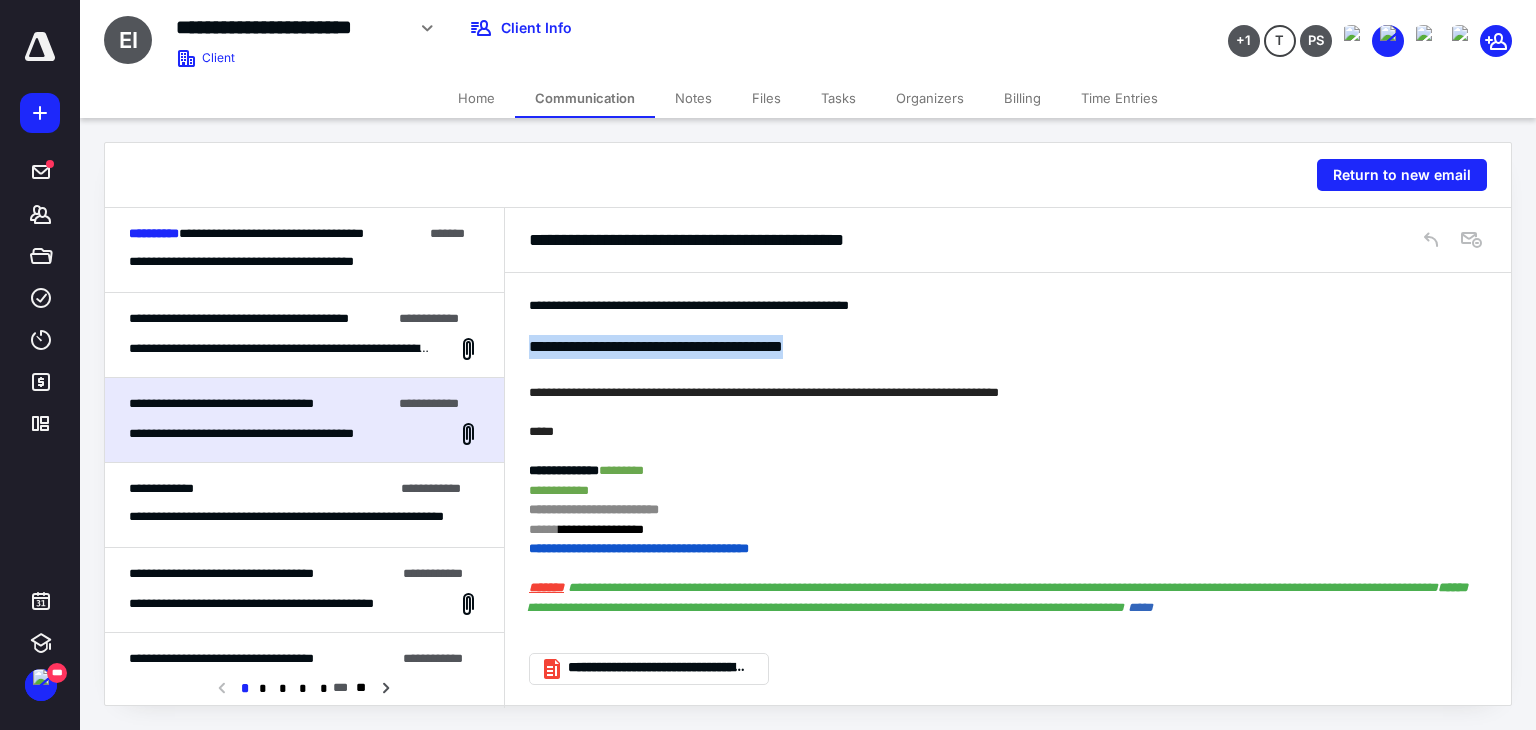 drag, startPoint x: 528, startPoint y: 346, endPoint x: 846, endPoint y: 350, distance: 318.02515 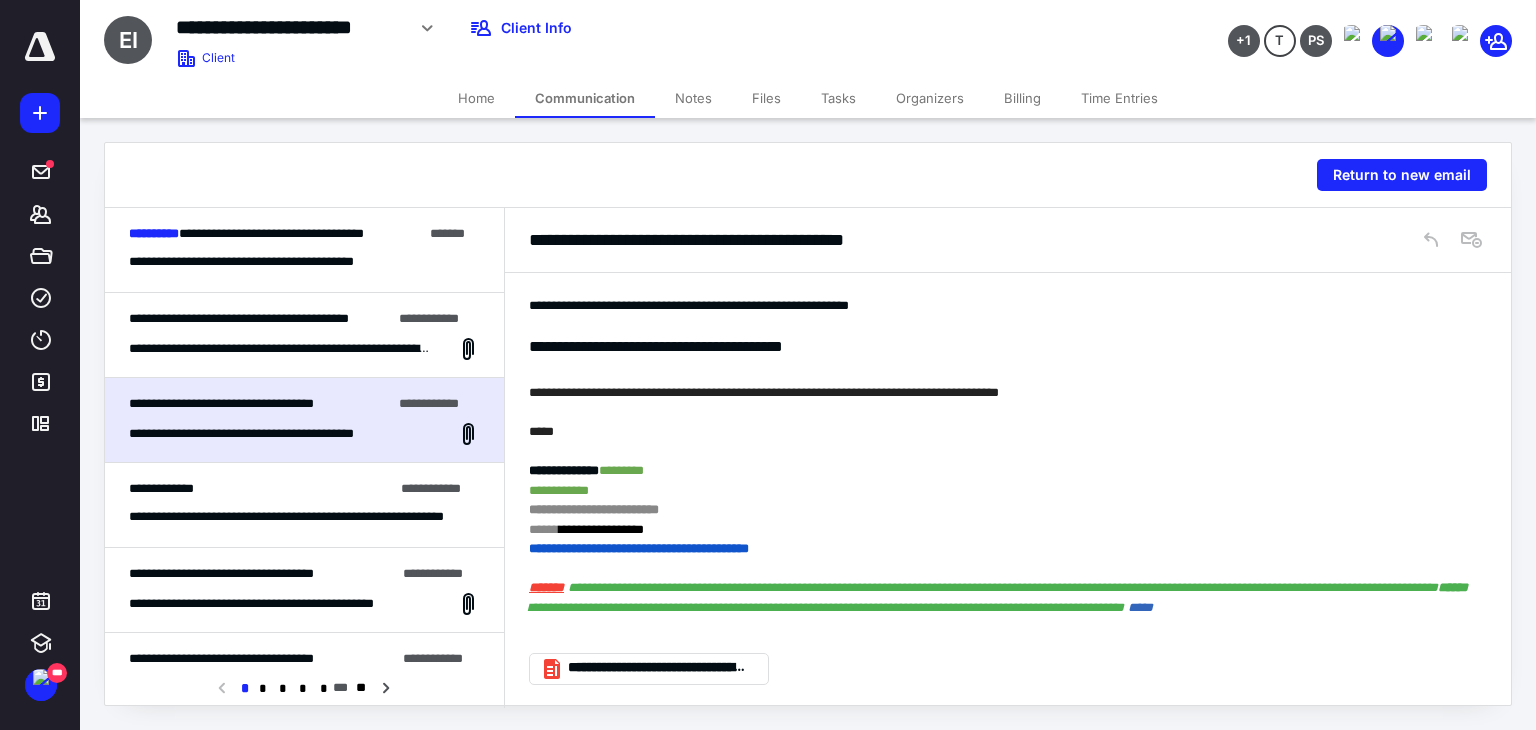 click on "**********" at bounding box center (284, 262) 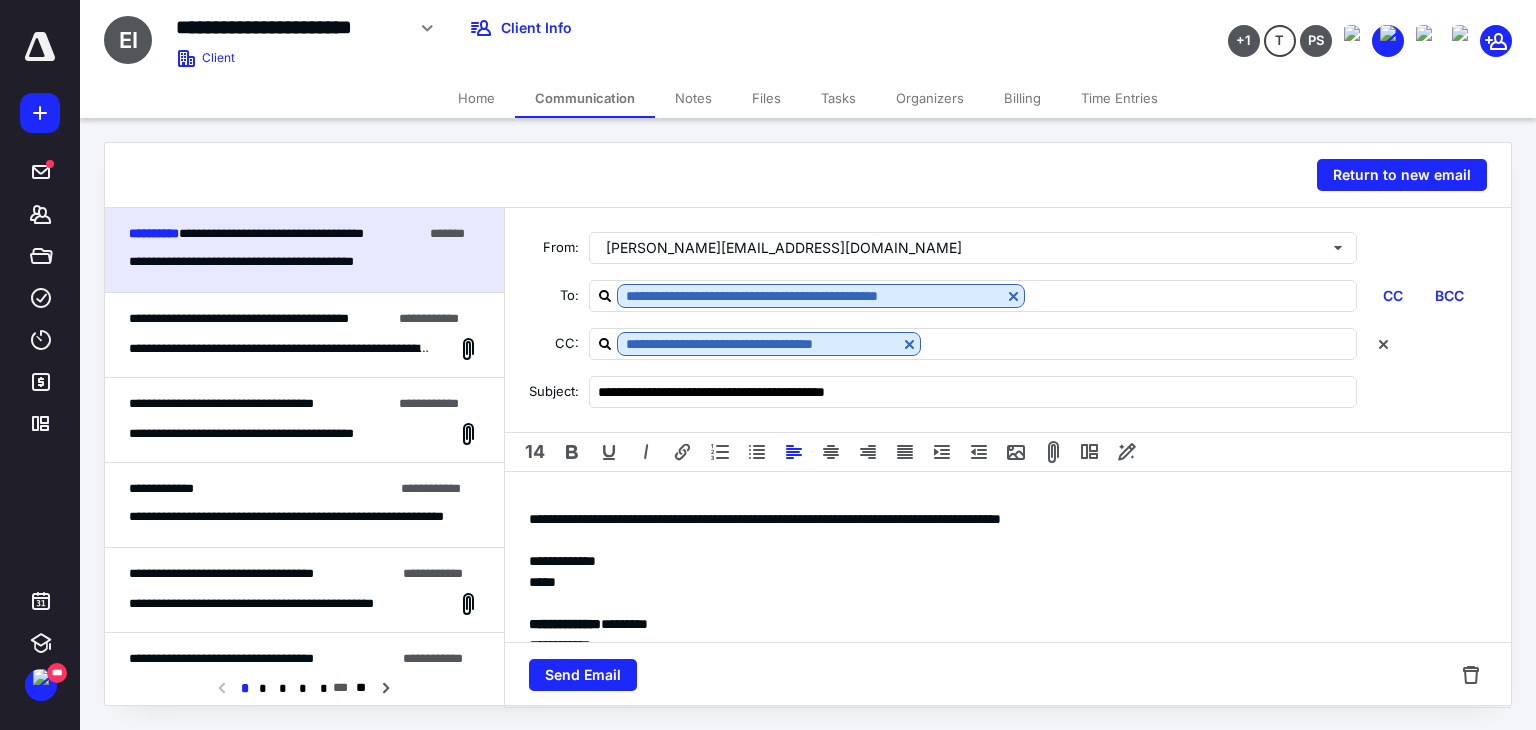 click on "**********" at bounding box center (1008, 624) 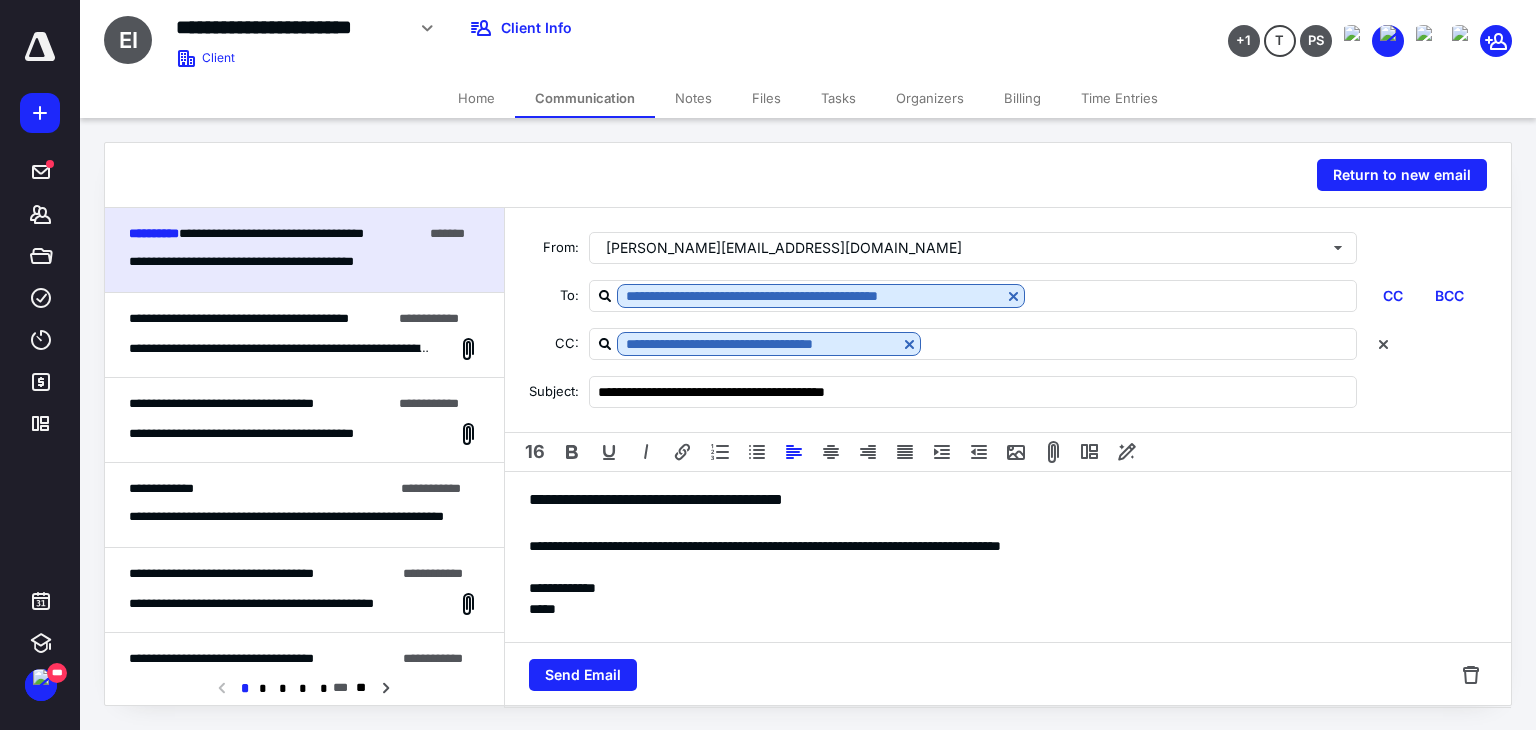 click on "**********" at bounding box center [1008, 638] 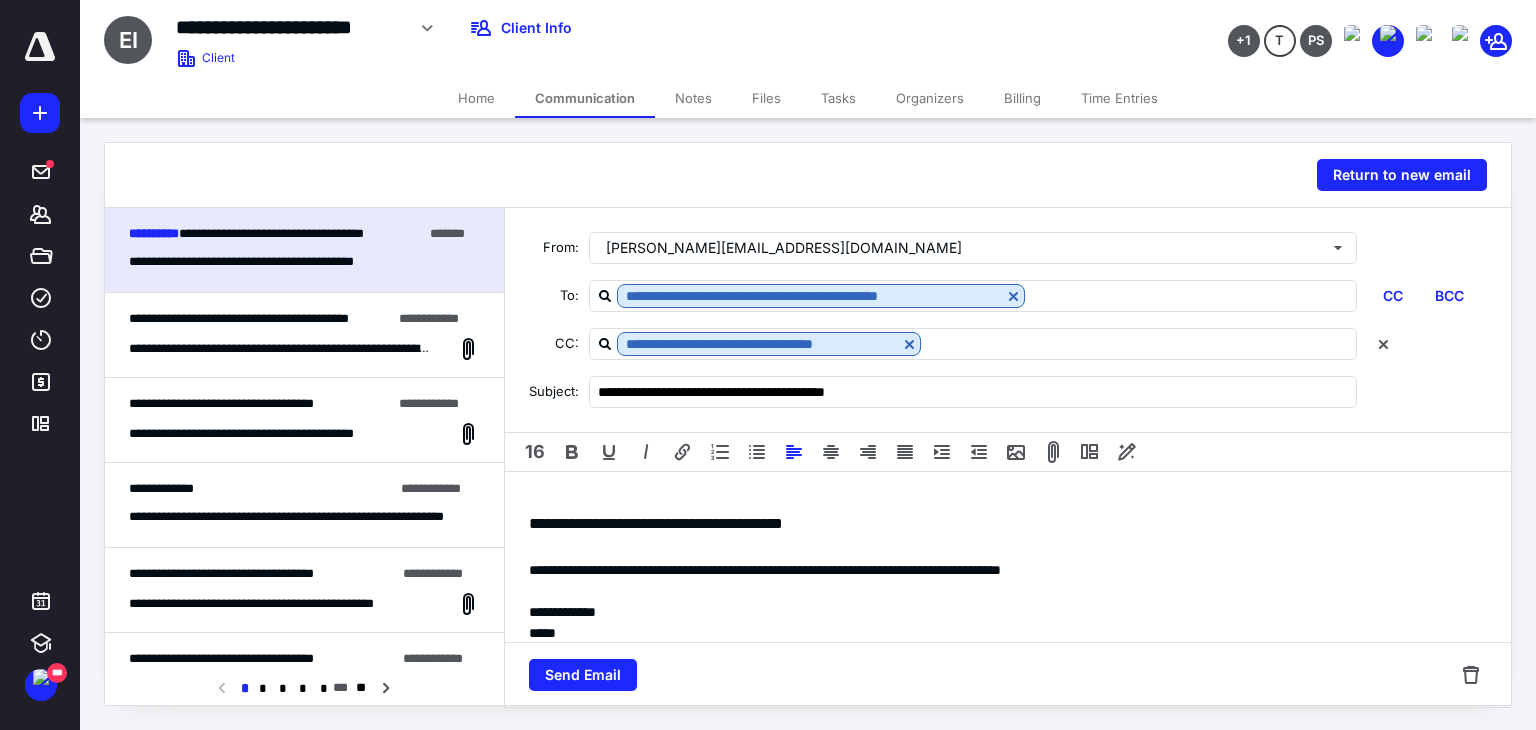 click at bounding box center [1008, 500] 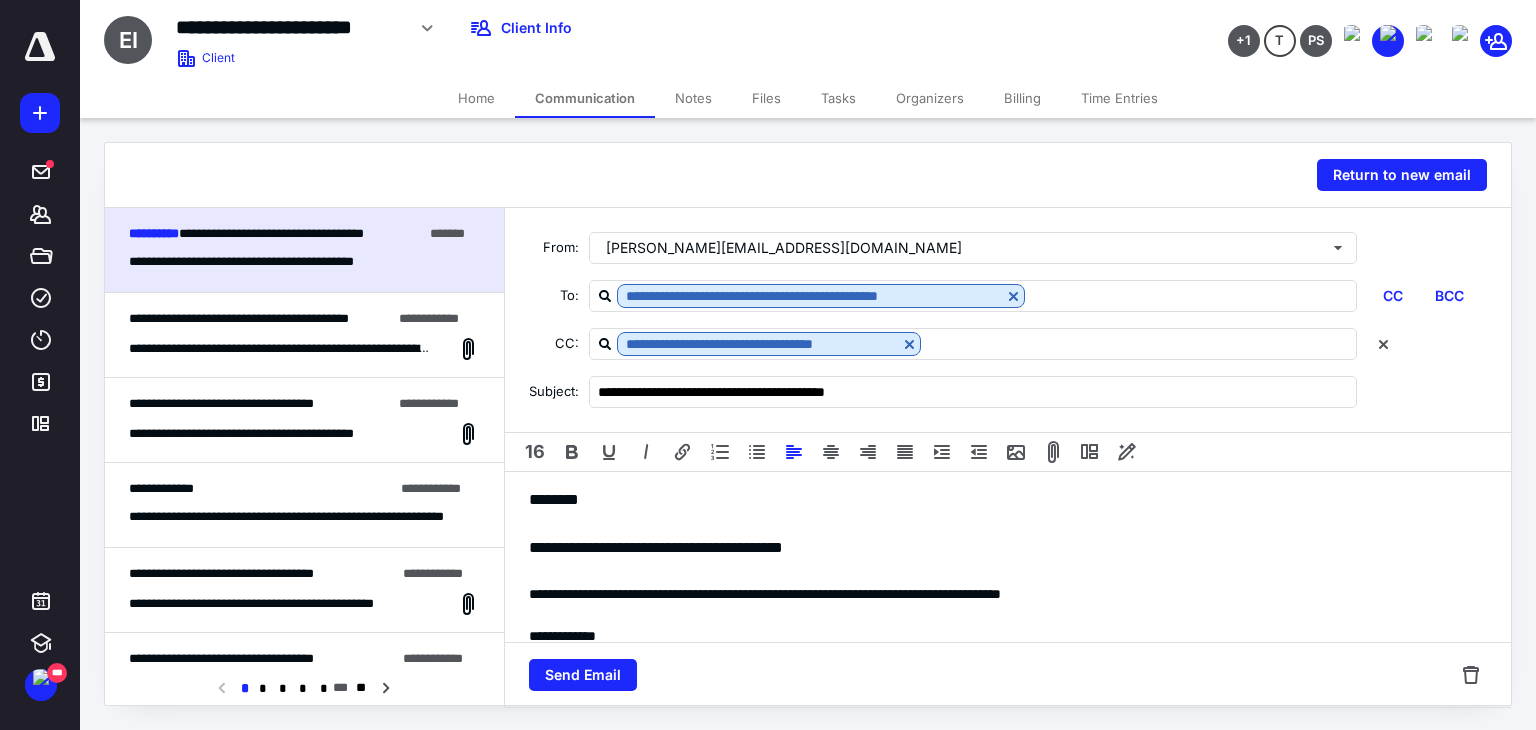 click on "Files" at bounding box center (766, 98) 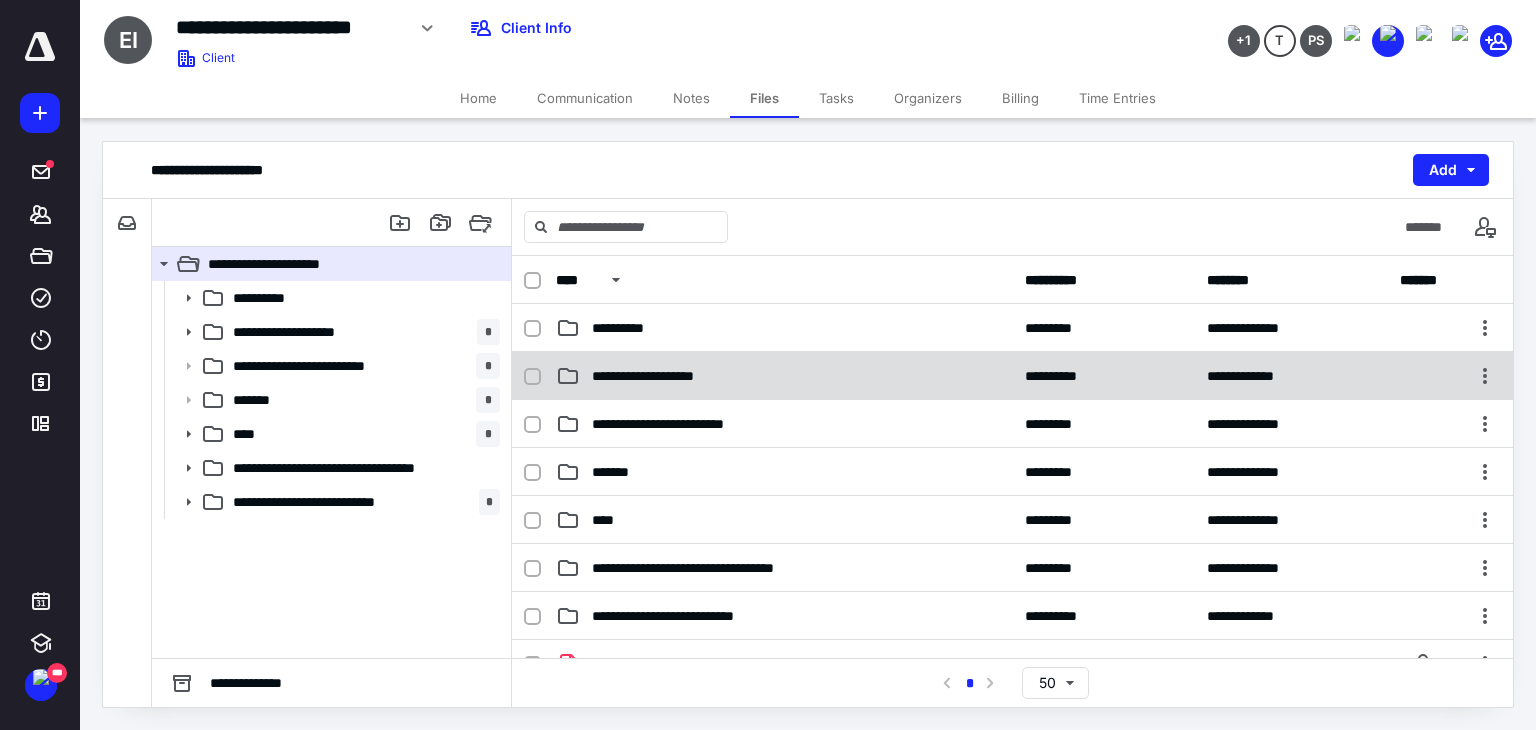 click on "**********" at bounding box center (1012, 376) 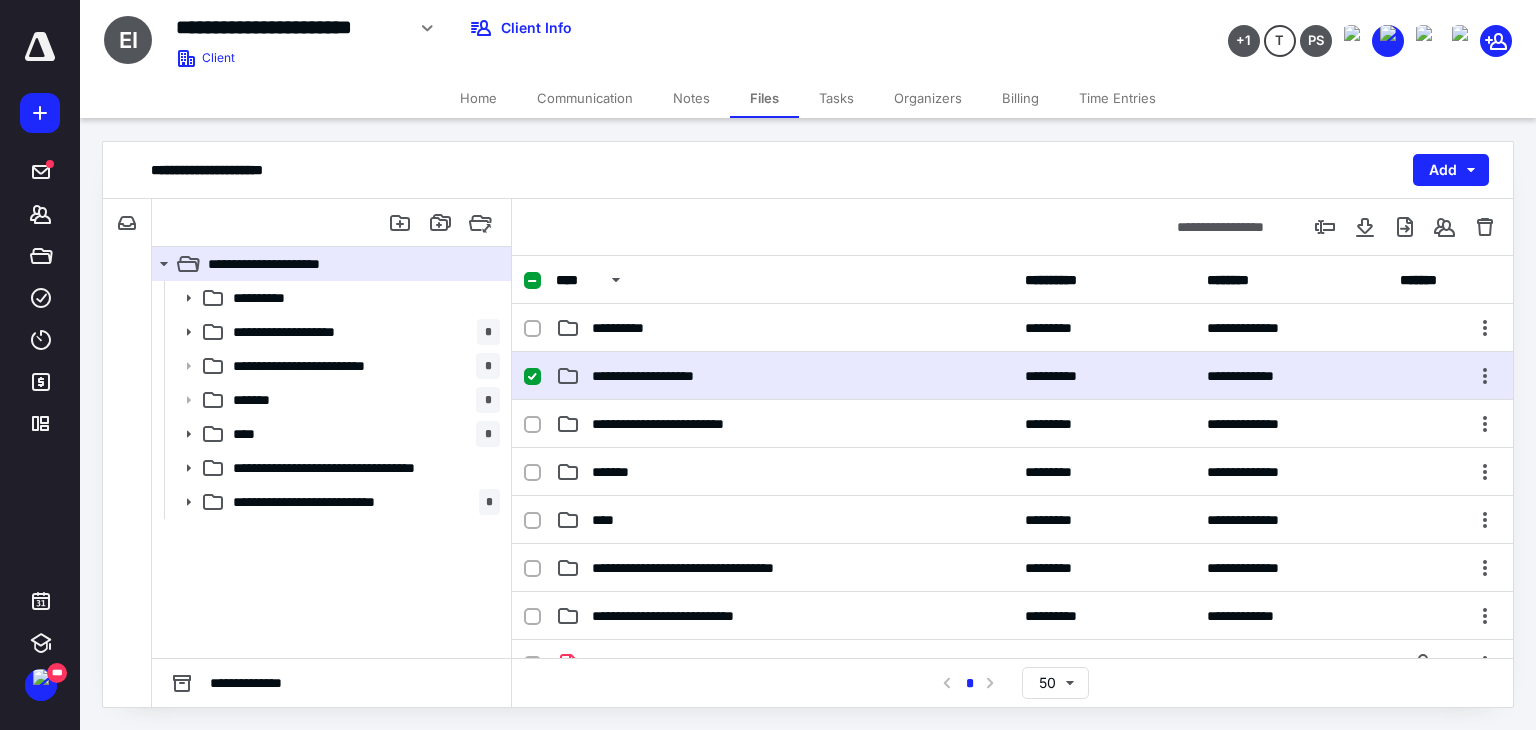 click on "**********" at bounding box center [1012, 376] 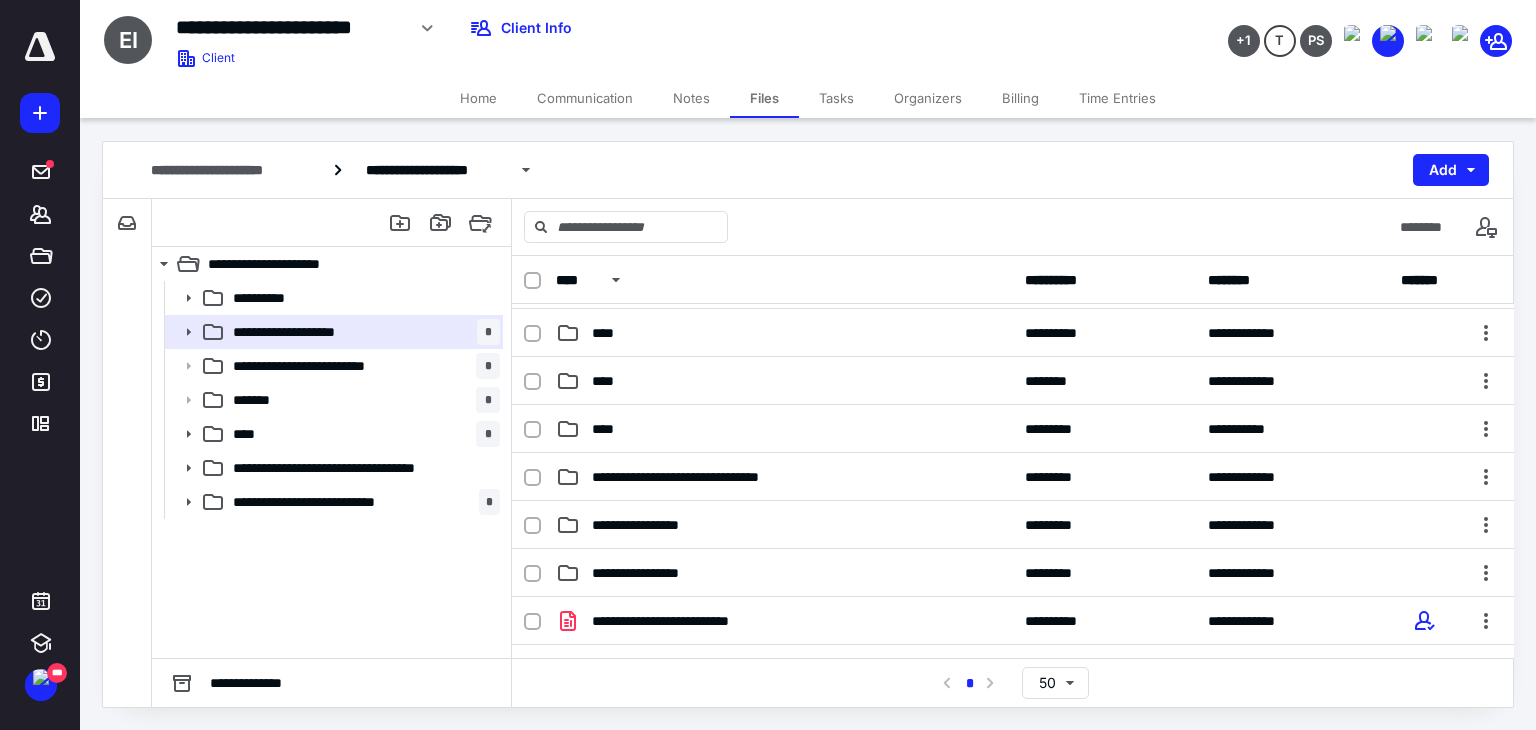 scroll, scrollTop: 300, scrollLeft: 0, axis: vertical 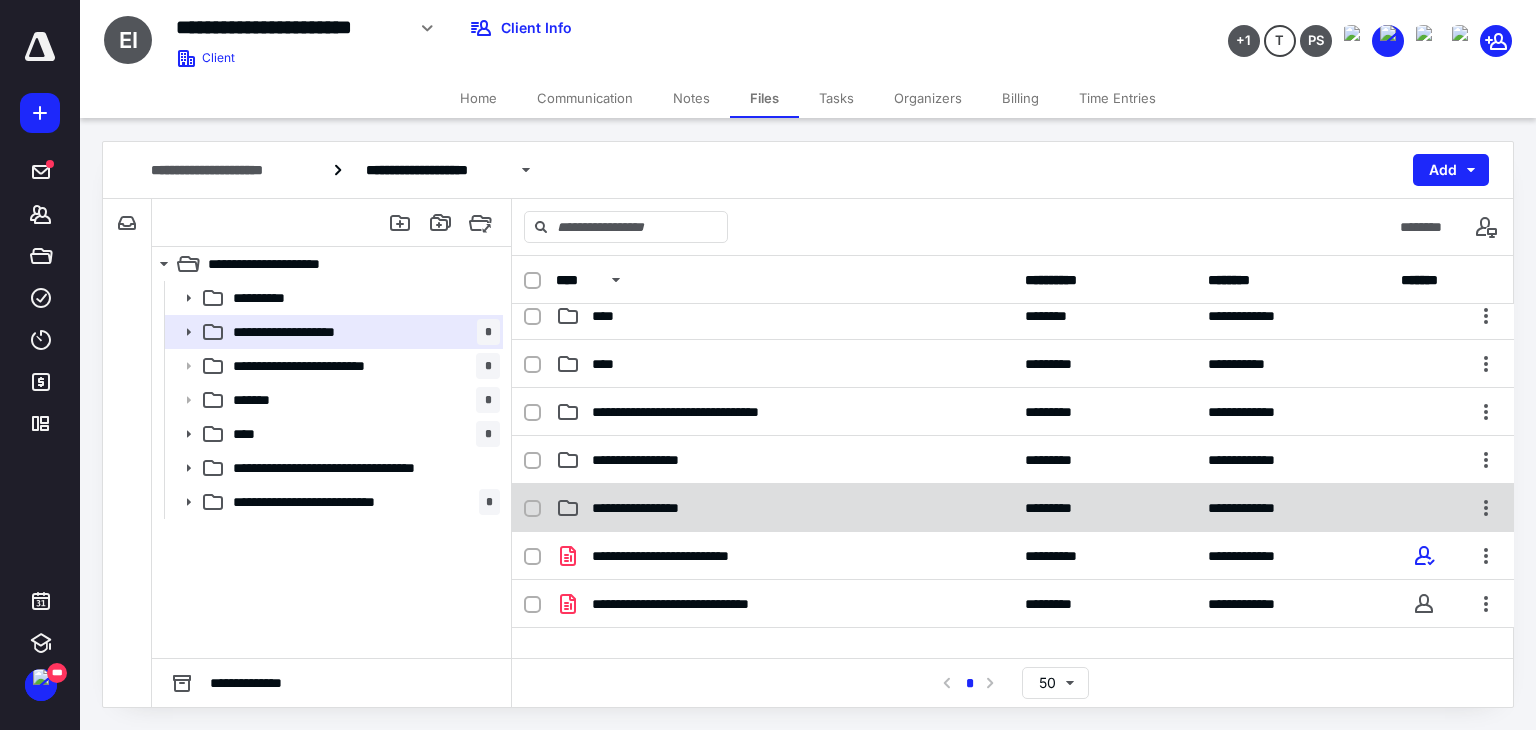 click on "**********" at bounding box center (784, 508) 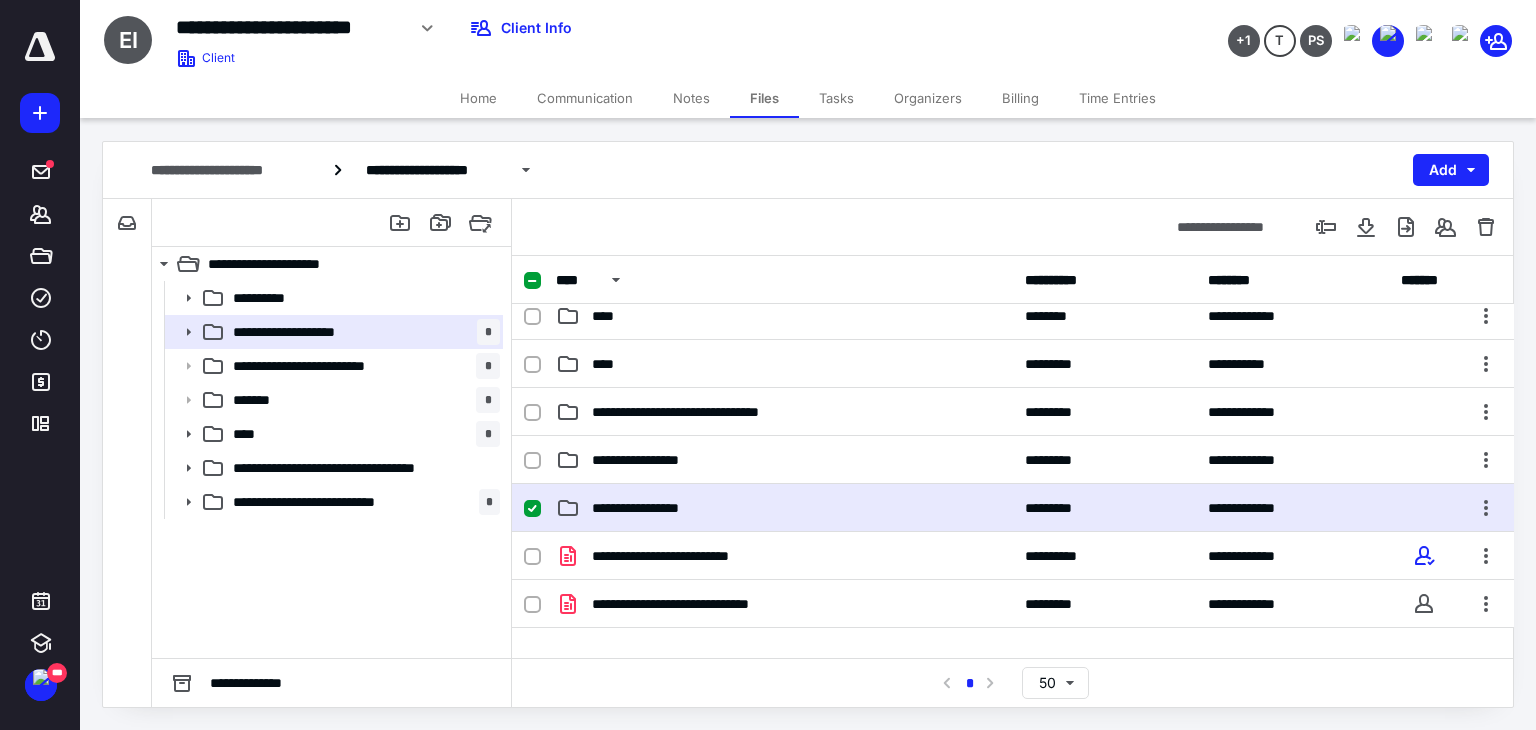 click on "**********" at bounding box center (784, 508) 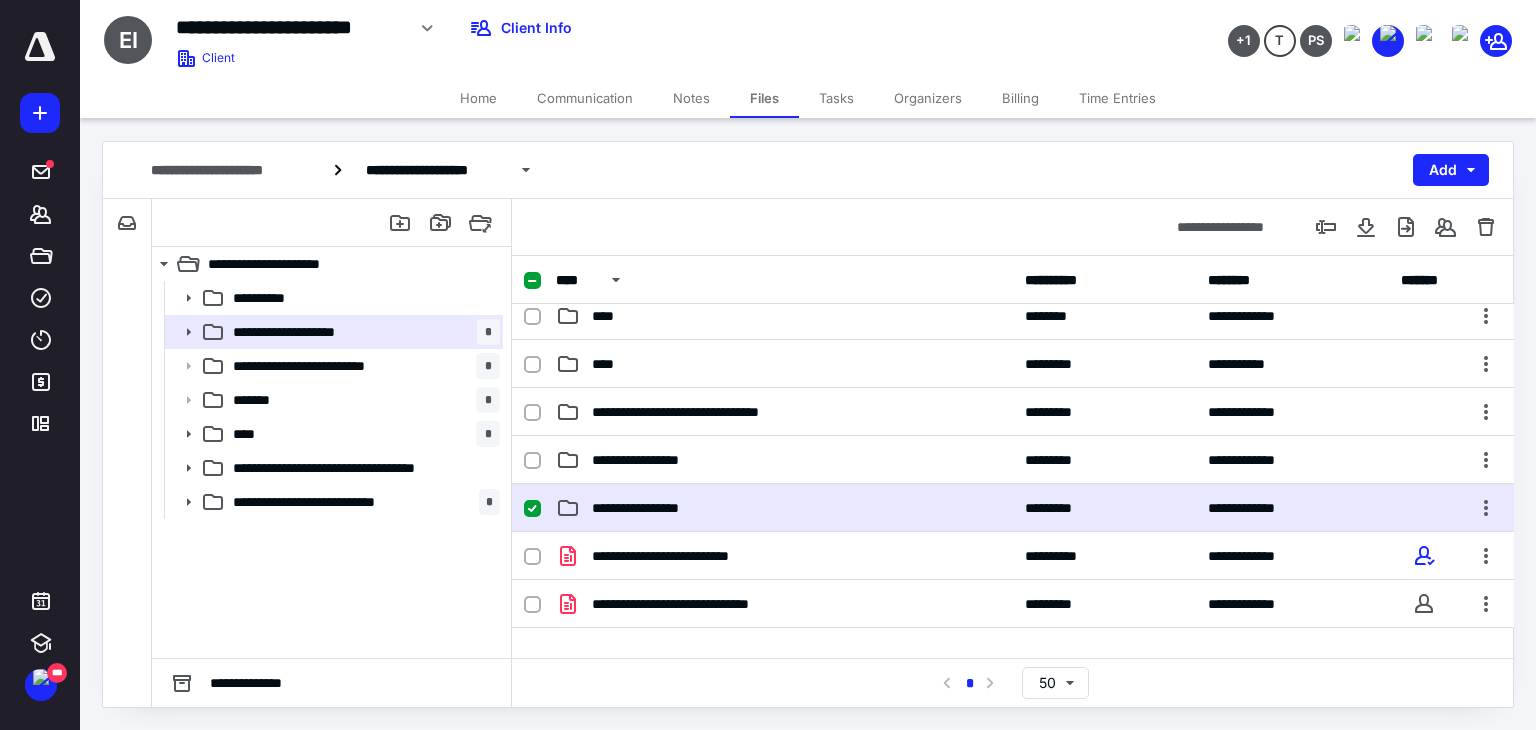 scroll, scrollTop: 0, scrollLeft: 0, axis: both 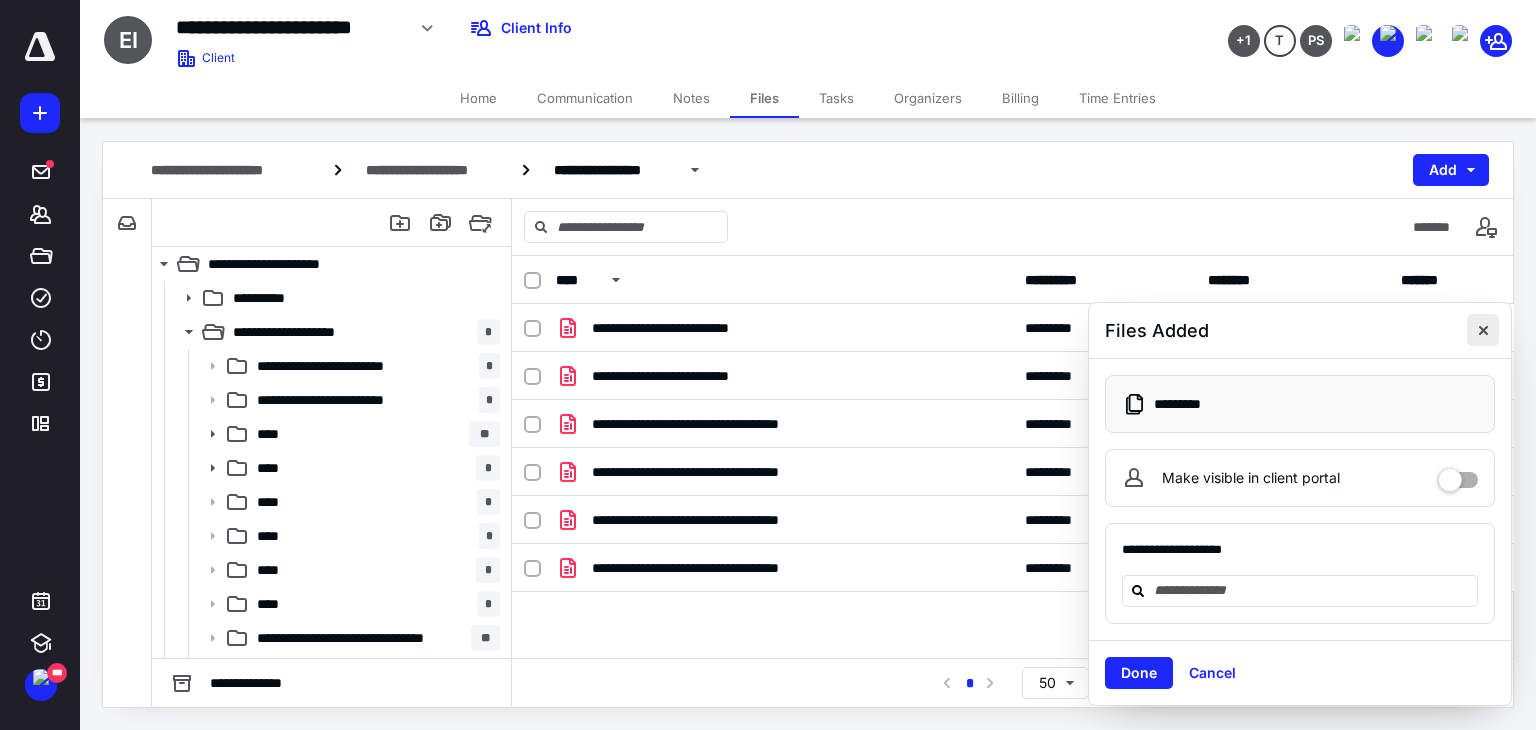click at bounding box center (1483, 330) 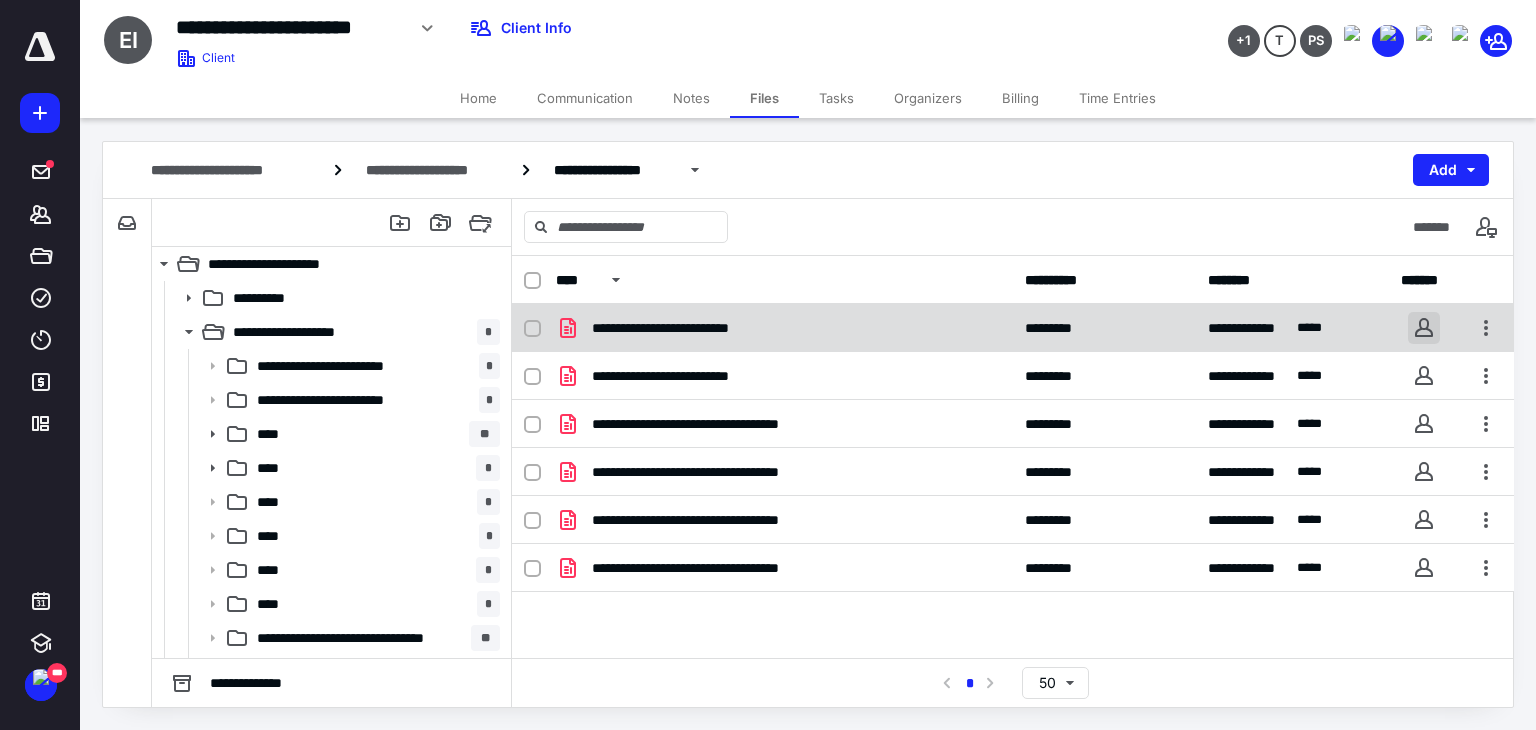 click at bounding box center (1424, 328) 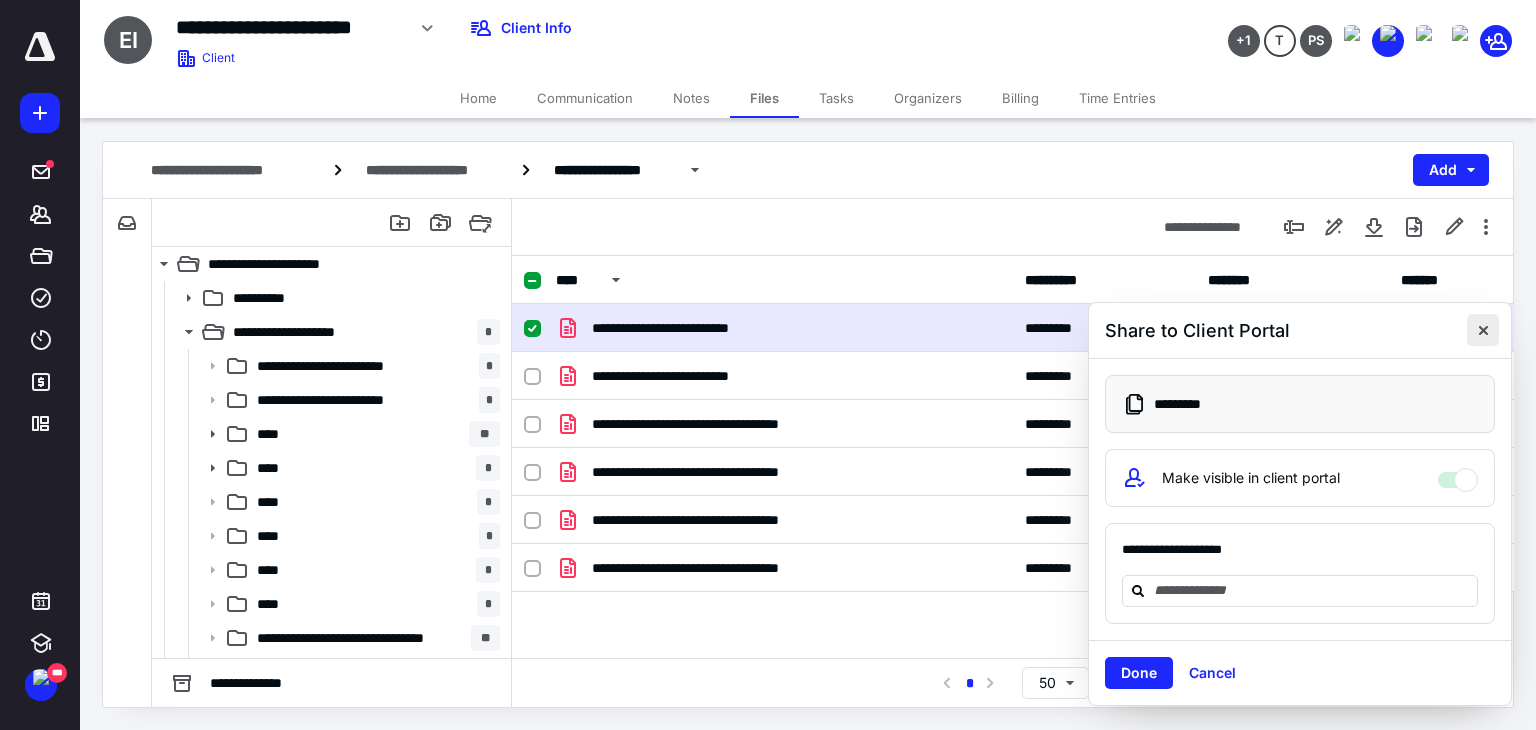 click at bounding box center [1483, 330] 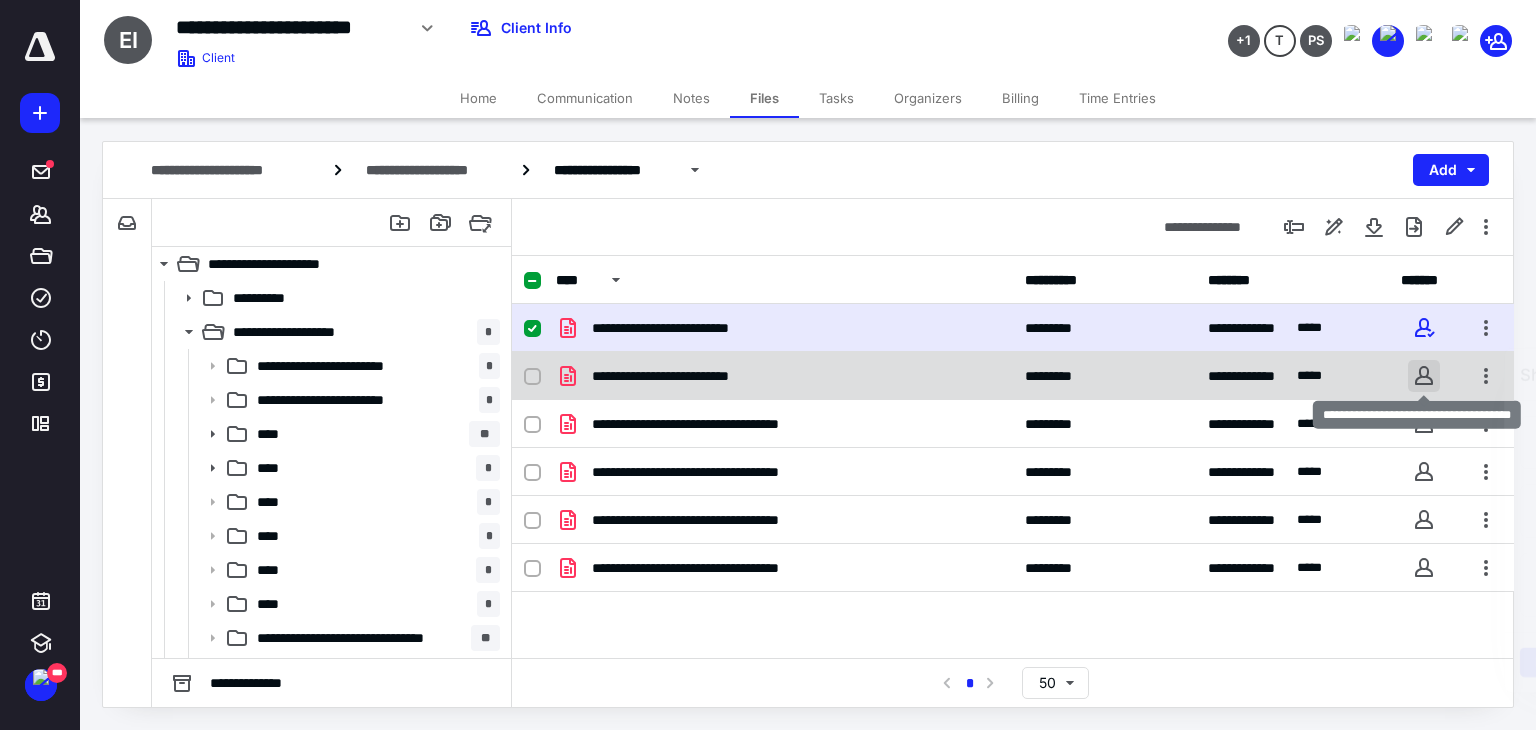 click at bounding box center [1424, 376] 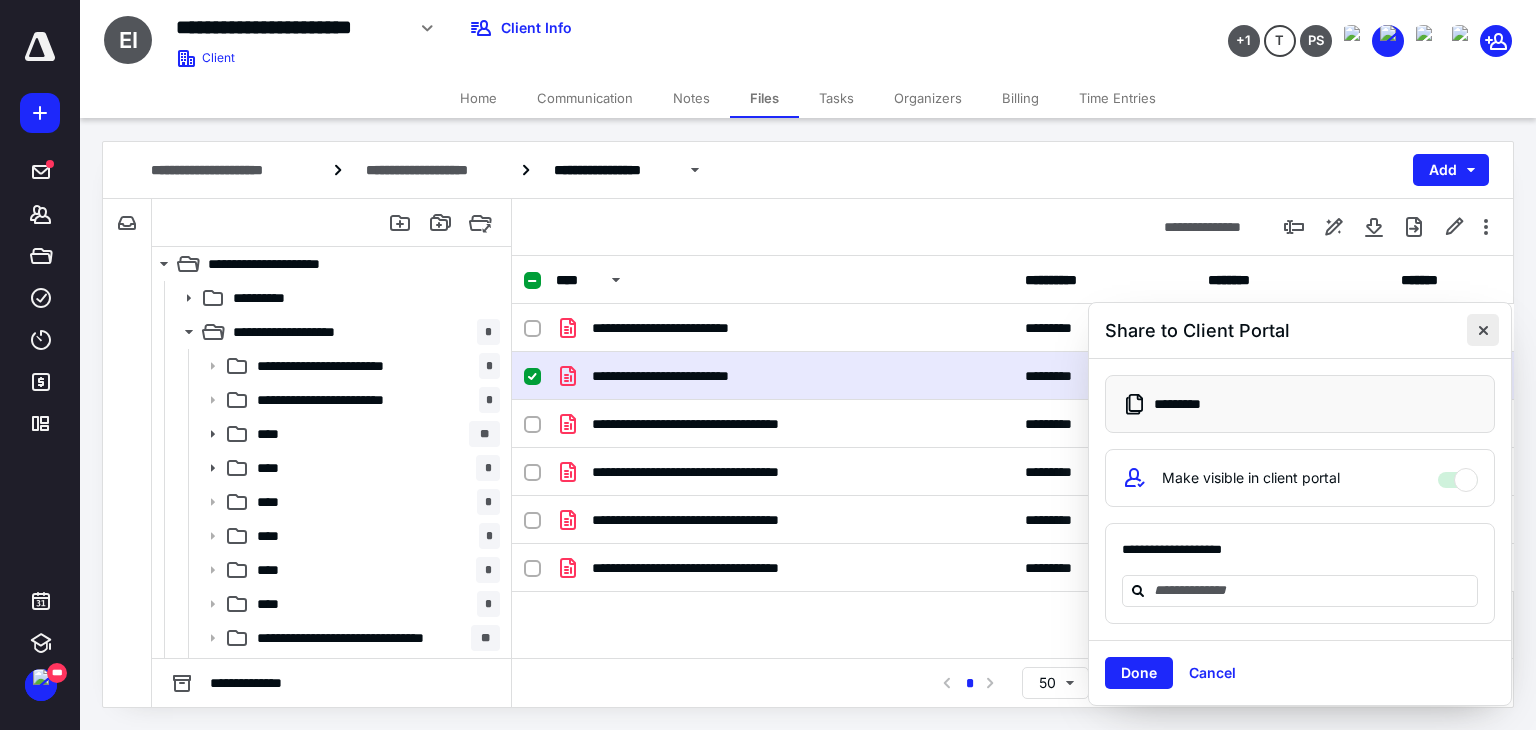 click at bounding box center [1483, 330] 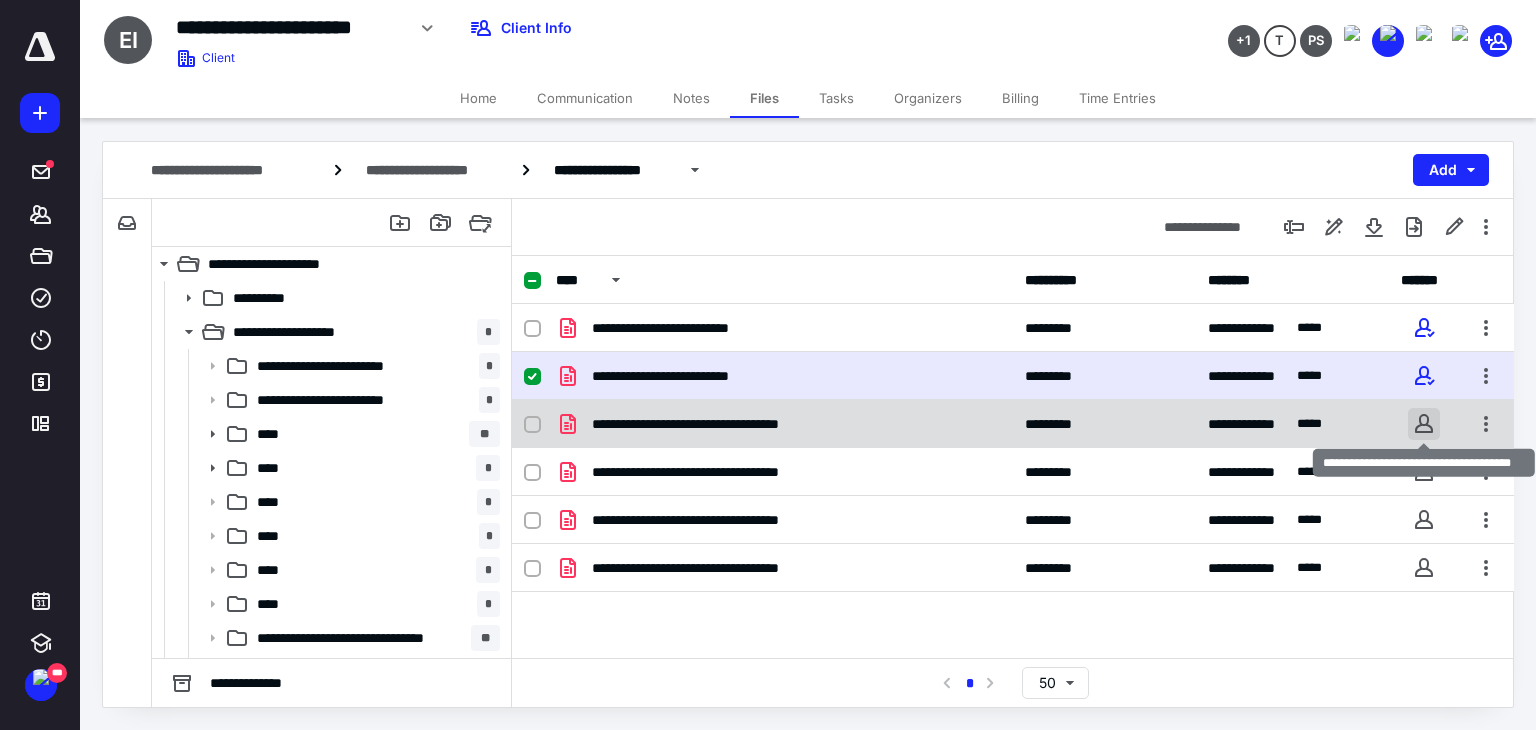 click at bounding box center [1424, 424] 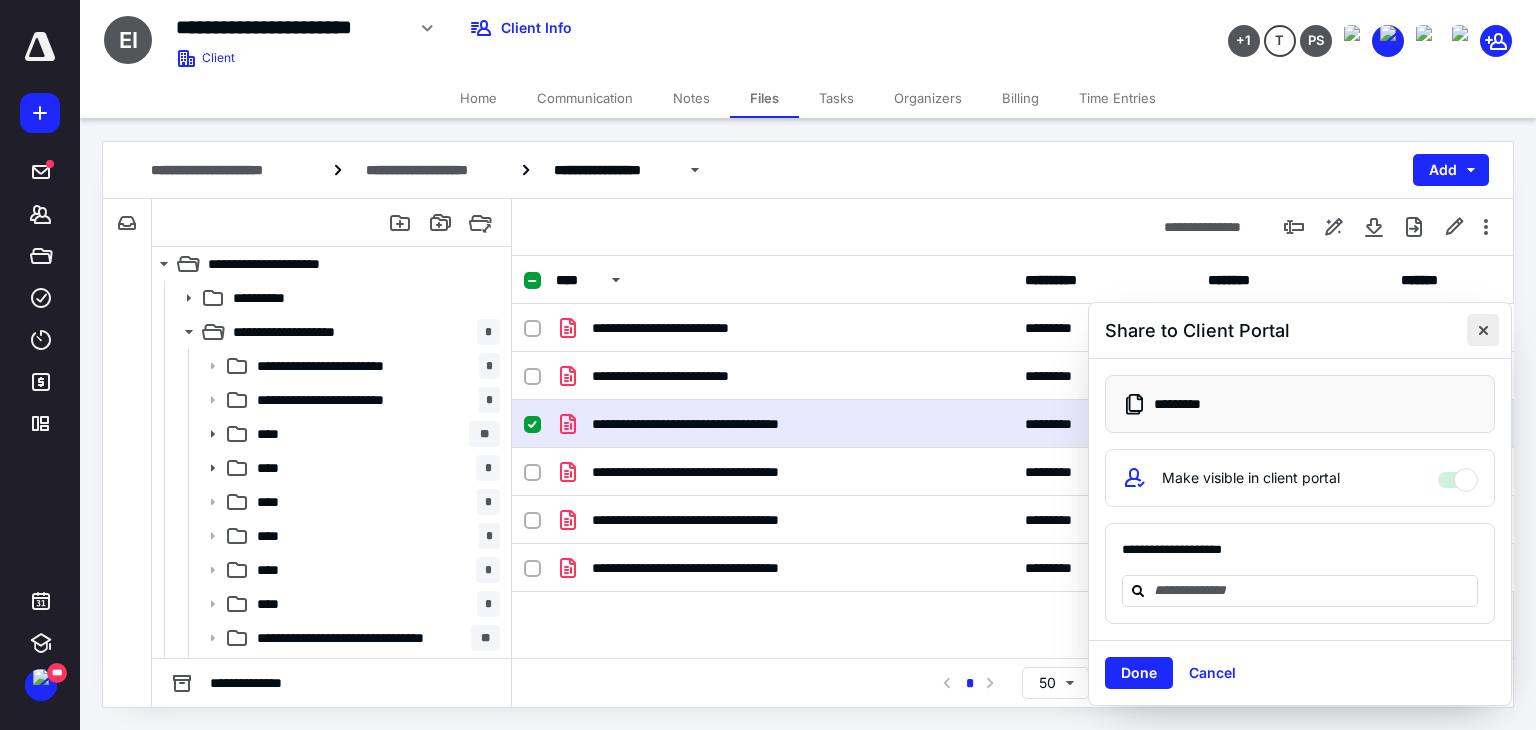 click at bounding box center (1483, 330) 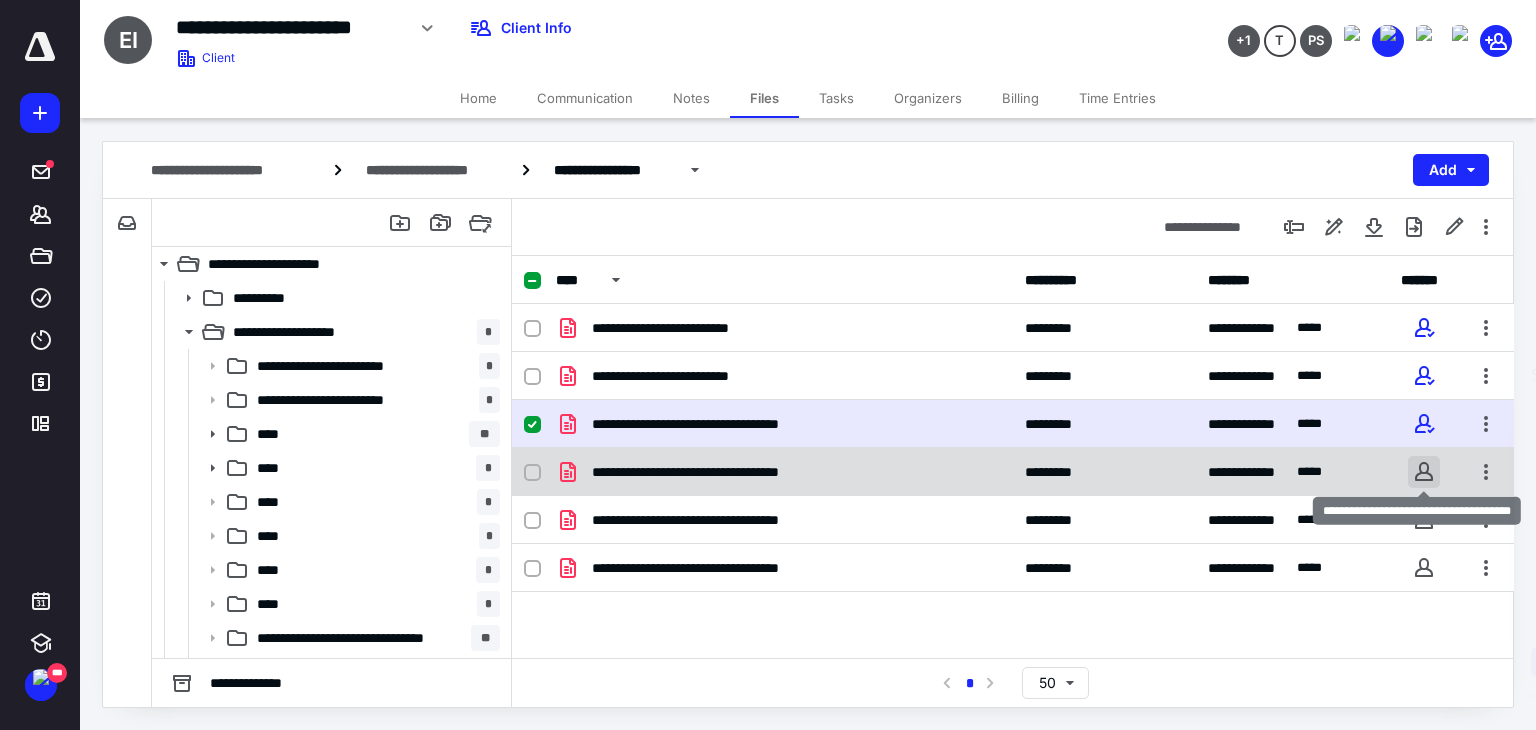 click at bounding box center (1424, 472) 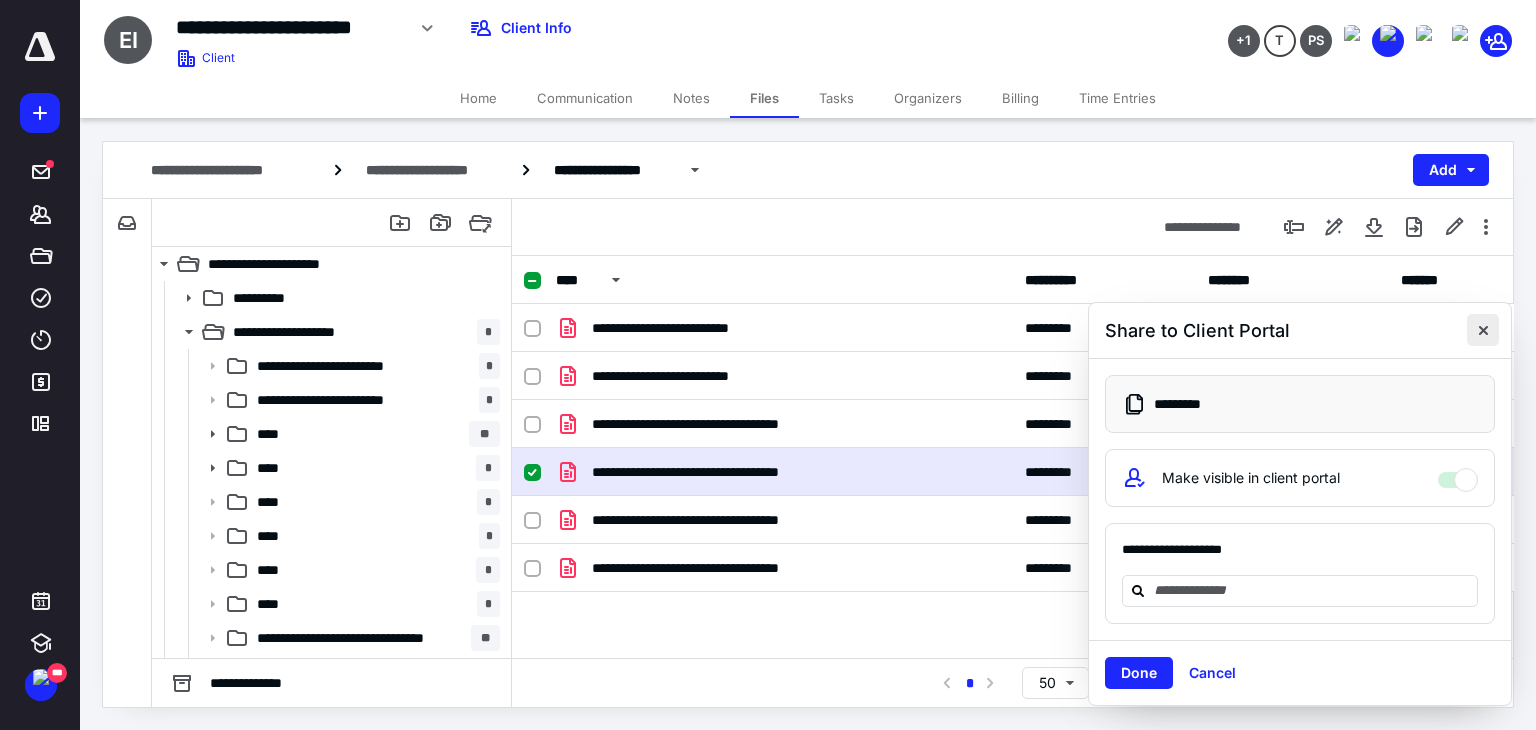 click at bounding box center (1483, 330) 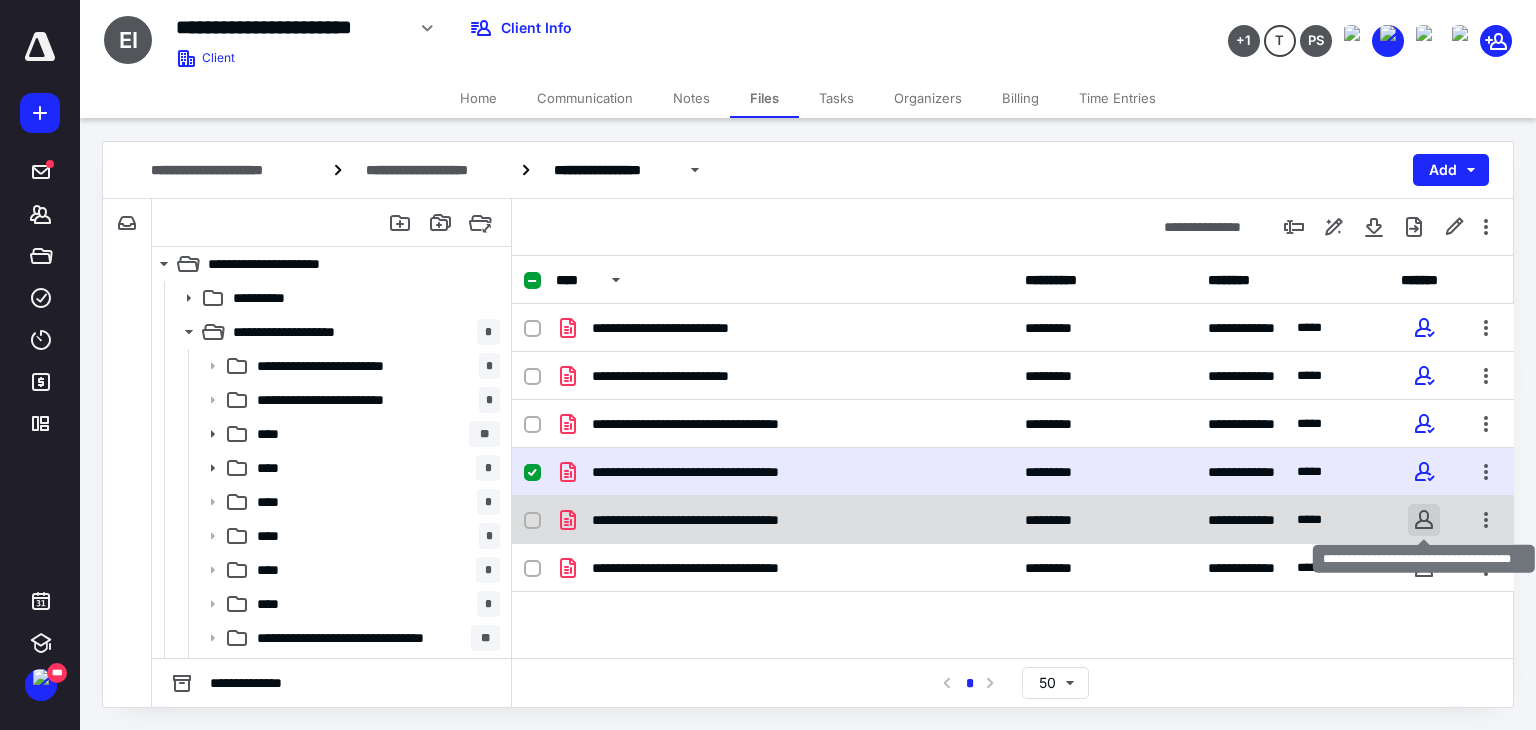 click at bounding box center [1424, 520] 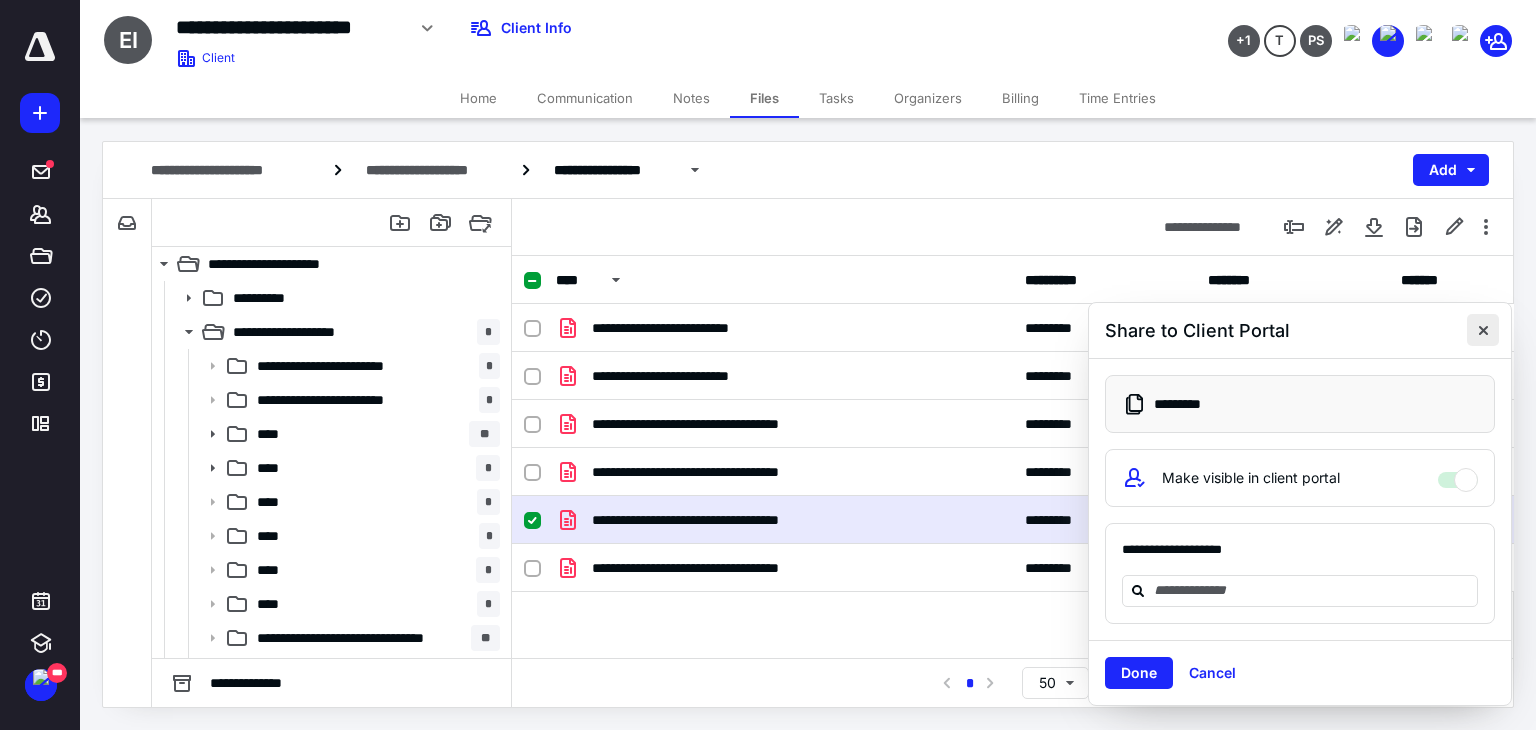 click at bounding box center (1483, 330) 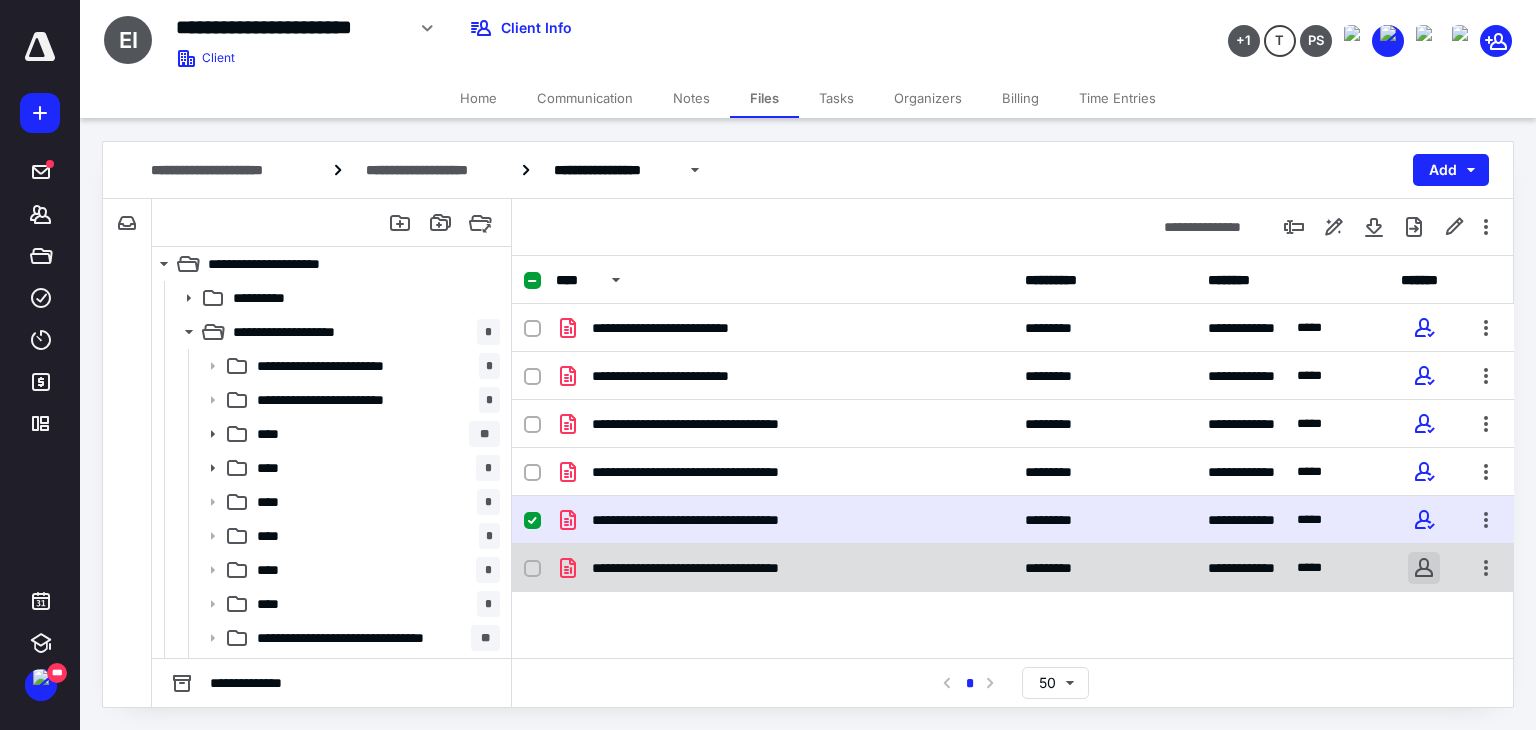 click at bounding box center (1424, 568) 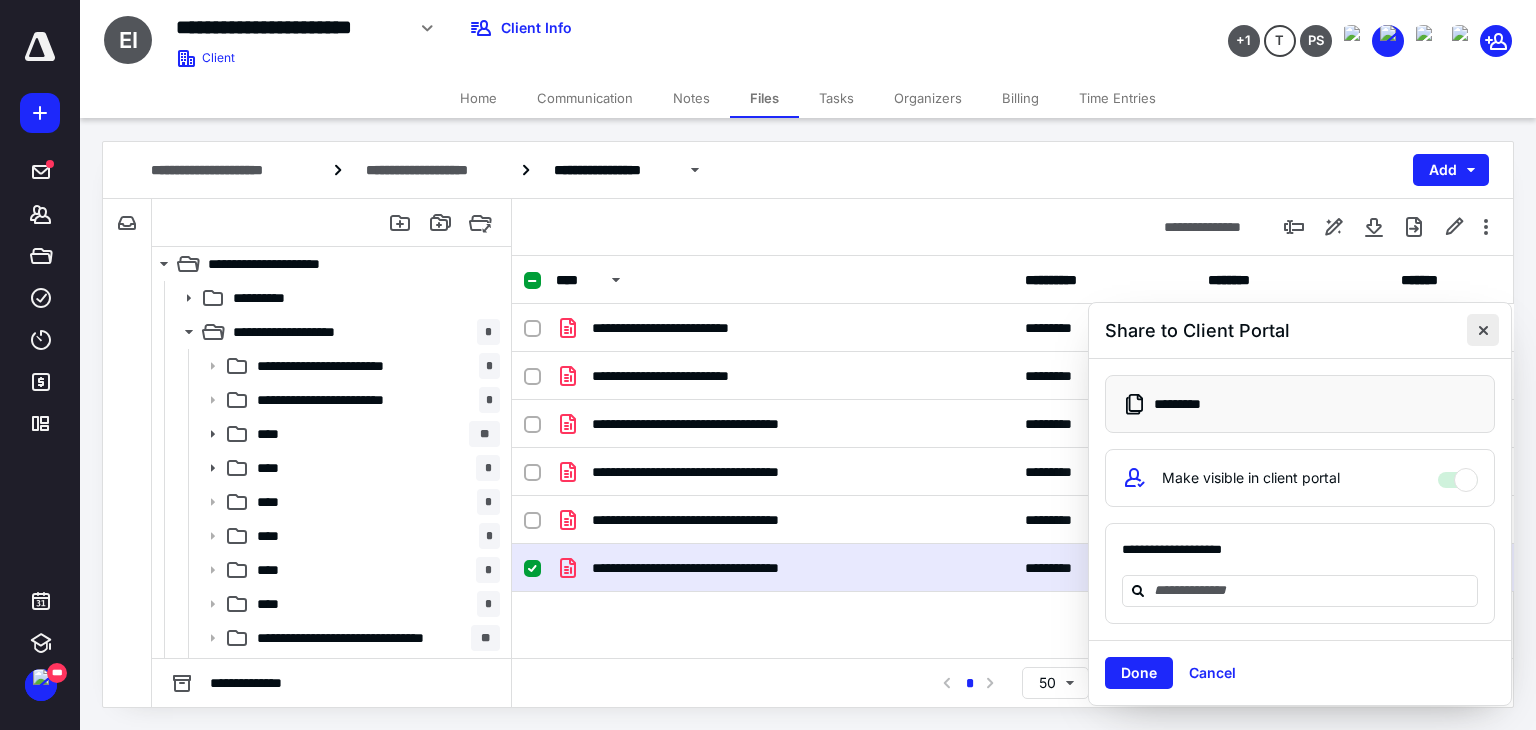 click at bounding box center [1483, 330] 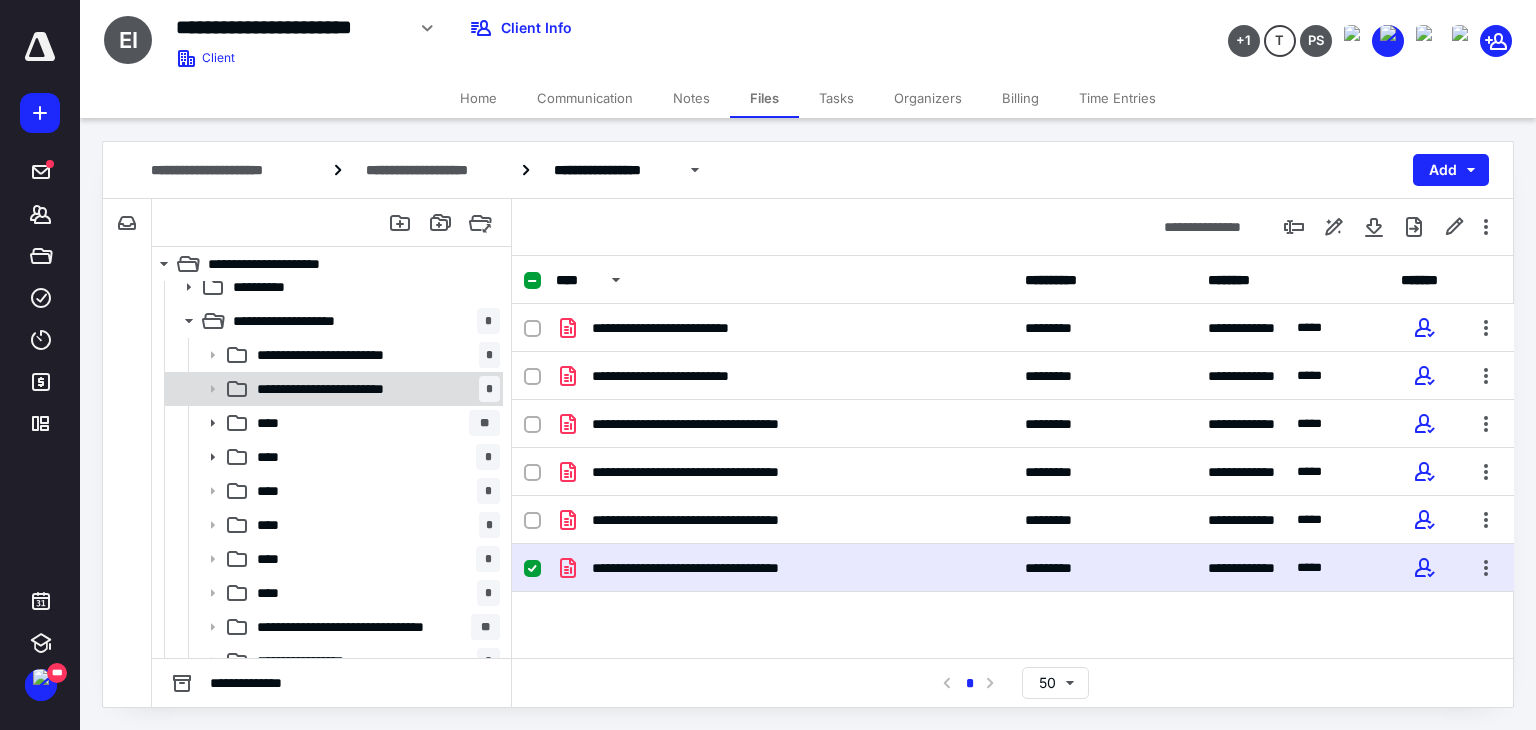scroll, scrollTop: 0, scrollLeft: 0, axis: both 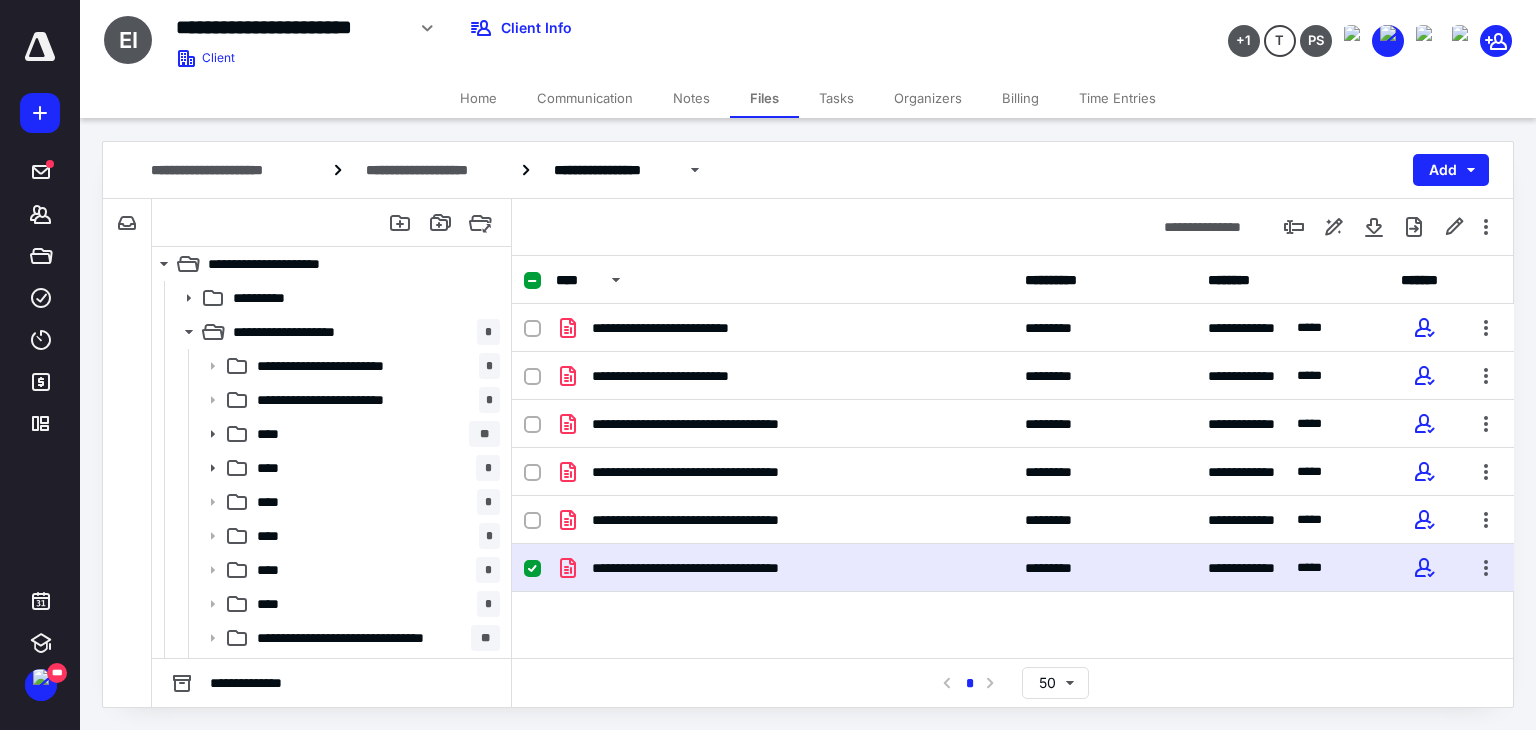 click on "Communication" at bounding box center [585, 98] 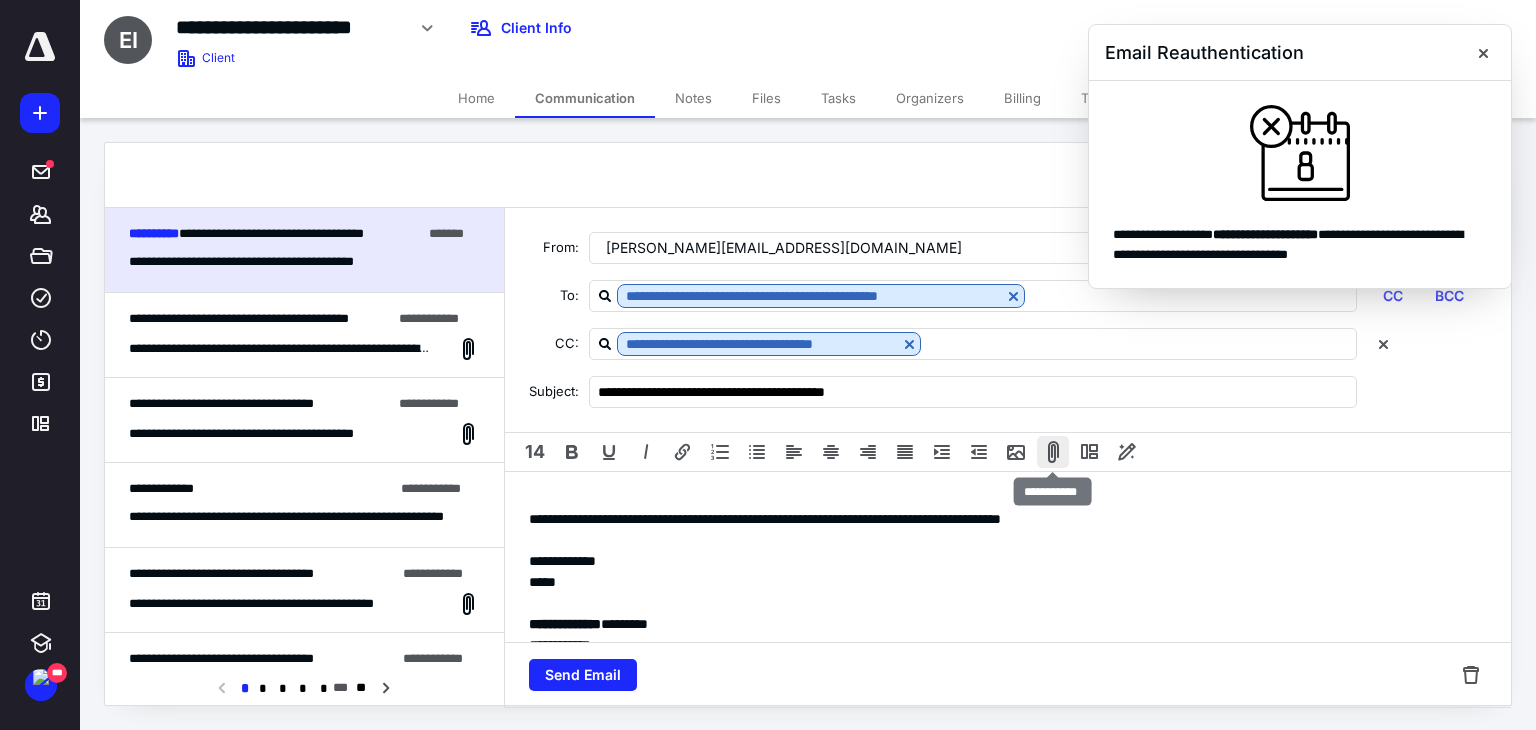 click at bounding box center [1053, 452] 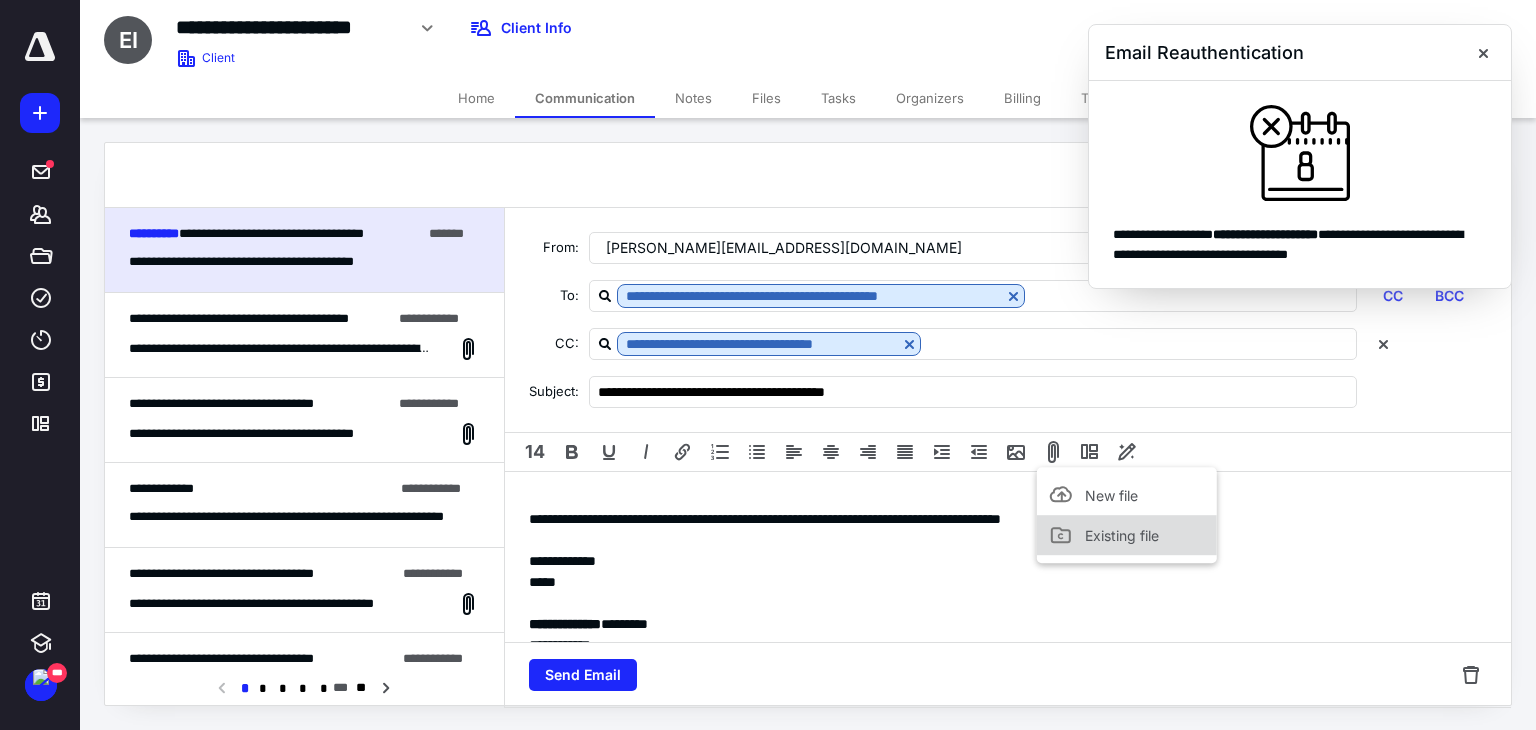 click on "Existing file" at bounding box center (1122, 535) 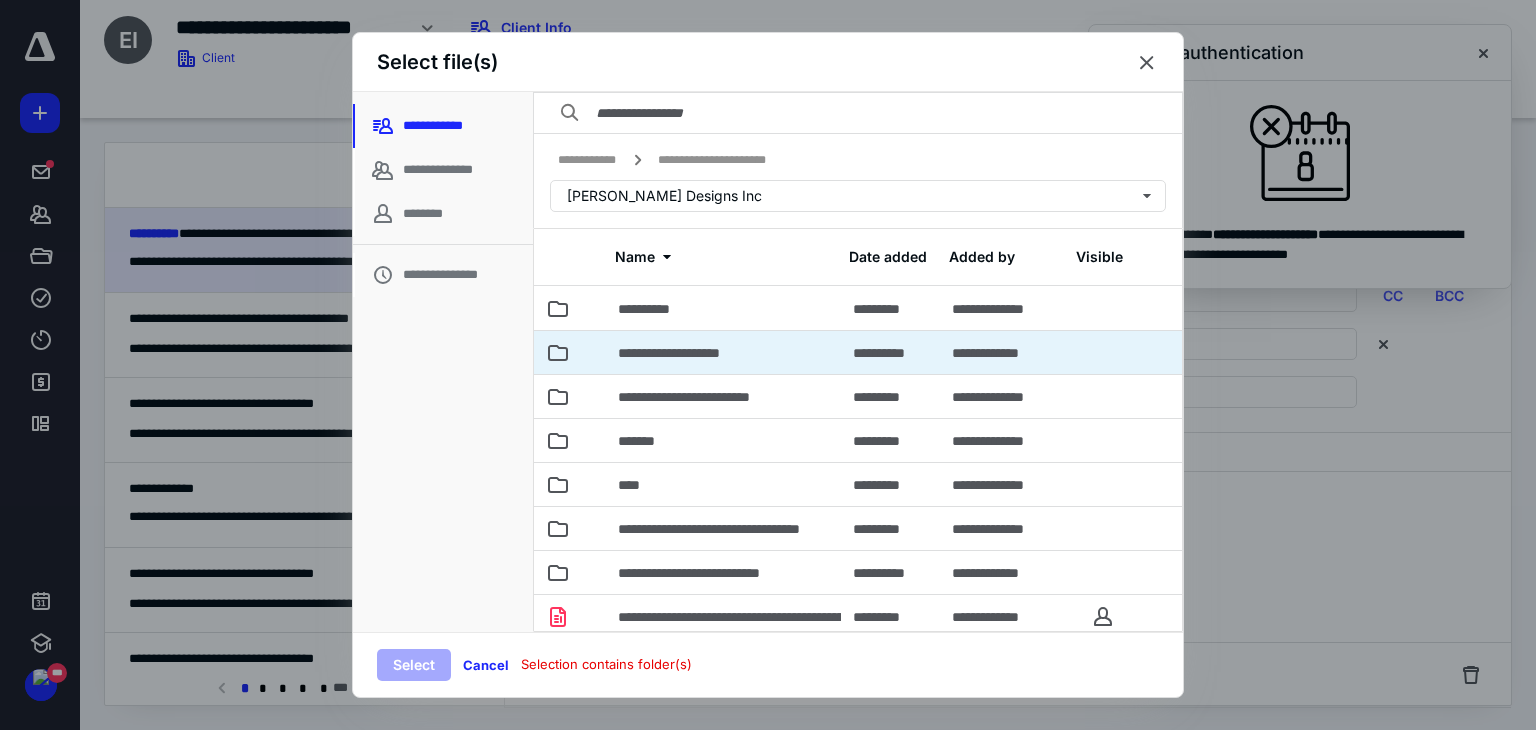 click on "**********" at bounding box center (723, 352) 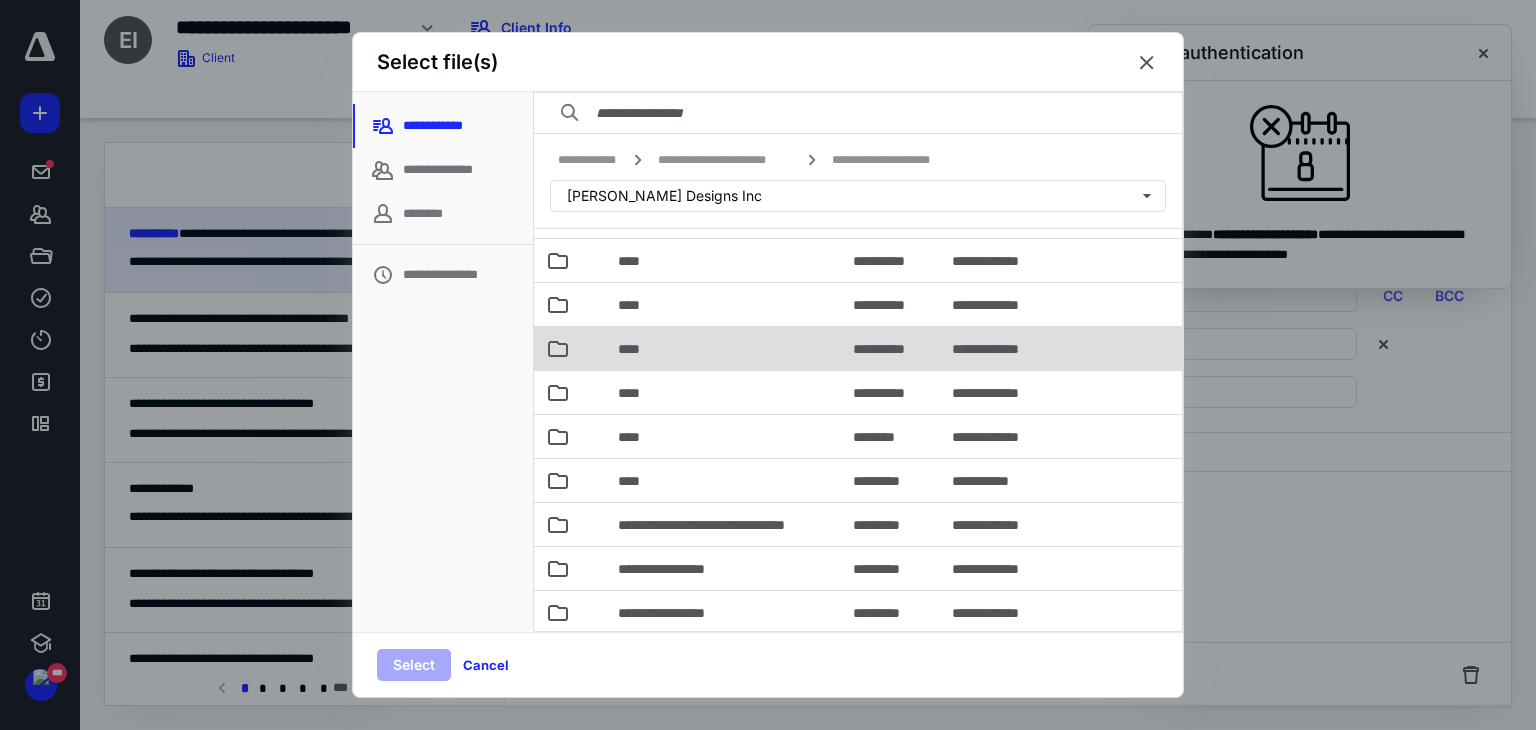 scroll, scrollTop: 200, scrollLeft: 0, axis: vertical 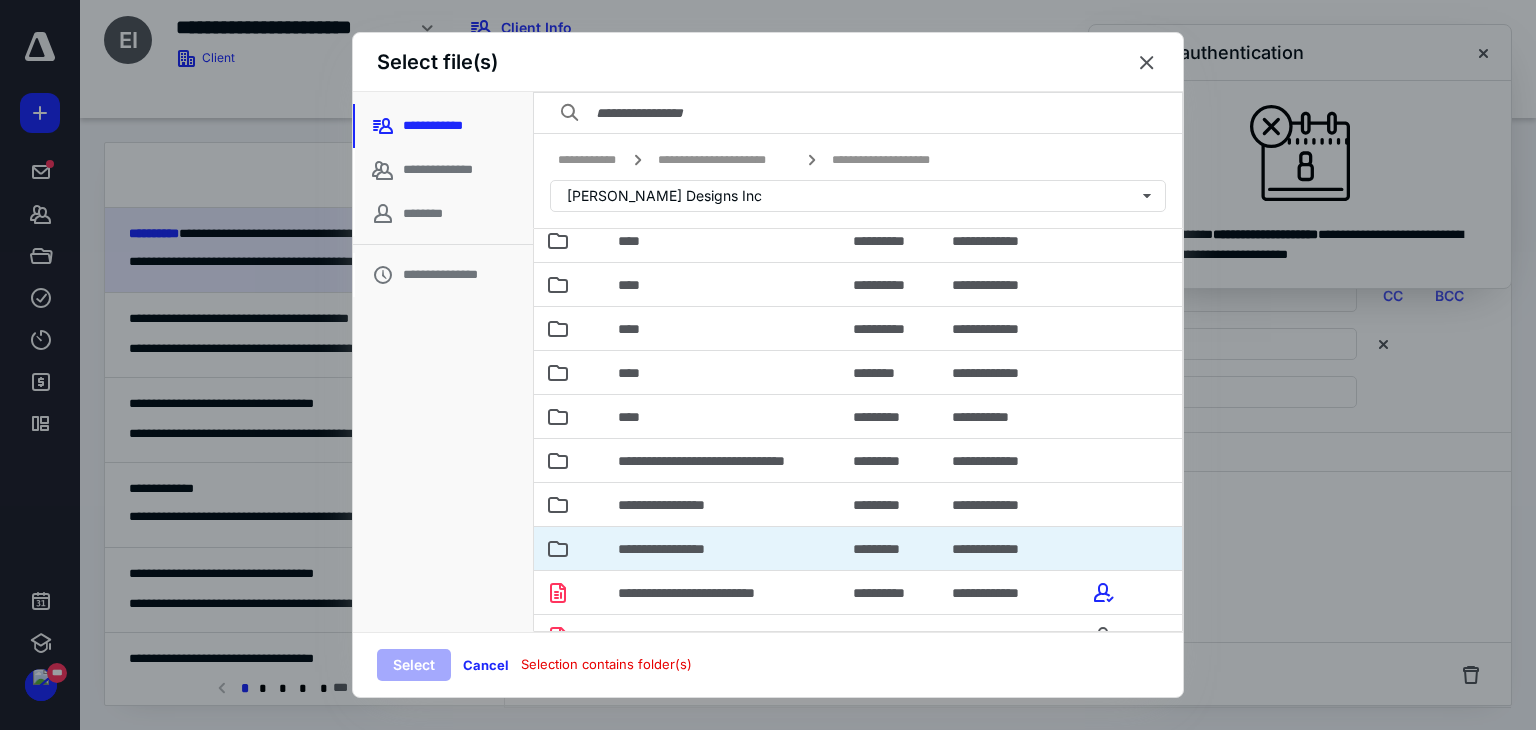 click on "**********" at bounding box center [723, 548] 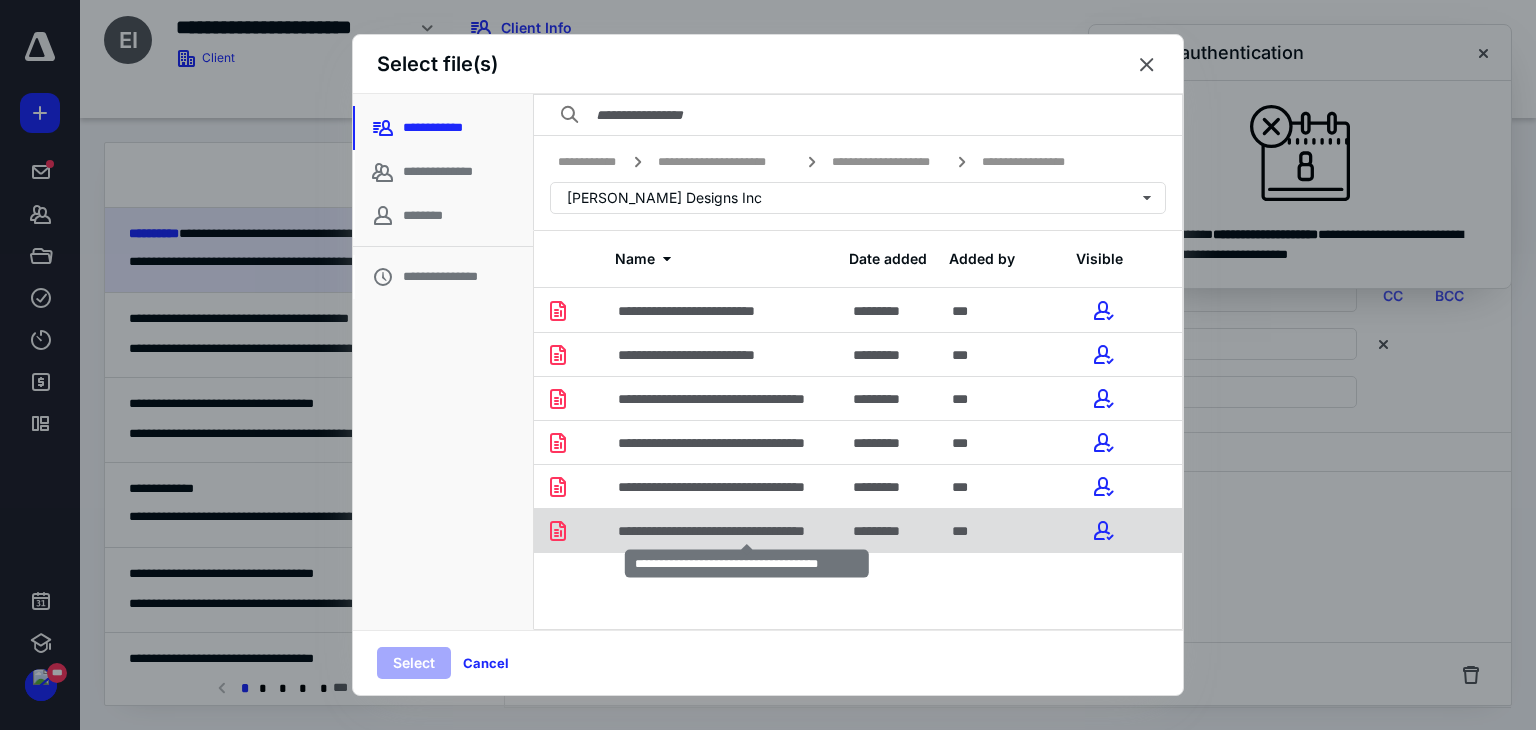 click on "**********" at bounding box center [747, 531] 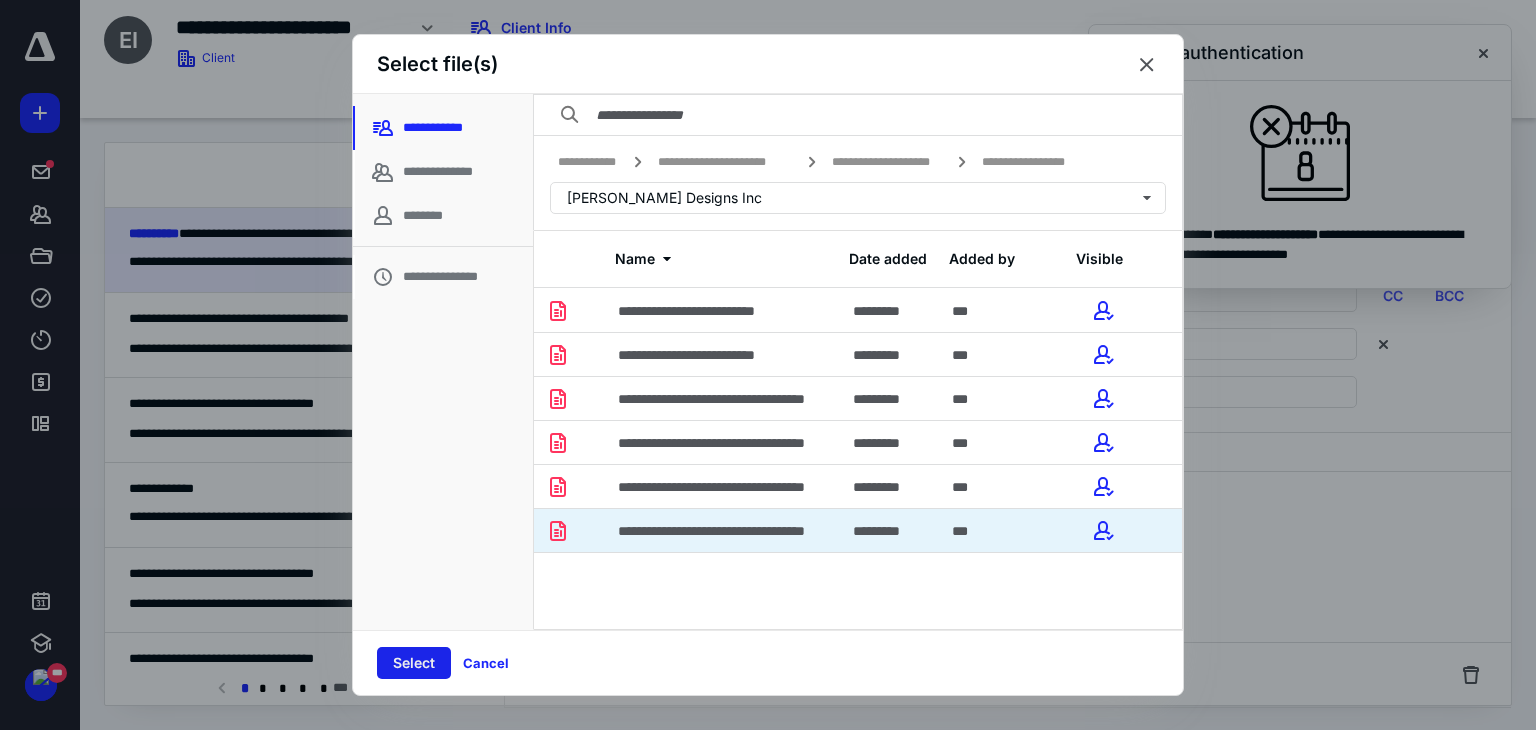 click on "Select" at bounding box center (414, 663) 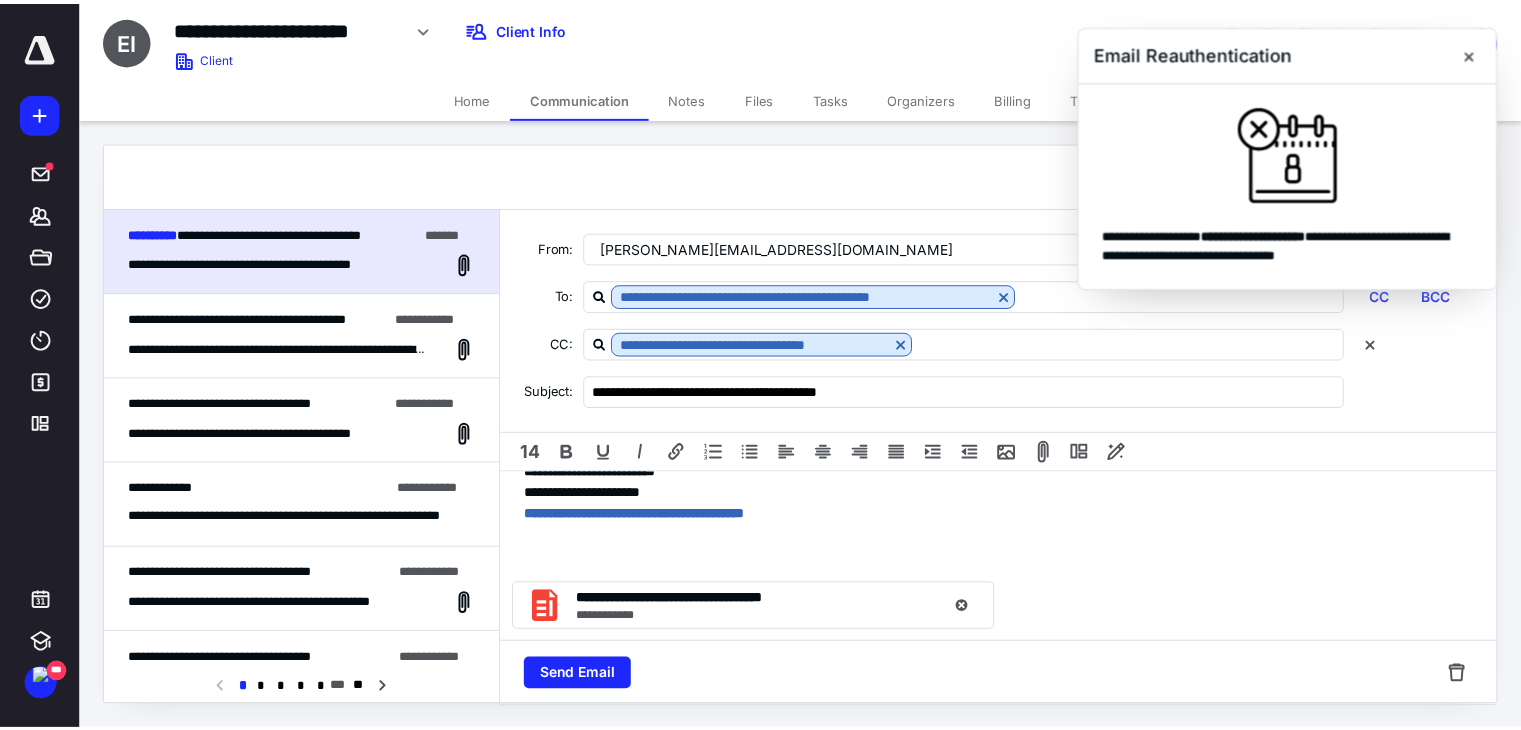 scroll, scrollTop: 0, scrollLeft: 0, axis: both 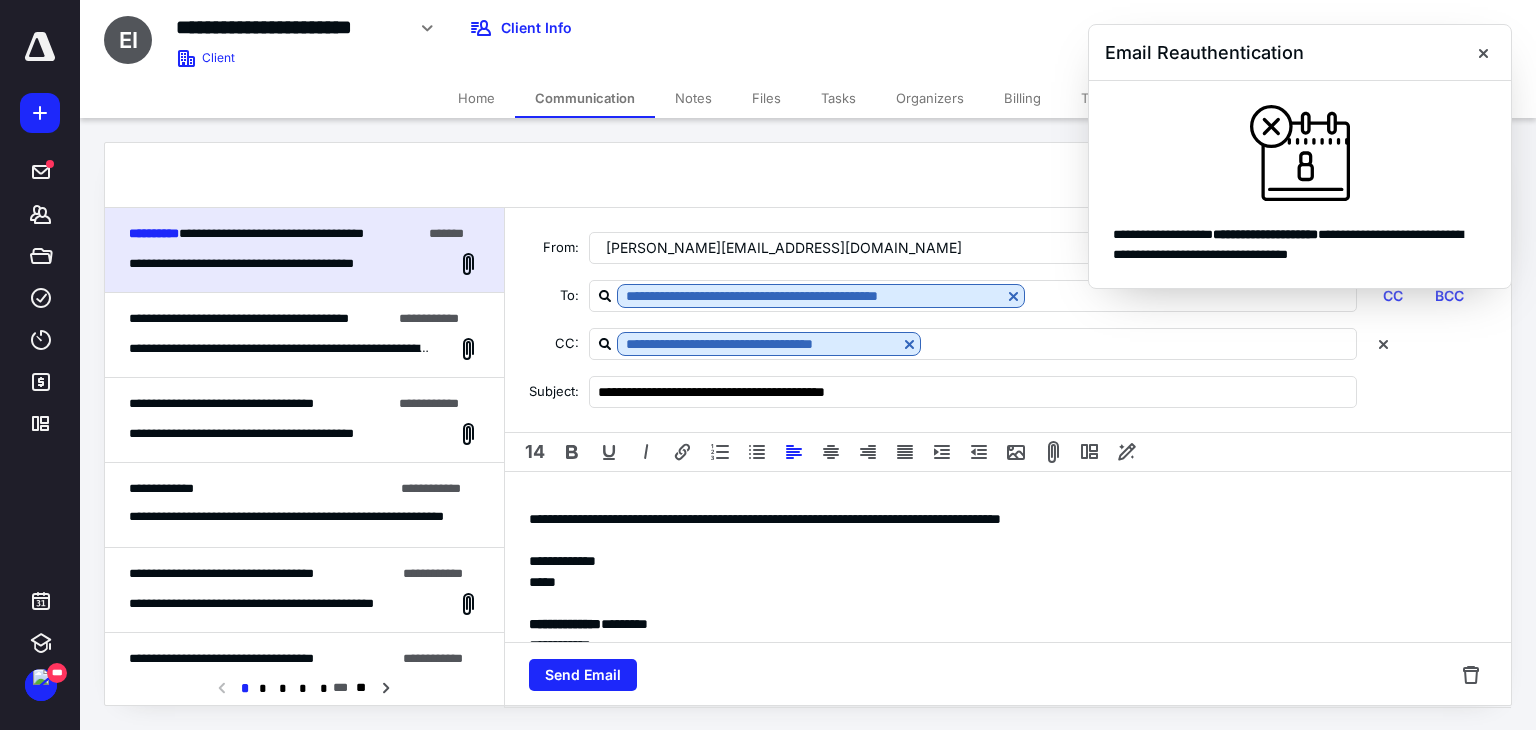 type 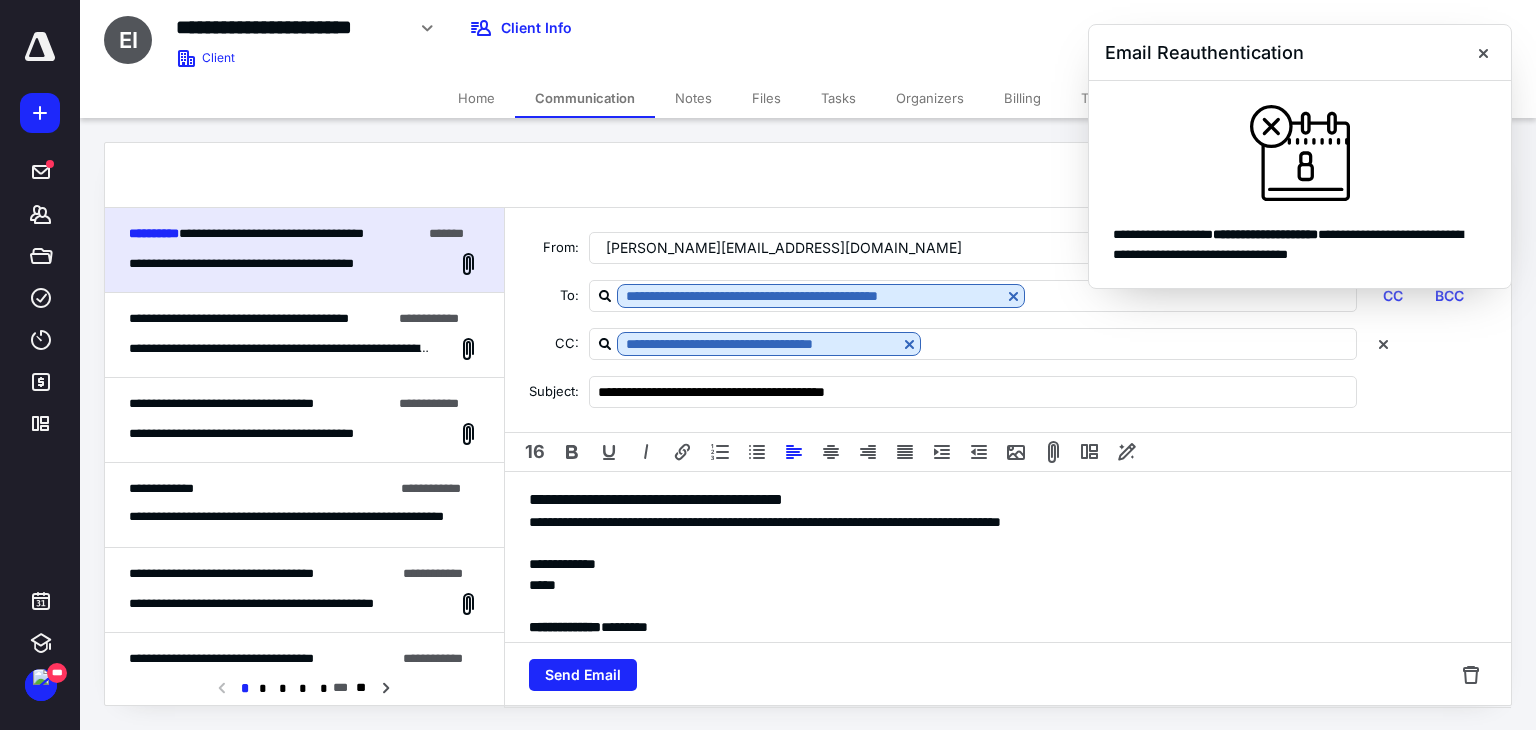 click on "**********" at bounding box center [1008, 626] 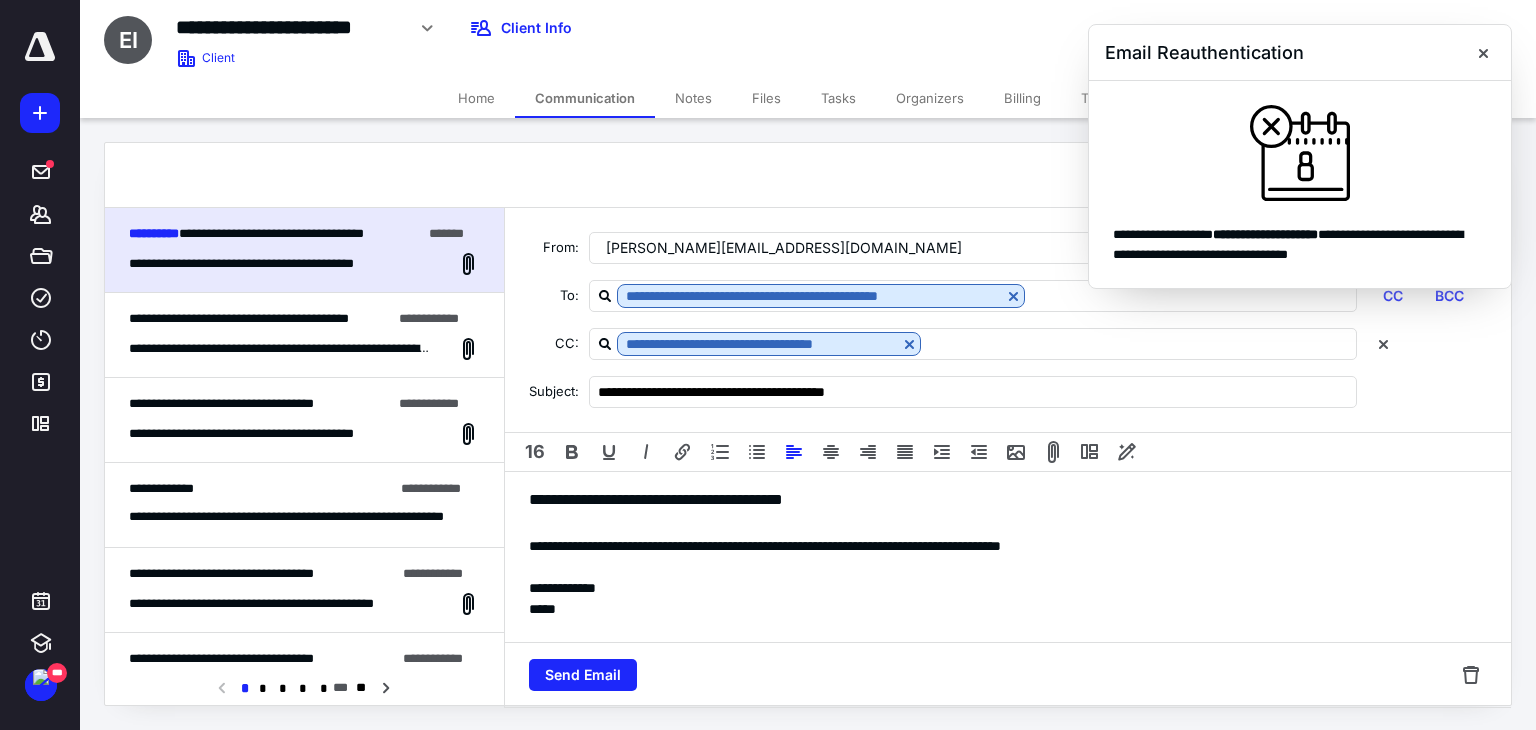 click on "**********" at bounding box center [1008, 638] 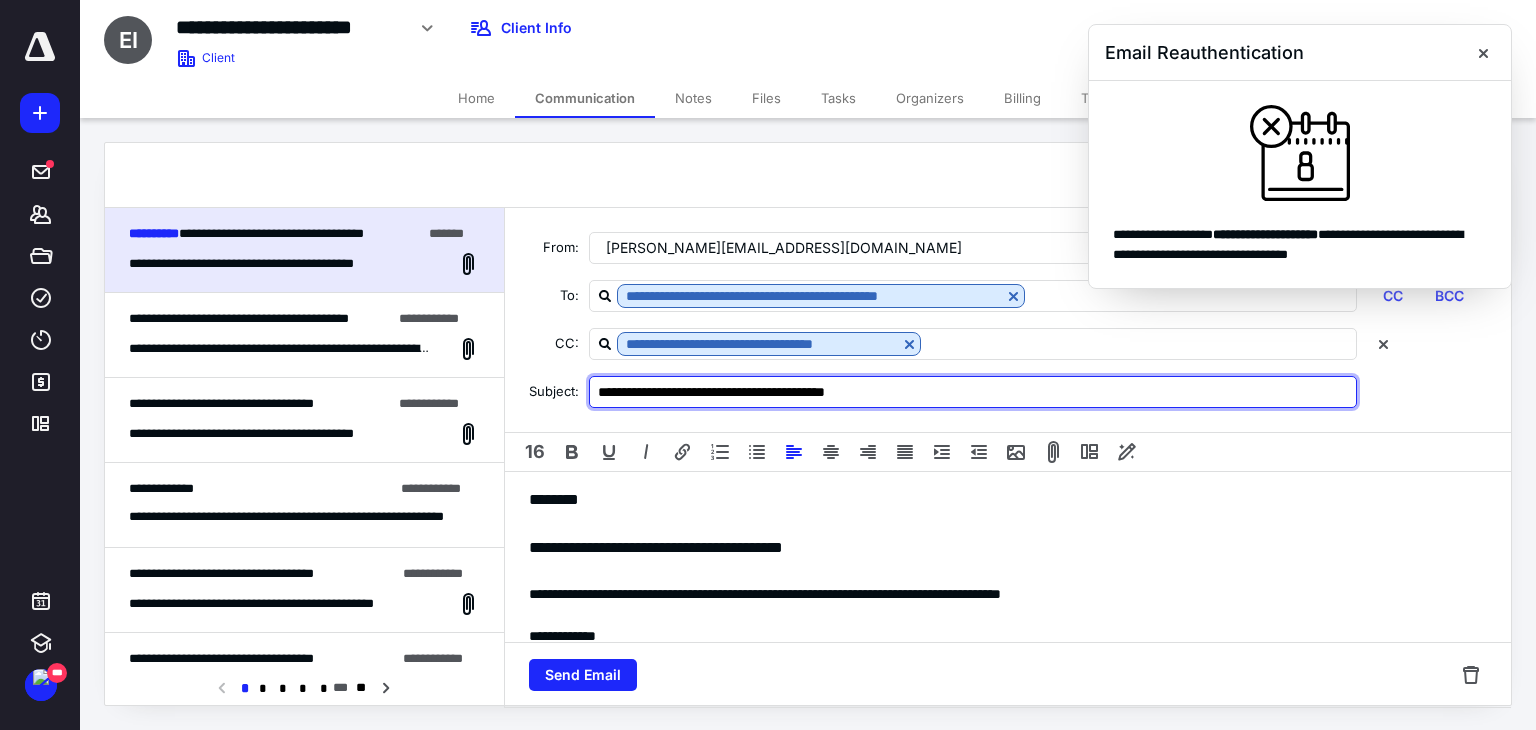 click on "**********" at bounding box center (973, 392) 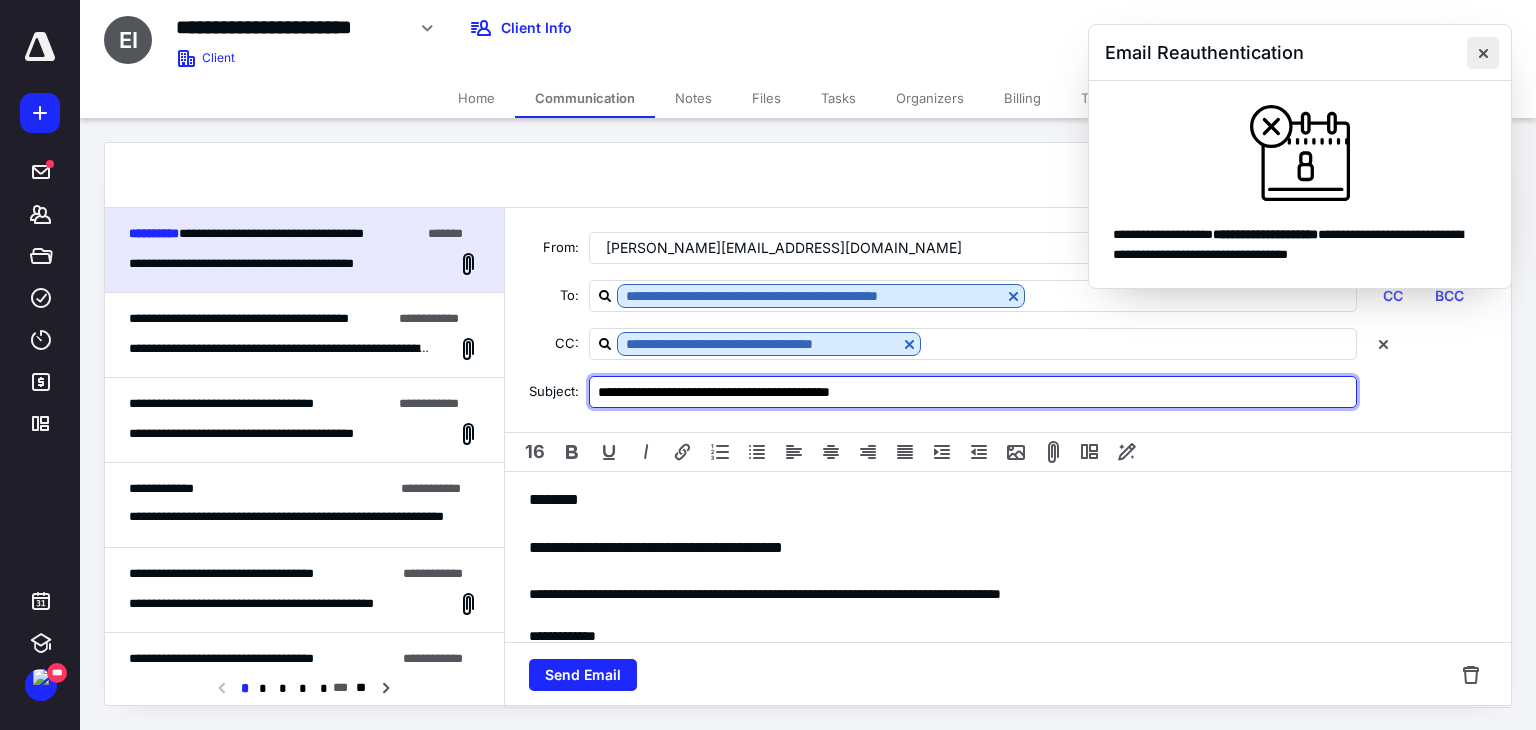 type on "**********" 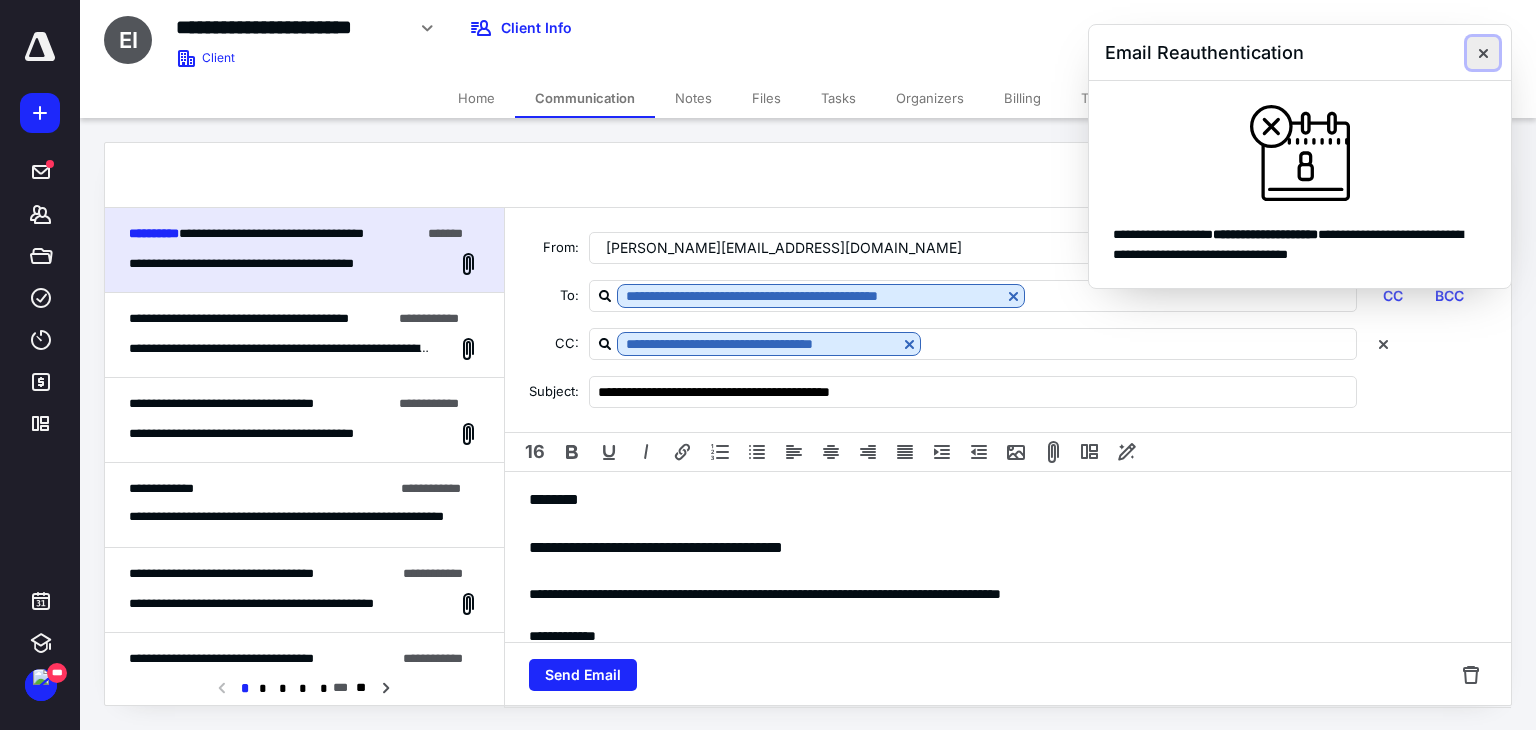 click at bounding box center (1483, 53) 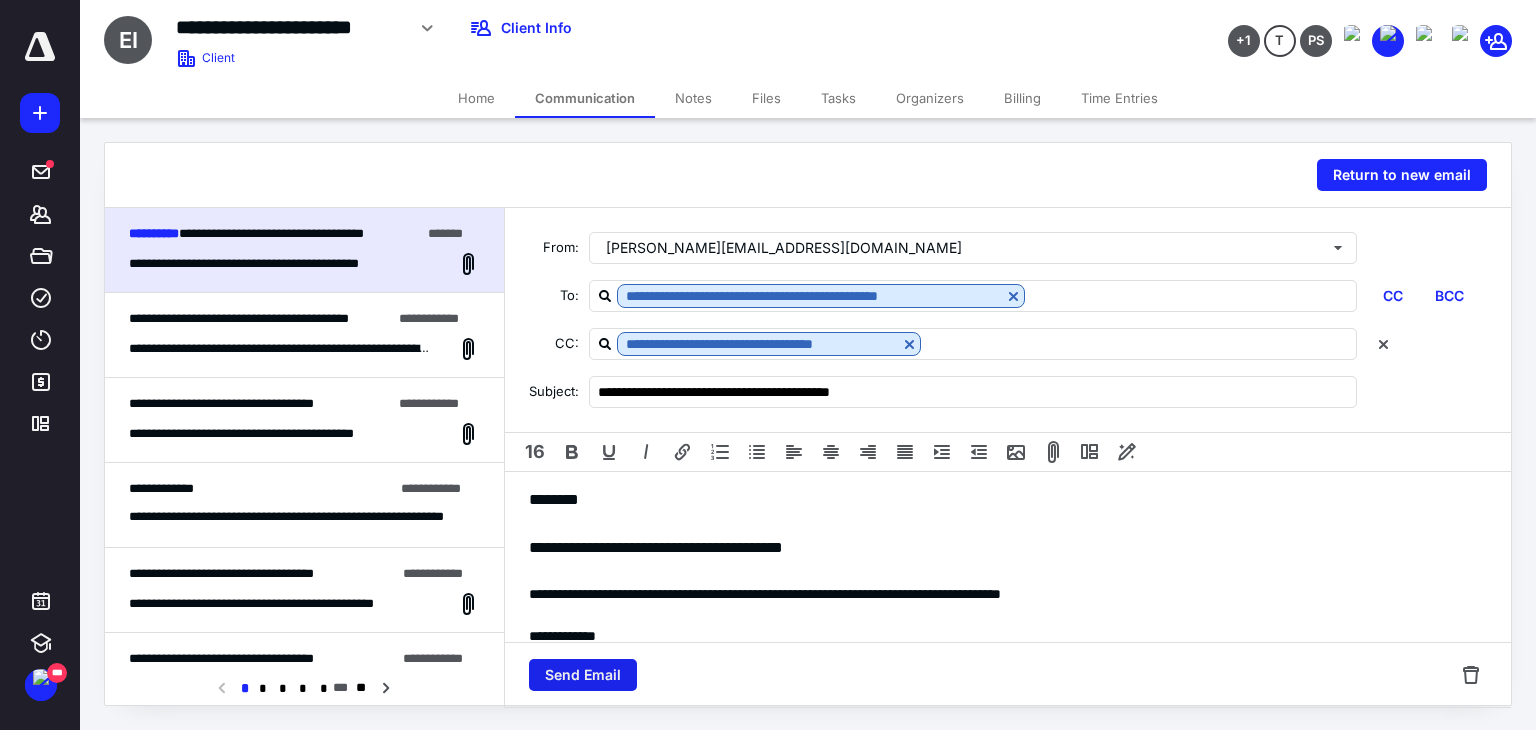 click on "Send Email" at bounding box center [583, 675] 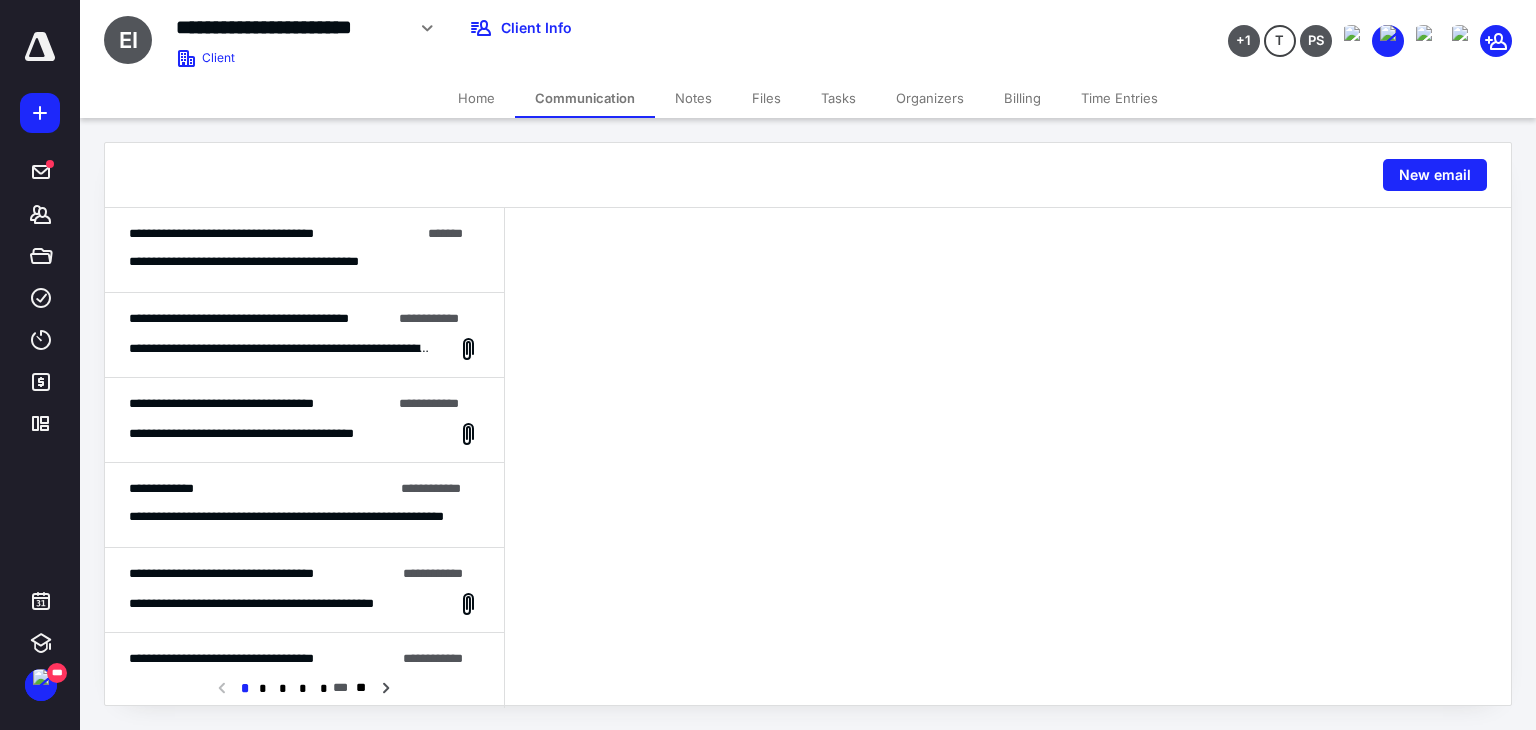 click on "Tasks" at bounding box center [838, 98] 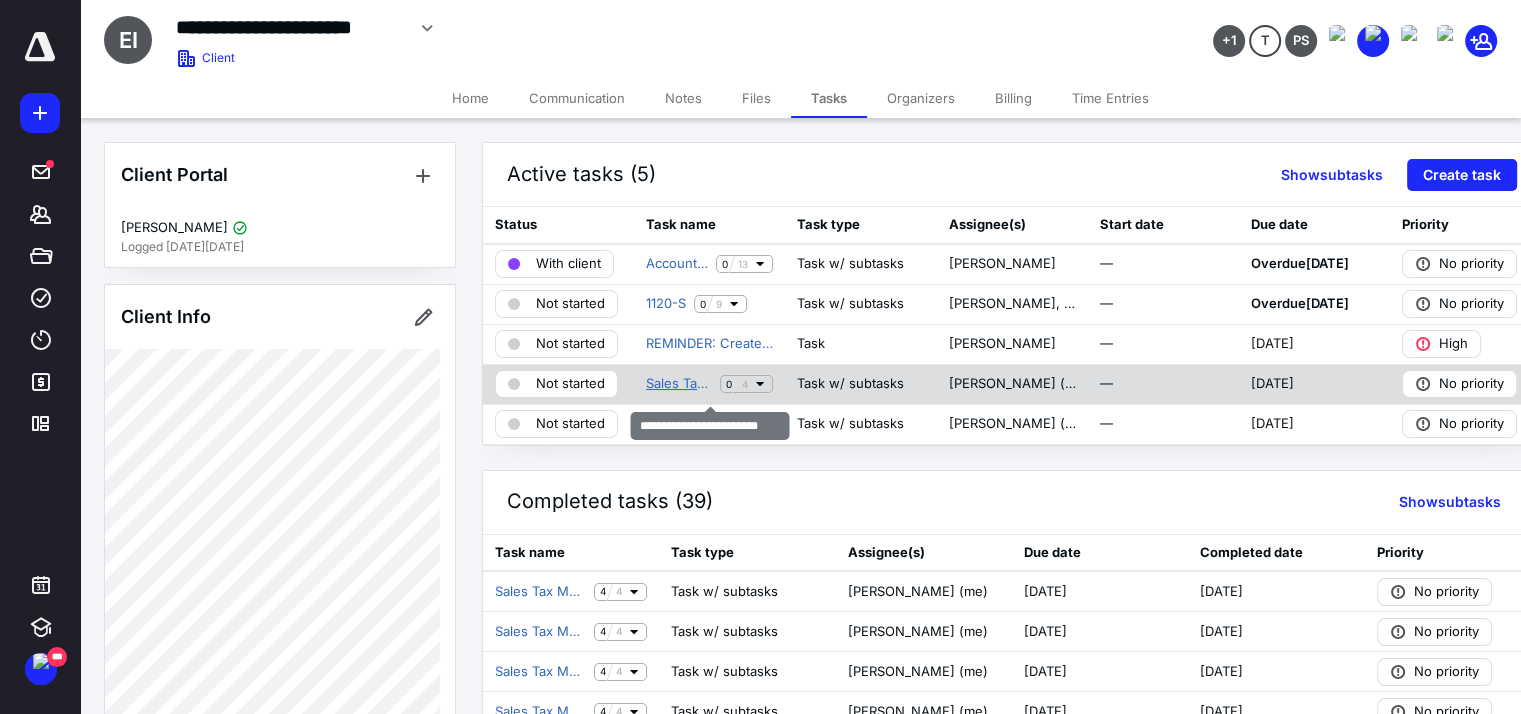click on "Sales Tax Monthly Filing" at bounding box center (679, 384) 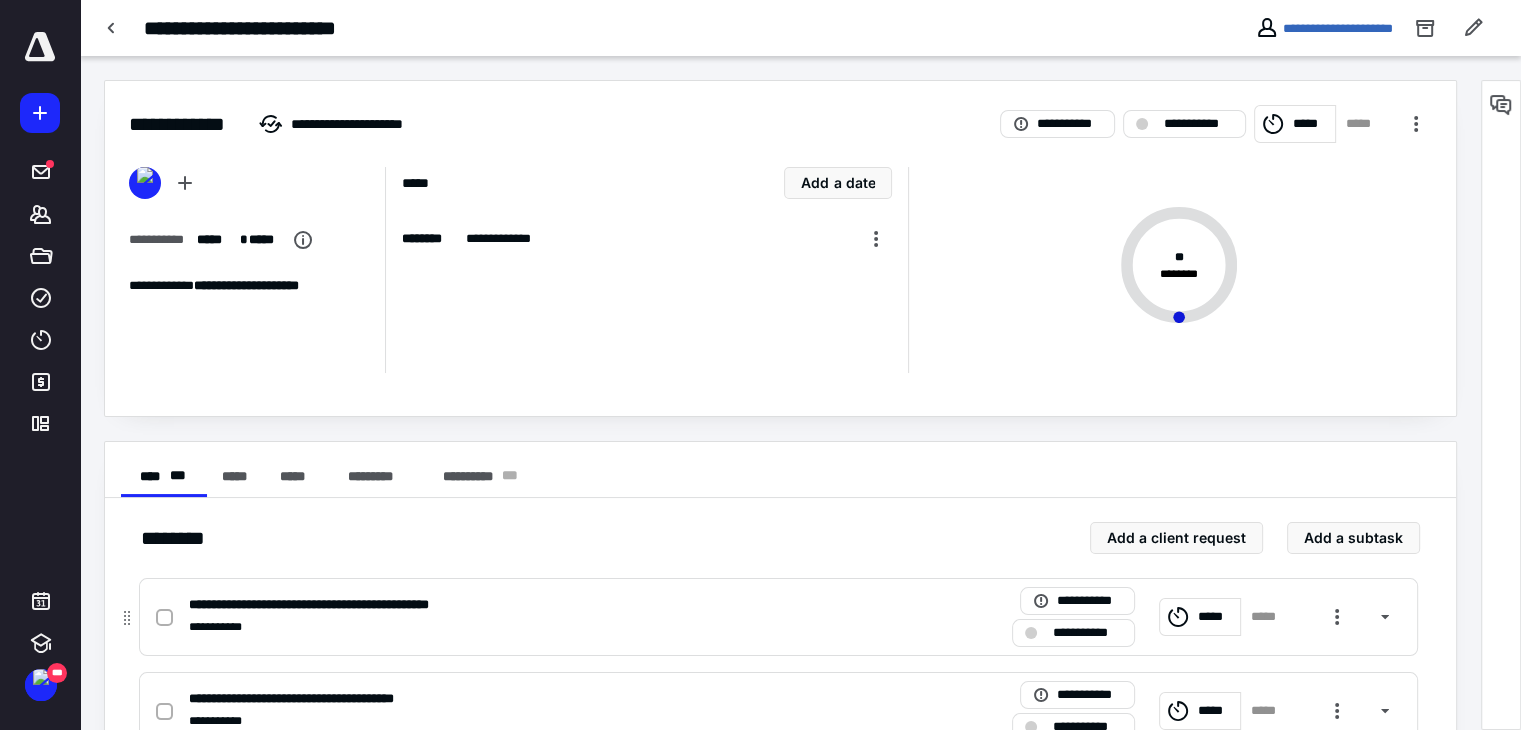 click 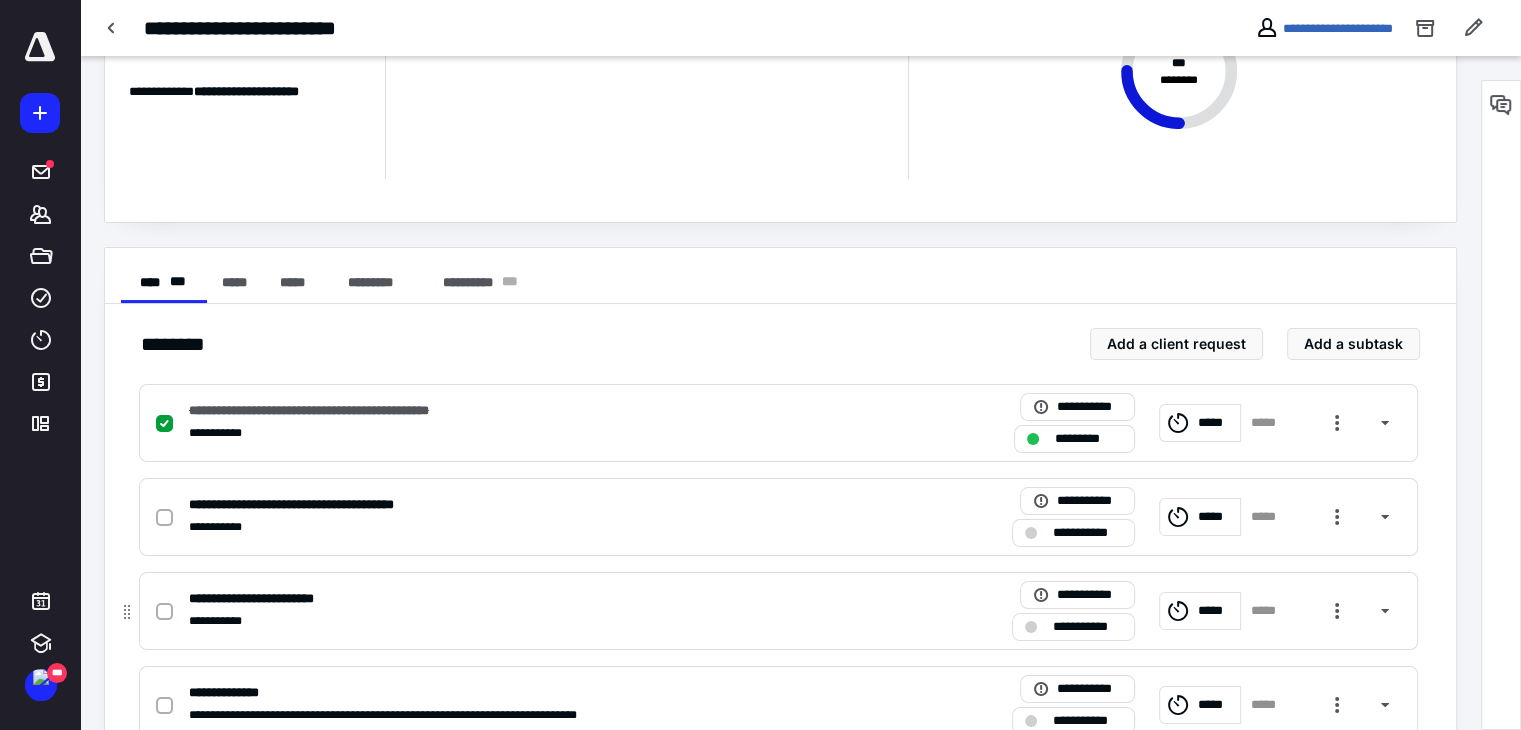 scroll, scrollTop: 200, scrollLeft: 0, axis: vertical 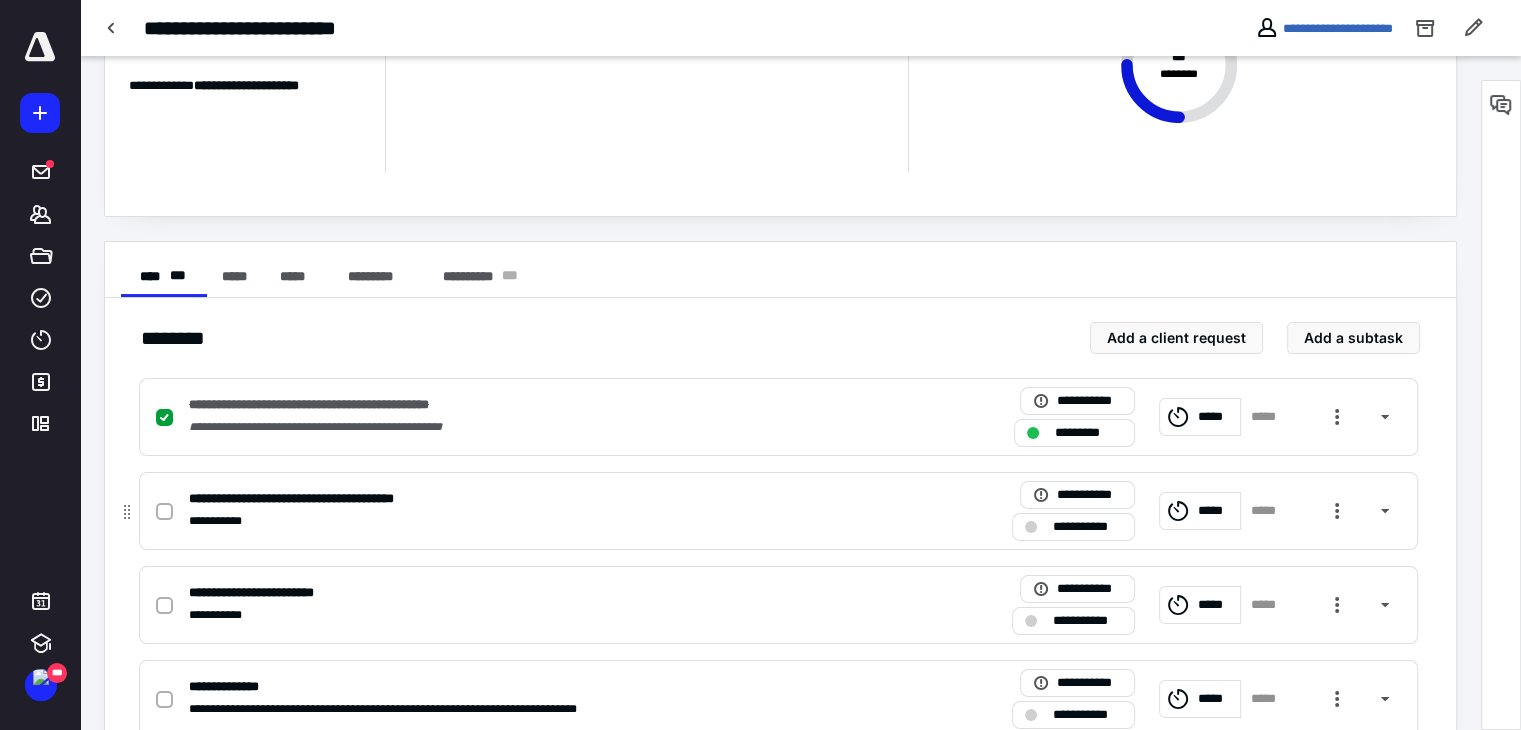 click 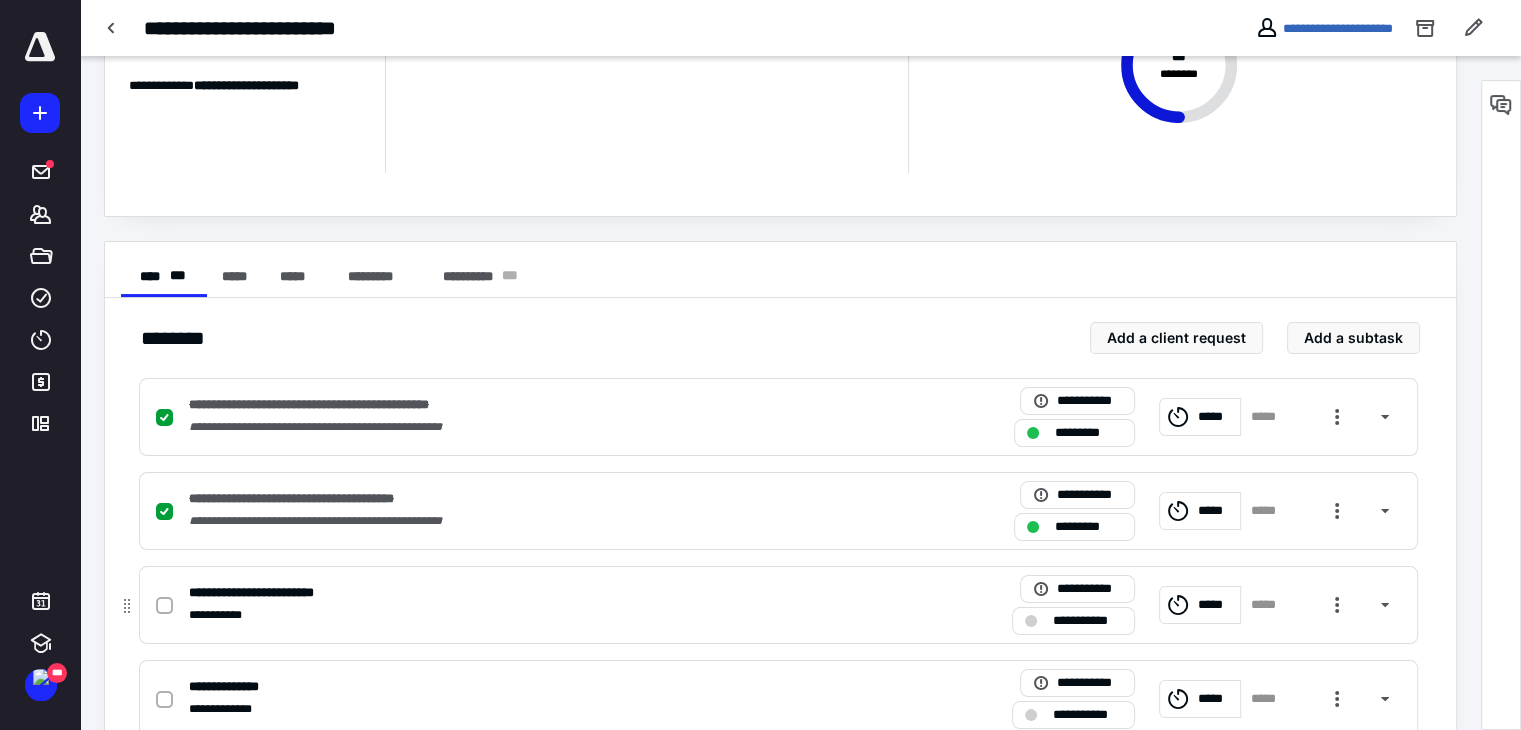 click at bounding box center (164, 606) 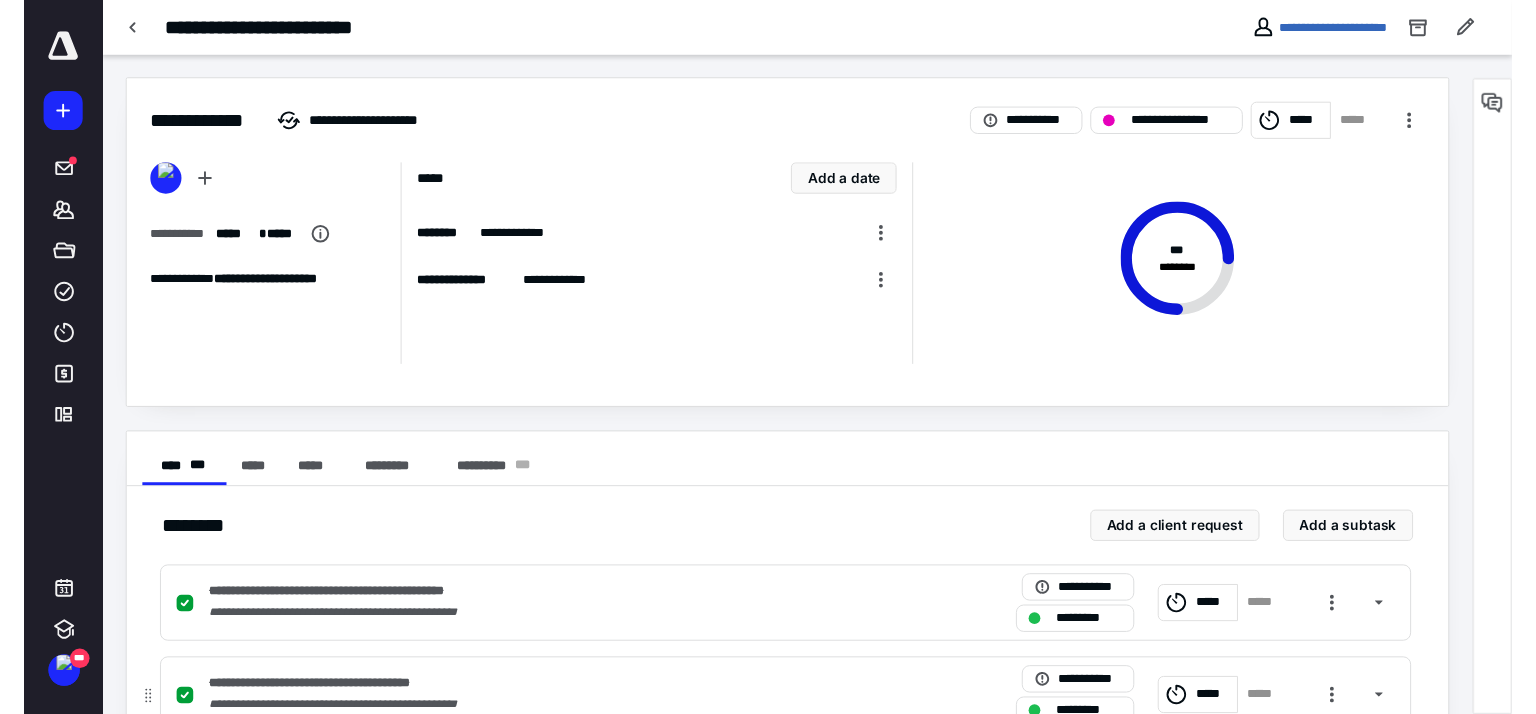 scroll, scrollTop: 0, scrollLeft: 0, axis: both 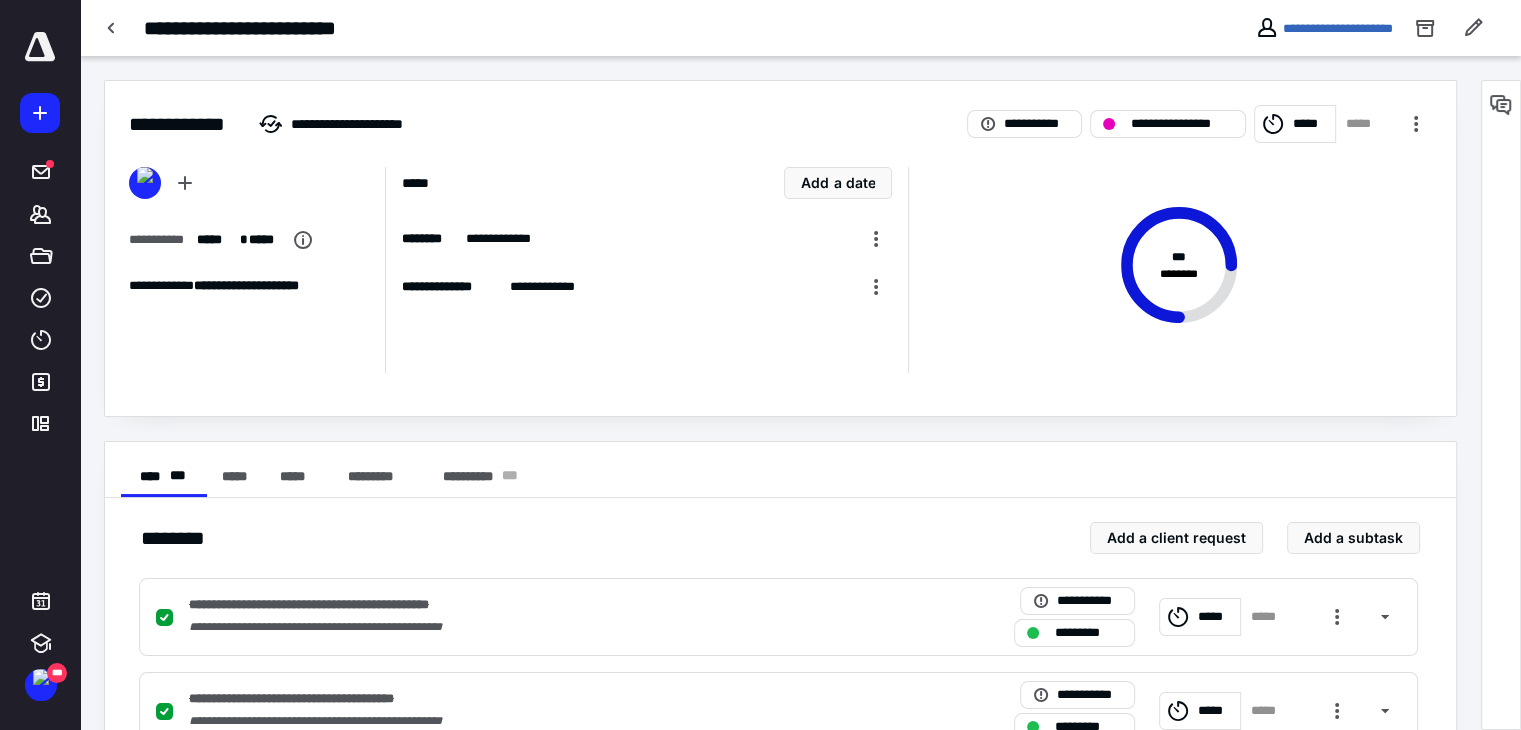 click at bounding box center (40, 47) 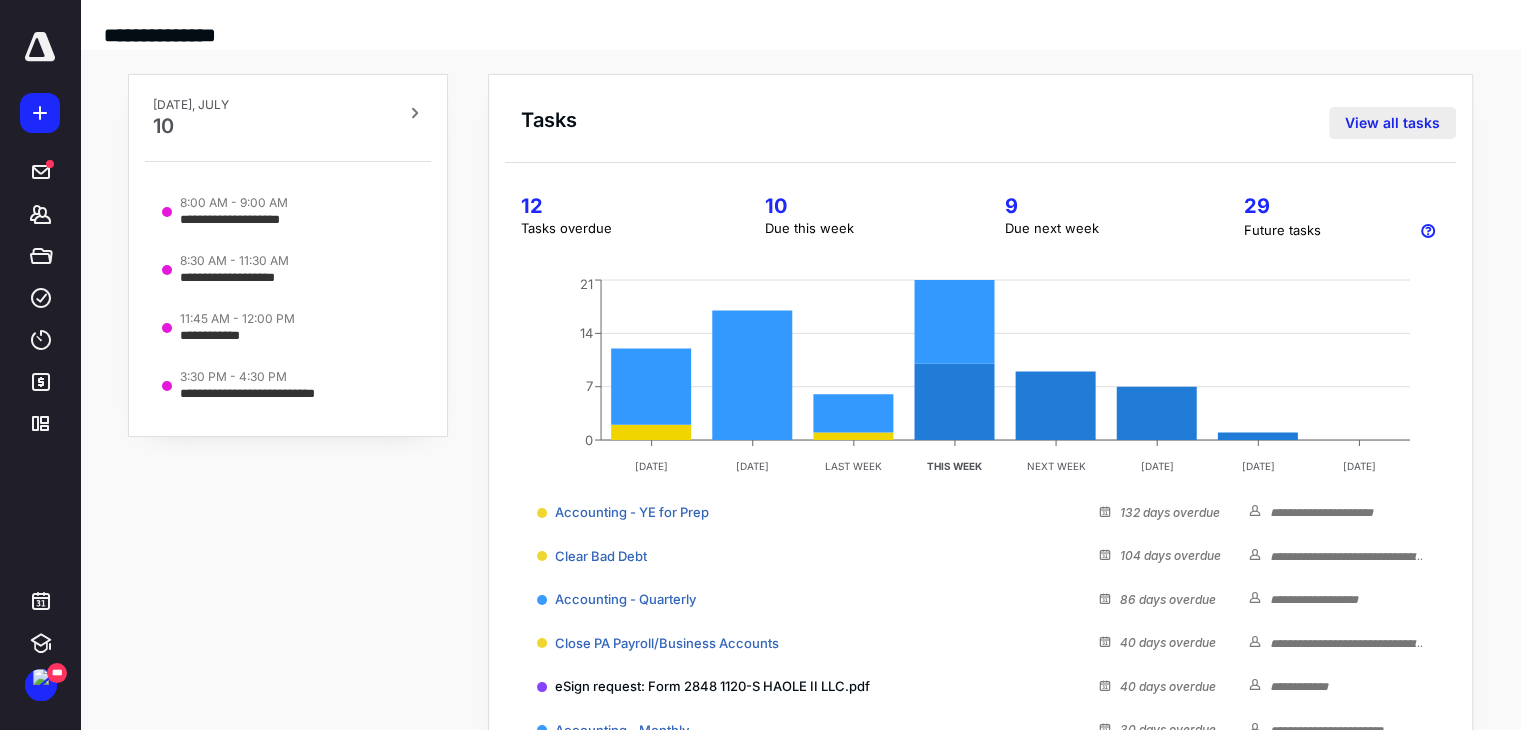 click on "View all tasks" at bounding box center [1392, 123] 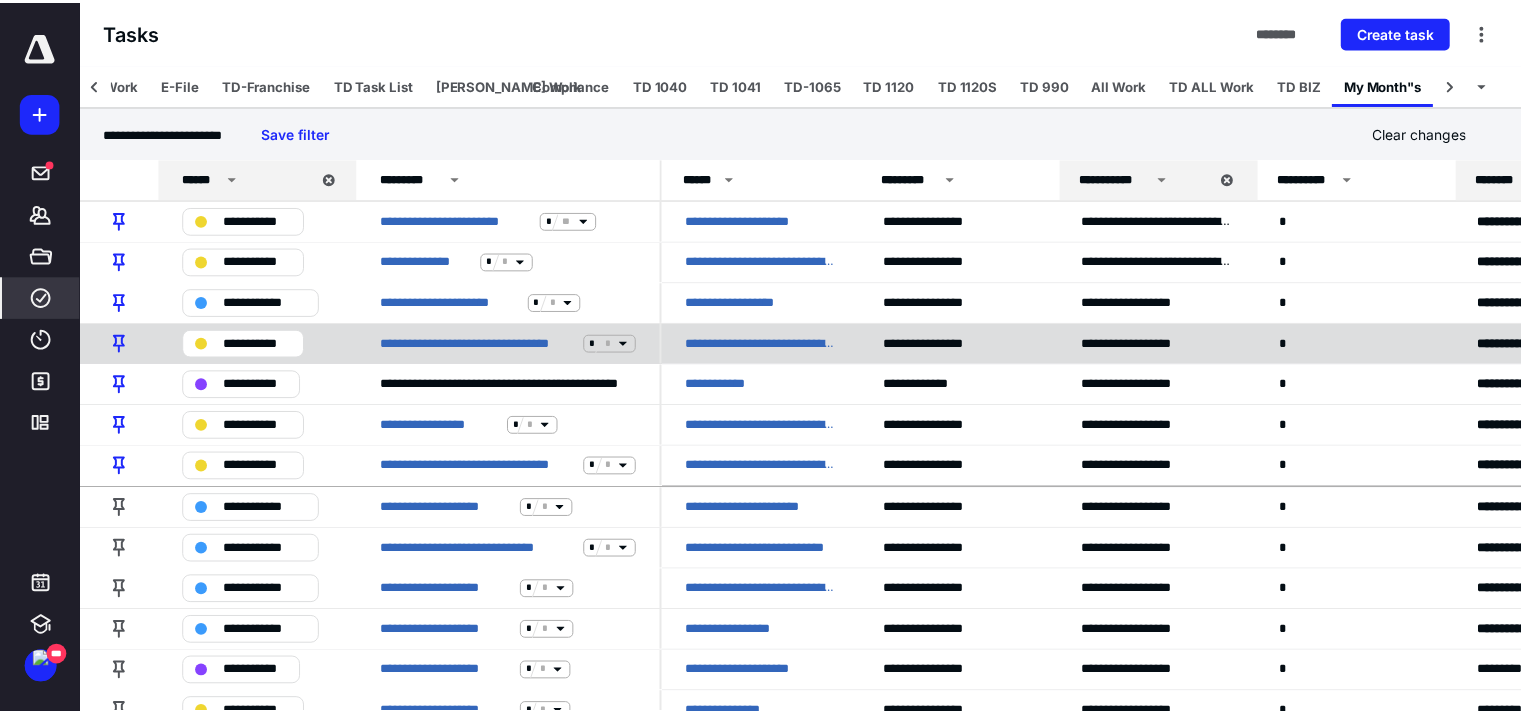 scroll, scrollTop: 0, scrollLeft: 66, axis: horizontal 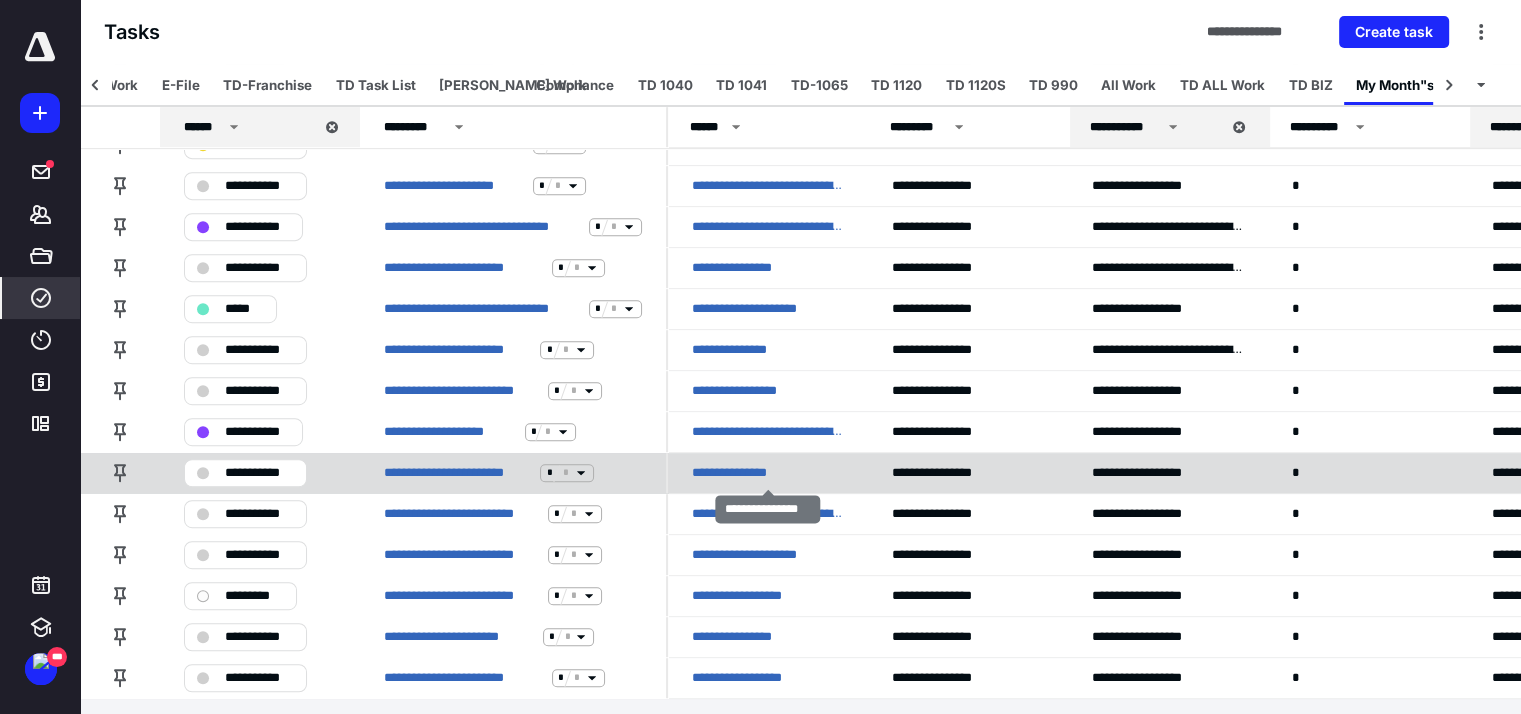 click on "**********" at bounding box center (738, 473) 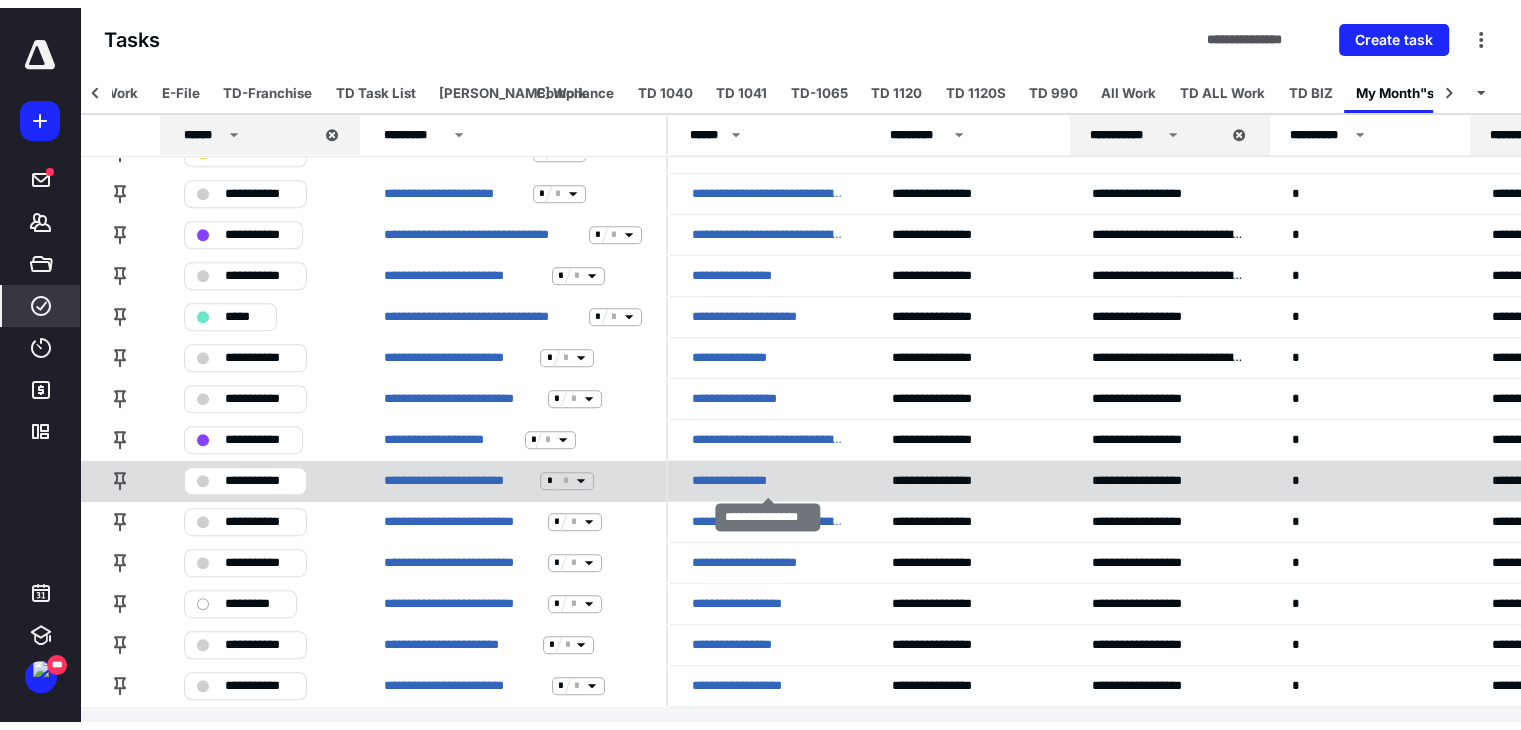 scroll, scrollTop: 0, scrollLeft: 0, axis: both 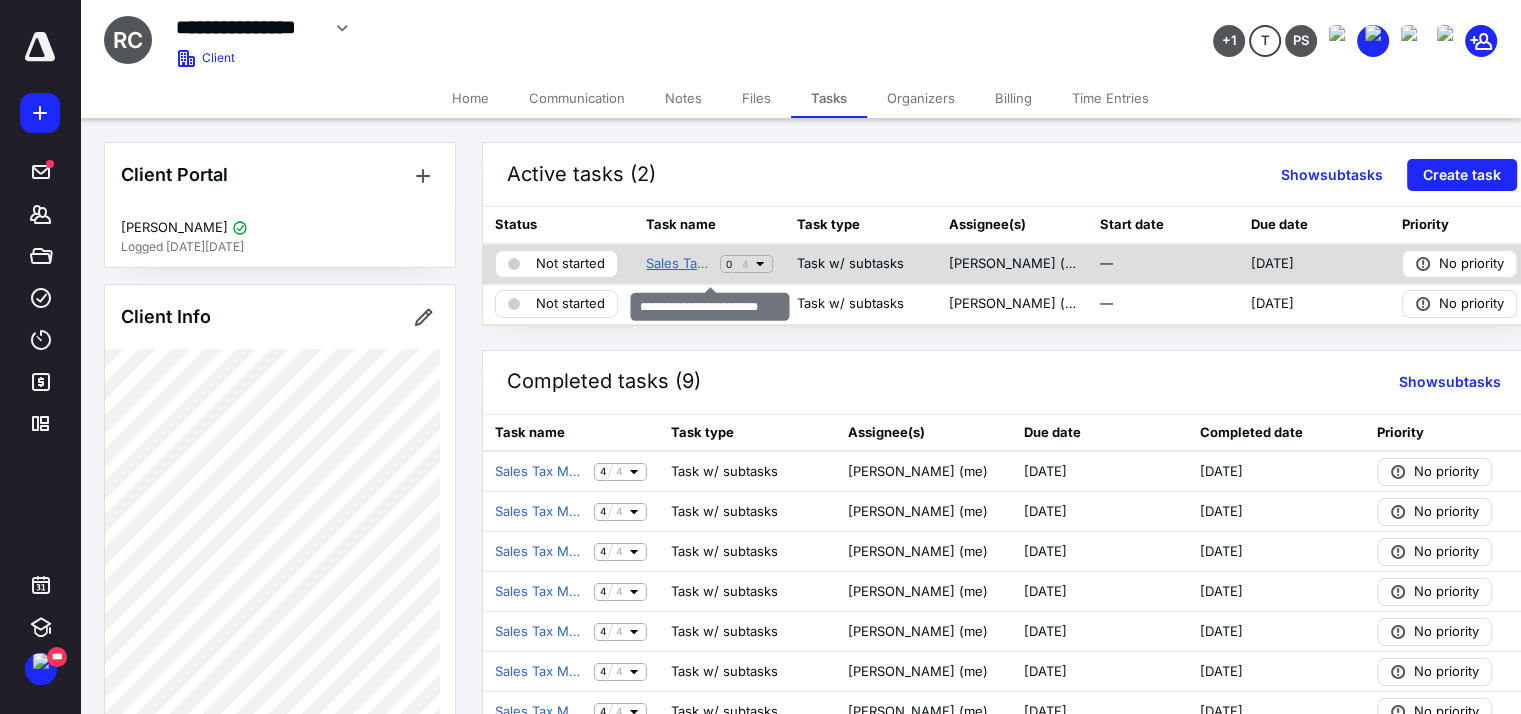 click on "Sales Tax Monthly Filing" at bounding box center (679, 264) 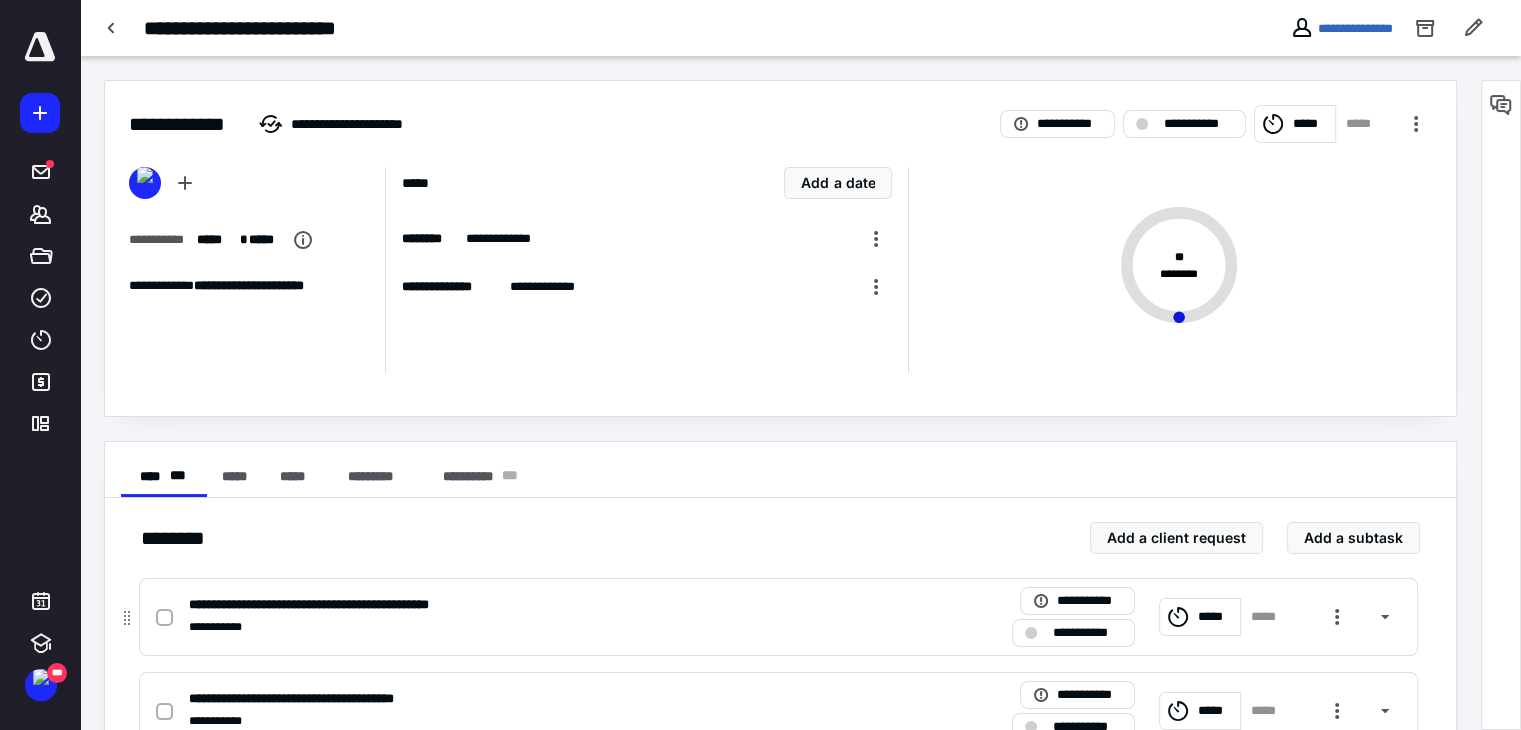 click 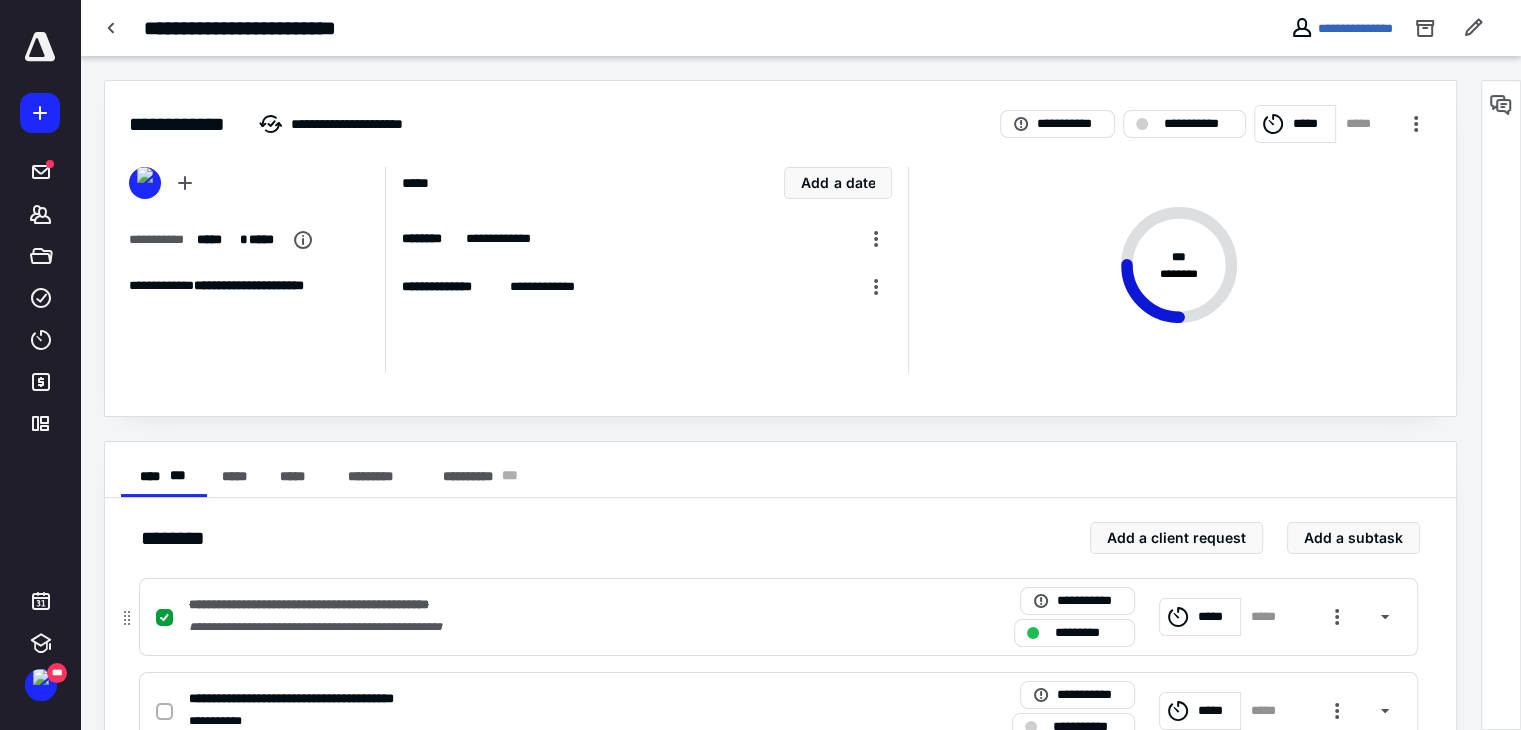 scroll, scrollTop: 100, scrollLeft: 0, axis: vertical 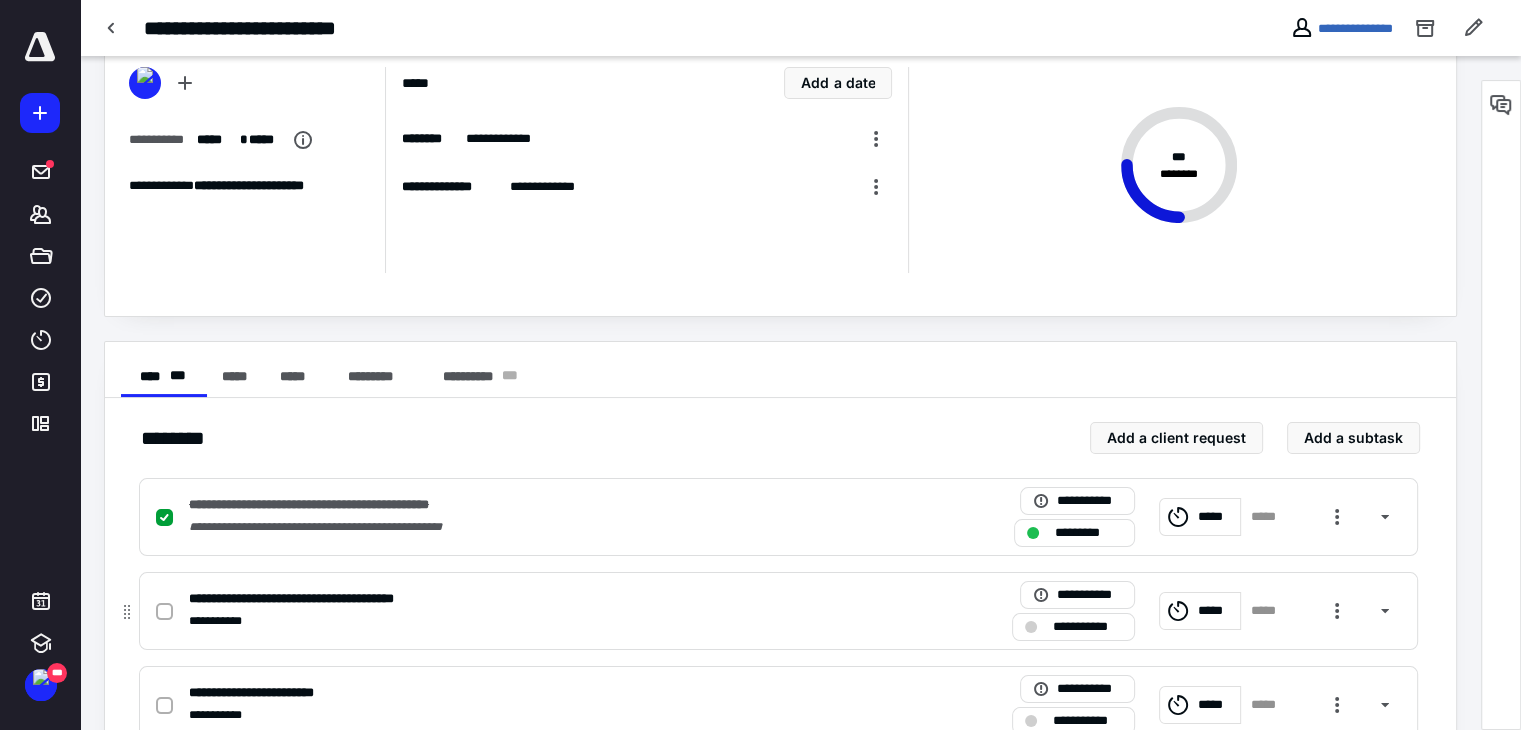 click at bounding box center [164, 612] 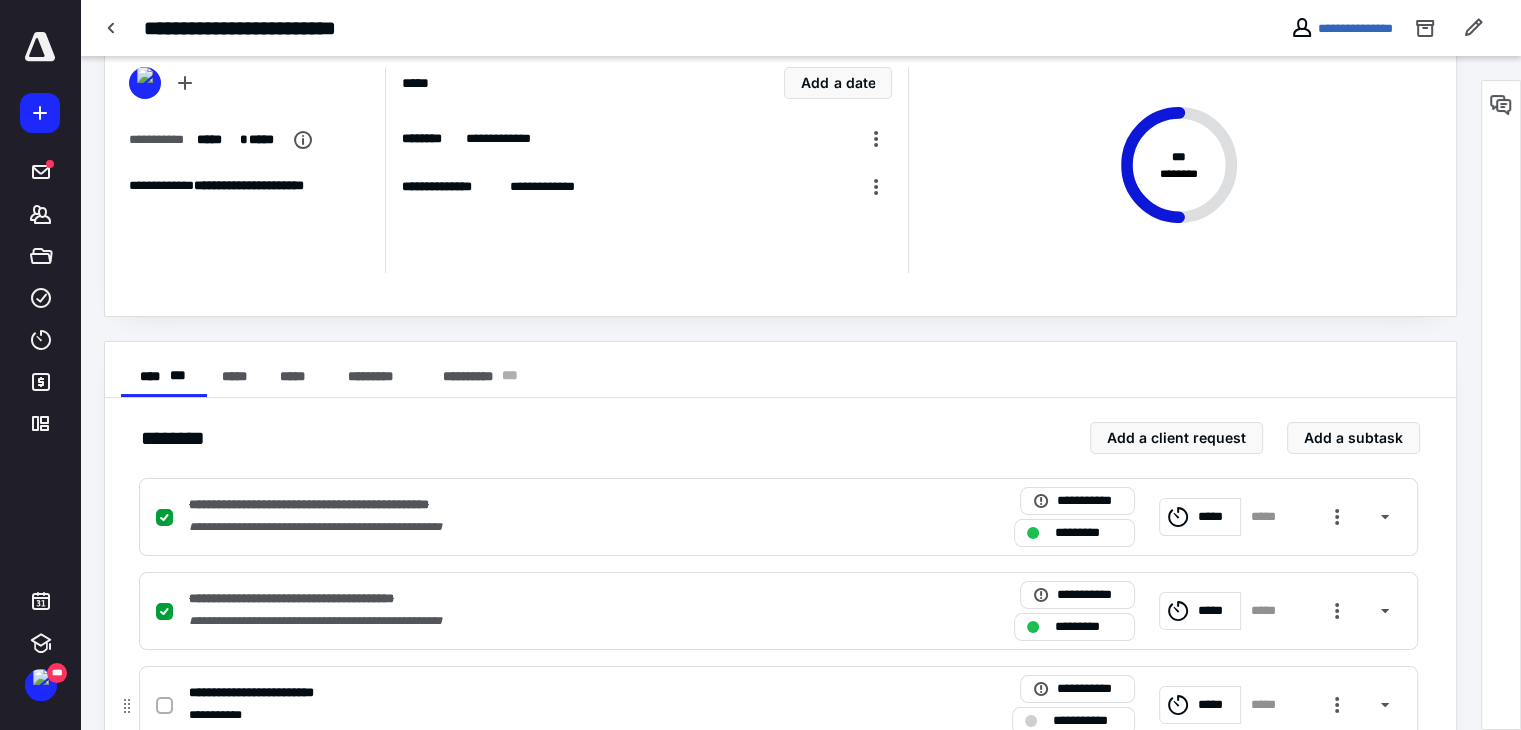 click 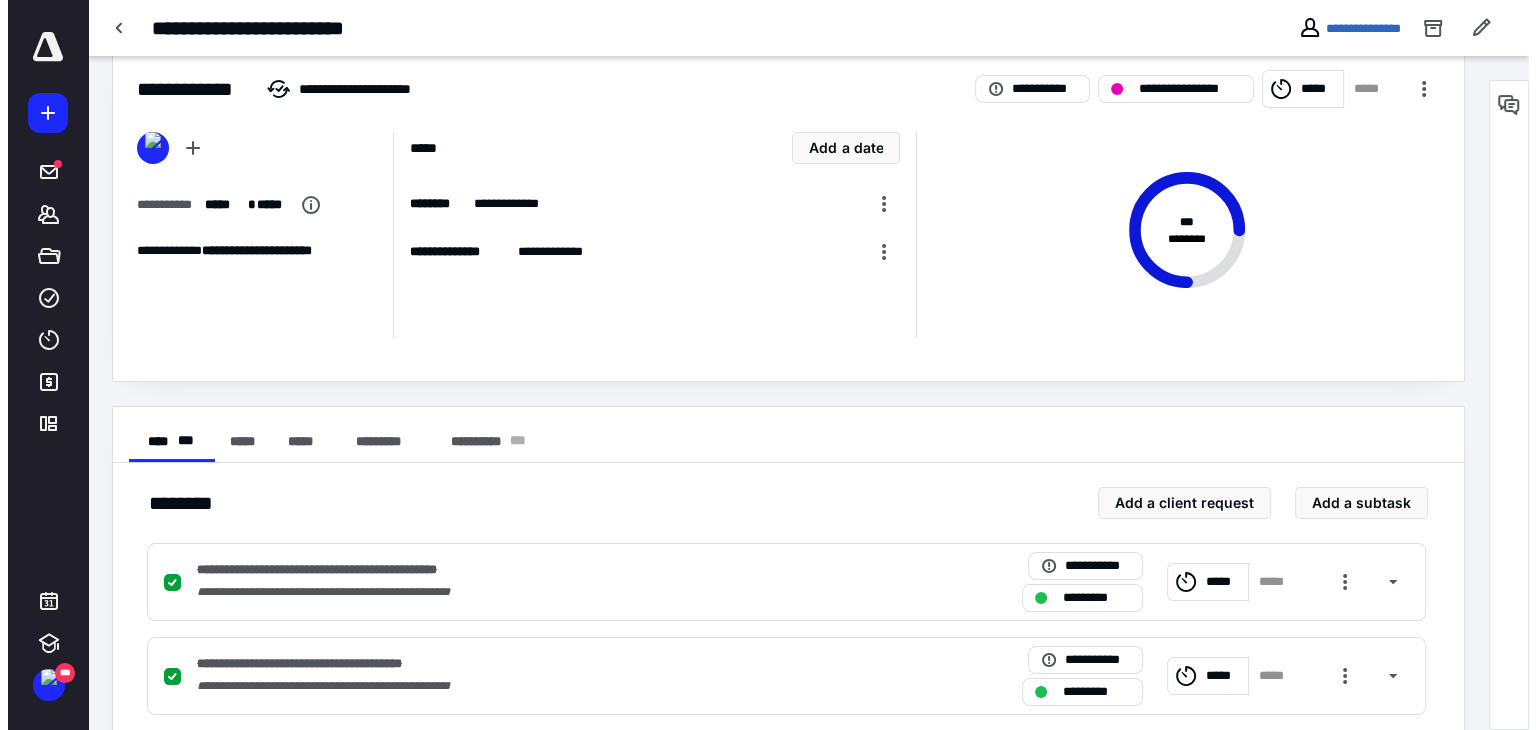 scroll, scrollTop: 0, scrollLeft: 0, axis: both 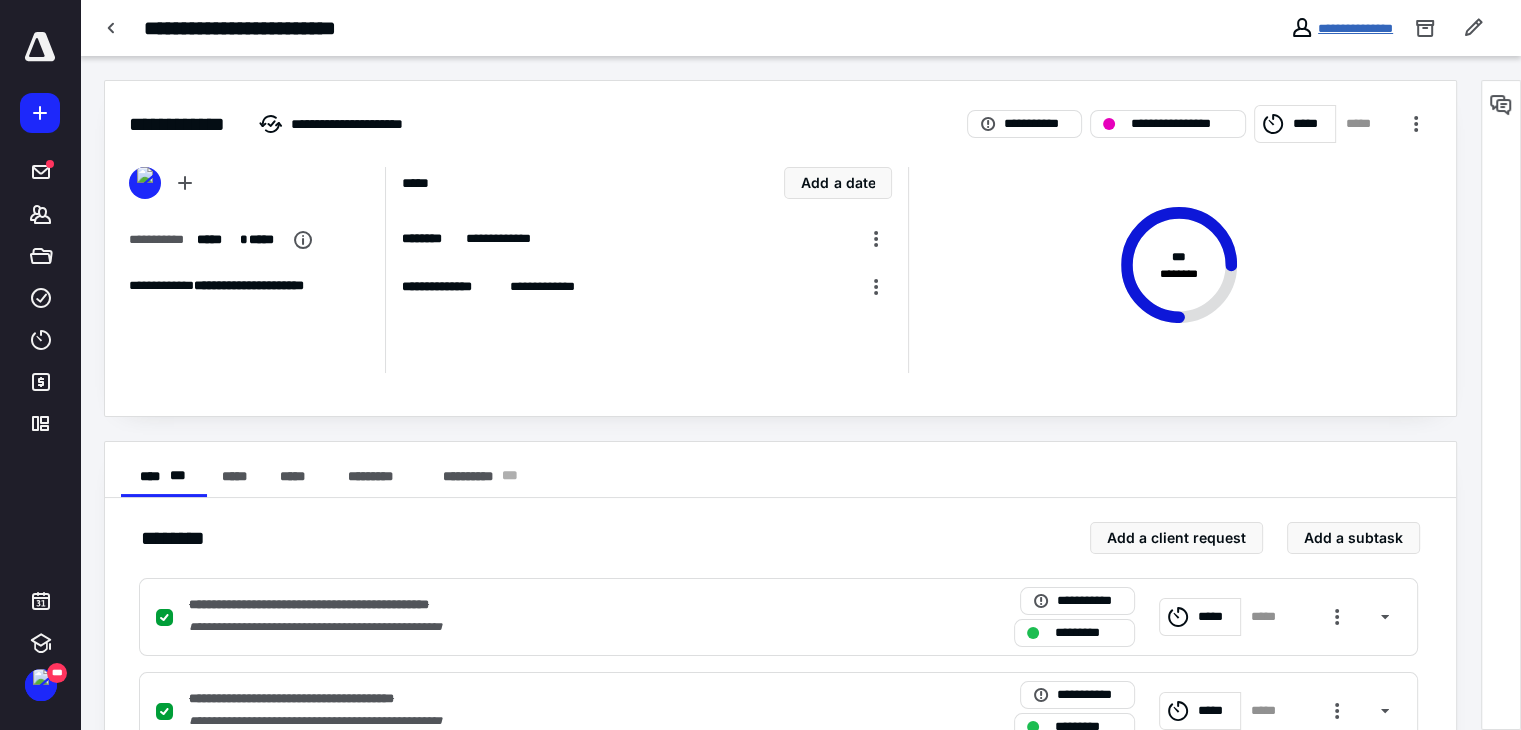 click on "**********" at bounding box center [1355, 28] 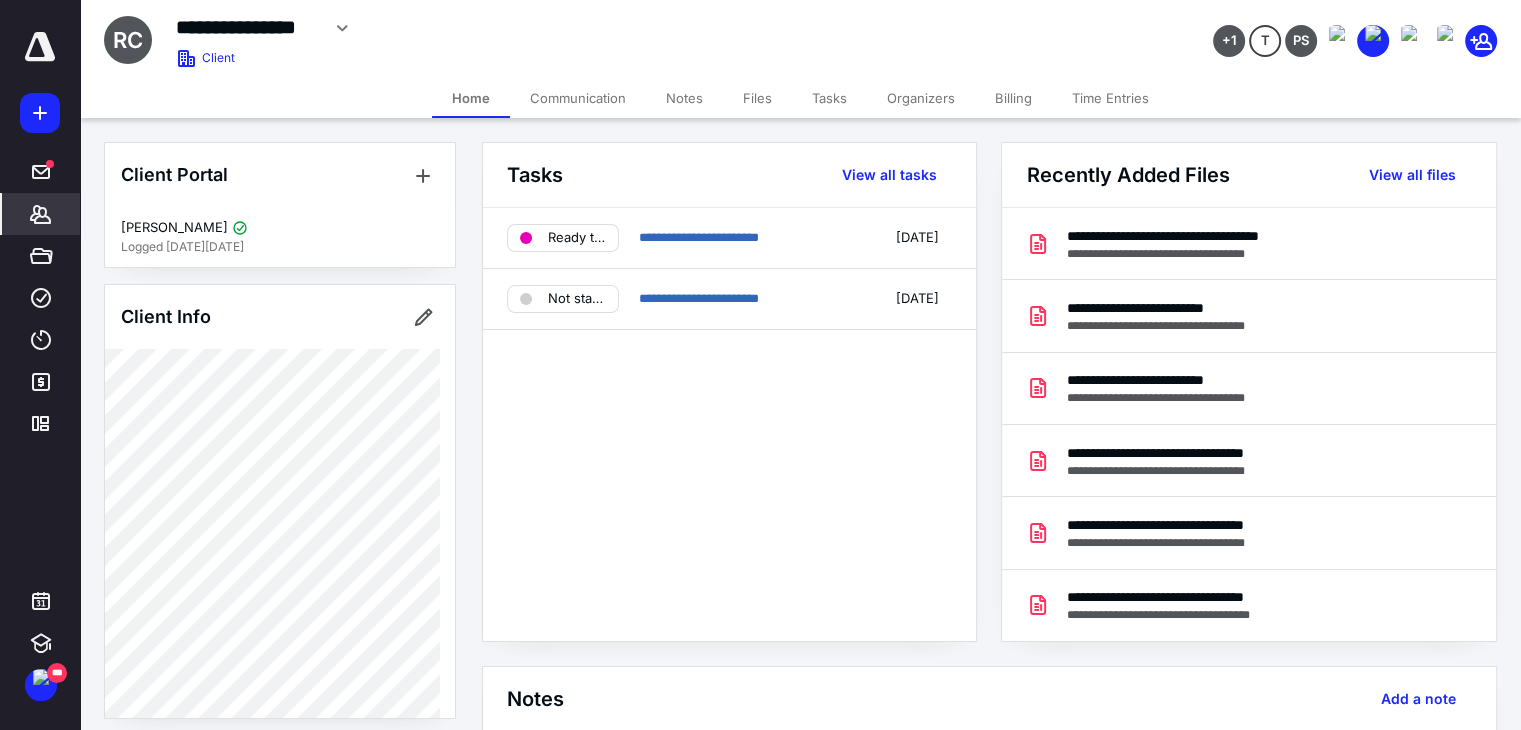 click on "Communication" at bounding box center [578, 98] 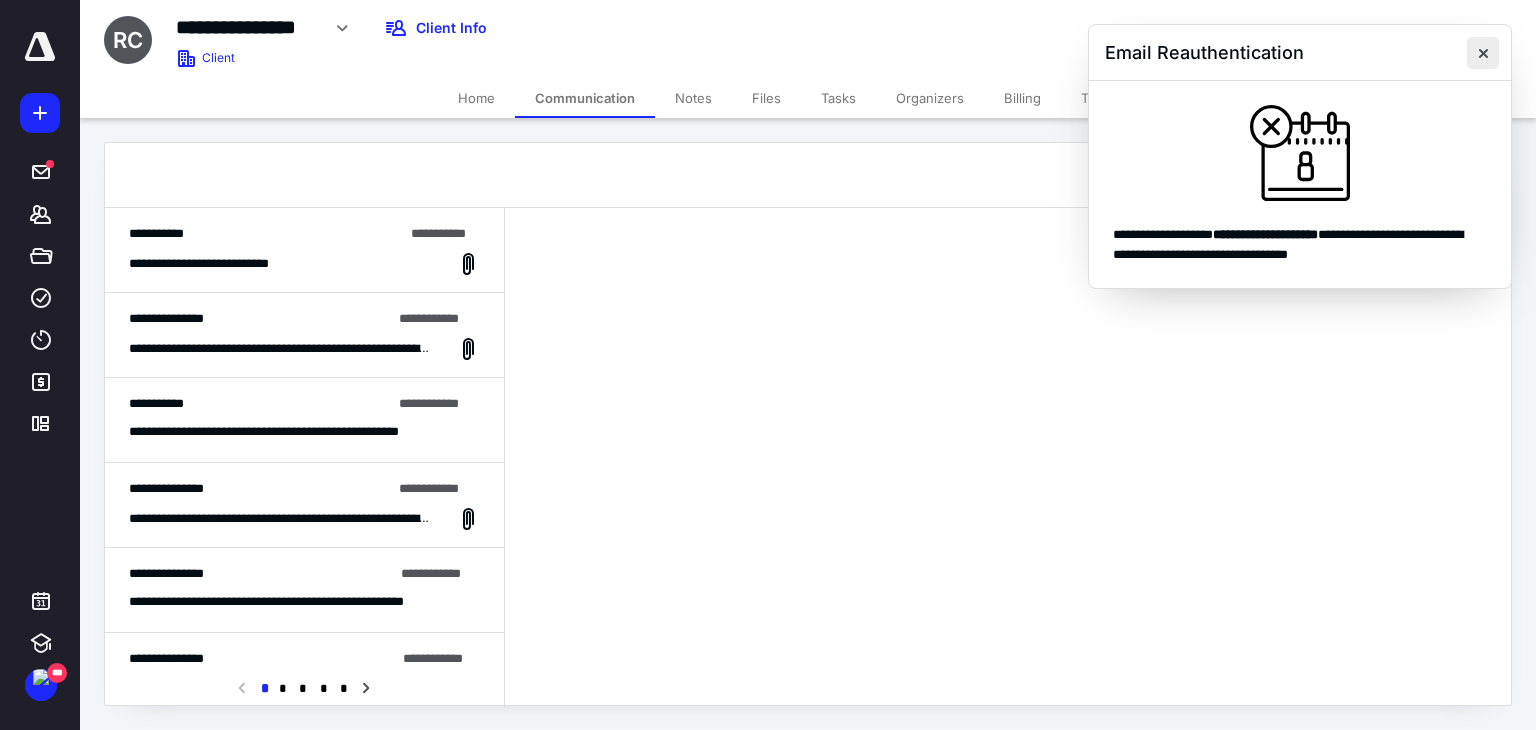 click at bounding box center [1483, 53] 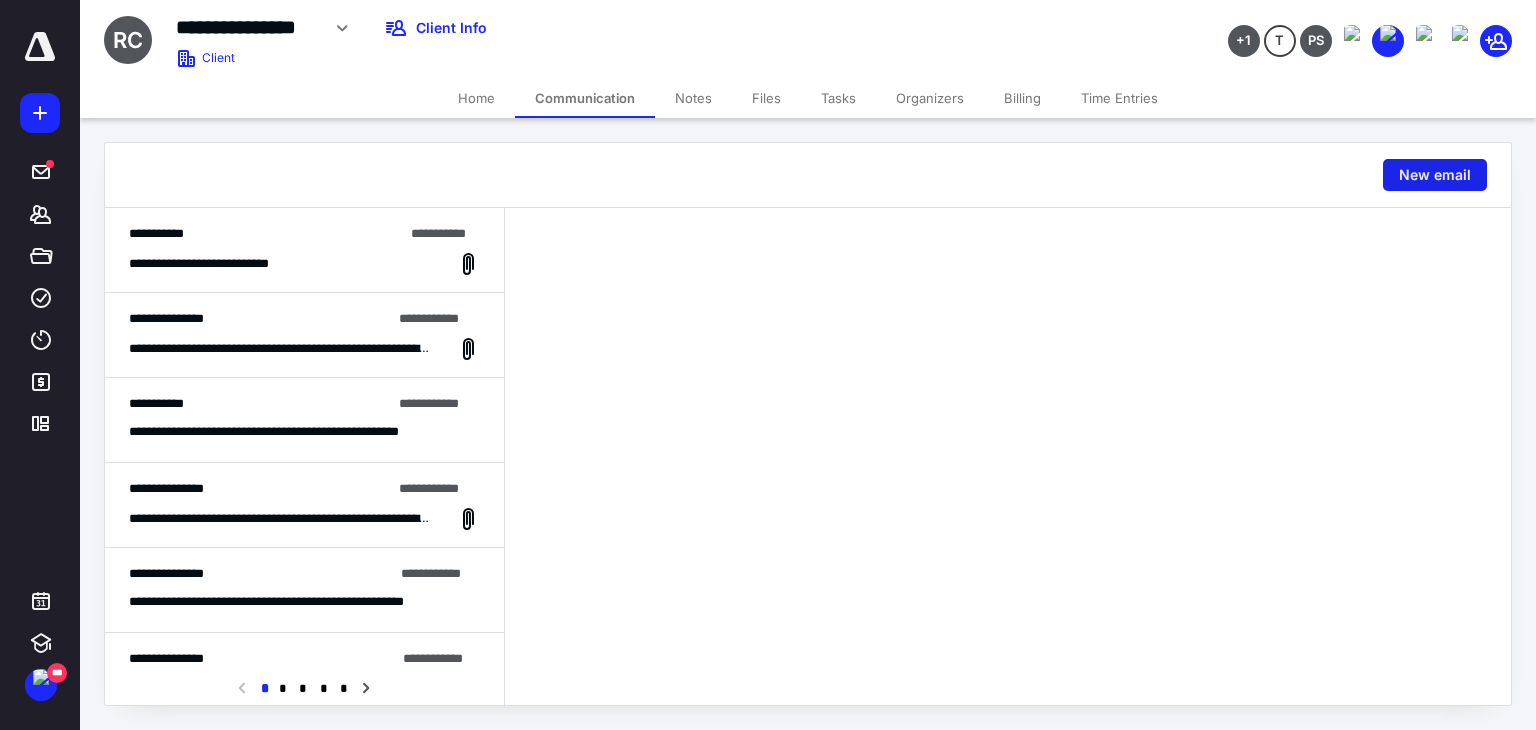 click on "New email" at bounding box center [1435, 175] 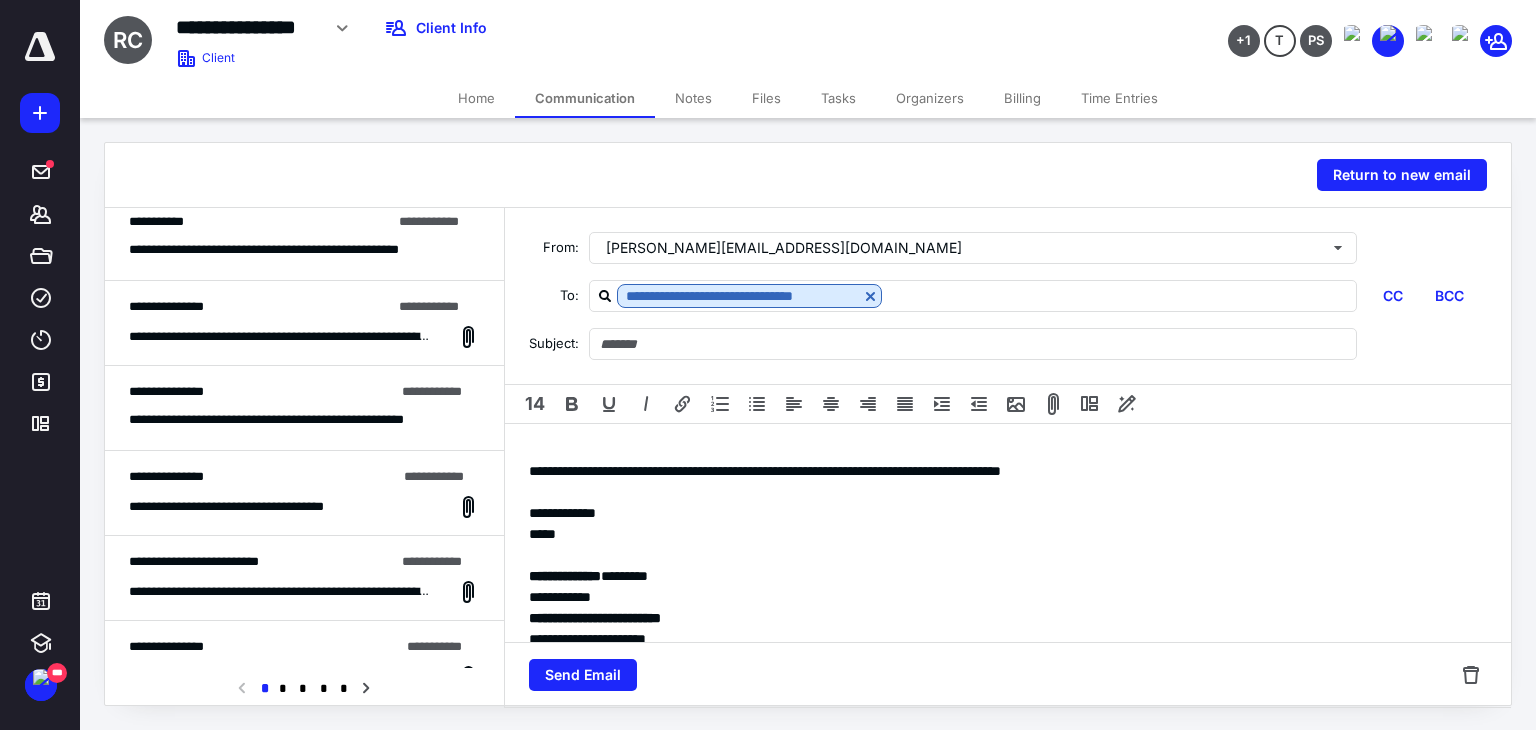 scroll, scrollTop: 300, scrollLeft: 0, axis: vertical 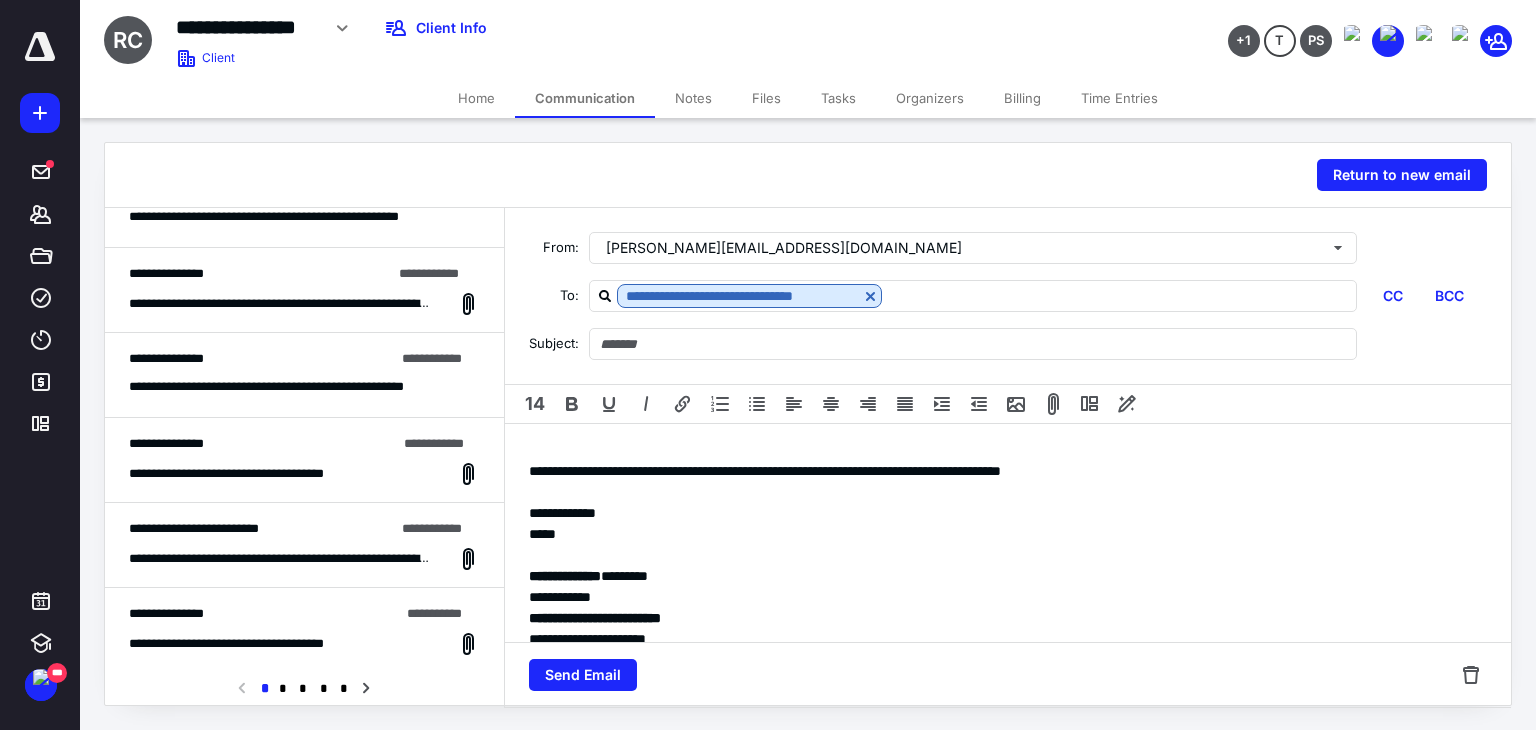 click on "**********" at bounding box center [304, 545] 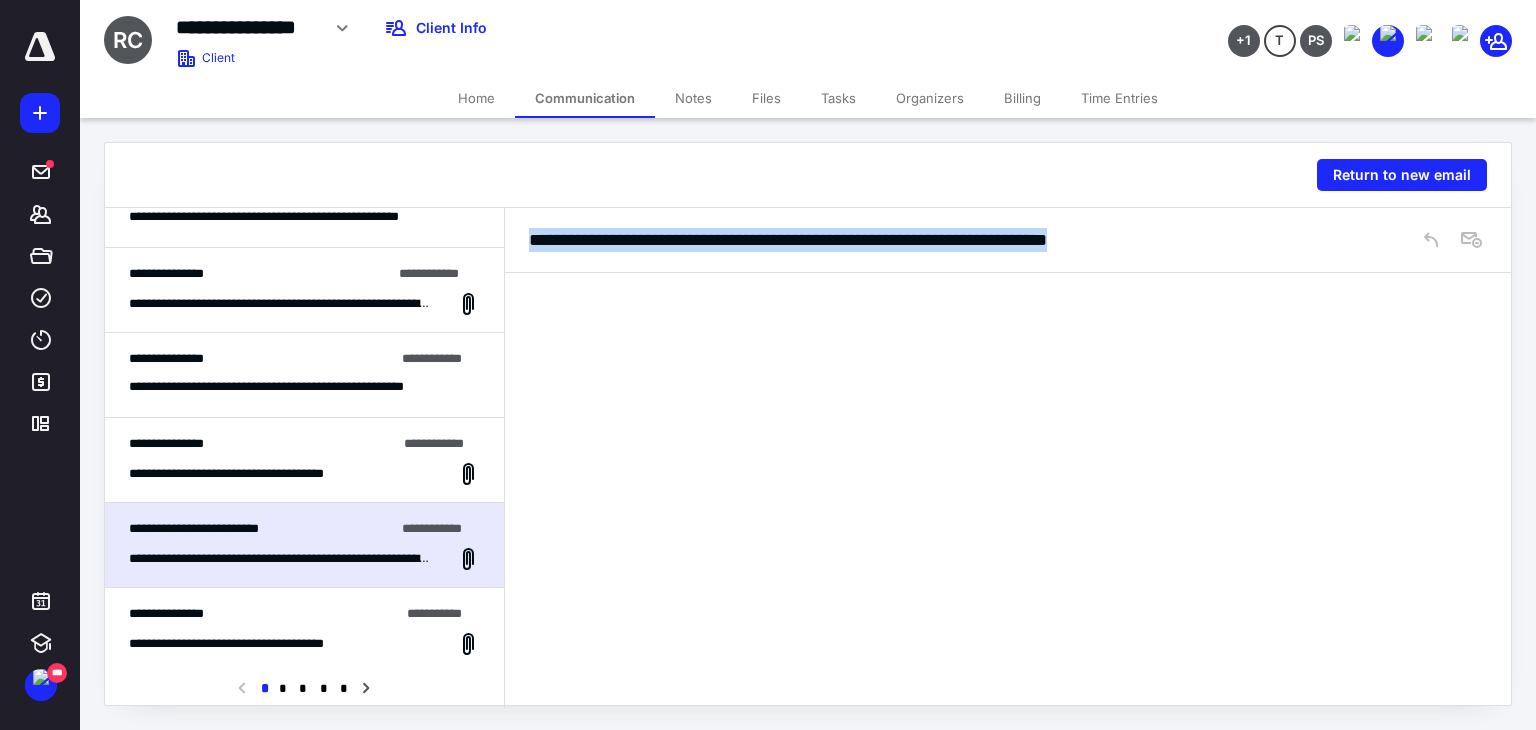 drag, startPoint x: 530, startPoint y: 239, endPoint x: 1214, endPoint y: 237, distance: 684.0029 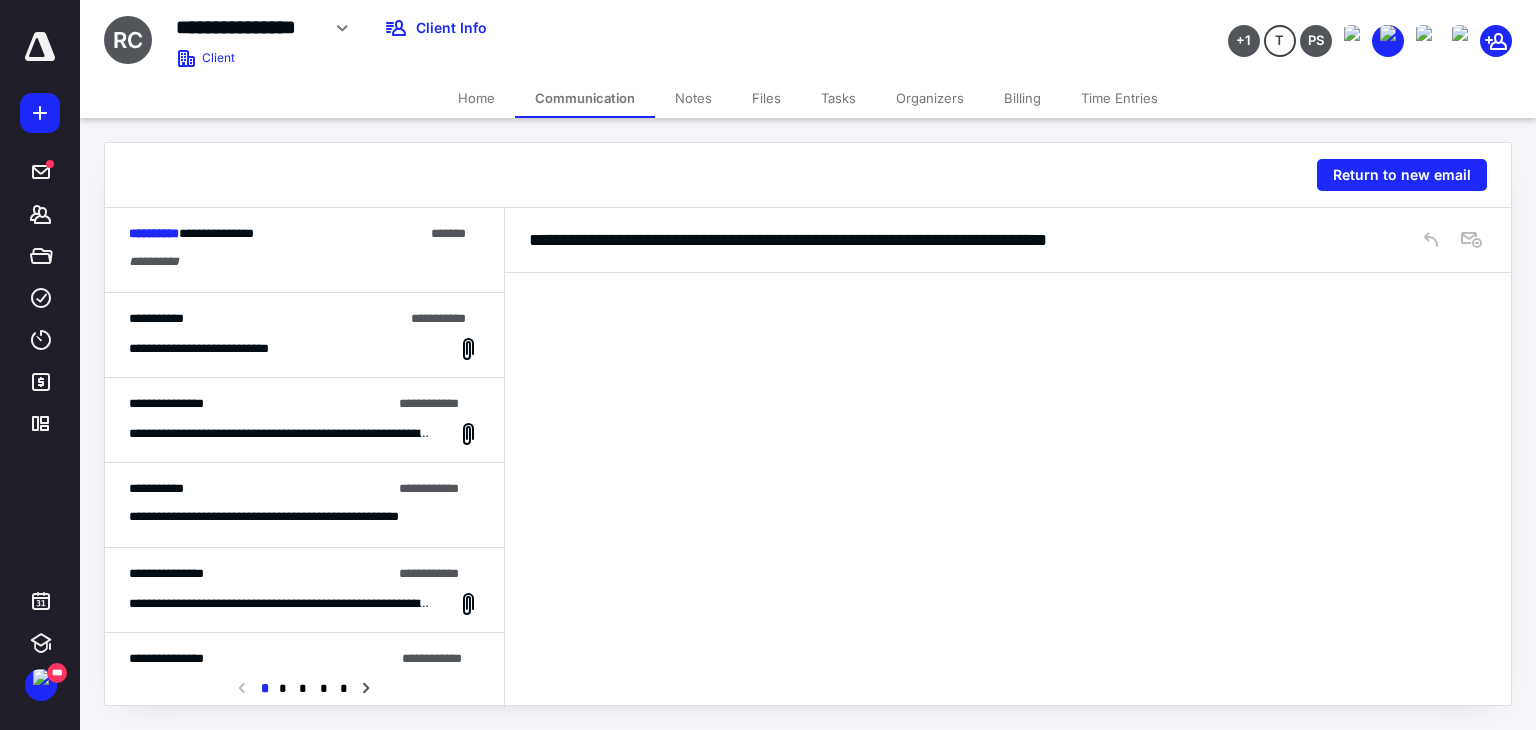 click on "**********" at bounding box center (304, 262) 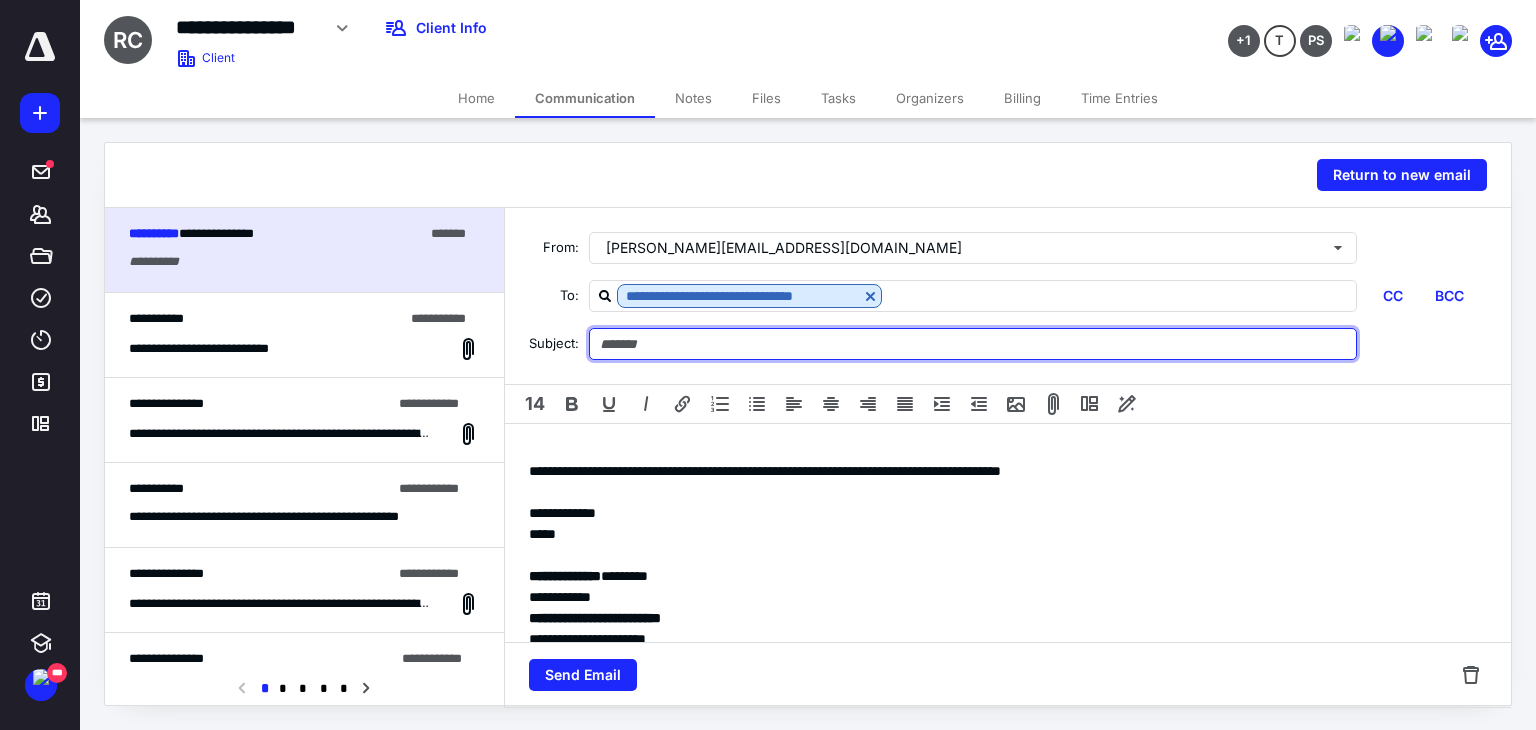 click at bounding box center (973, 344) 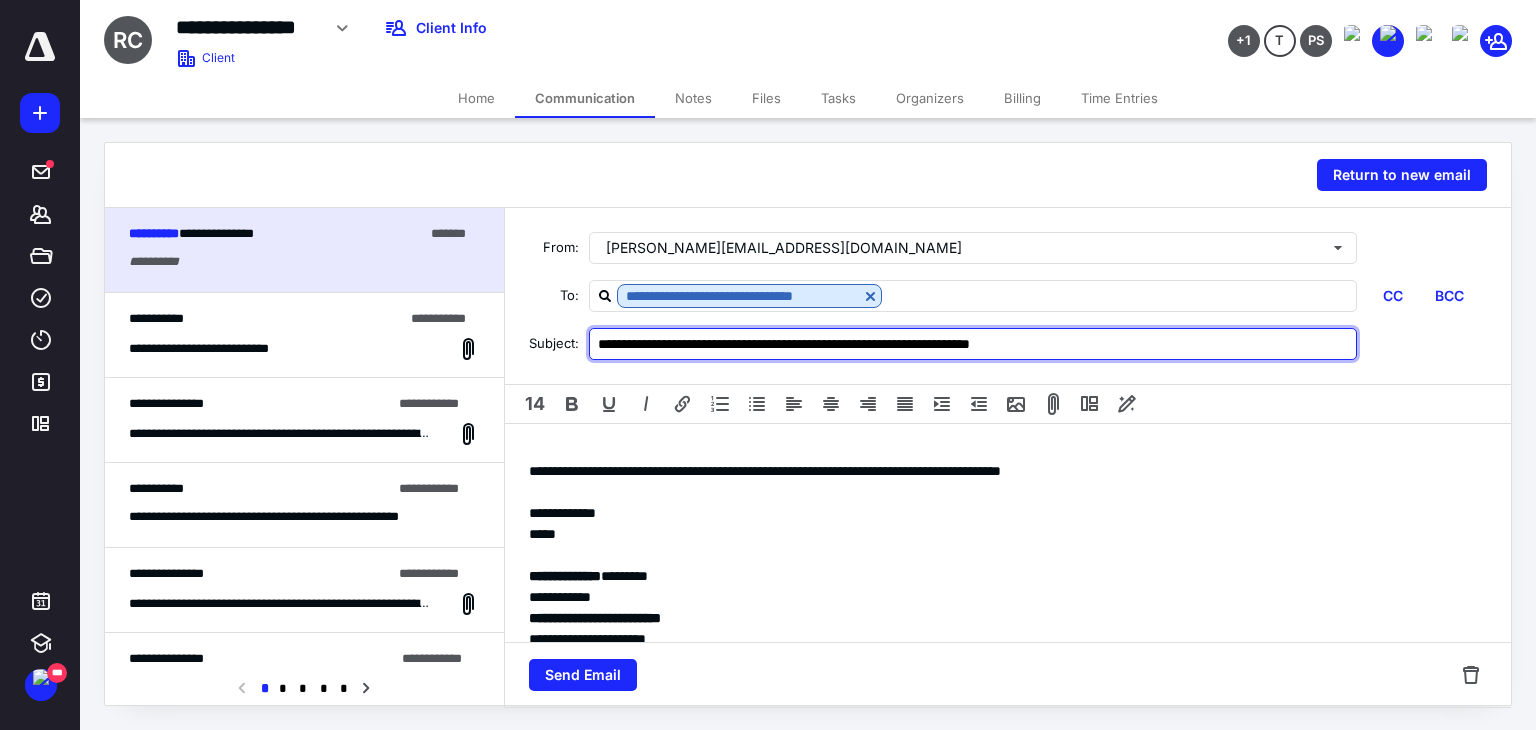 click on "**********" at bounding box center (973, 344) 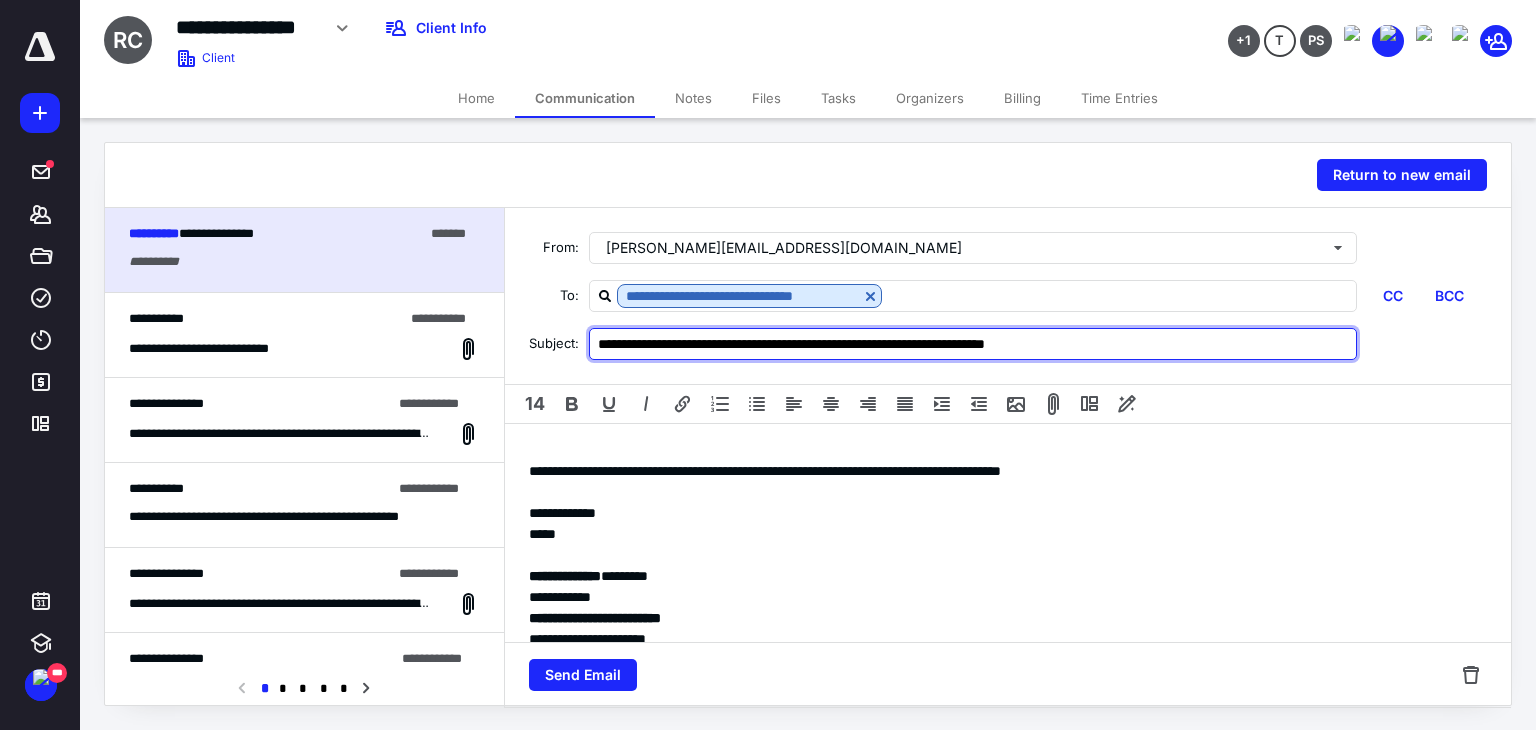 drag, startPoint x: 704, startPoint y: 341, endPoint x: 1020, endPoint y: 356, distance: 316.3558 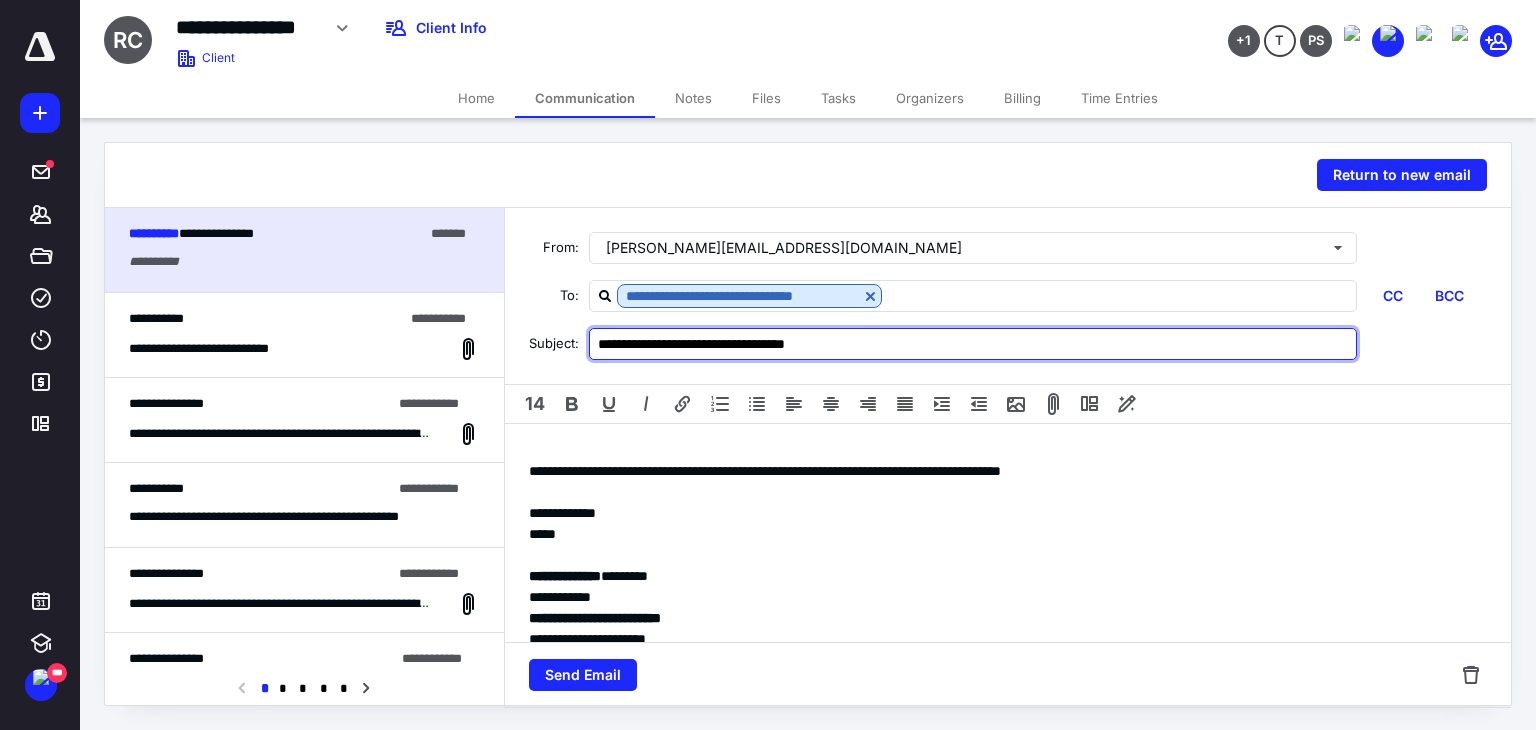 type on "**********" 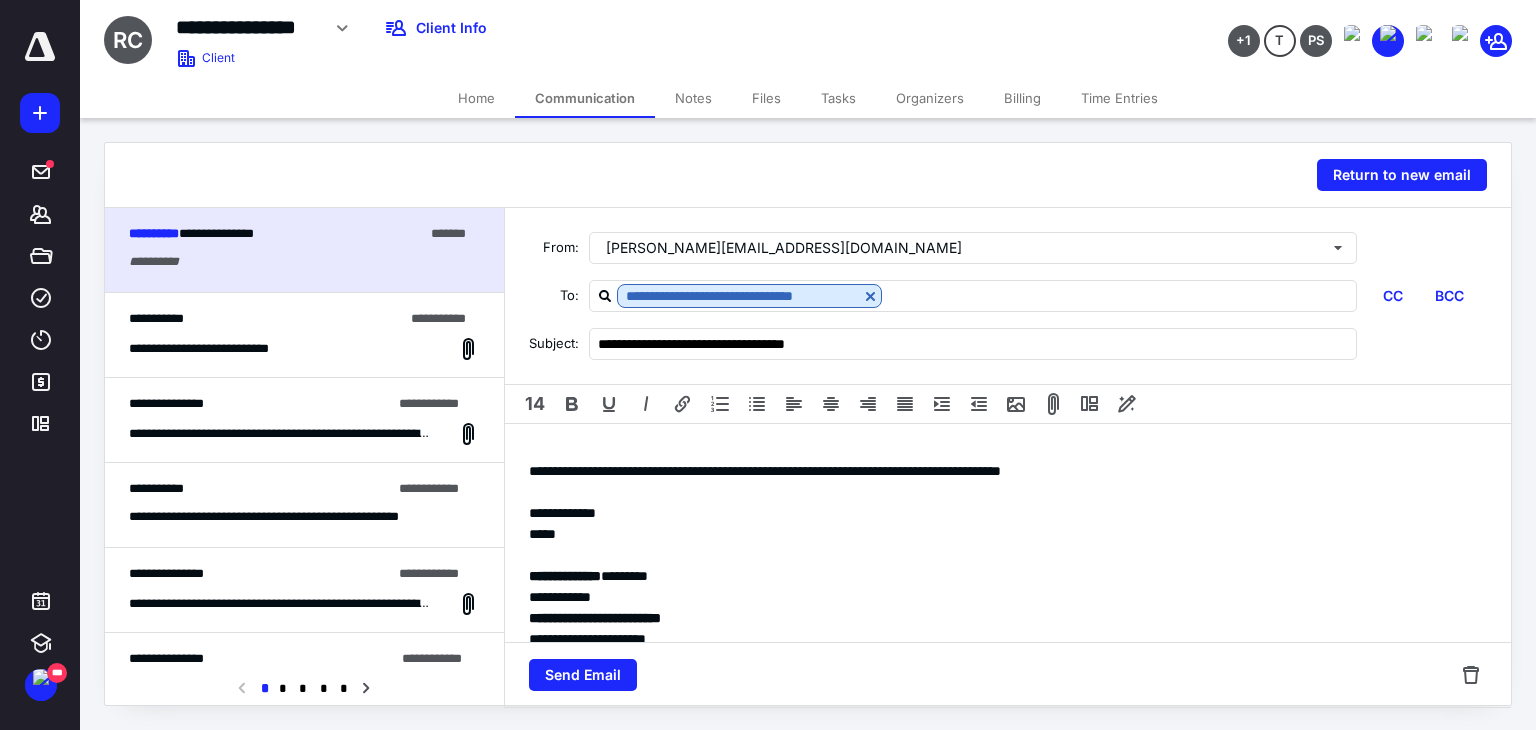 click on "Files" at bounding box center (766, 98) 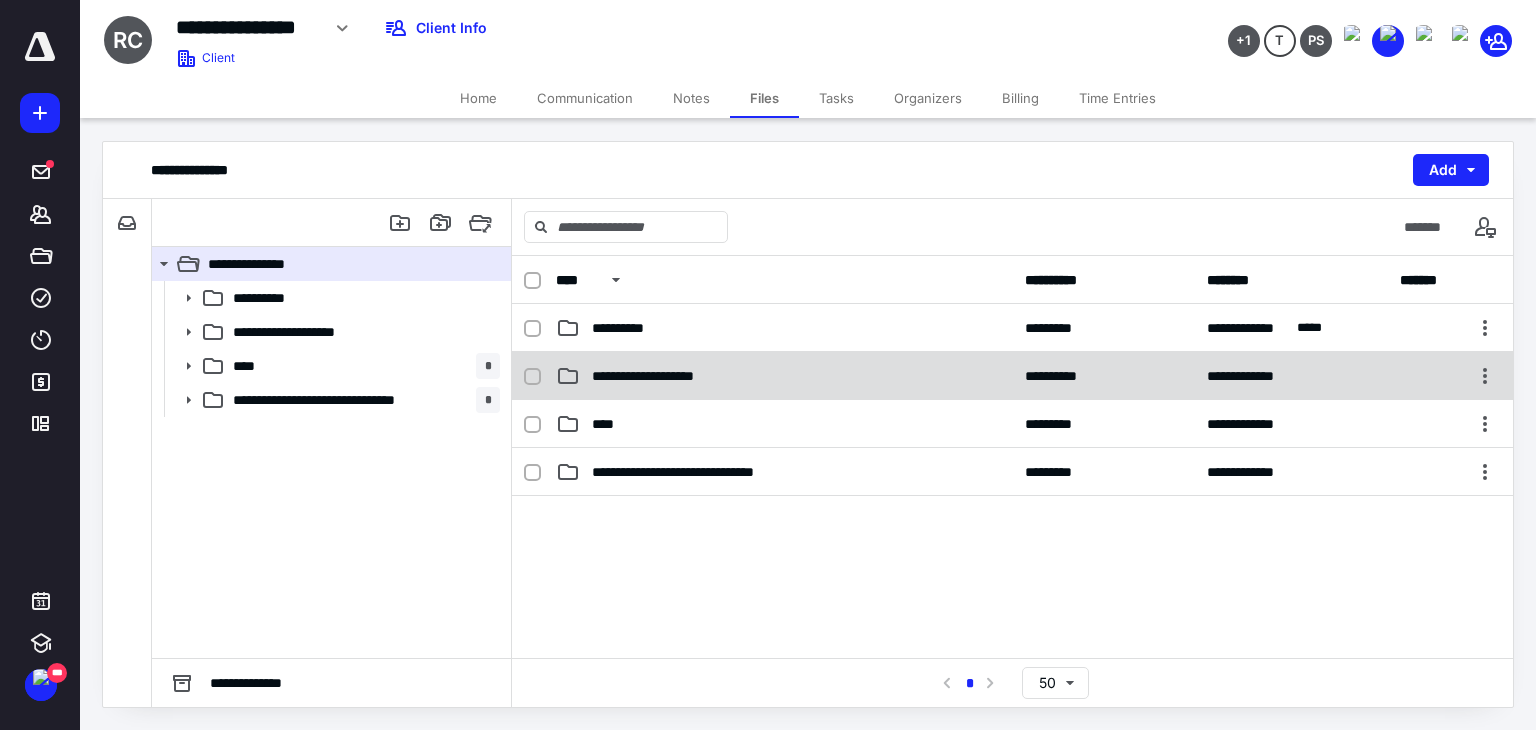 click on "**********" at bounding box center [656, 376] 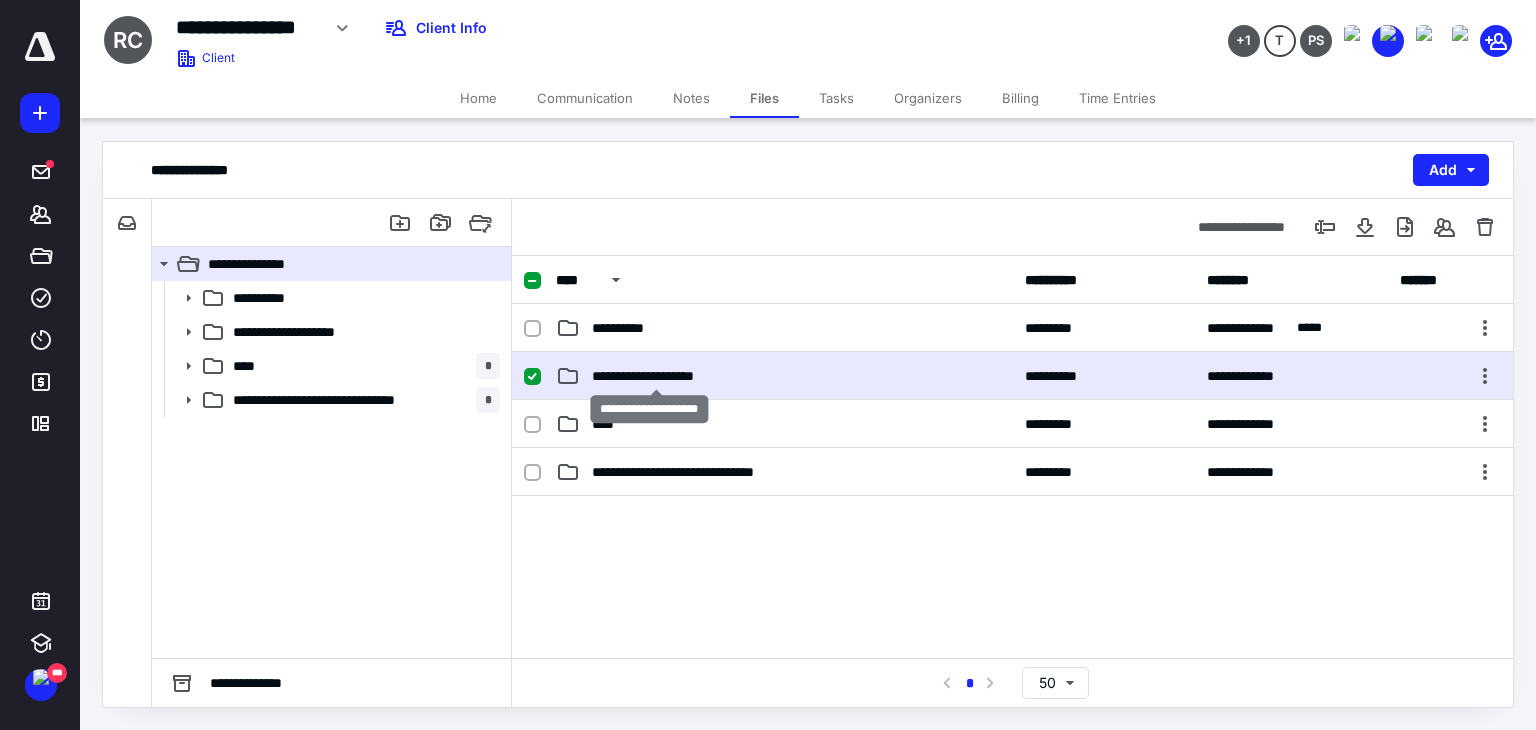 checkbox on "true" 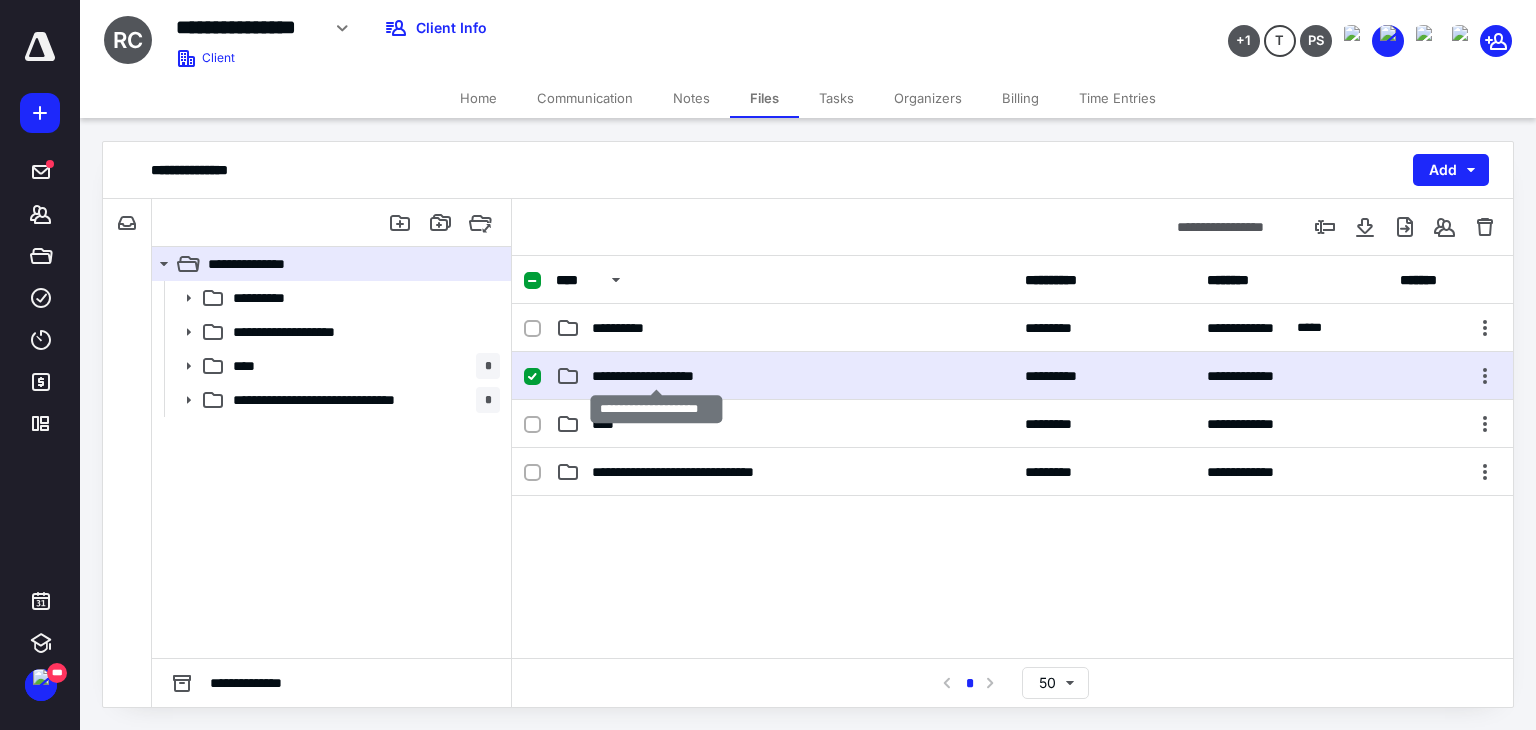 click on "**********" at bounding box center (656, 376) 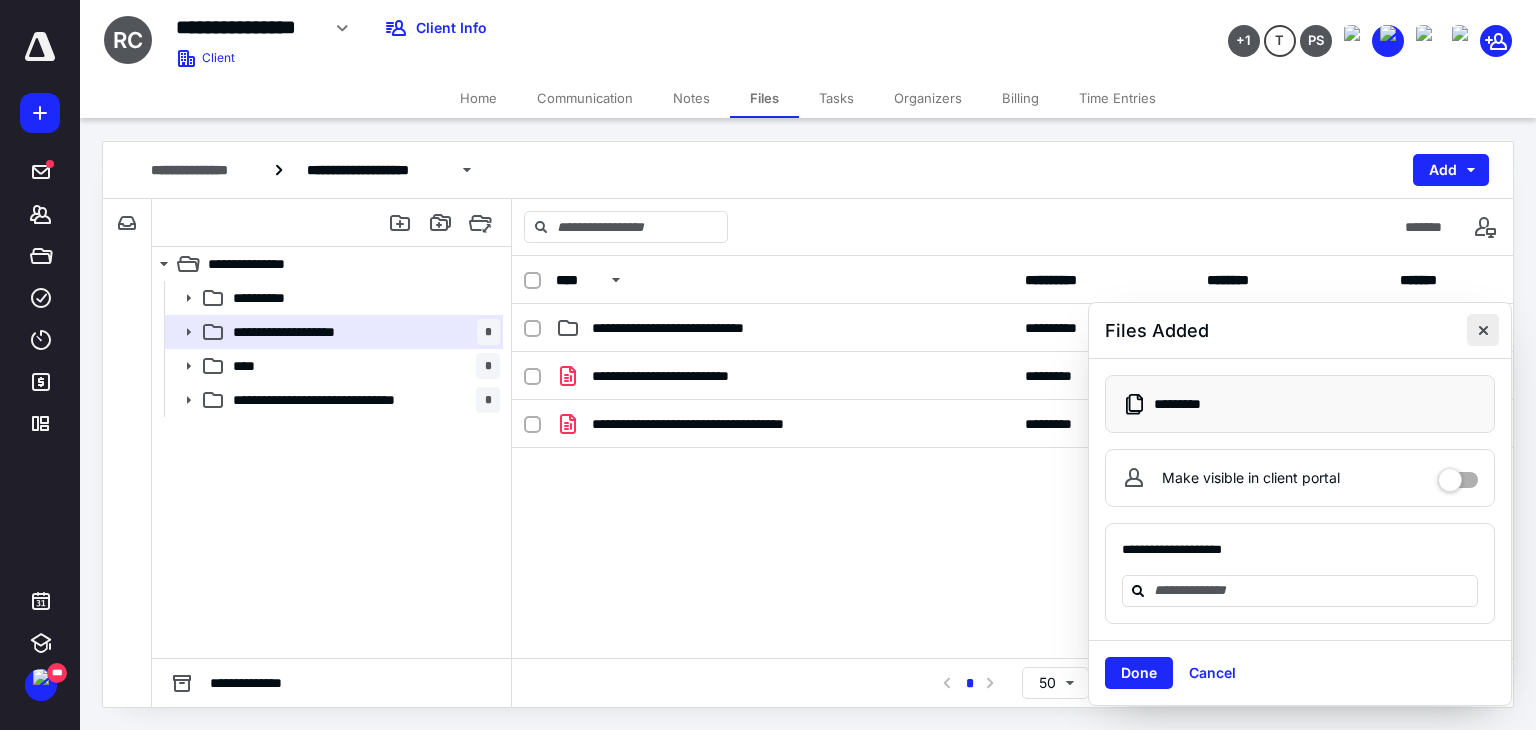 click at bounding box center [1483, 330] 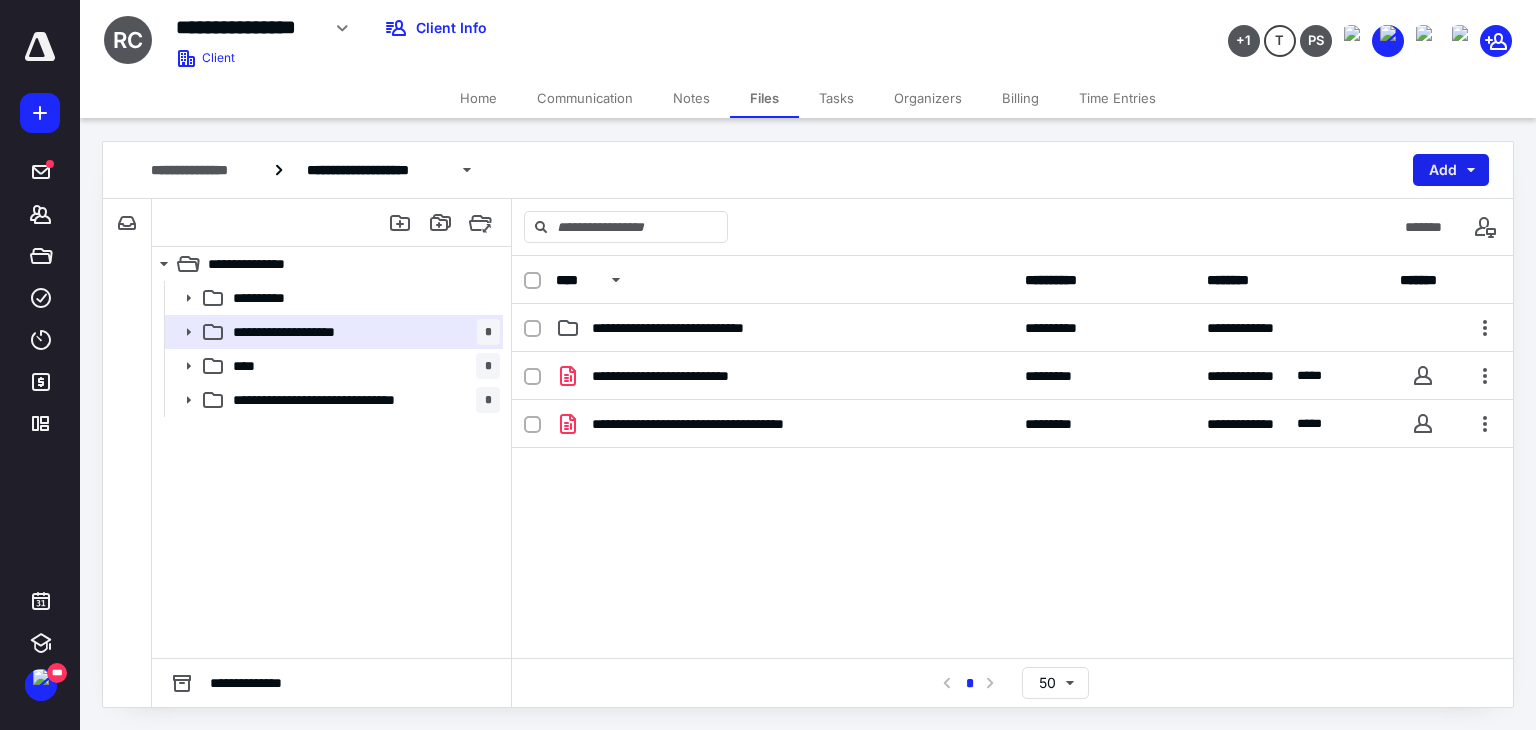 click on "Add" at bounding box center [1451, 170] 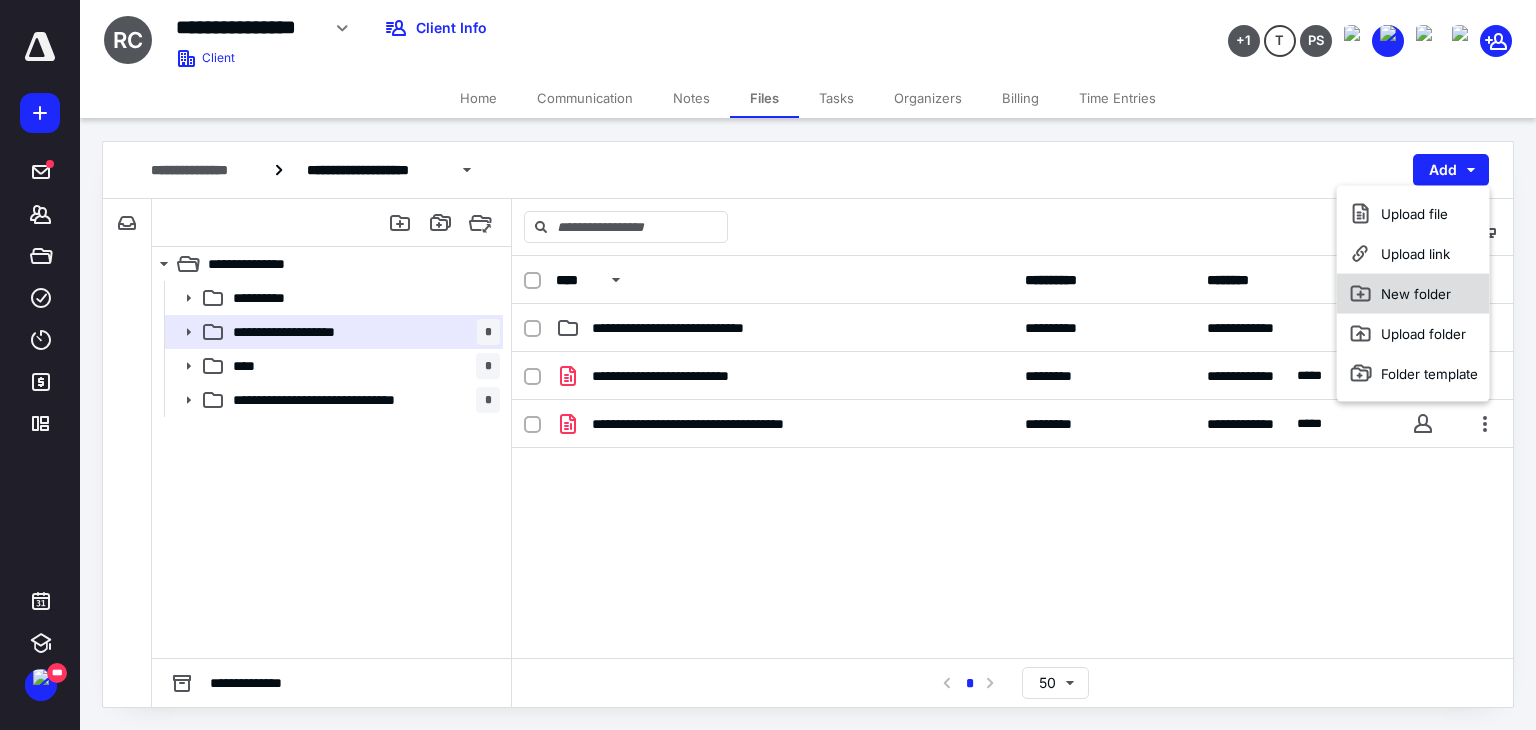 click on "New folder" at bounding box center (1413, 294) 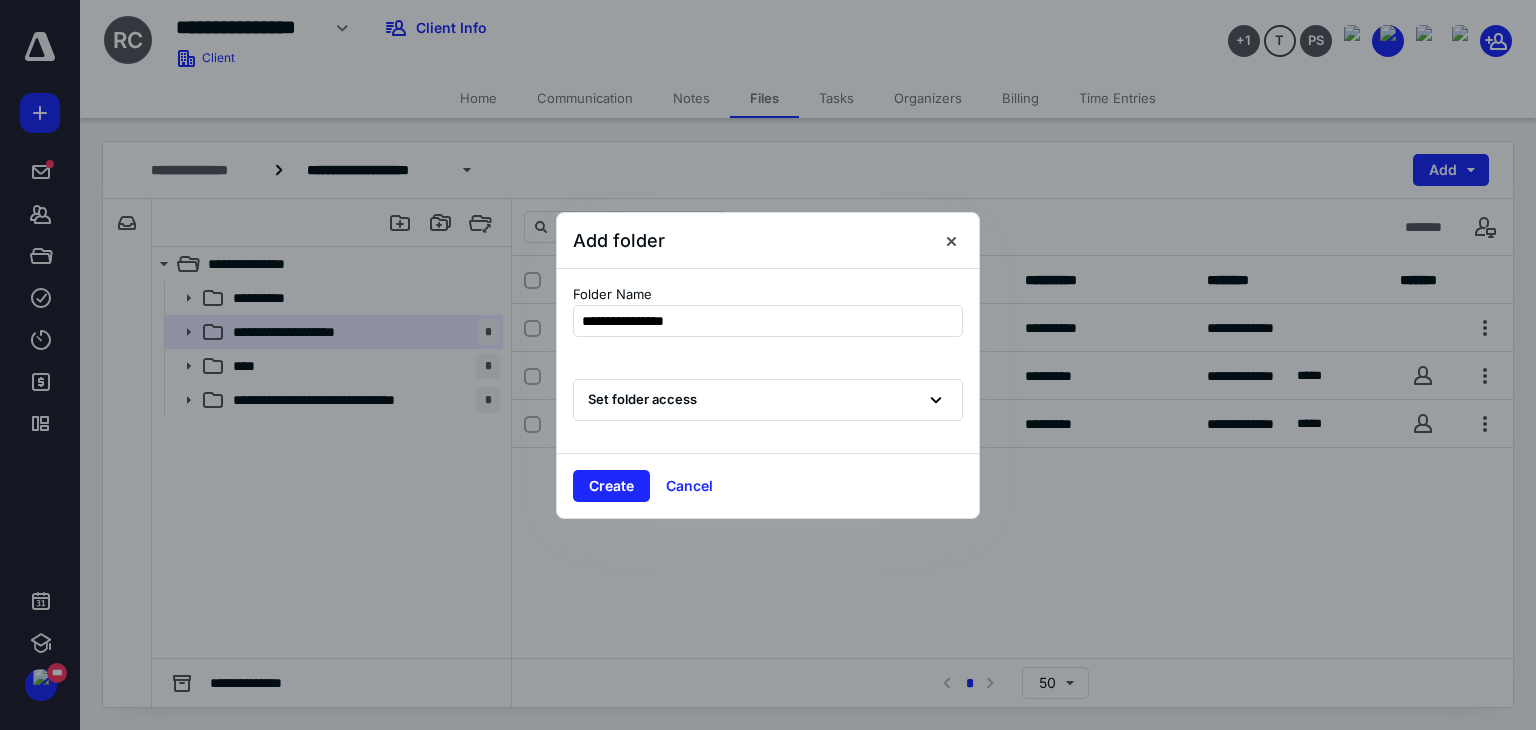 type on "**********" 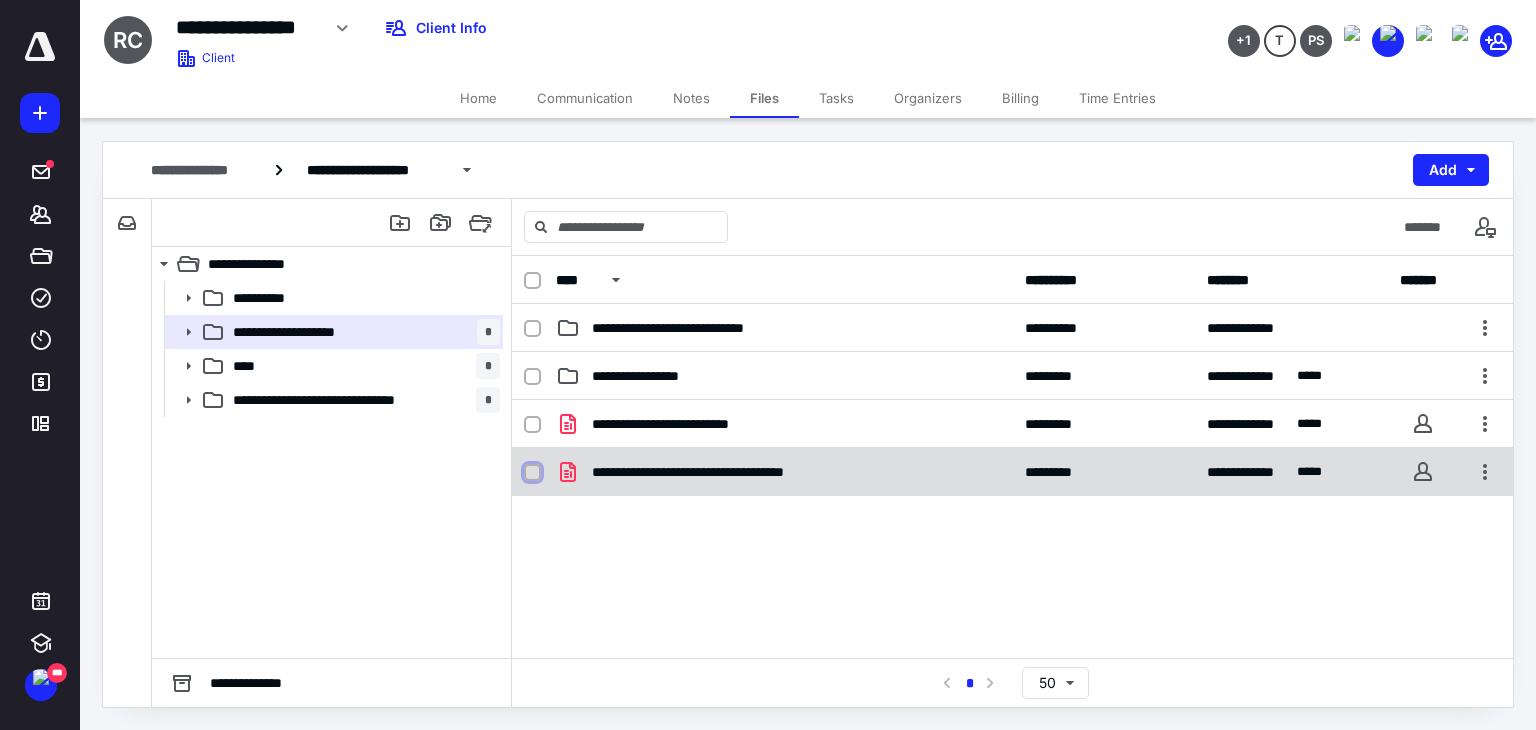 click at bounding box center [532, 473] 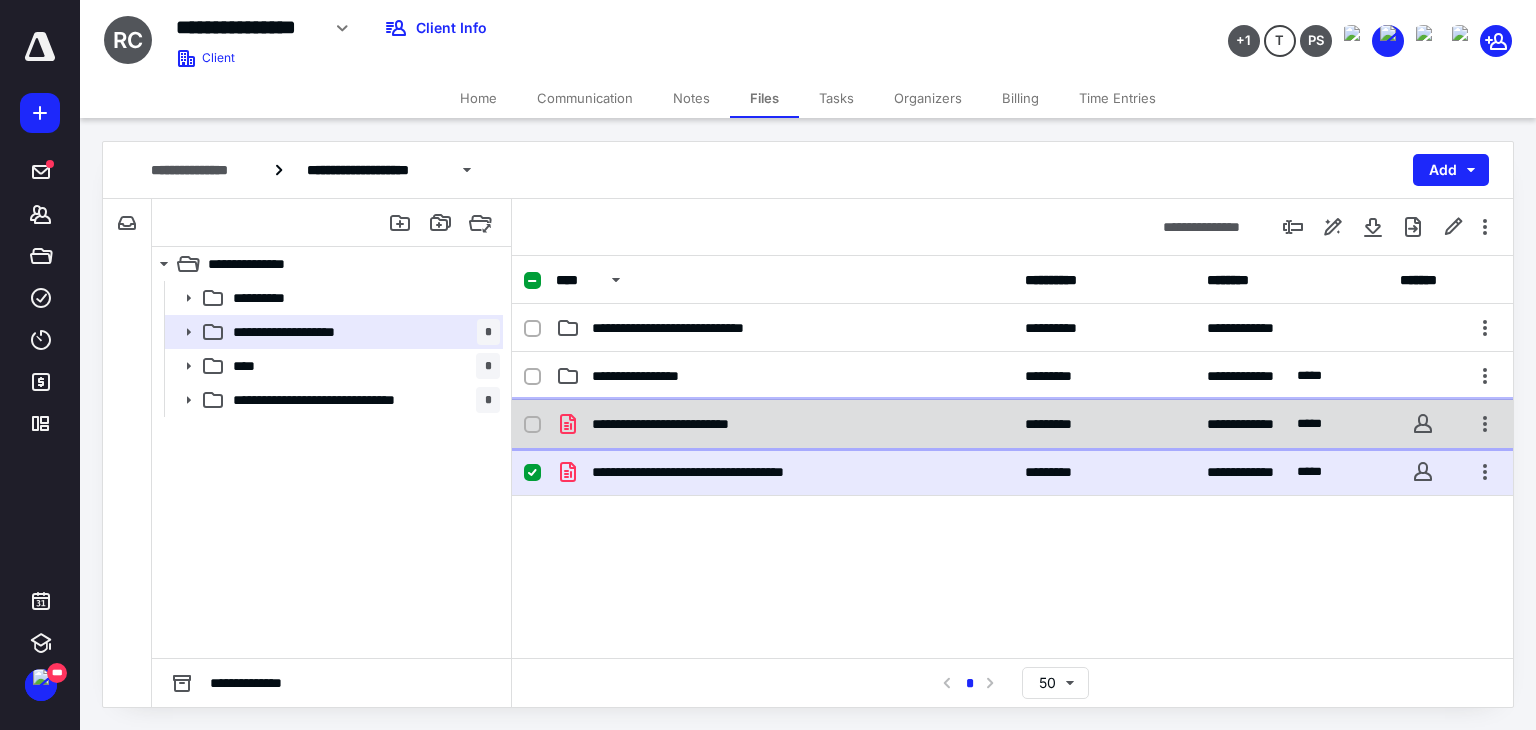 click 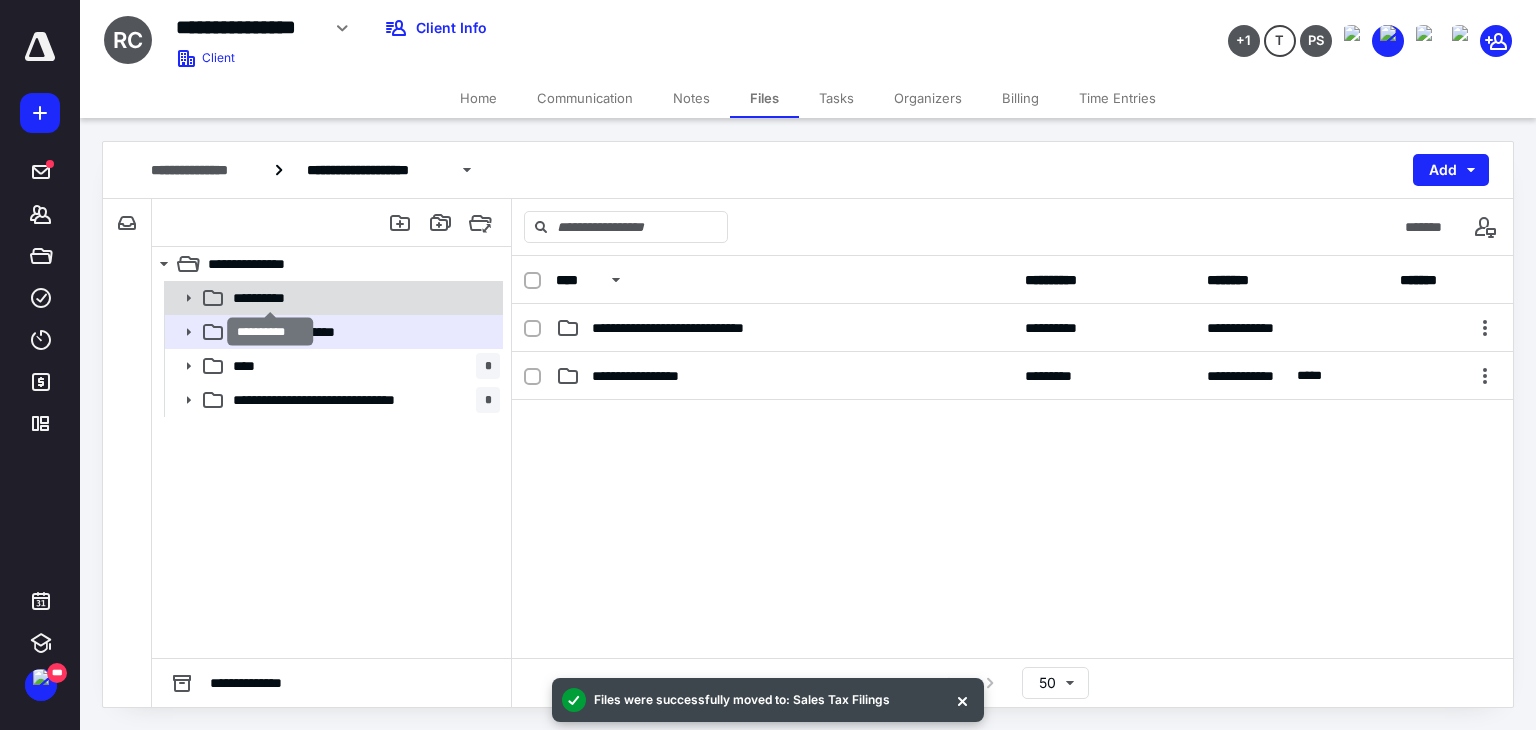 click on "**********" at bounding box center [270, 298] 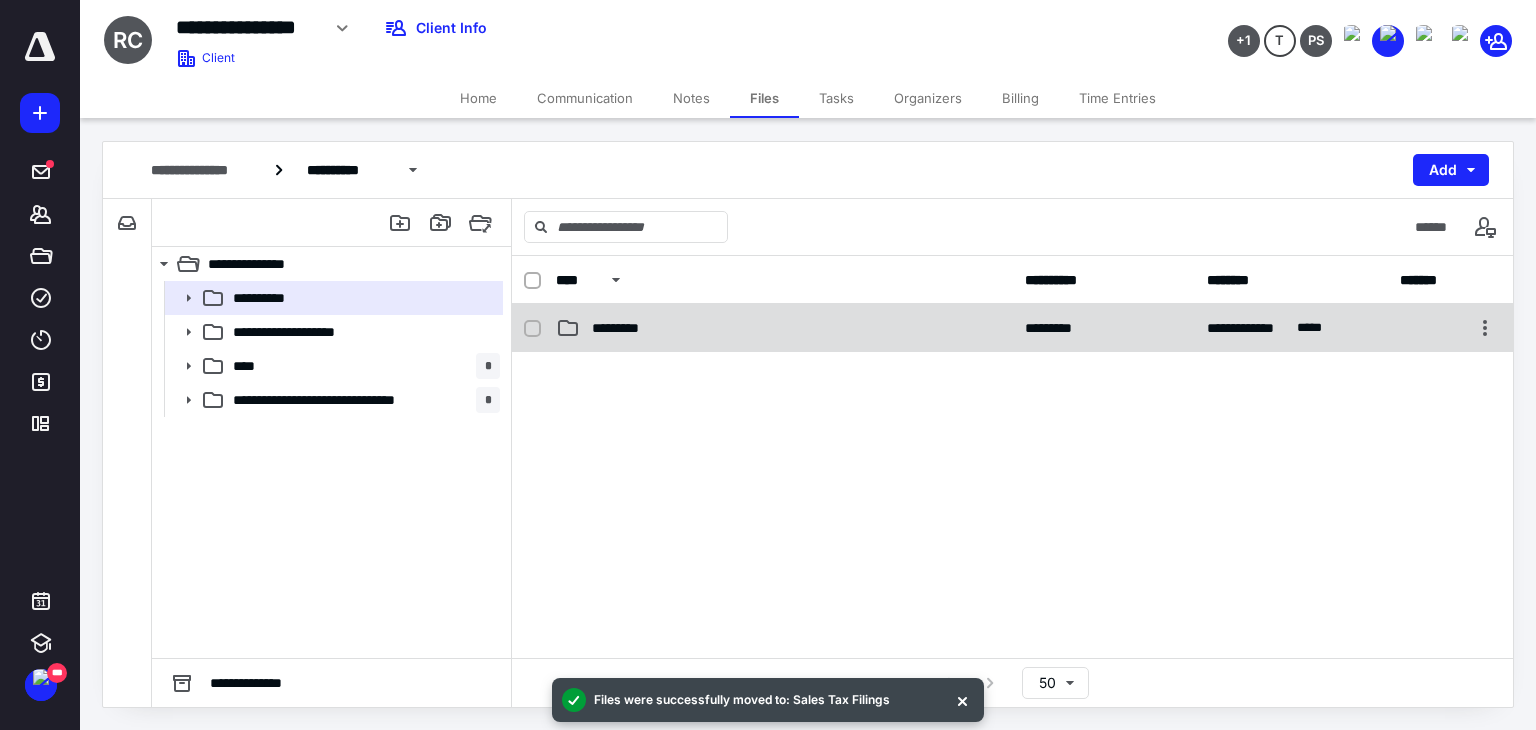 click on "*********" at bounding box center (784, 328) 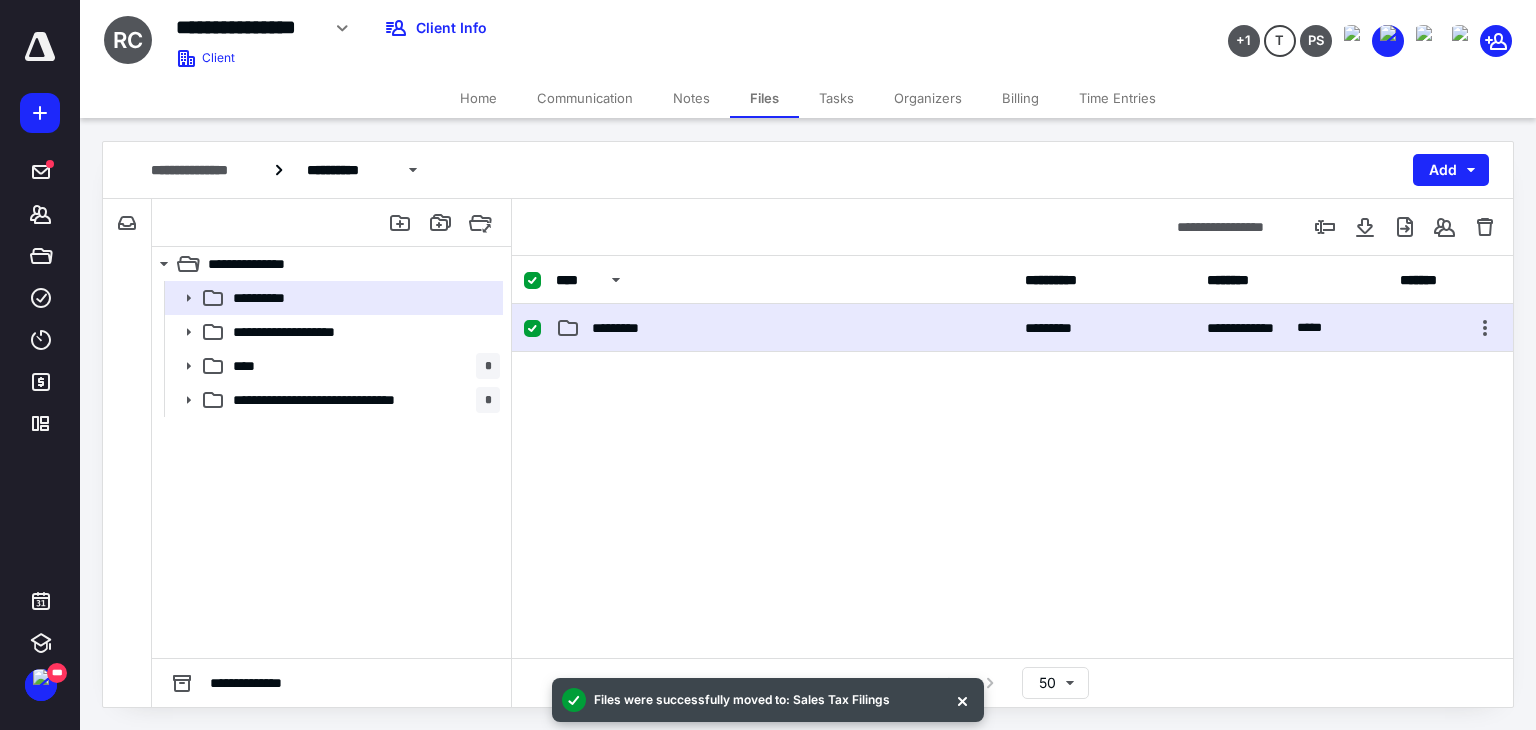 click on "*********" at bounding box center [784, 328] 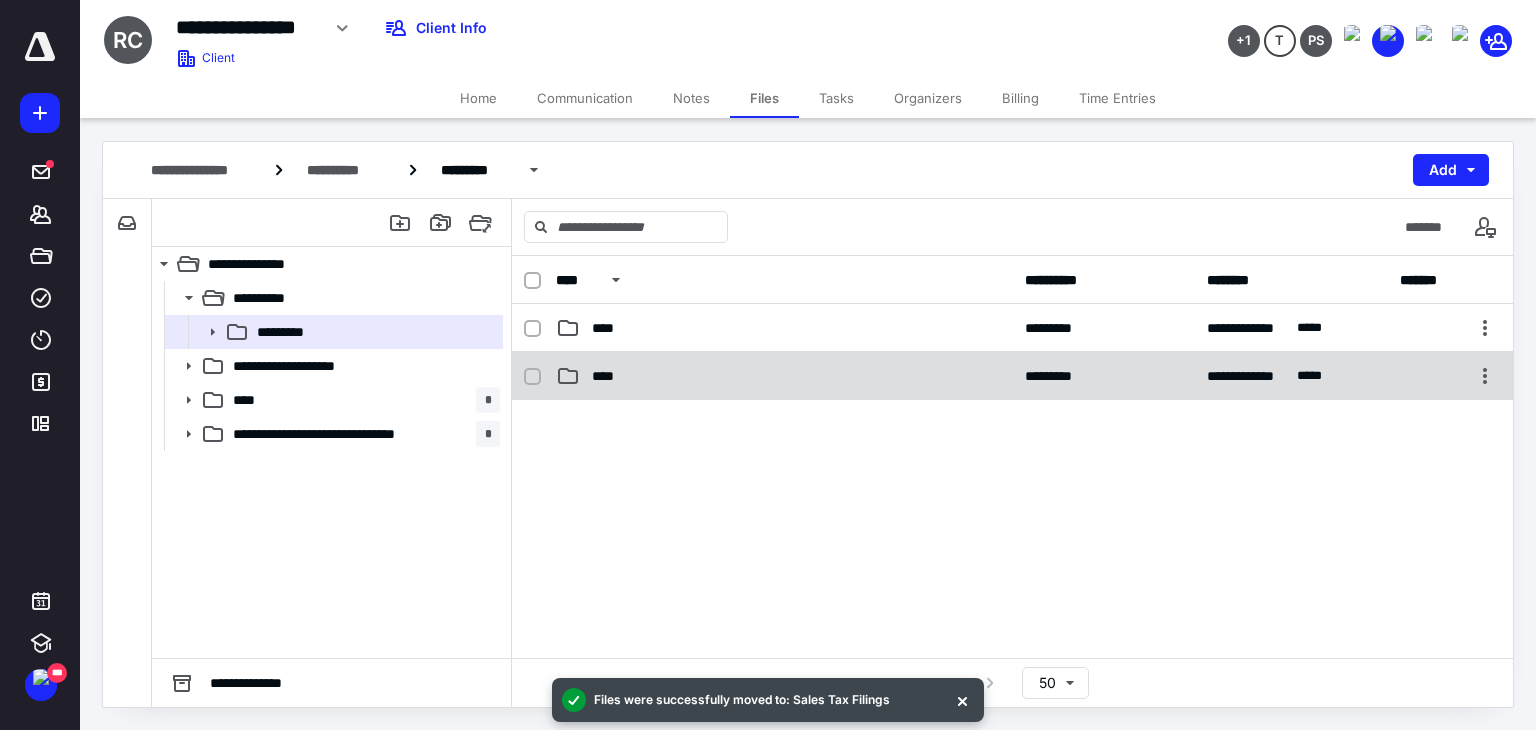 click on "****" at bounding box center (784, 376) 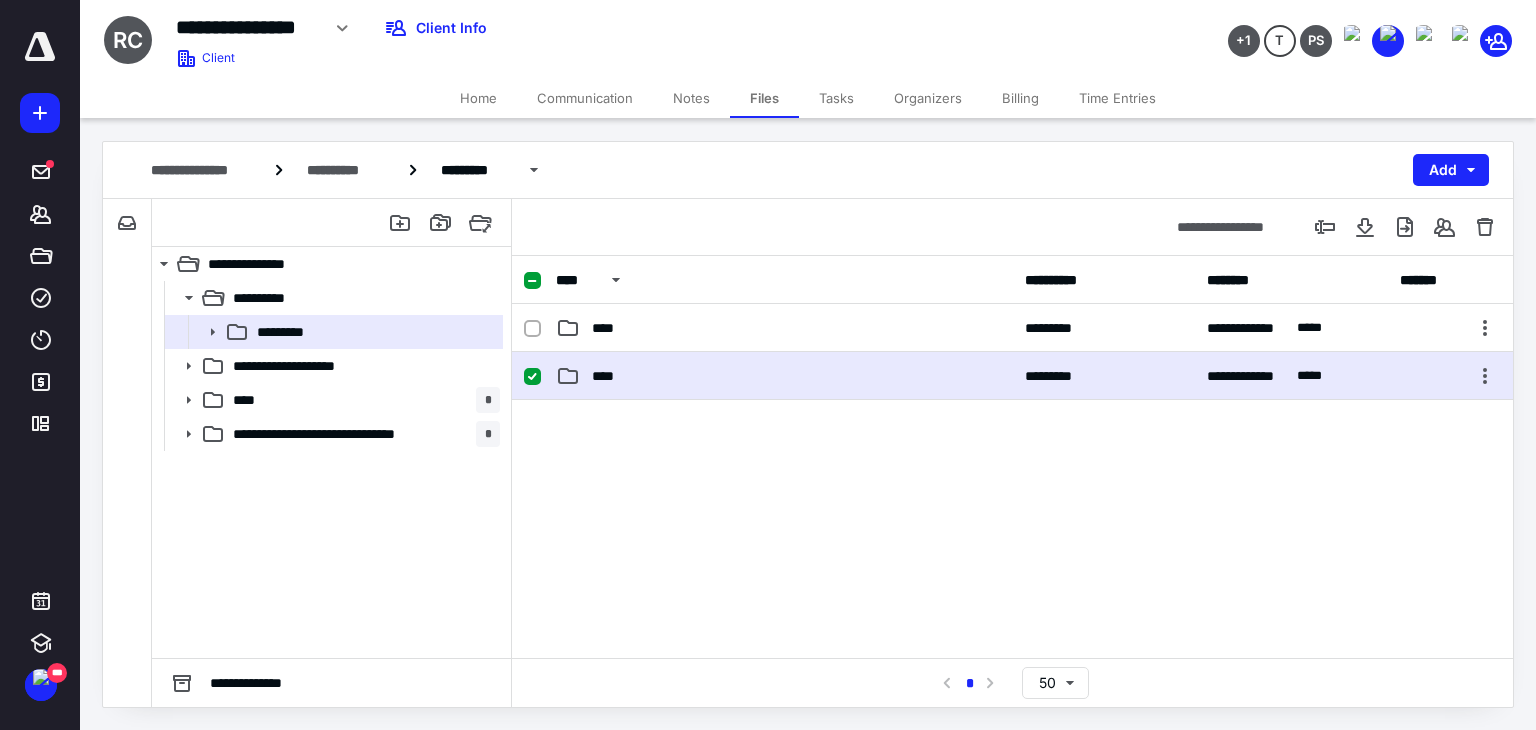 click on "****" at bounding box center (784, 376) 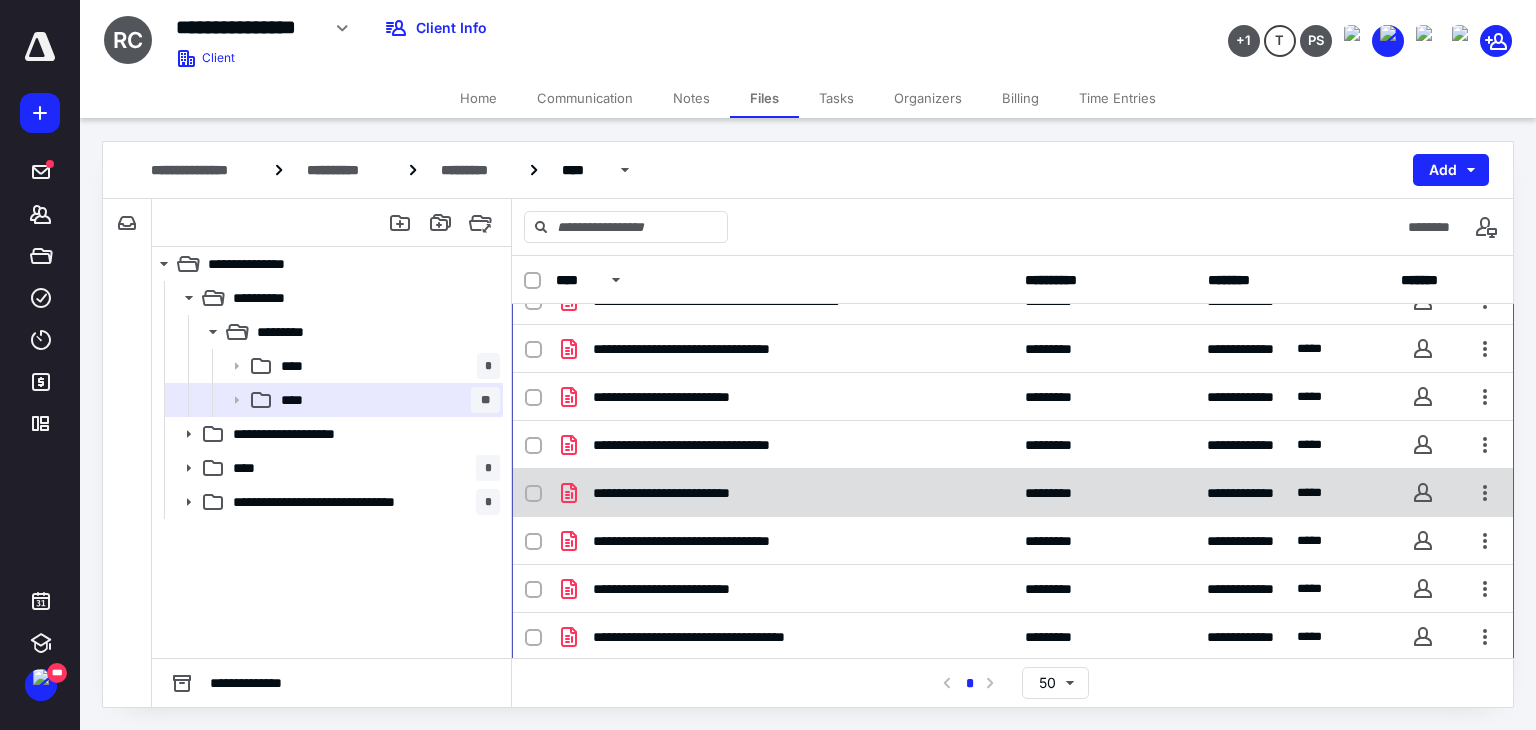 scroll, scrollTop: 219, scrollLeft: 0, axis: vertical 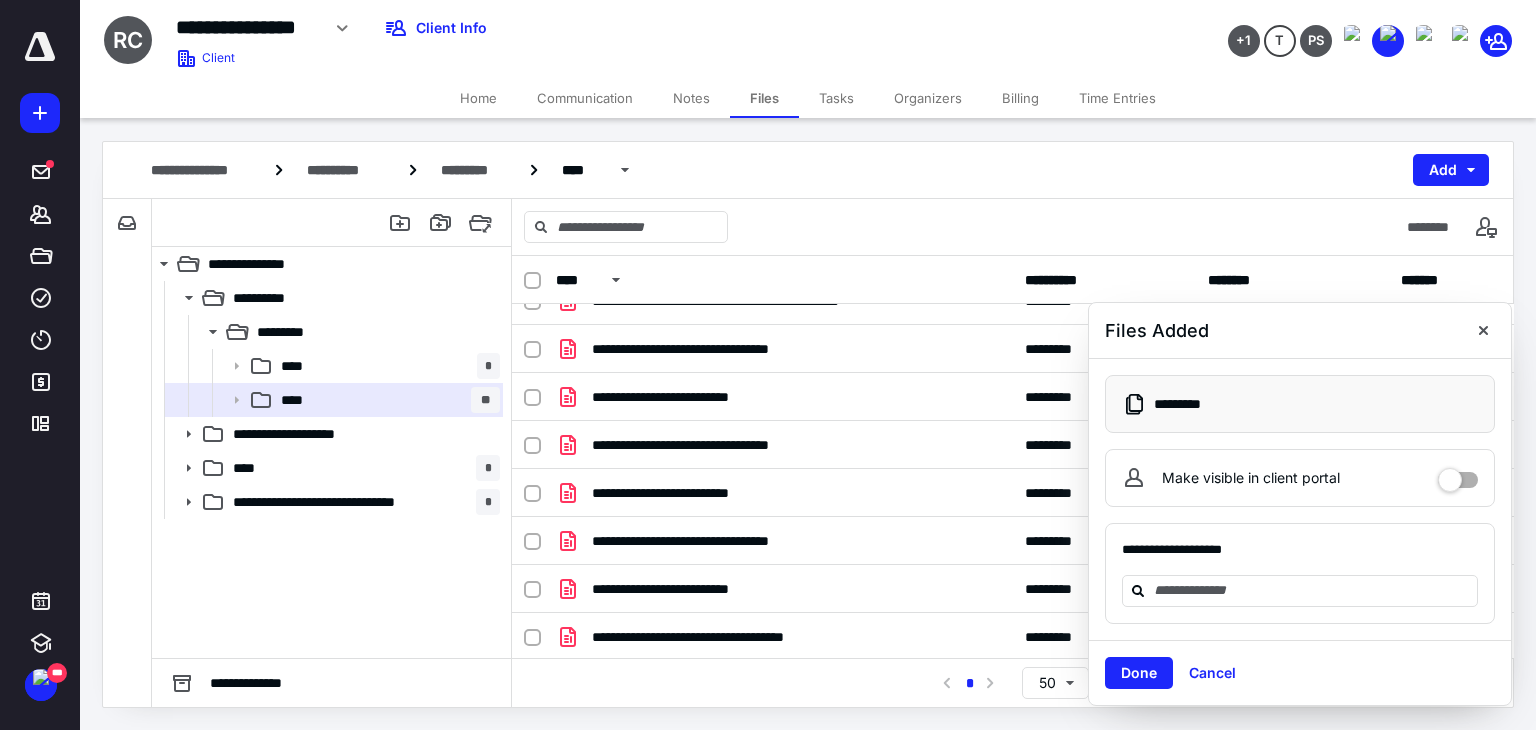 click on "Communication" at bounding box center [585, 98] 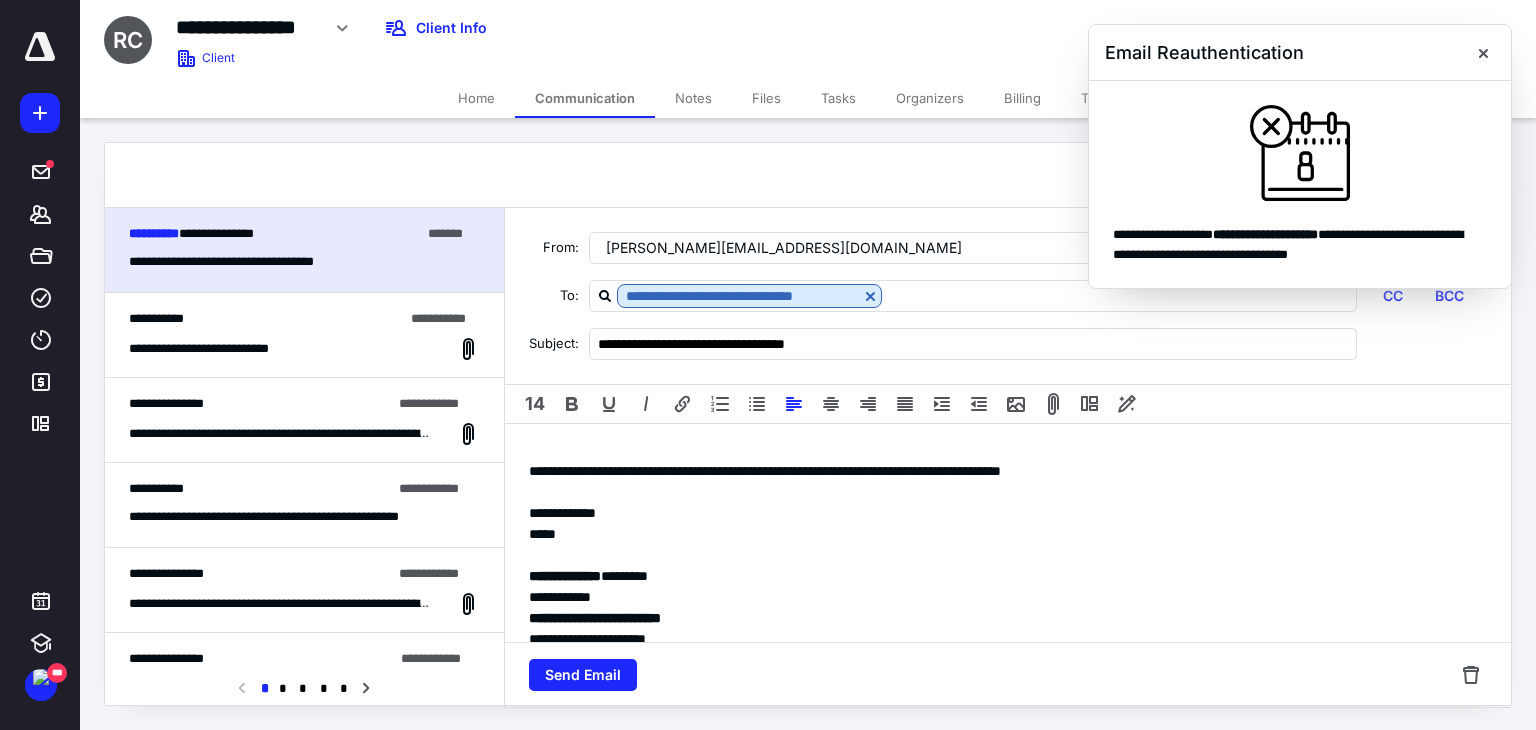 click on "**********" at bounding box center [1008, 576] 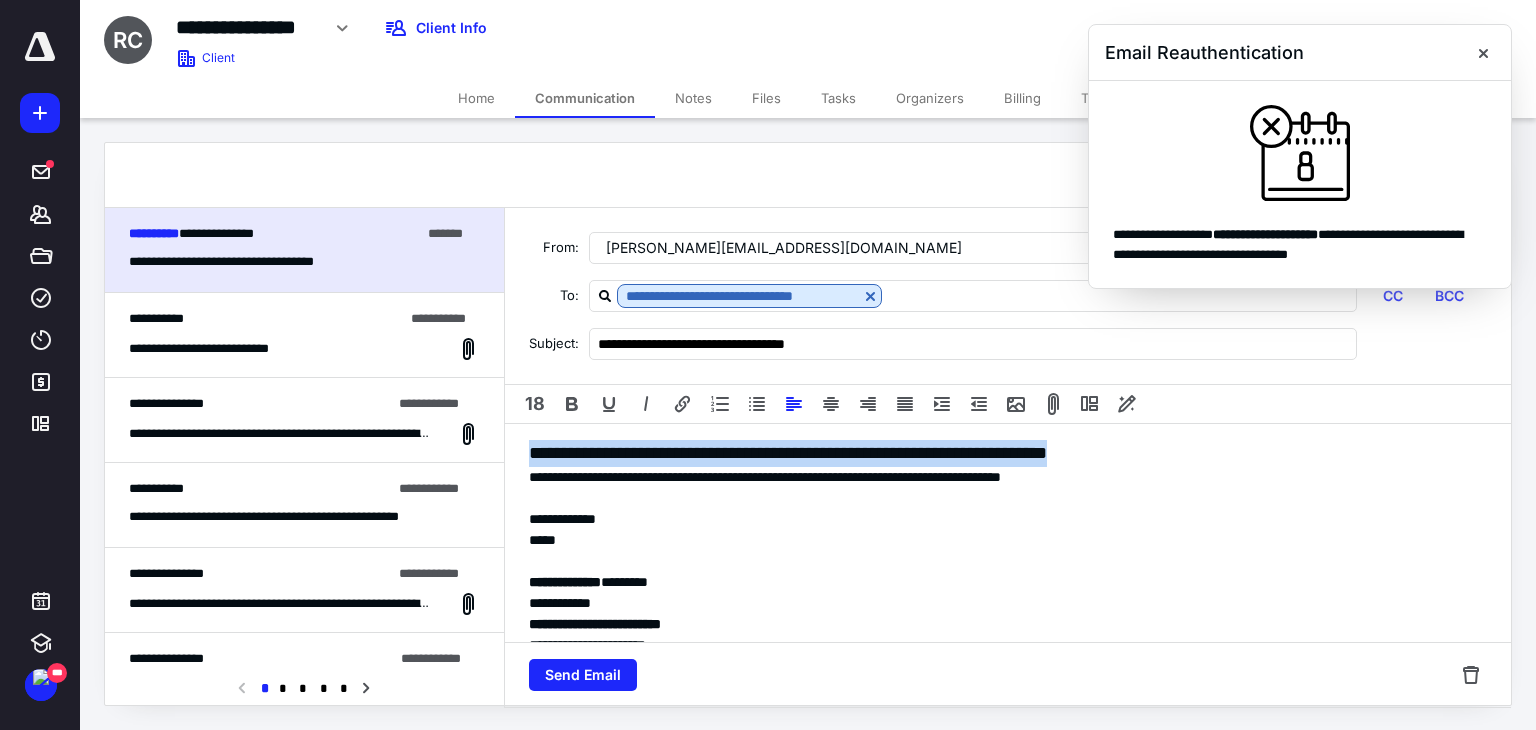 drag, startPoint x: 1212, startPoint y: 449, endPoint x: 528, endPoint y: 449, distance: 684 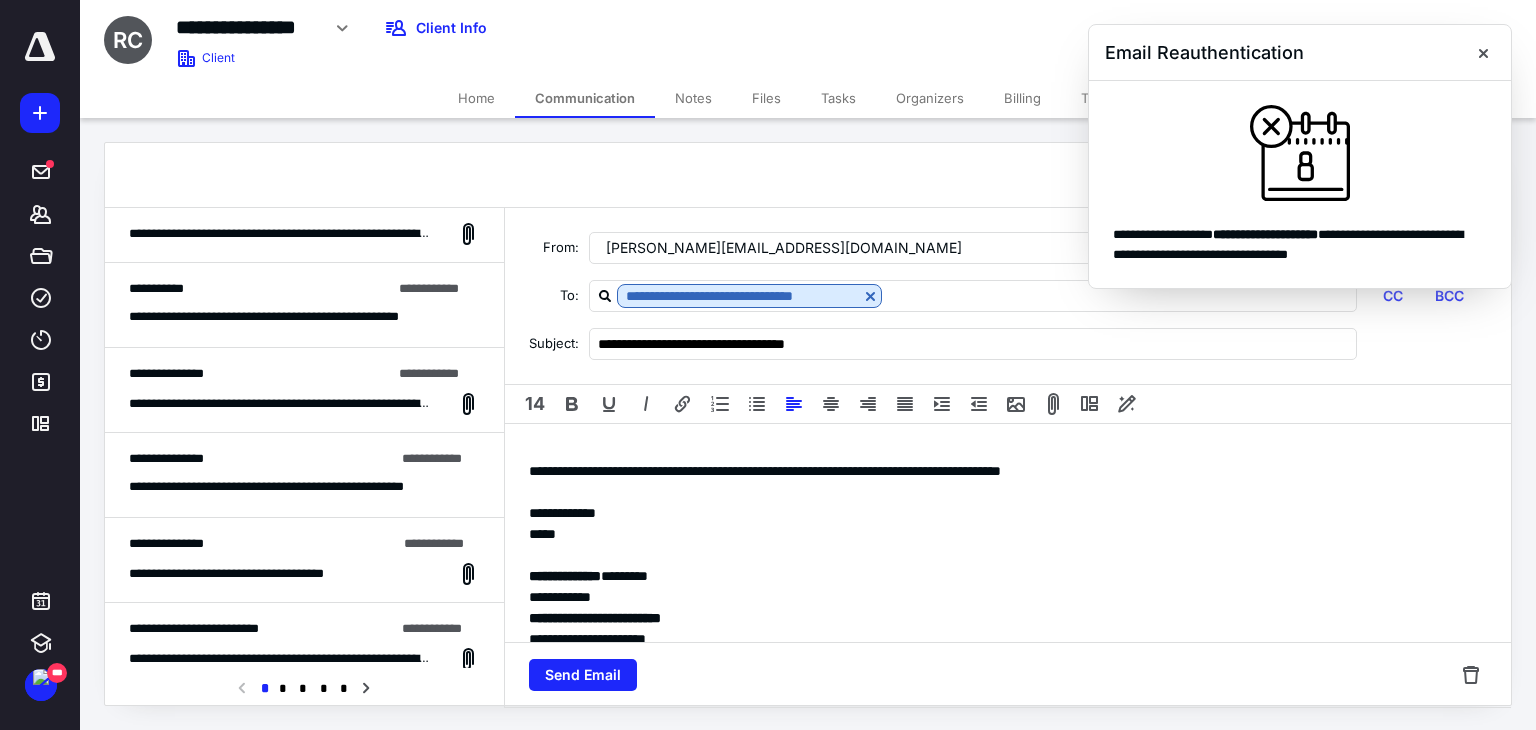 scroll, scrollTop: 300, scrollLeft: 0, axis: vertical 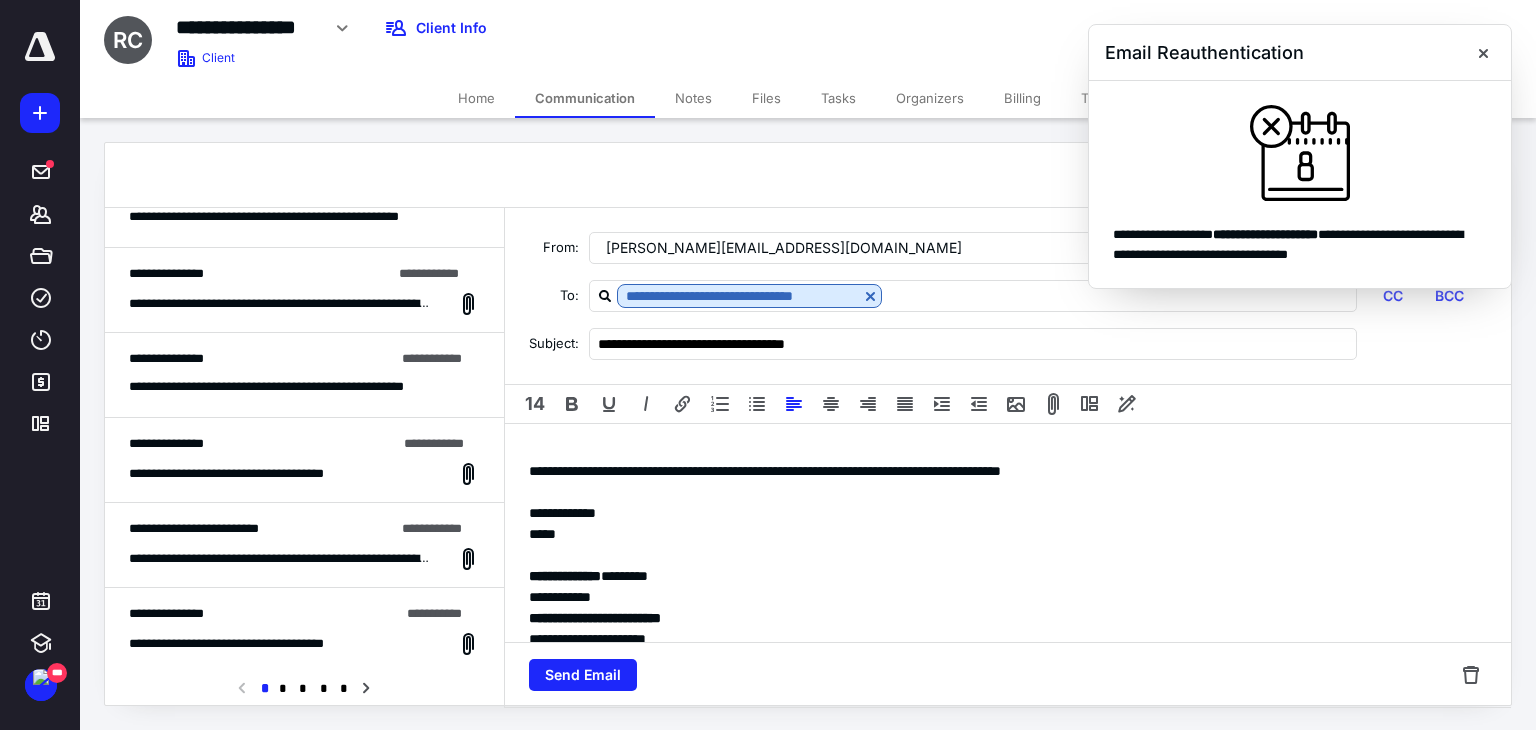 click on "**********" at bounding box center (194, 528) 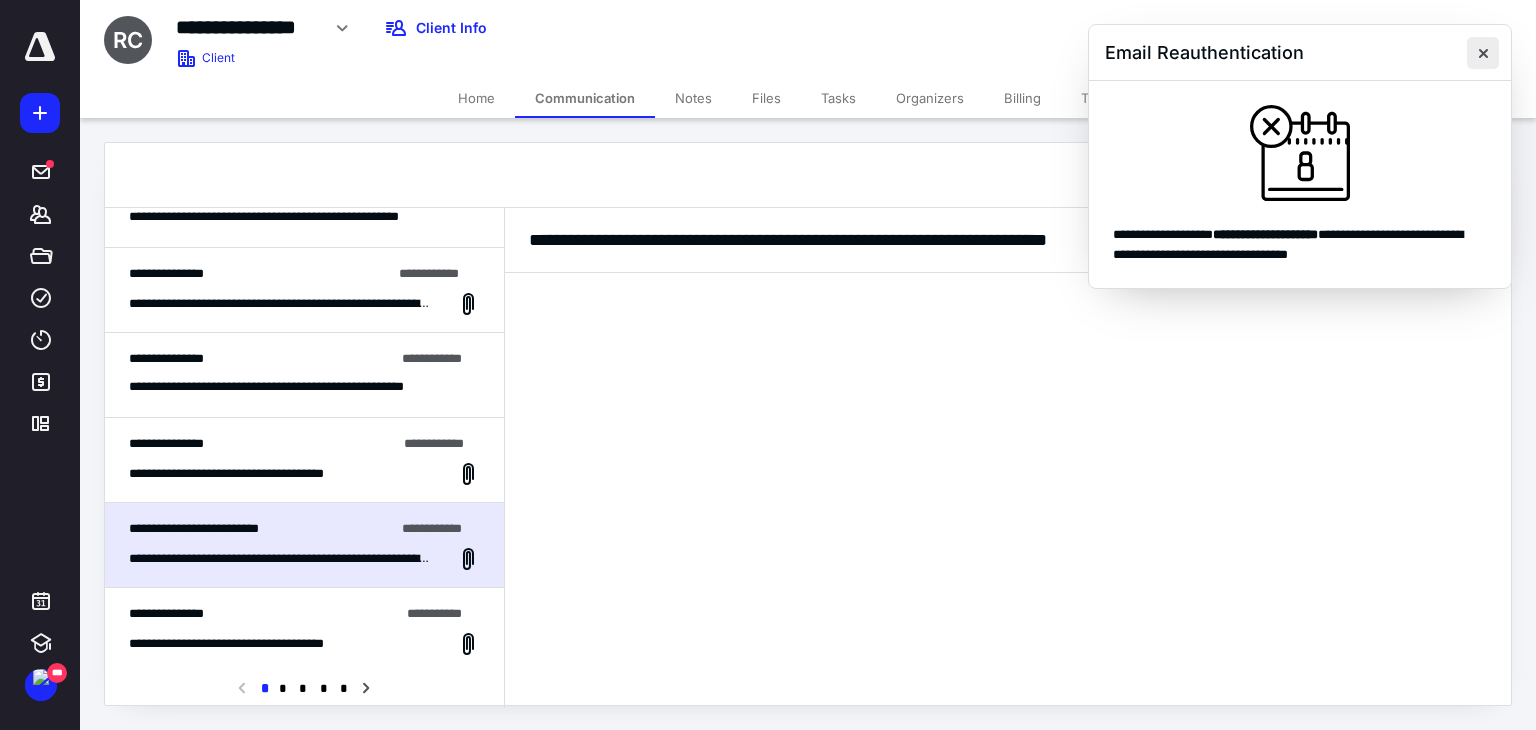 click at bounding box center (1483, 53) 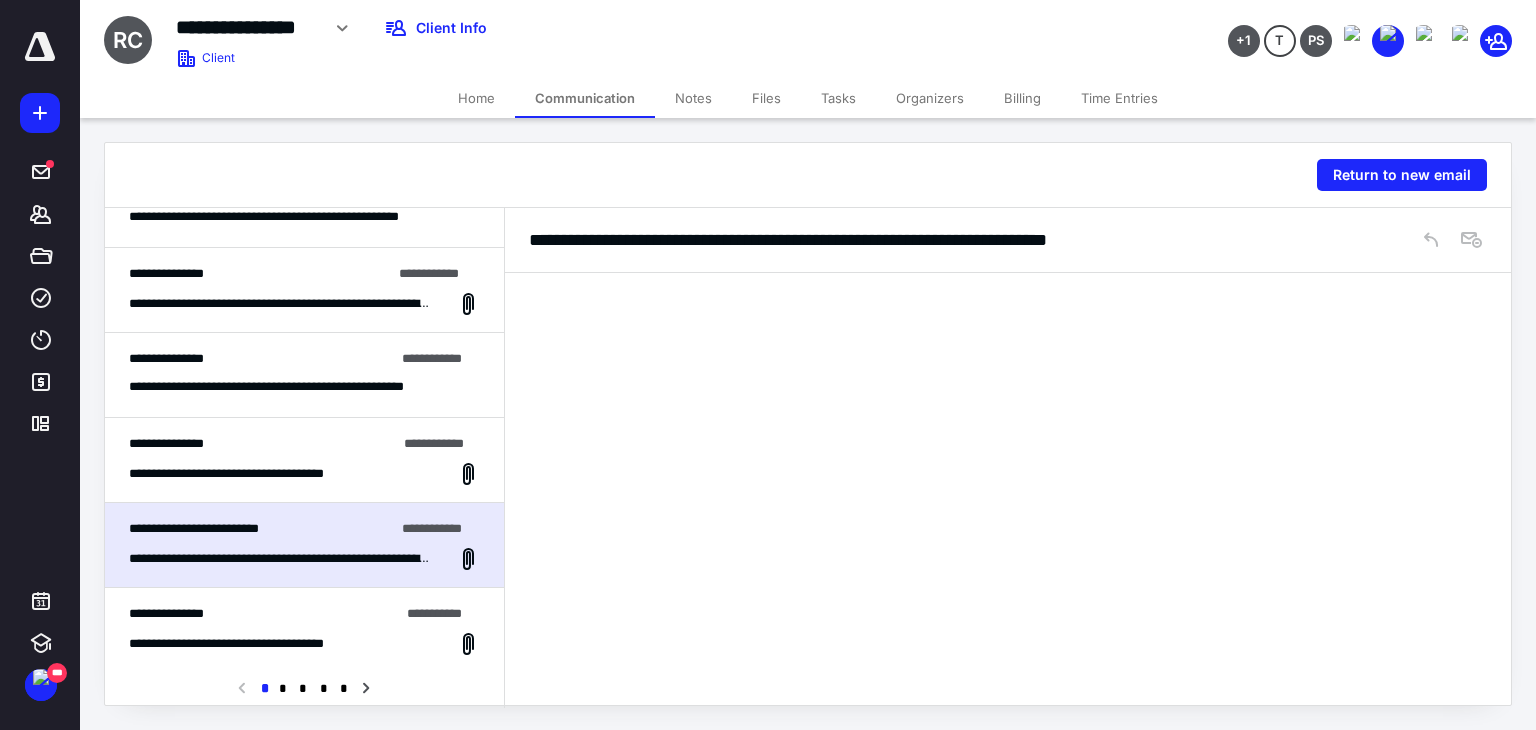 click on "**********" at bounding box center [867, 240] 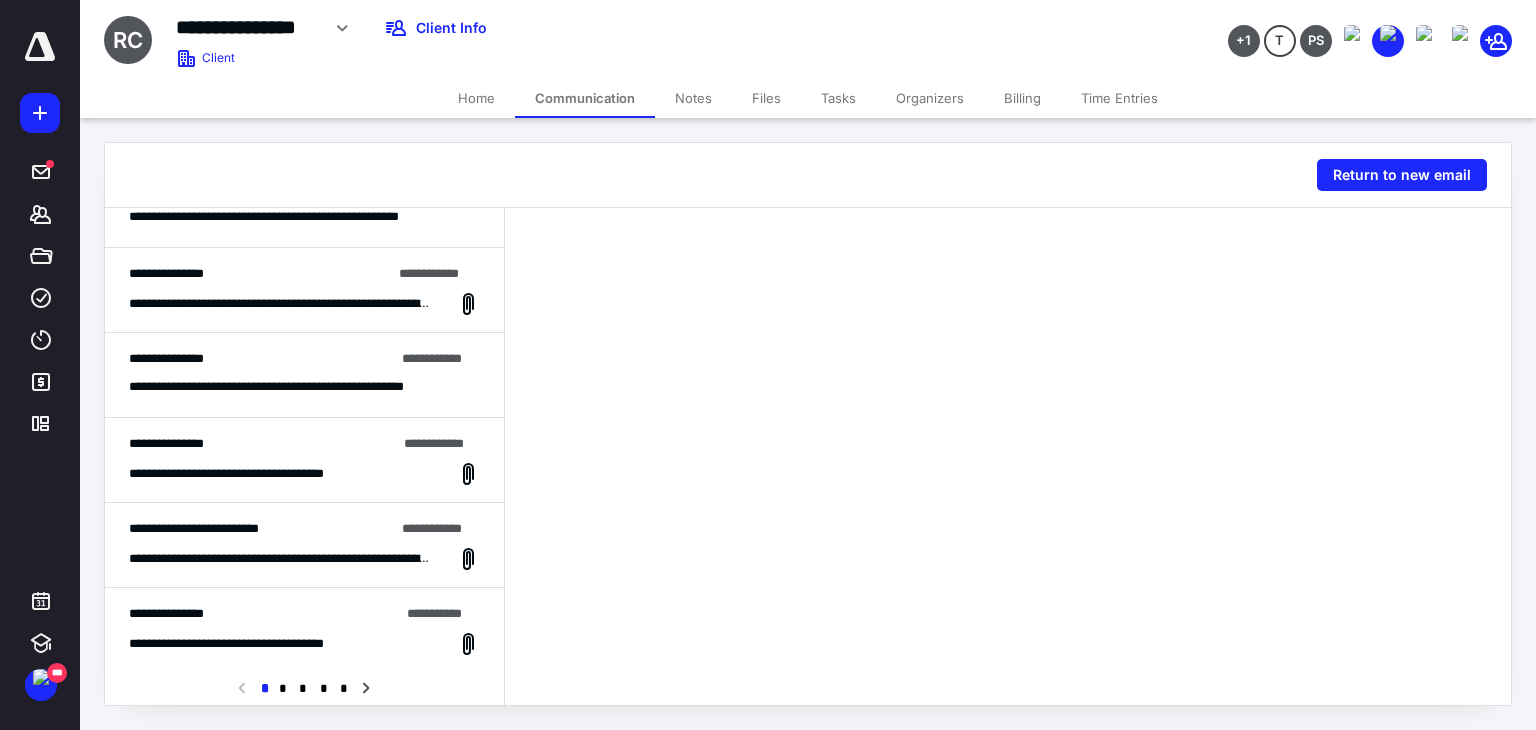 click on "**********" at bounding box center [261, 529] 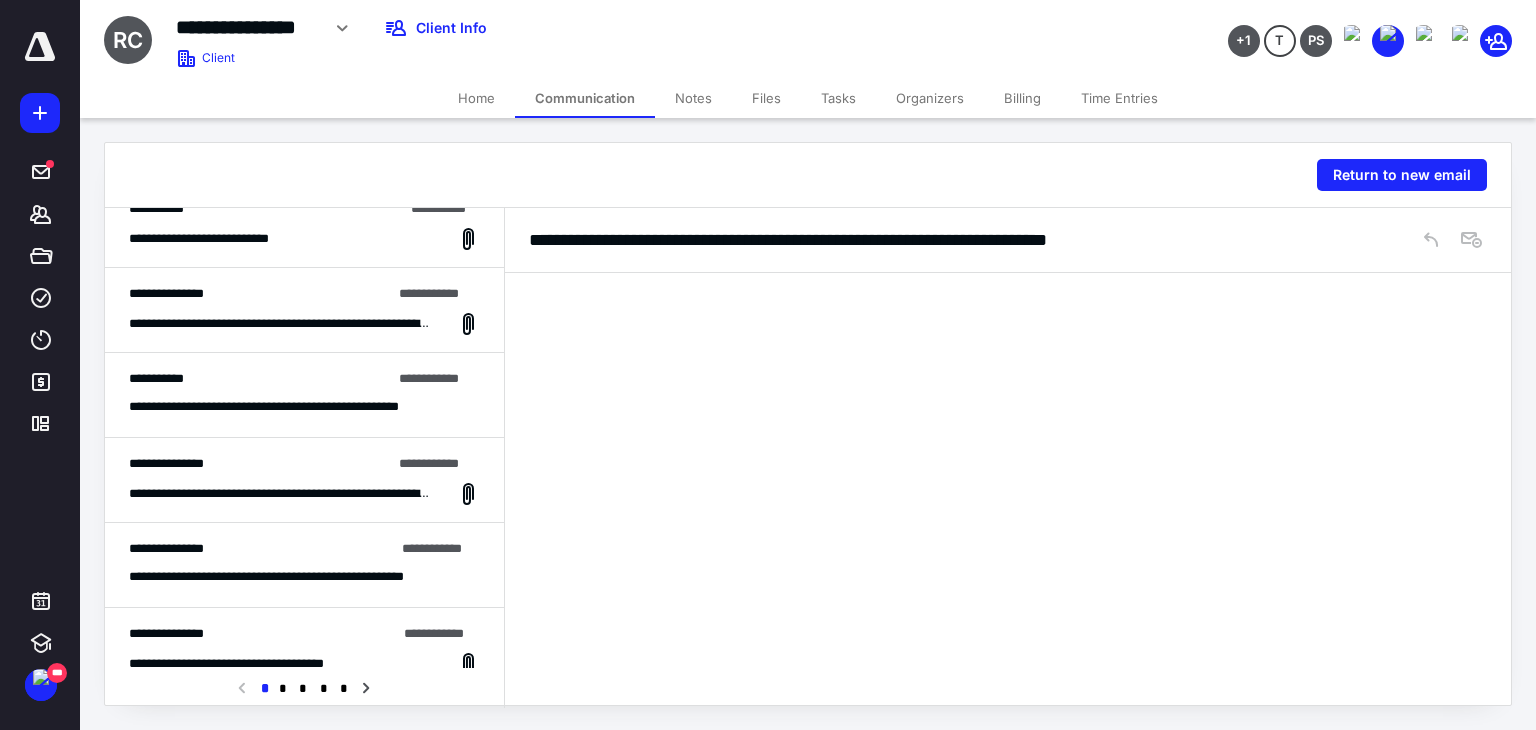 scroll, scrollTop: 0, scrollLeft: 0, axis: both 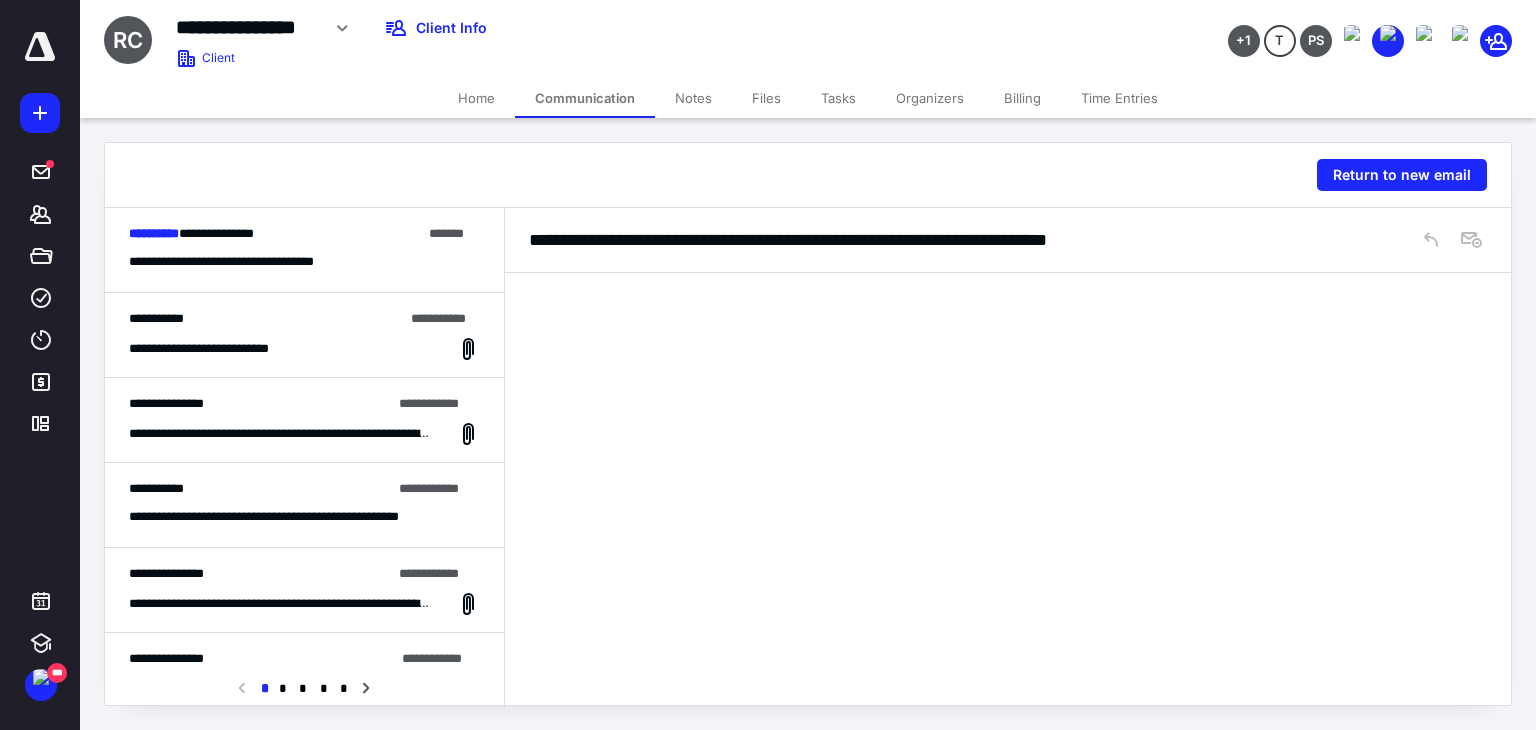 click on "**********" at bounding box center (304, 250) 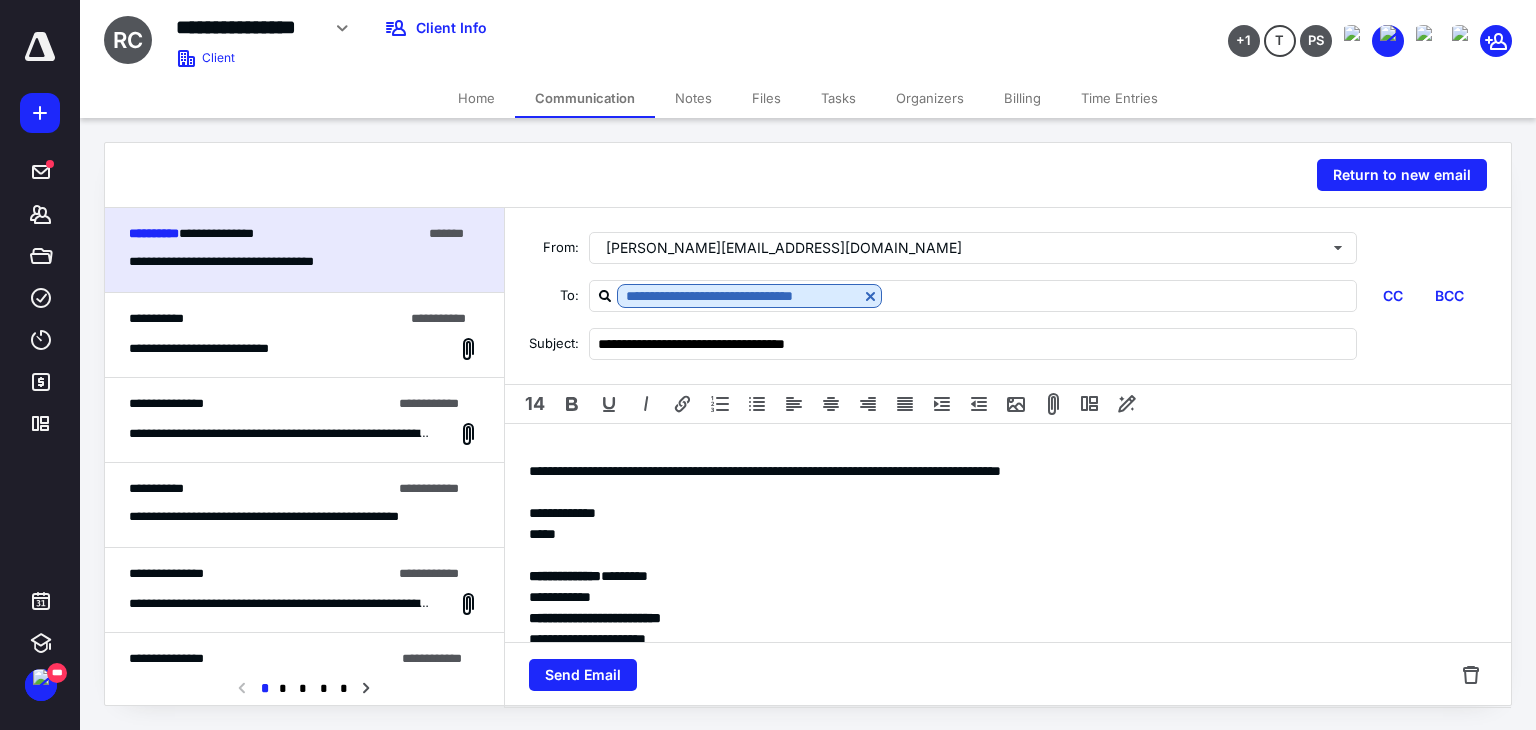 click on "**********" at bounding box center (1008, 576) 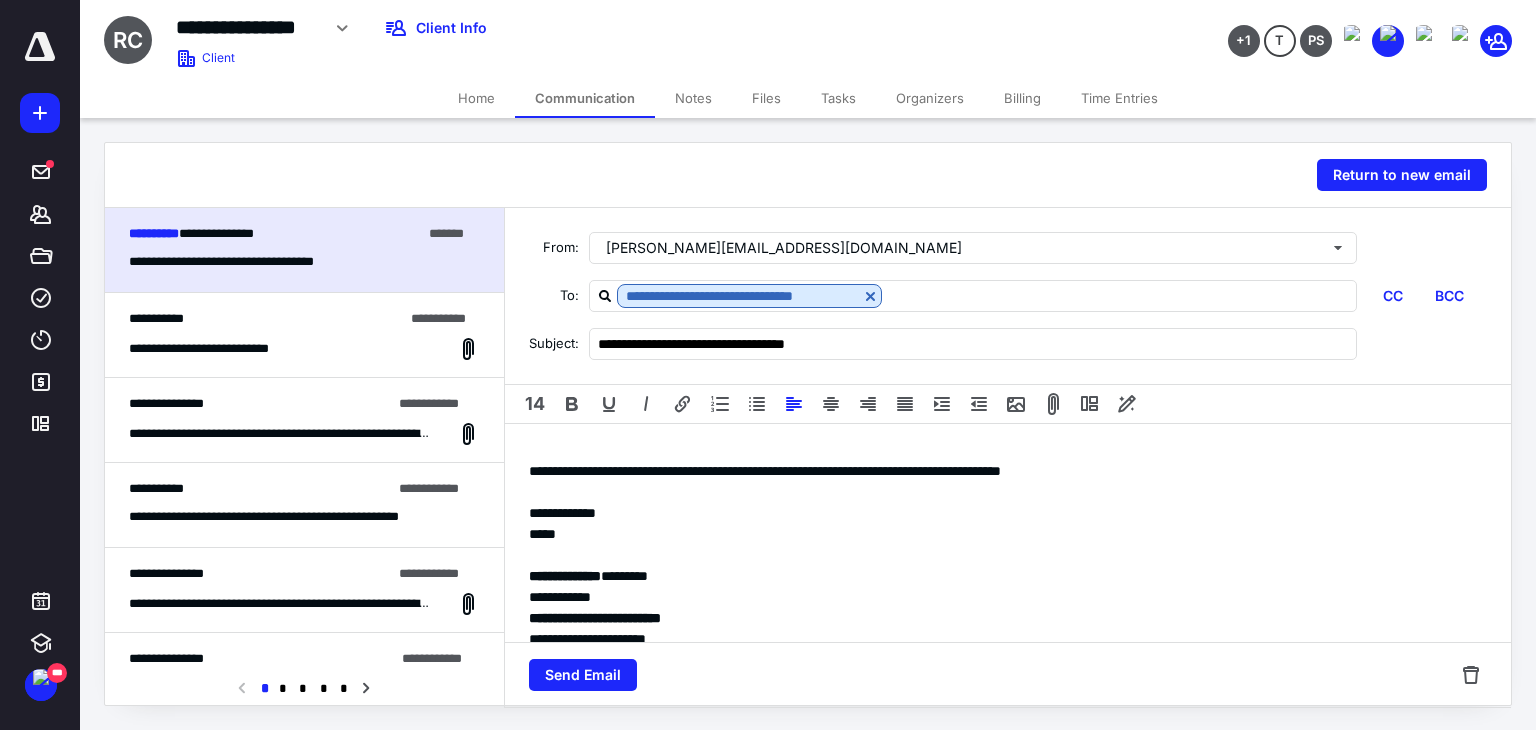 type 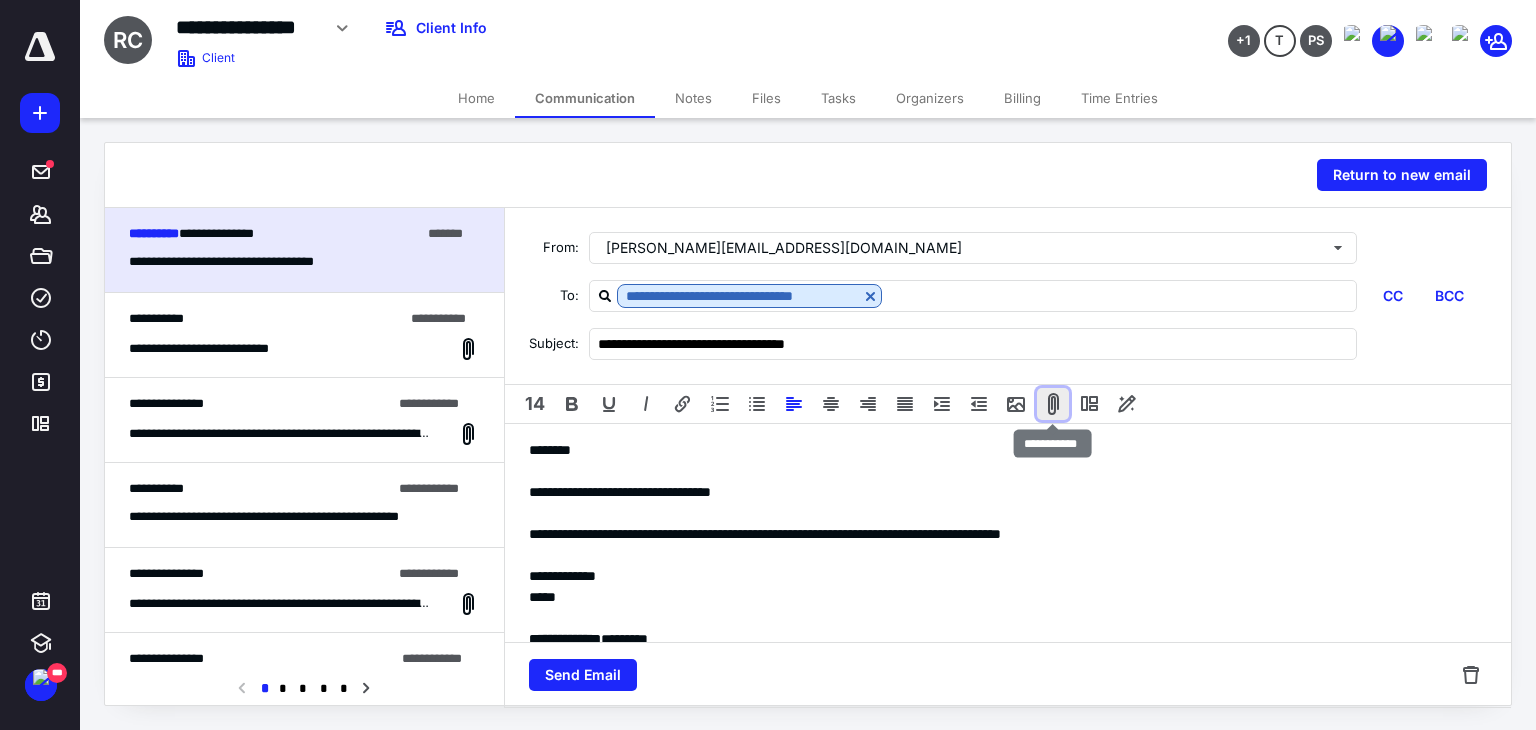 click at bounding box center [1053, 404] 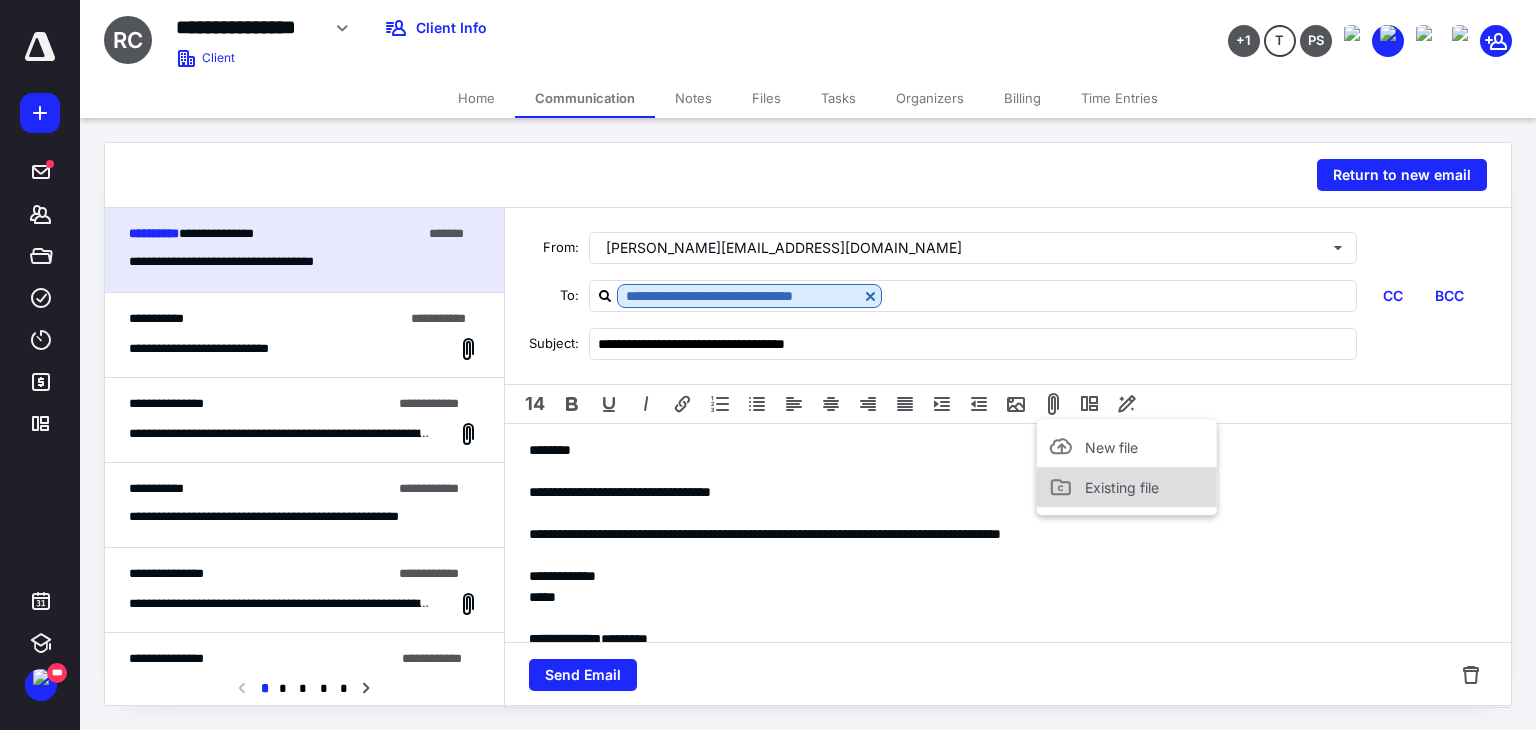 click on "Existing file" at bounding box center (1122, 487) 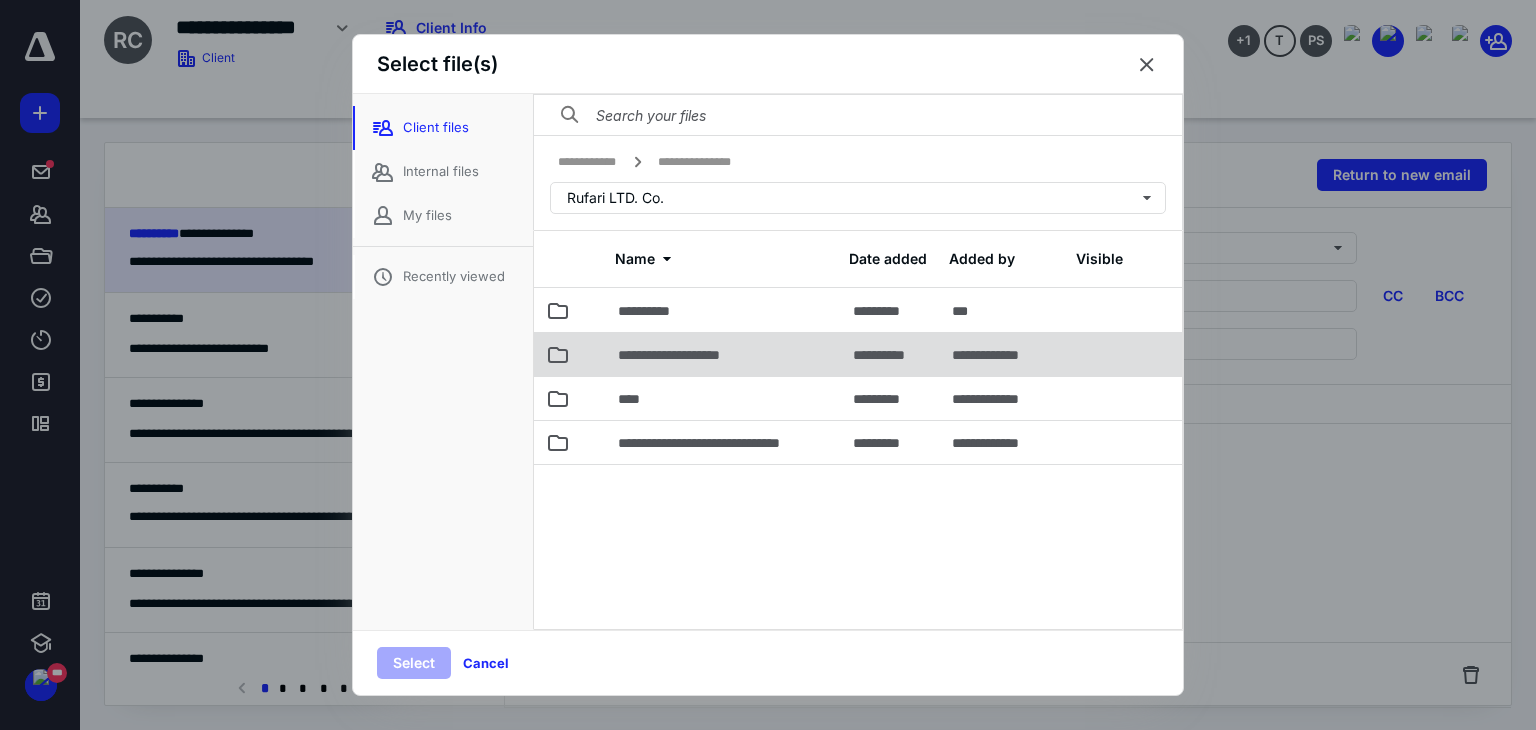 click on "**********" at bounding box center [682, 355] 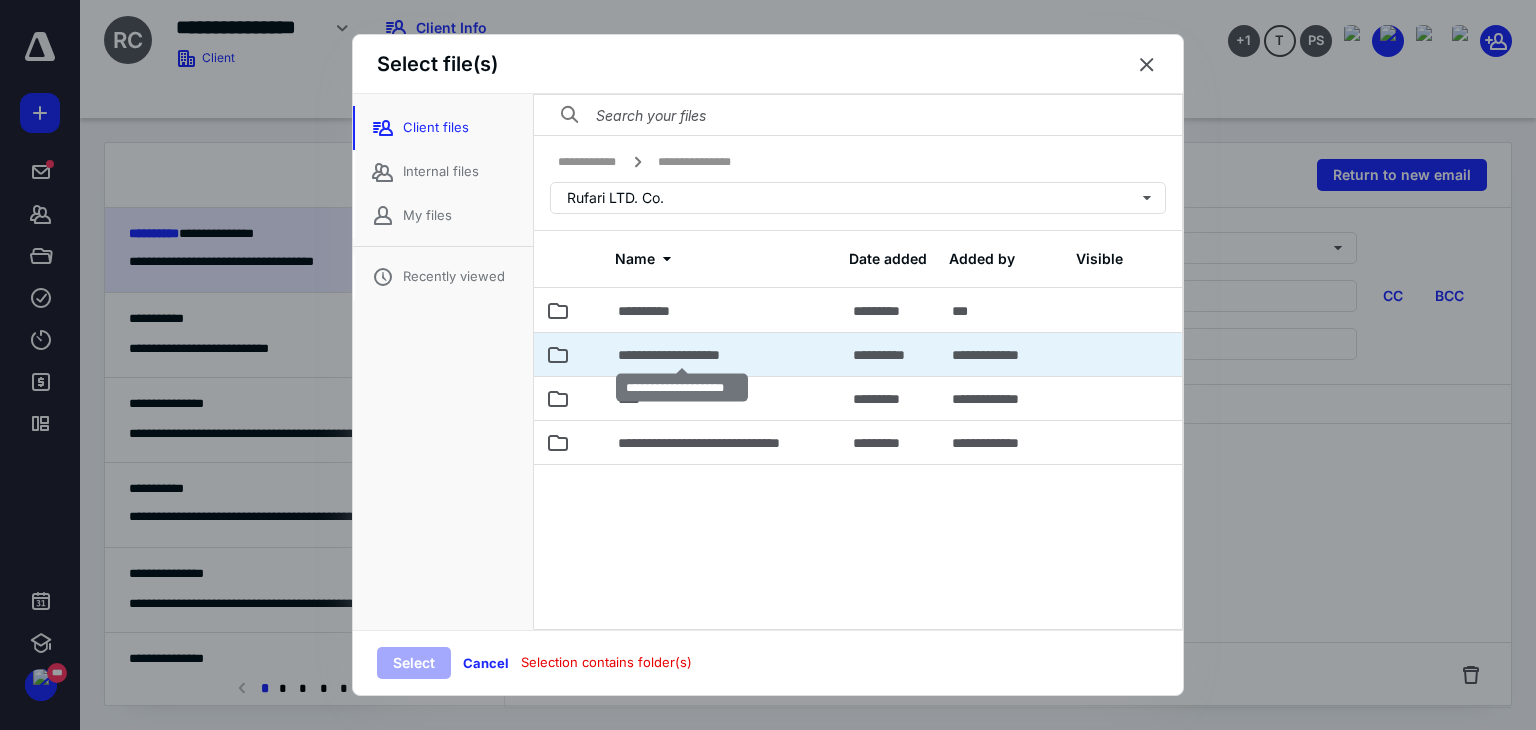 click on "**********" at bounding box center (682, 355) 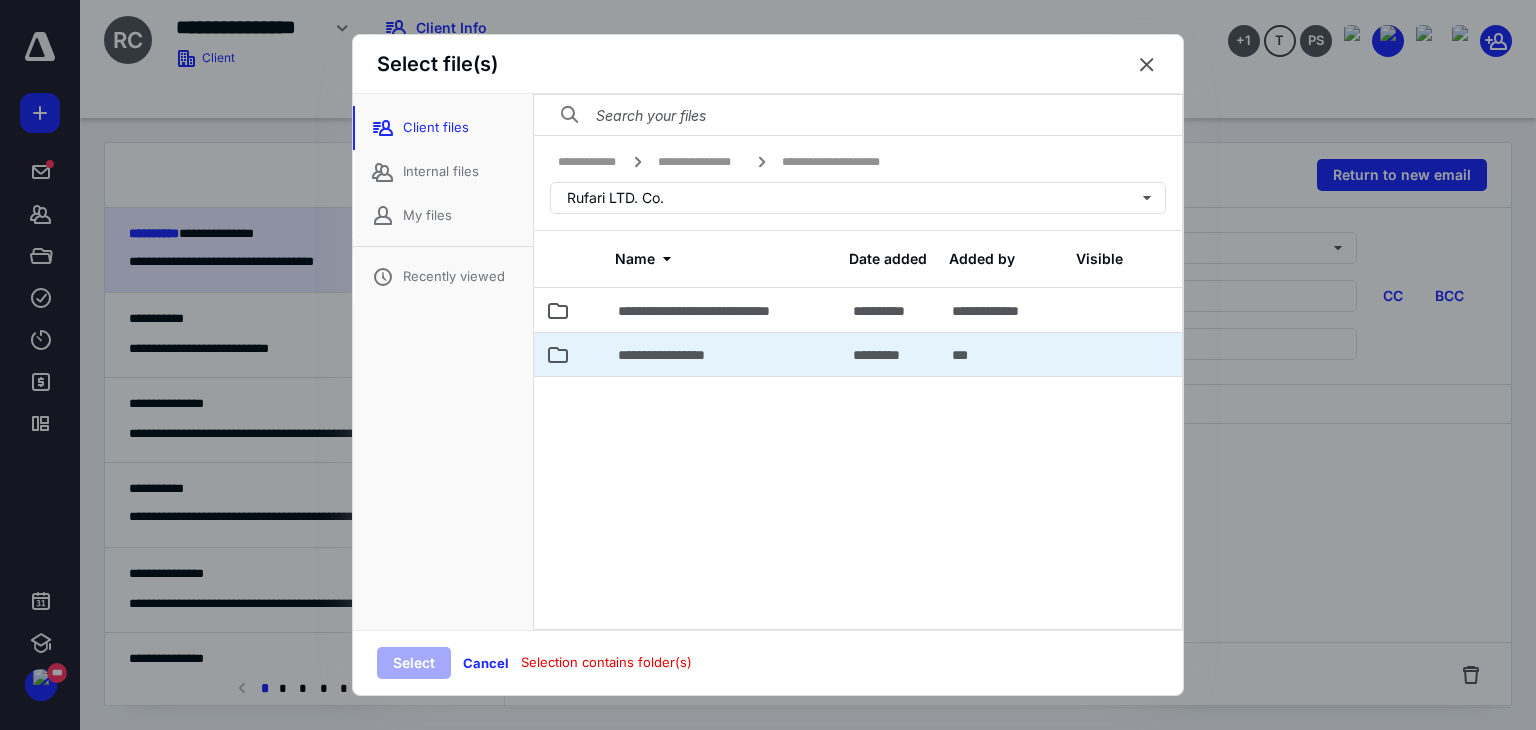 click on "**********" at bounding box center (723, 354) 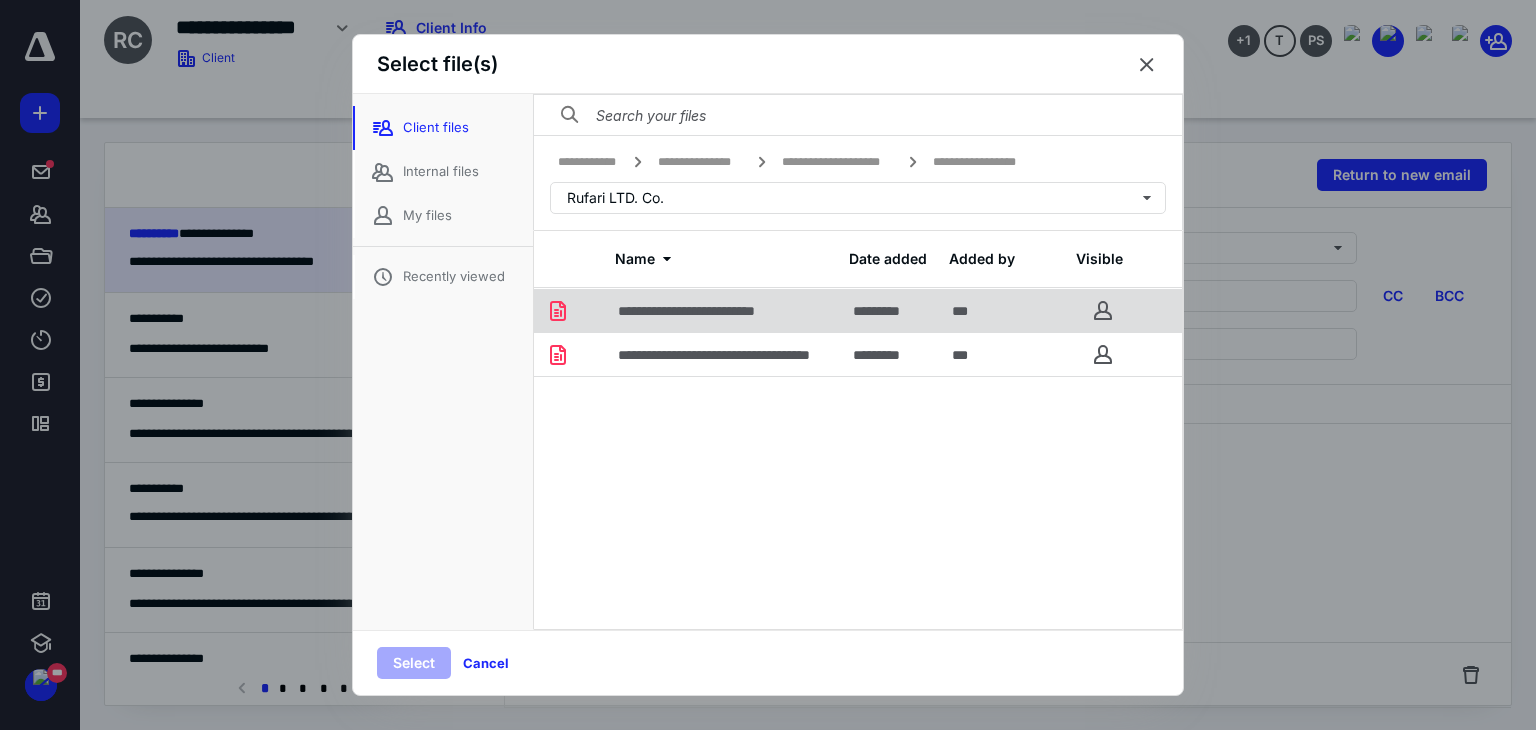 click at bounding box center (1103, 310) 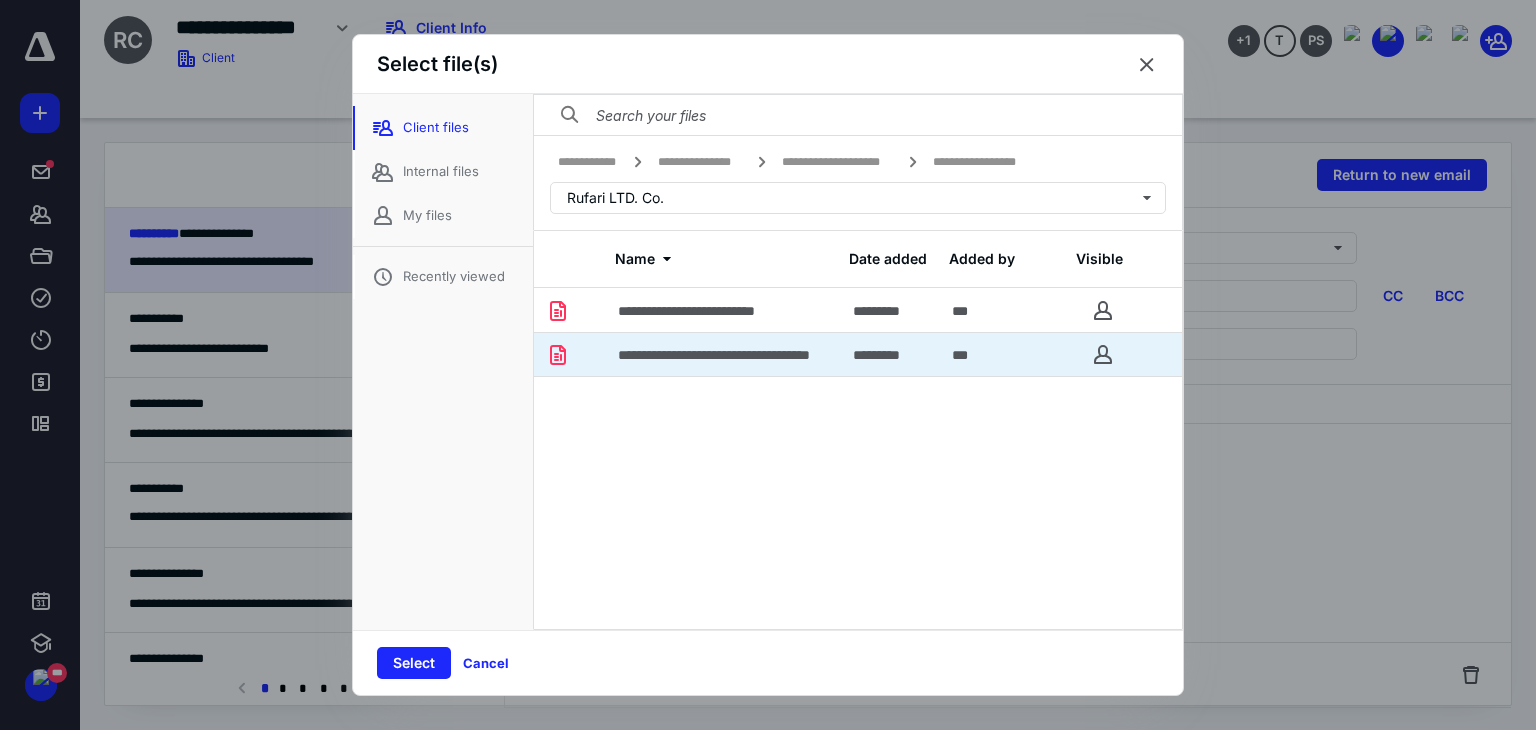 click on "***" at bounding box center [1003, 354] 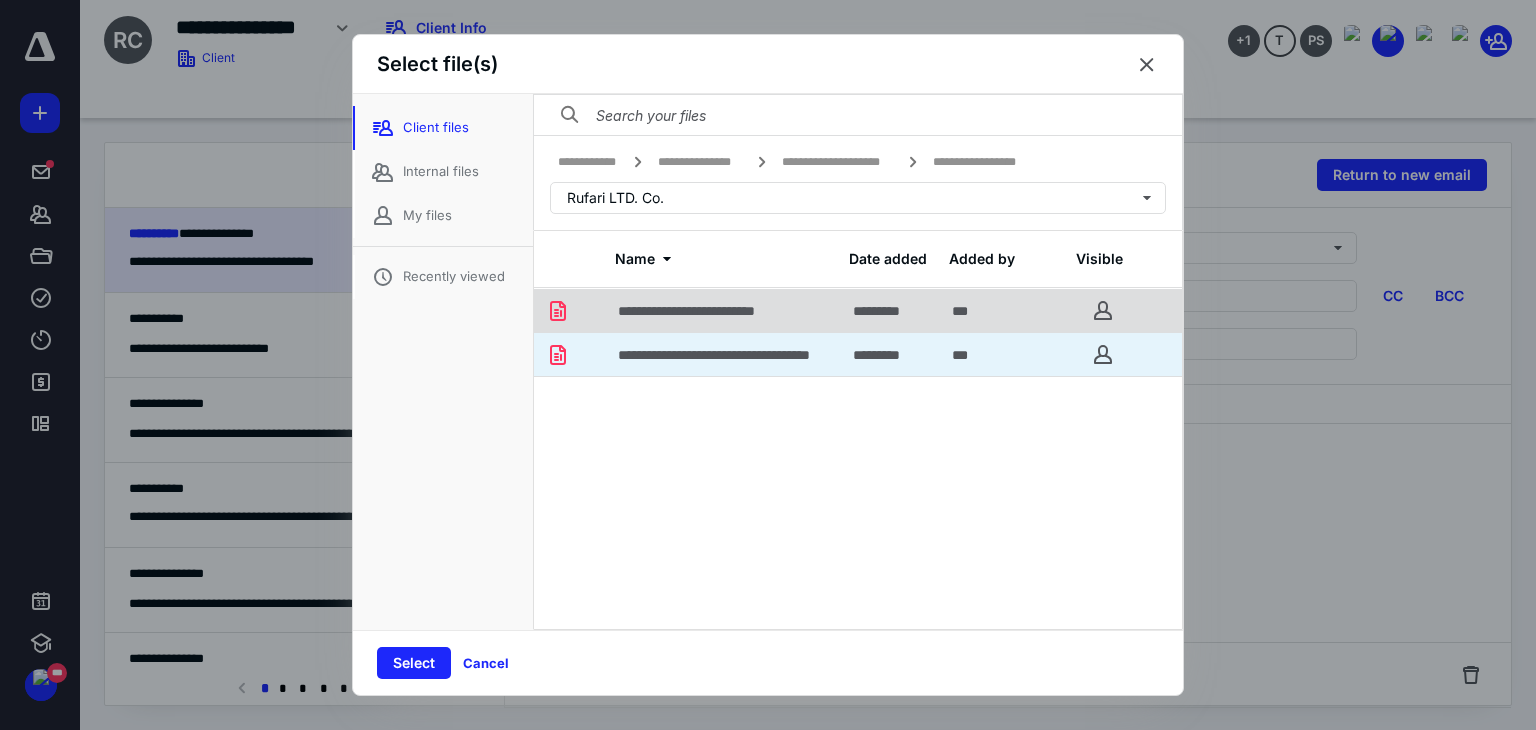 click on "***" at bounding box center (1003, 310) 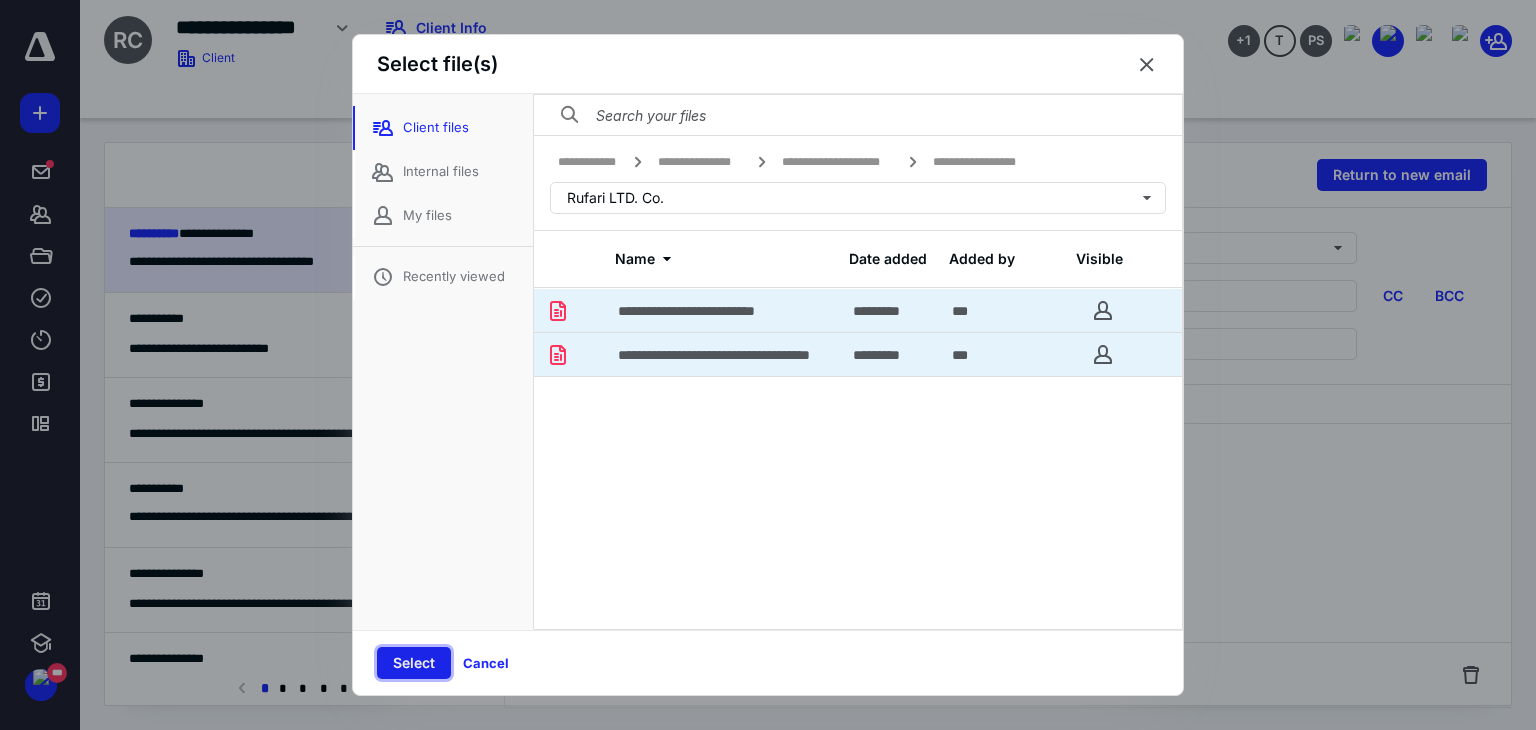click on "Select" at bounding box center (414, 663) 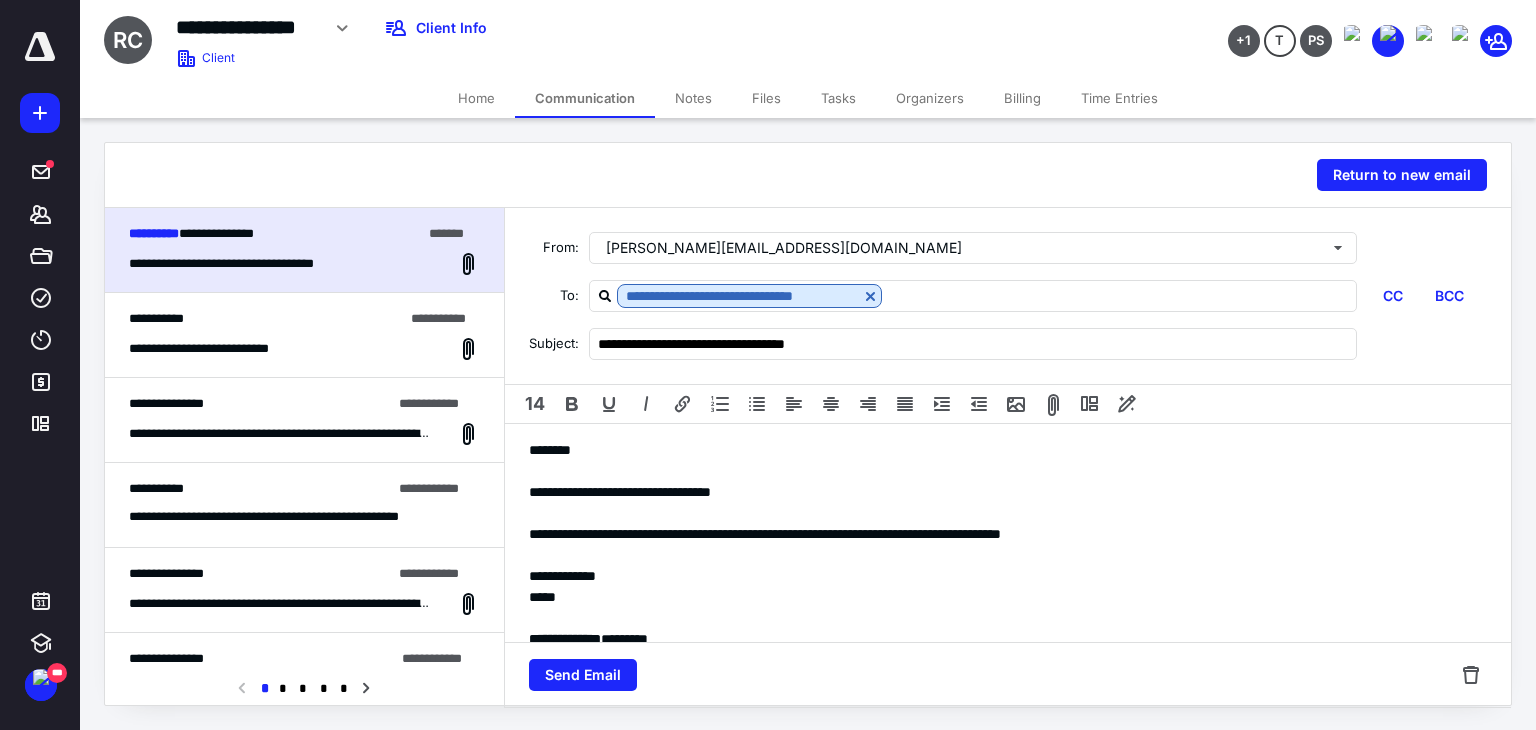 click on "Files" at bounding box center (766, 98) 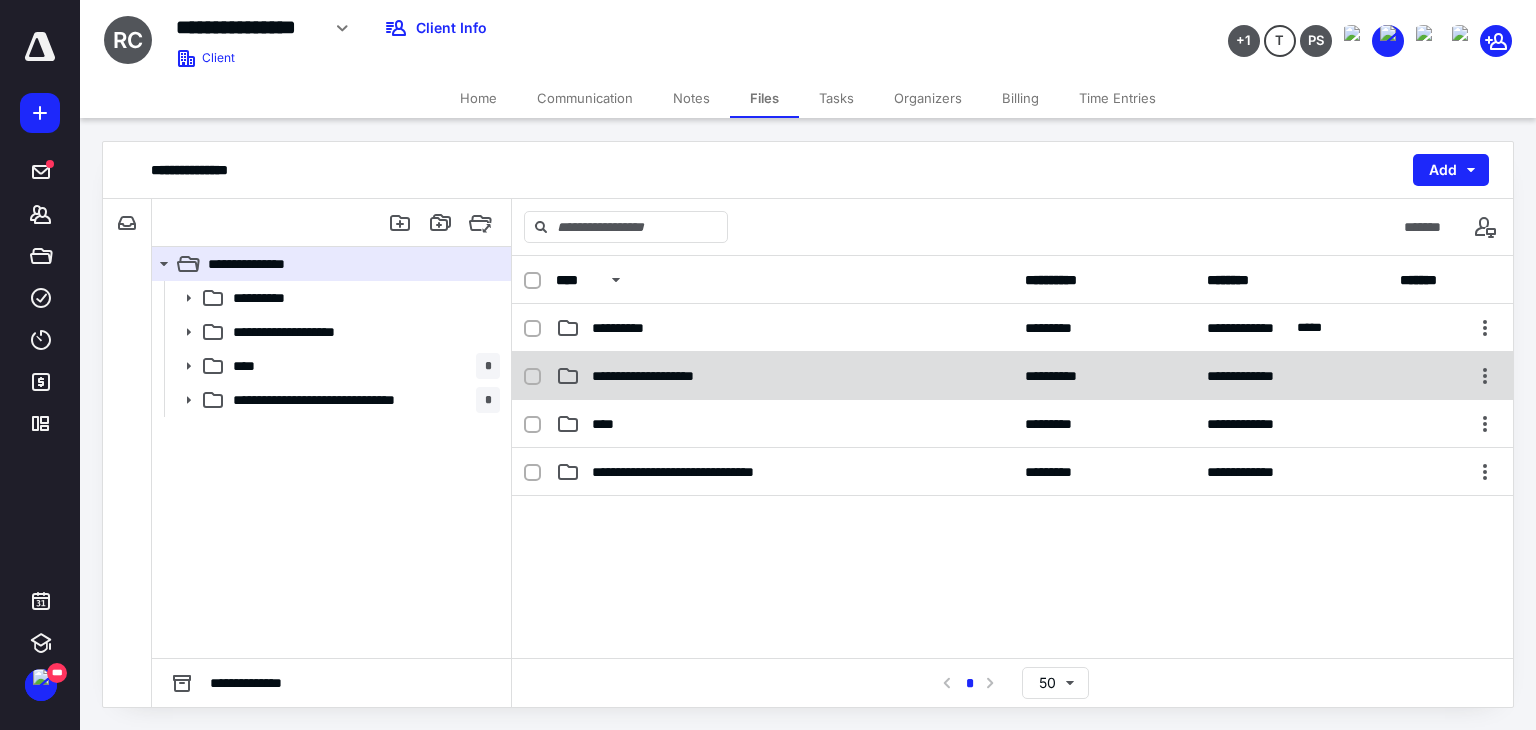 click on "**********" at bounding box center (784, 376) 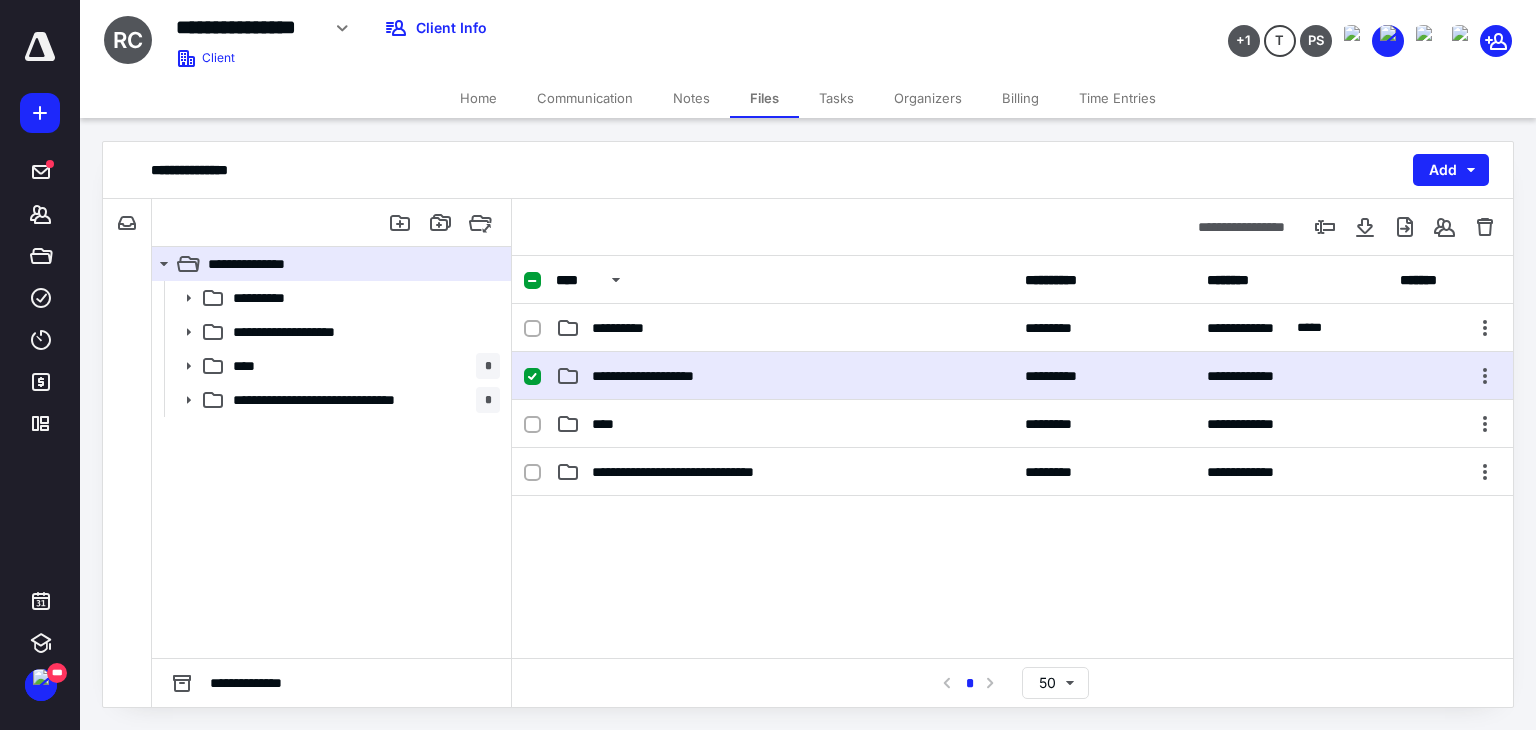 click on "**********" at bounding box center [784, 376] 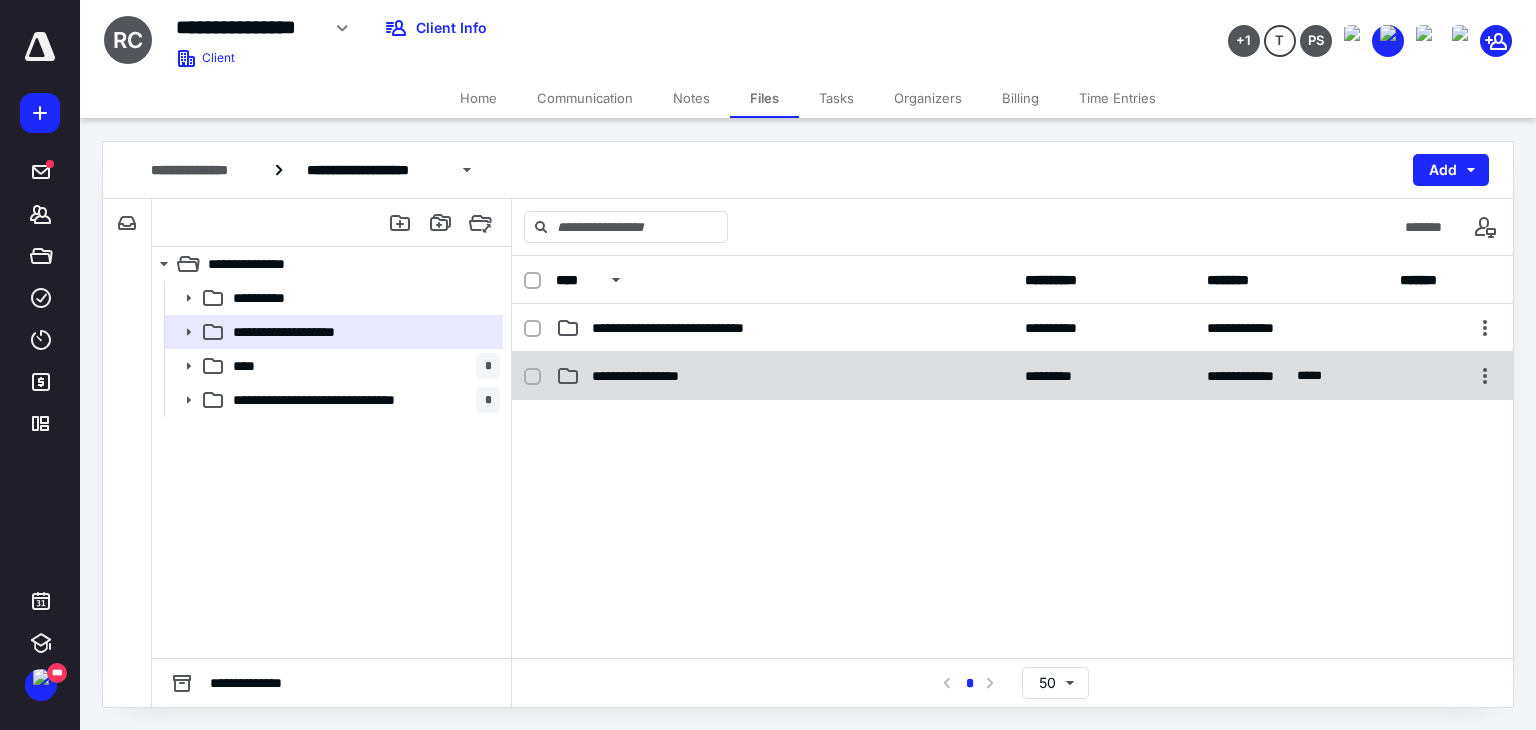 click on "**********" at bounding box center (784, 376) 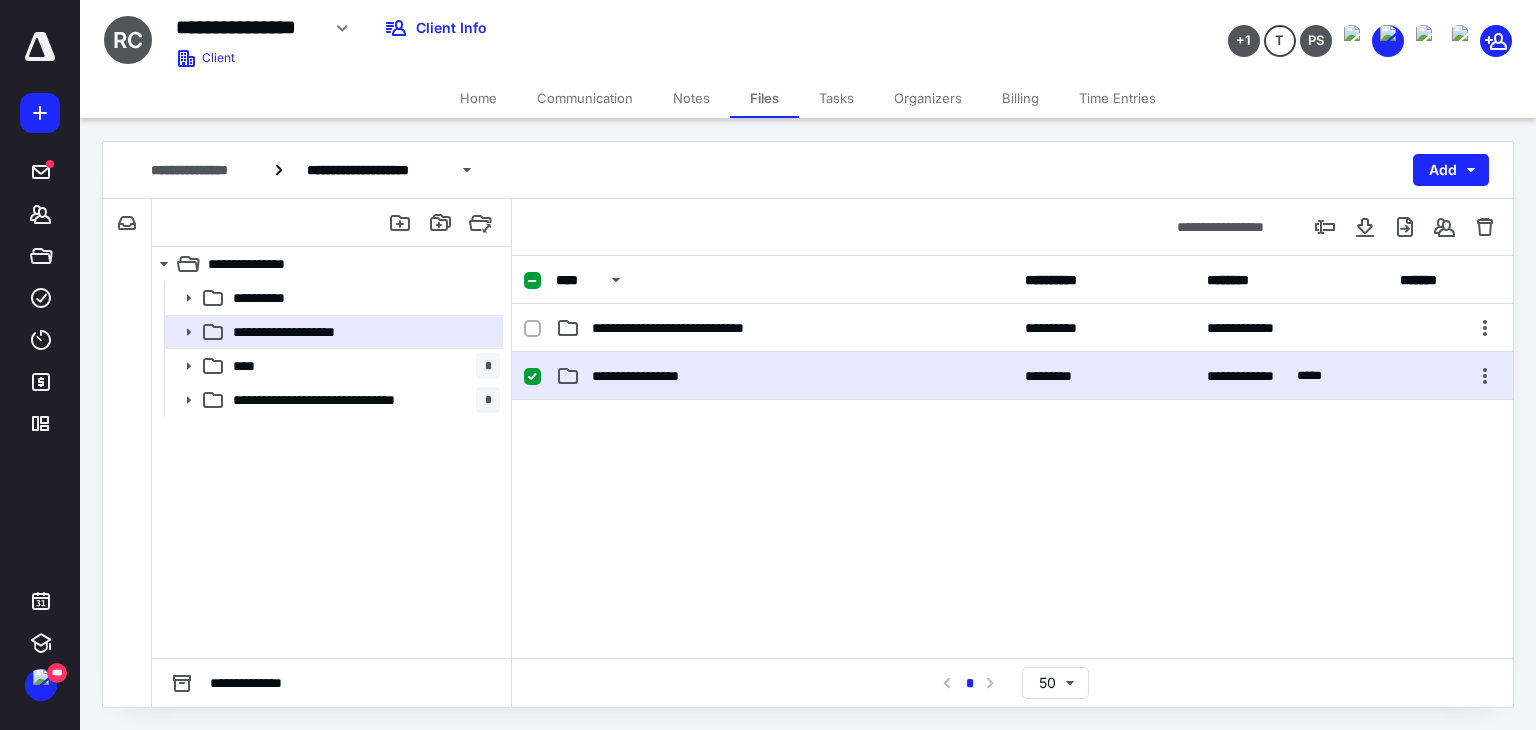 click on "**********" at bounding box center [784, 376] 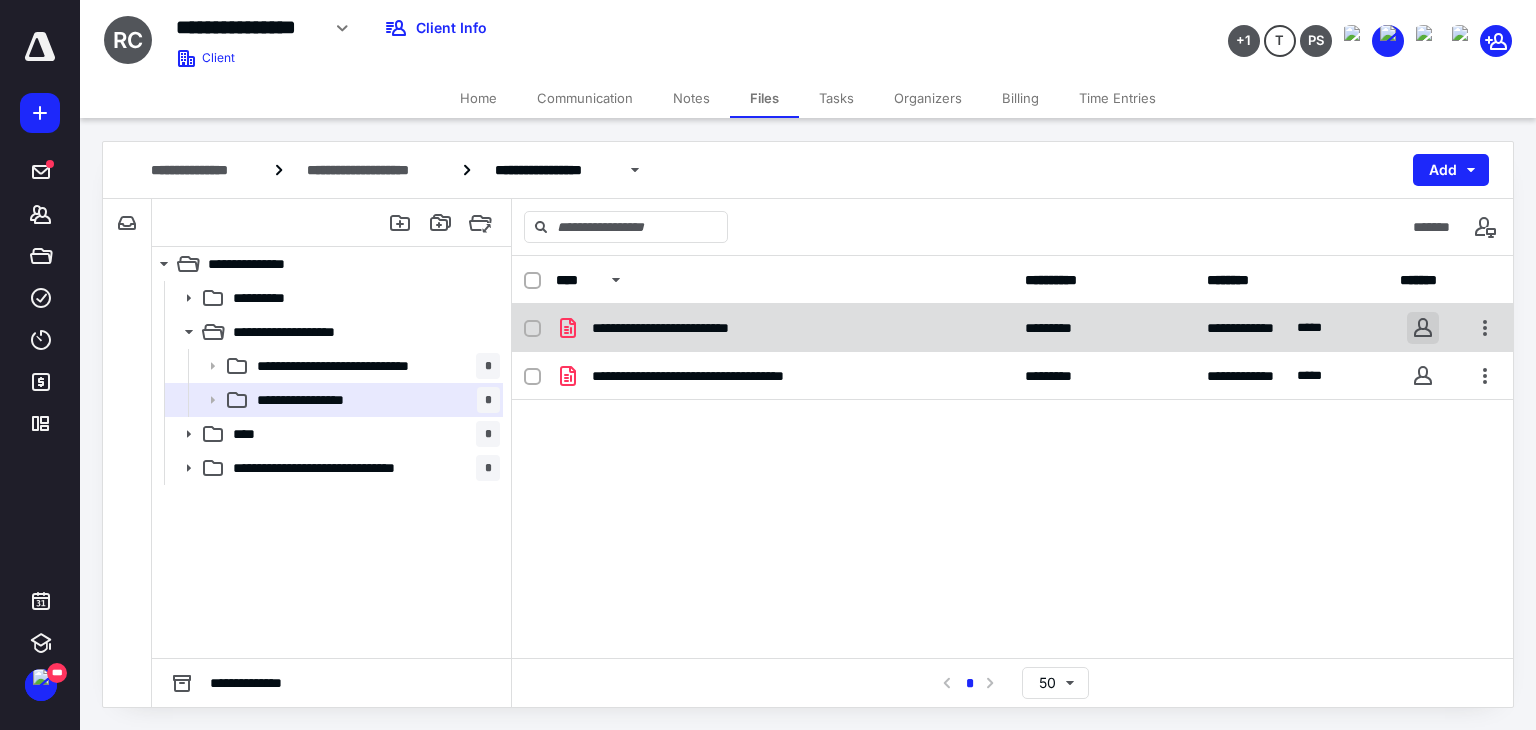 click at bounding box center (1423, 328) 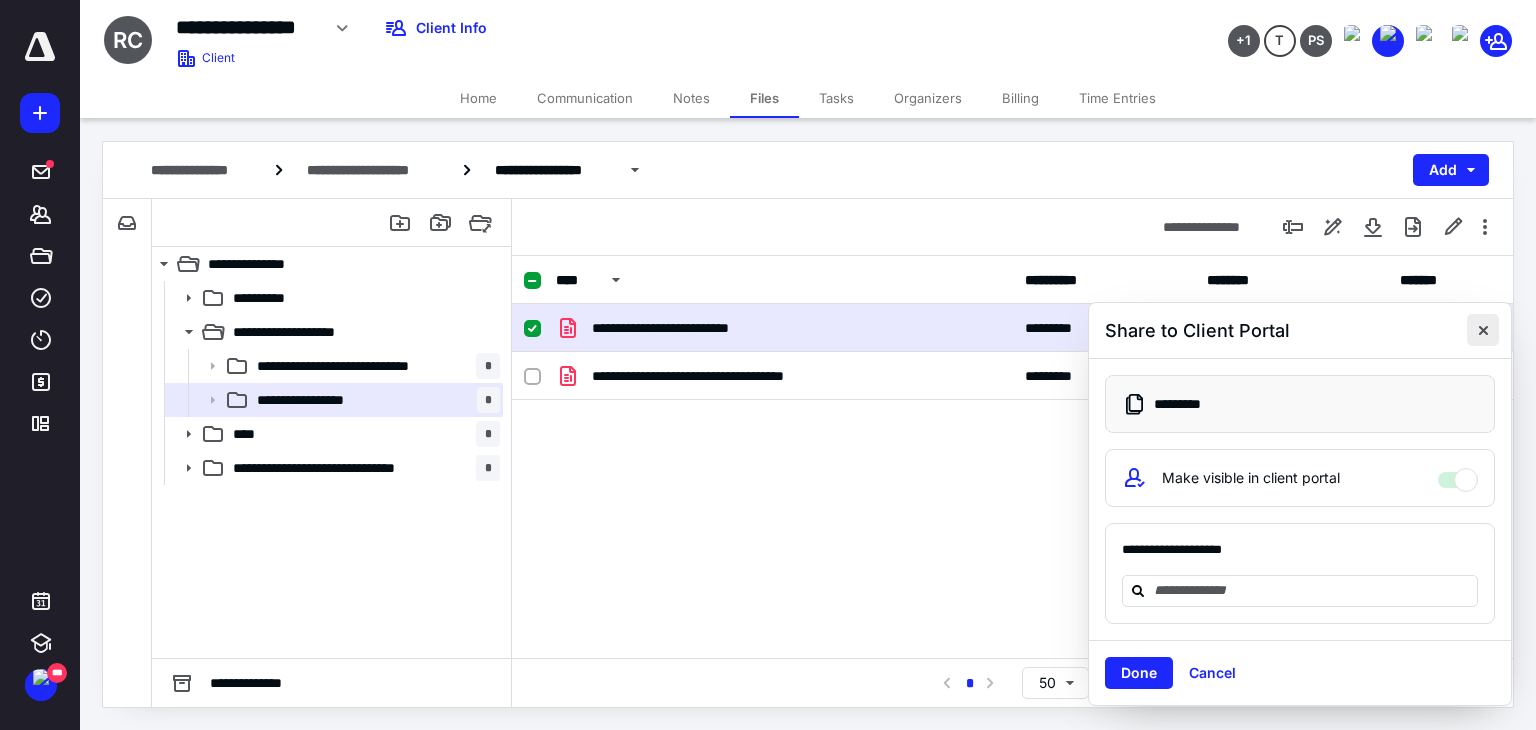 click at bounding box center (1483, 330) 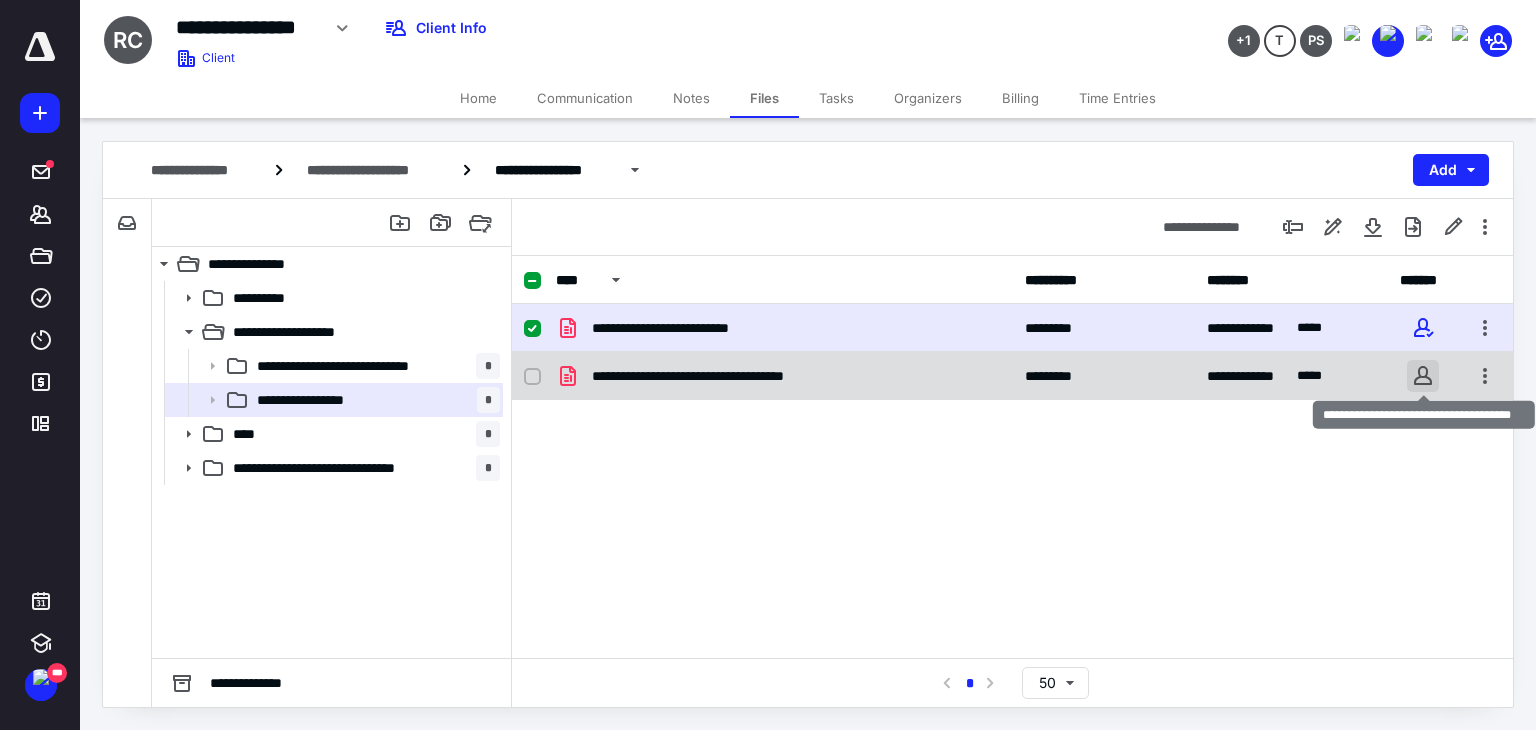 click at bounding box center (1423, 376) 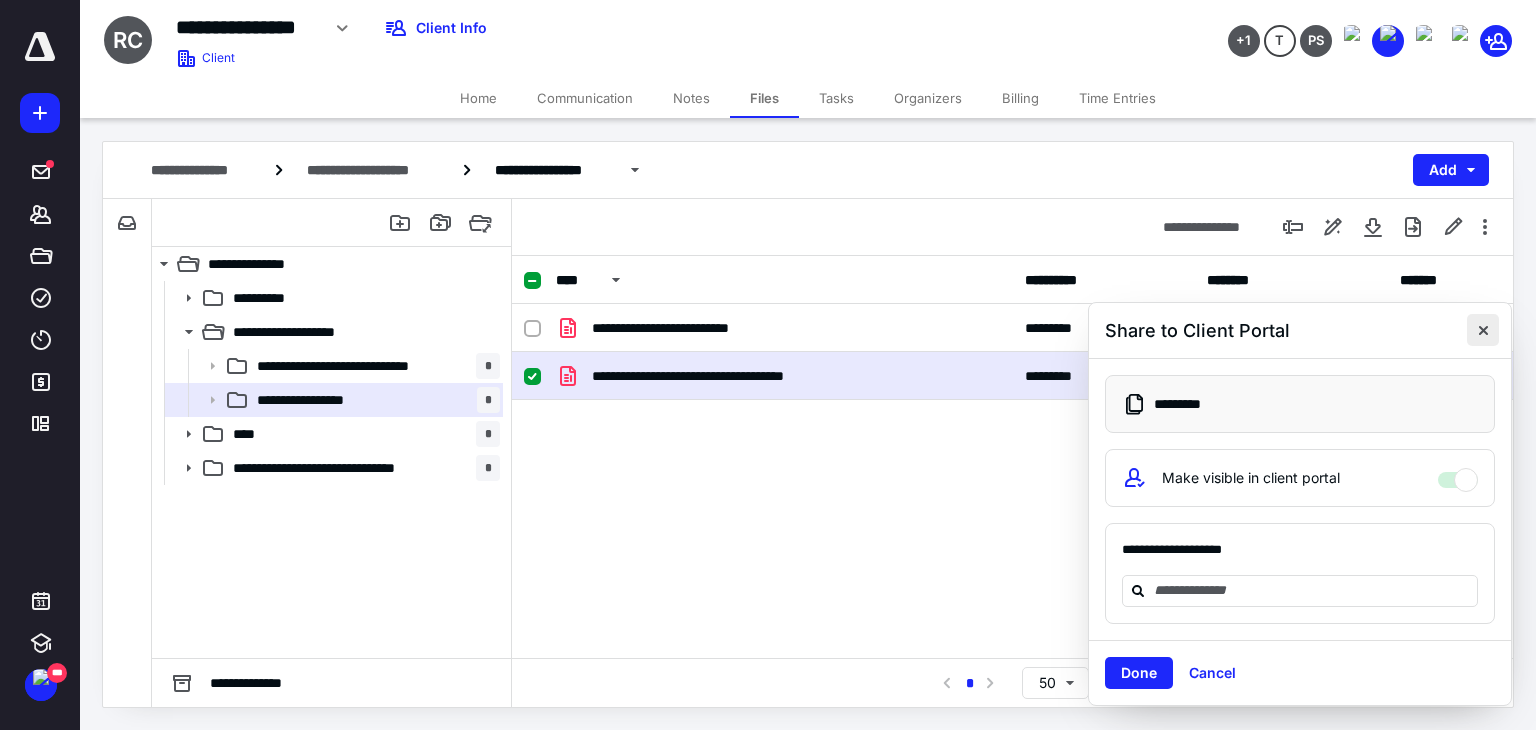 click at bounding box center [1483, 330] 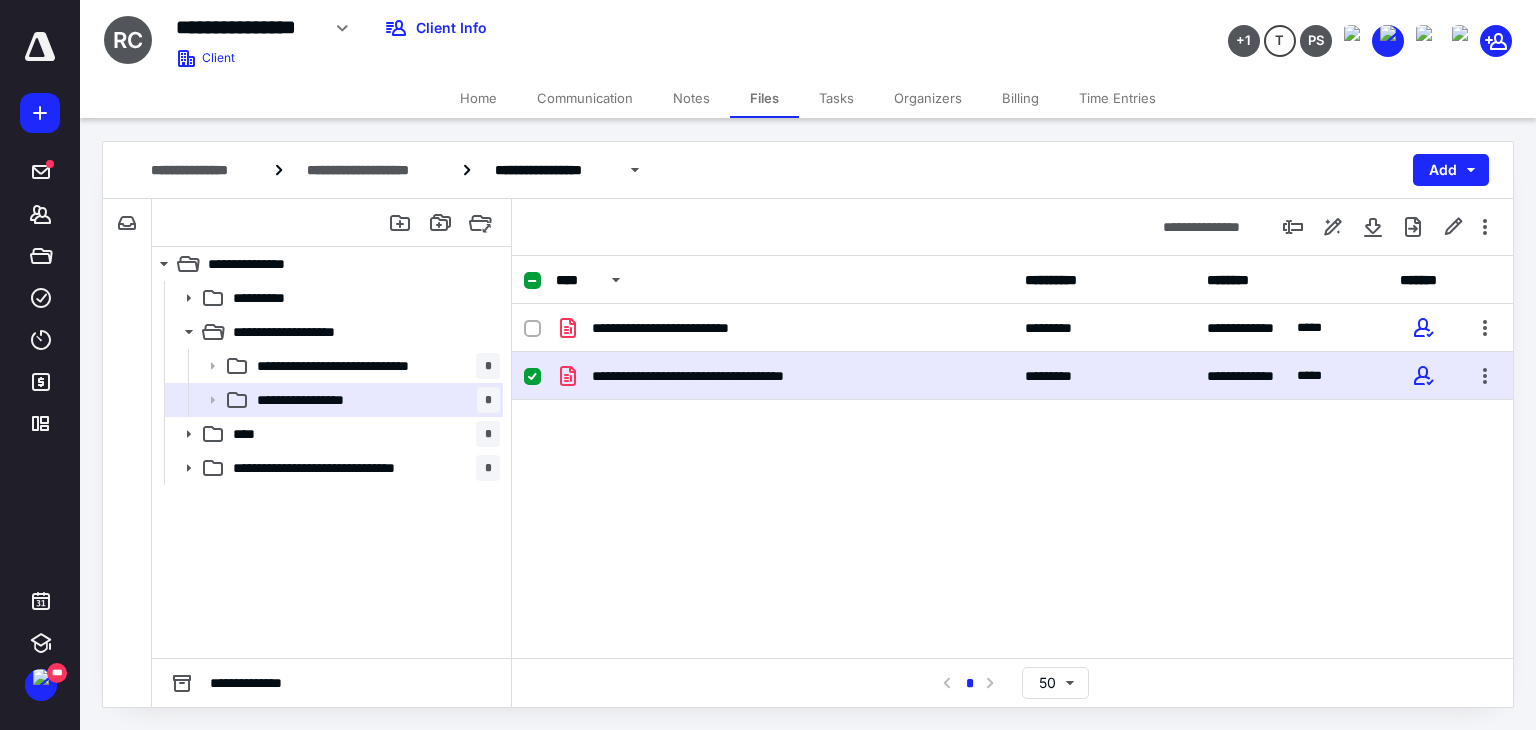 click on "Communication" at bounding box center (585, 98) 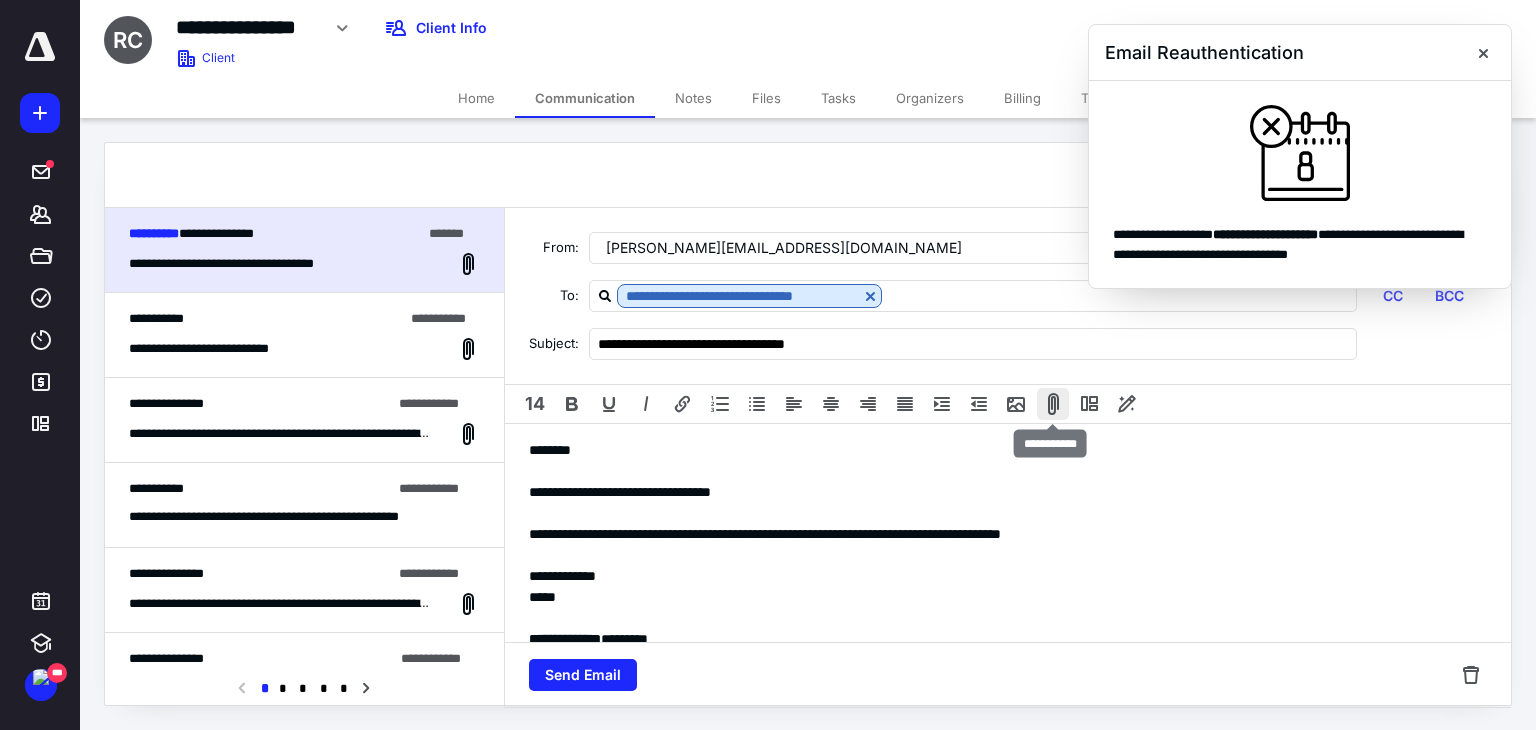 click at bounding box center (1053, 404) 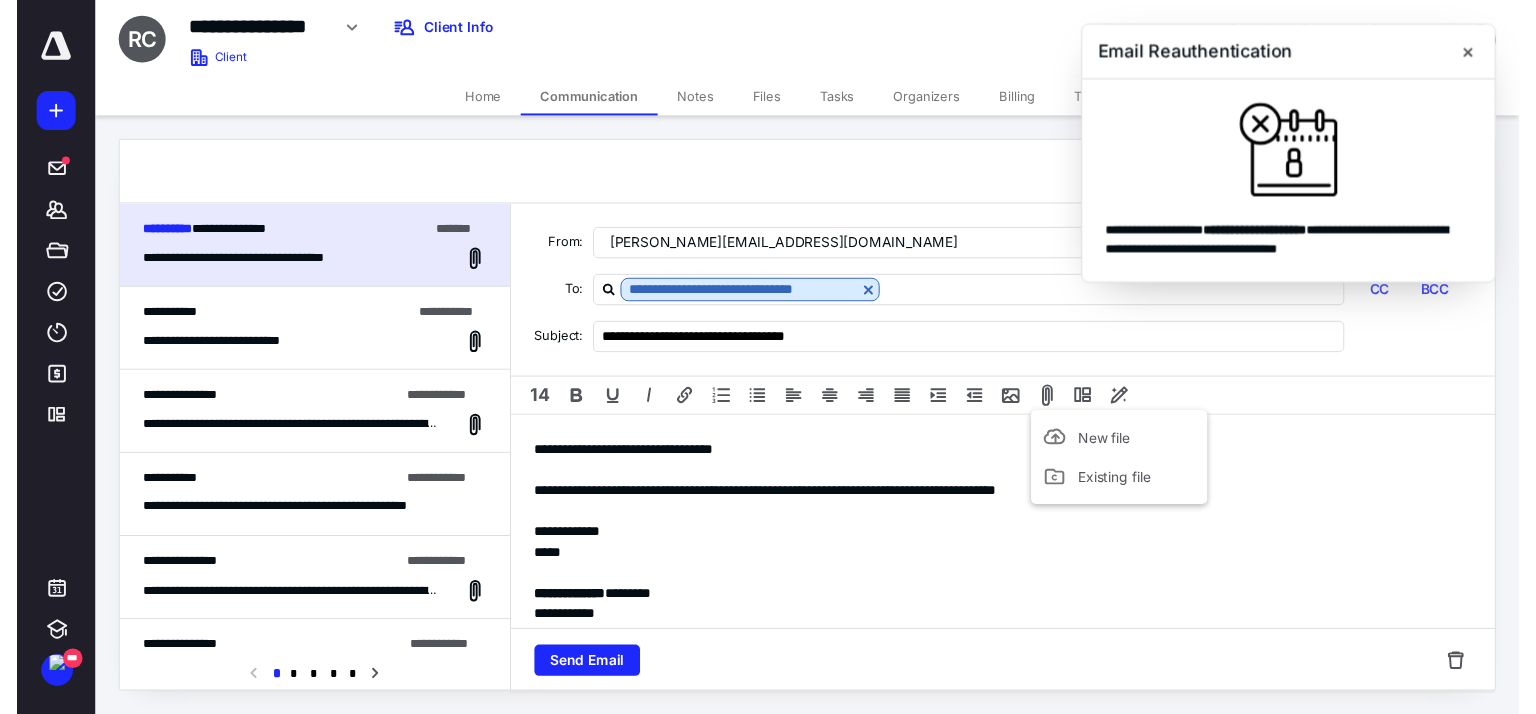 scroll, scrollTop: 0, scrollLeft: 0, axis: both 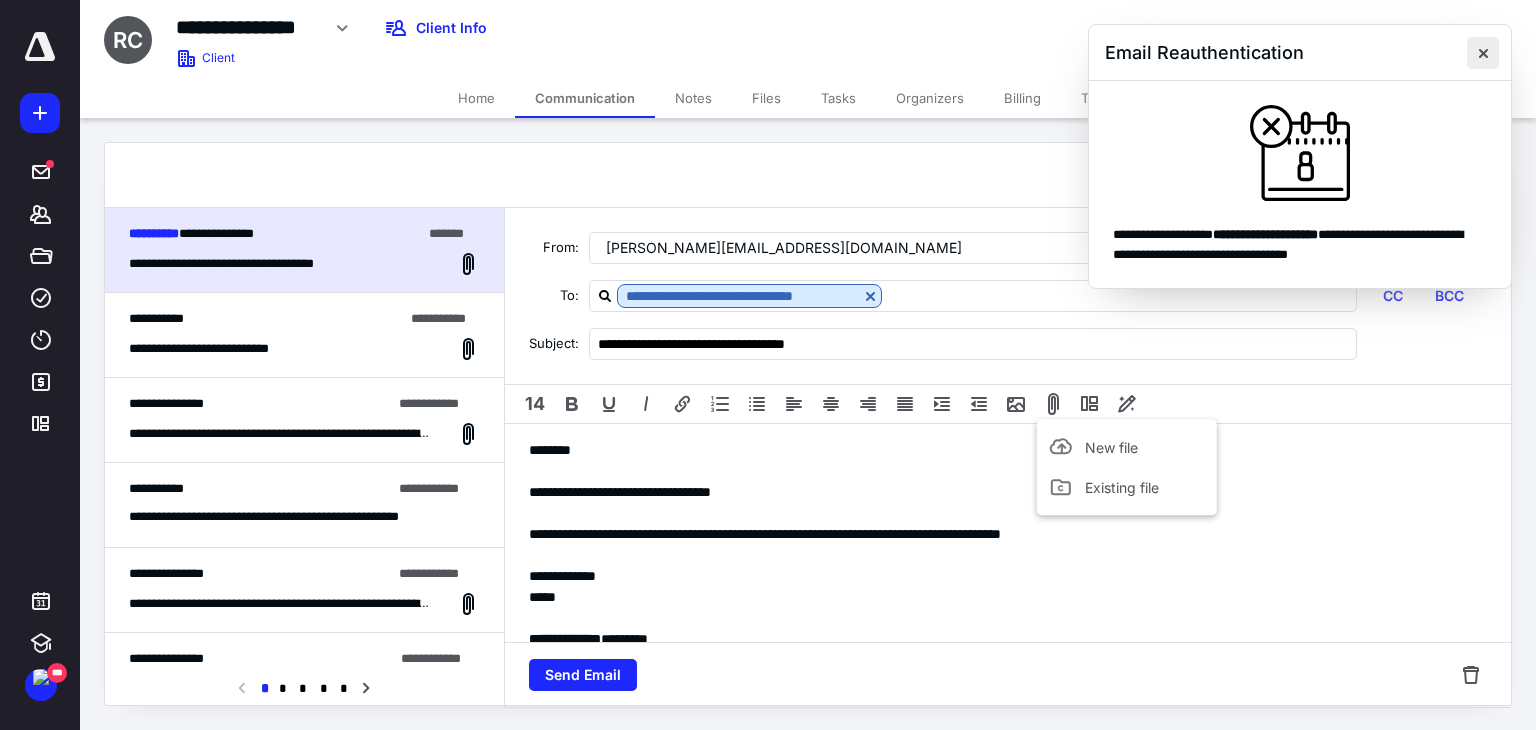 click at bounding box center [1483, 53] 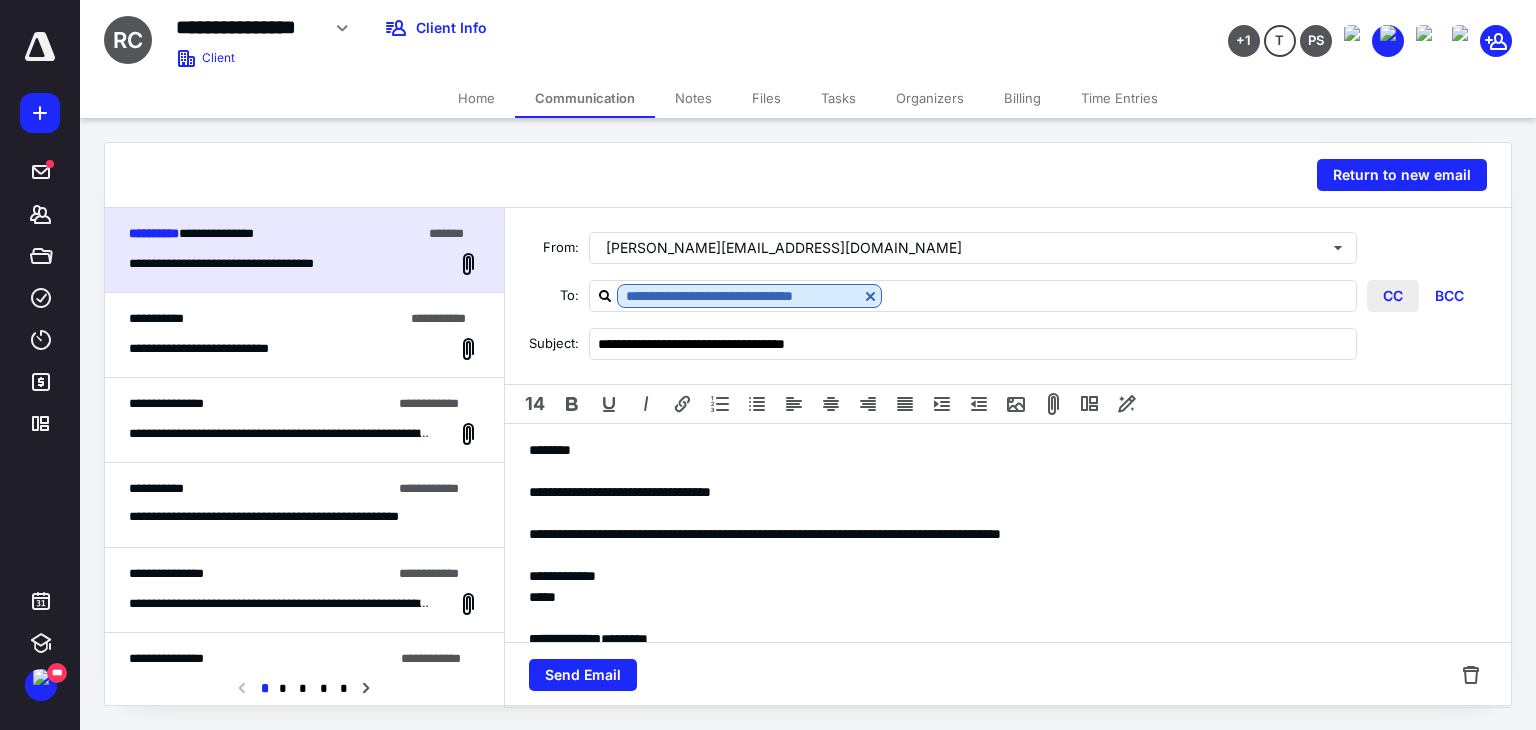 click on "CC" at bounding box center (1393, 296) 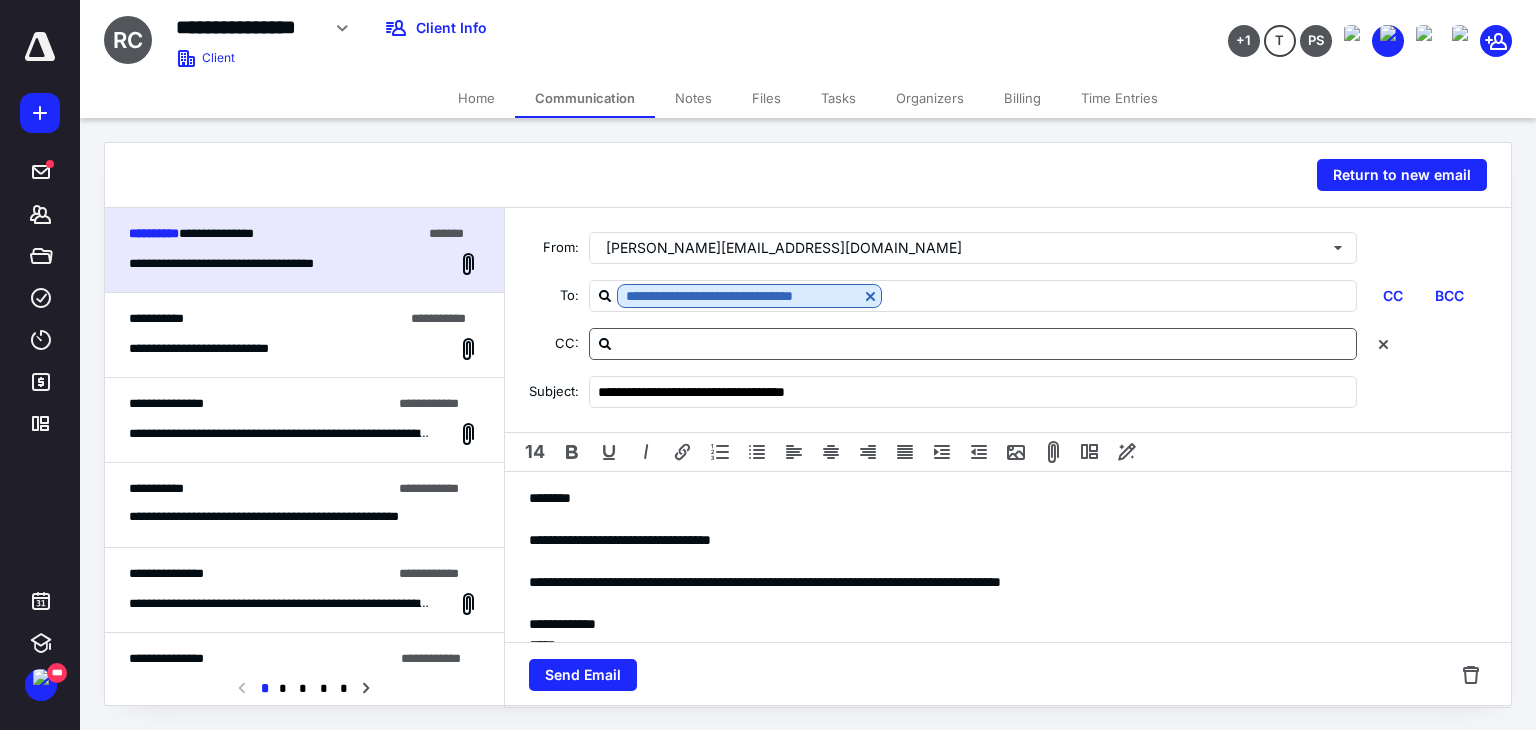 click at bounding box center [985, 343] 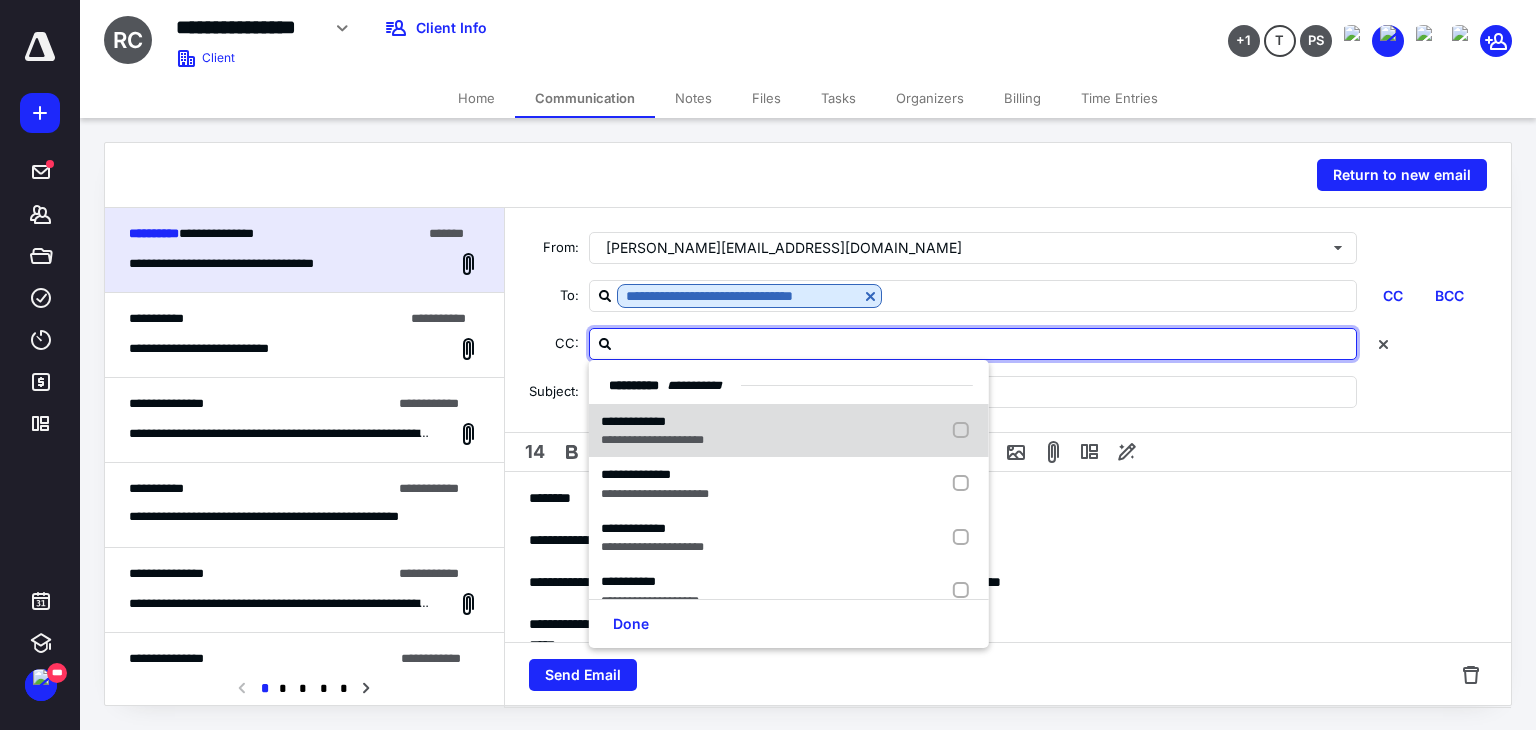 click at bounding box center (965, 431) 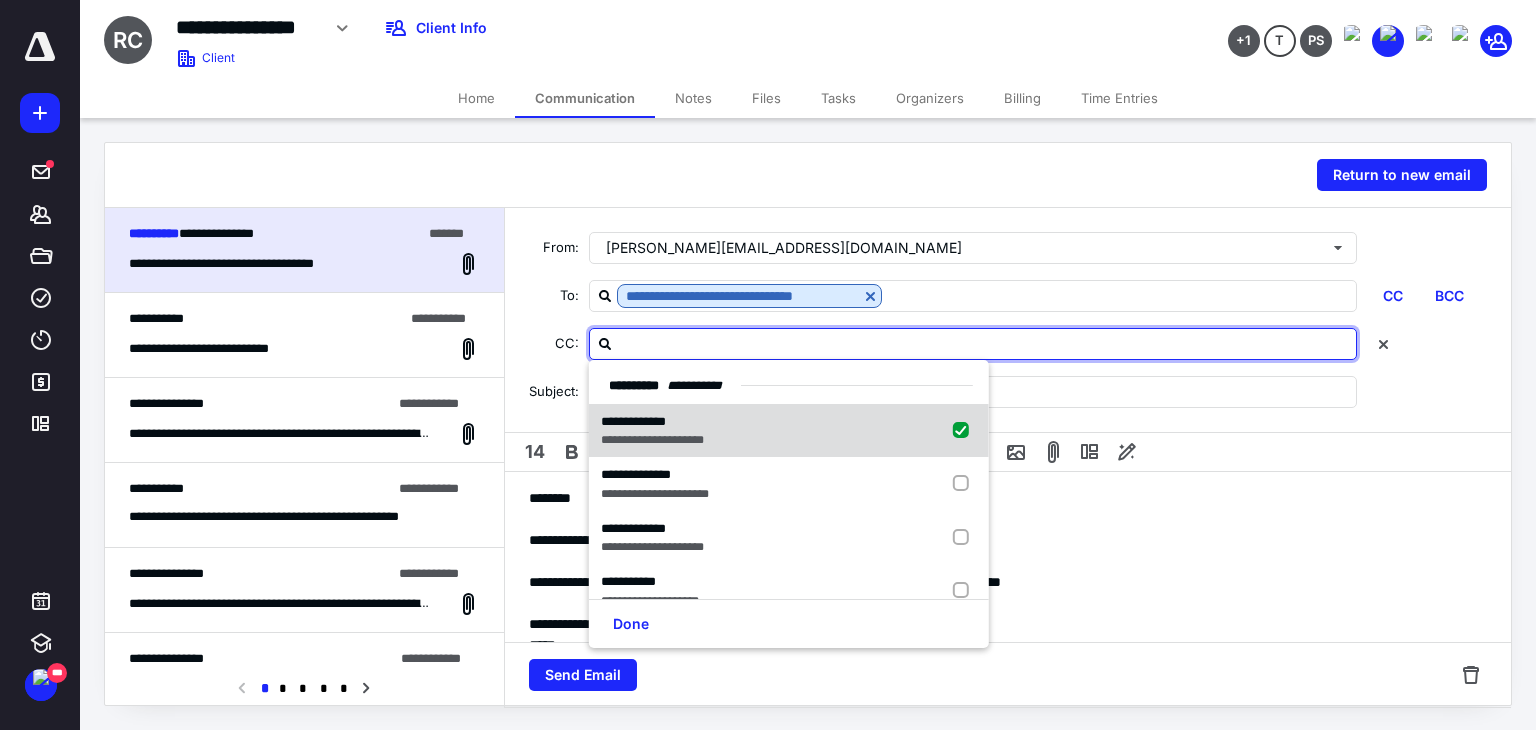 checkbox on "true" 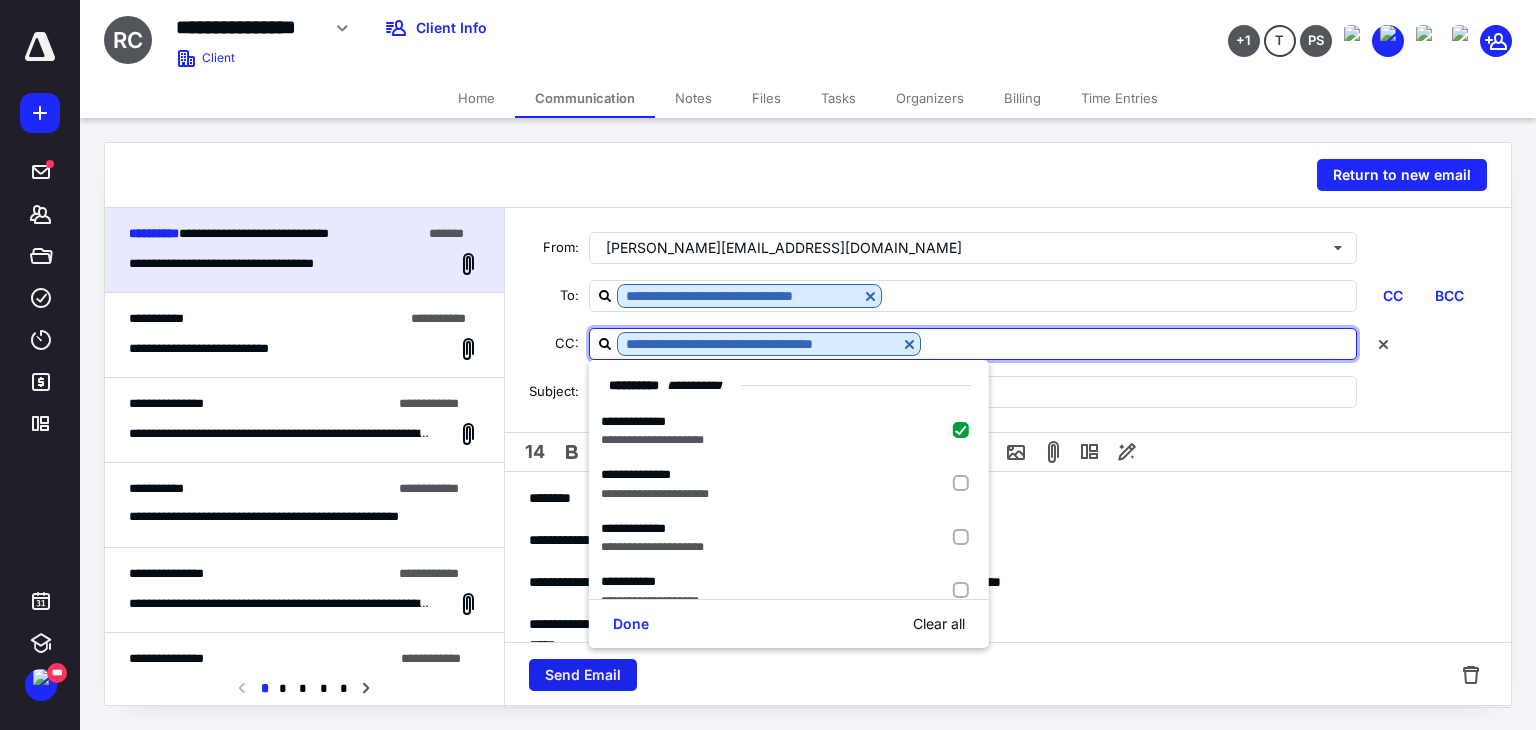 click on "Send Email" at bounding box center [583, 675] 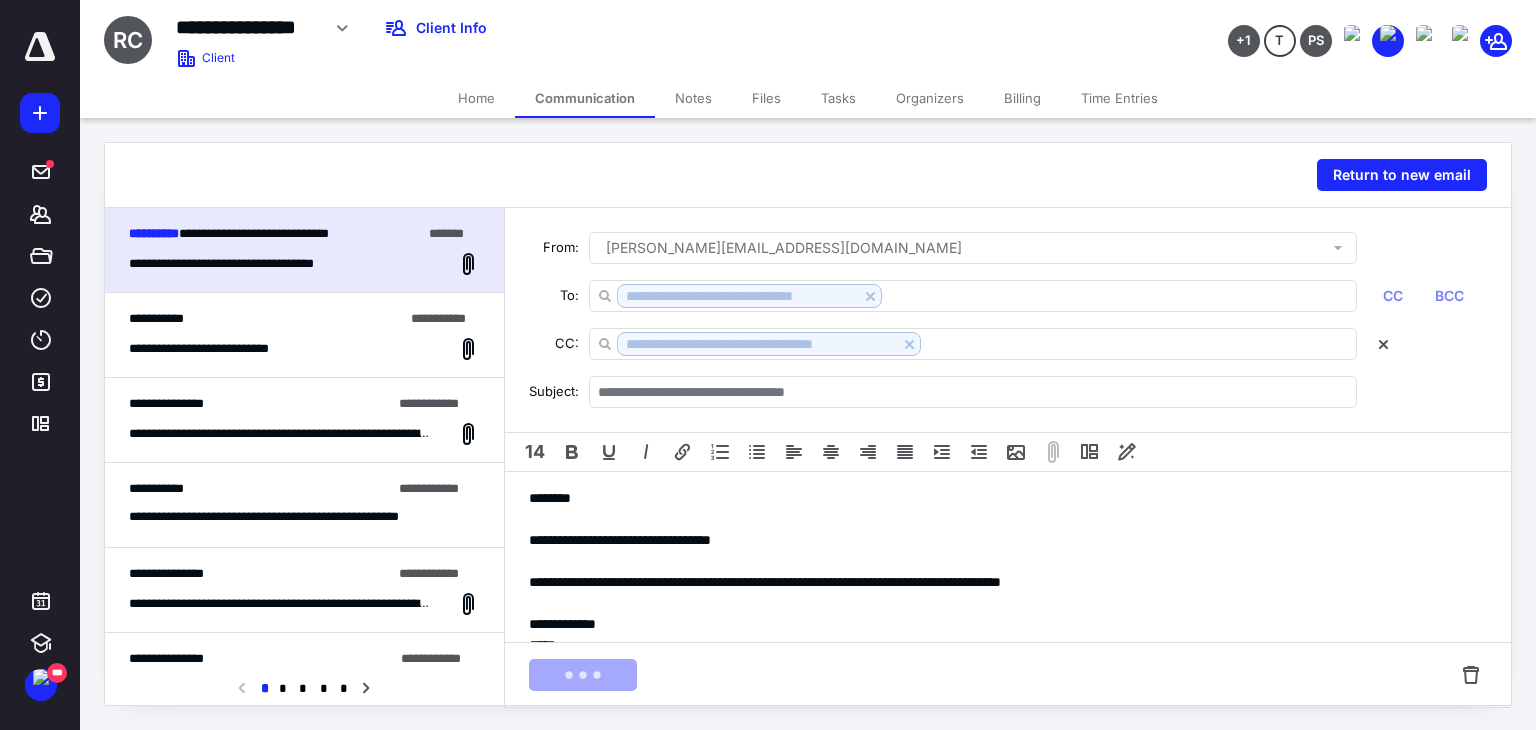 click on "Tasks" at bounding box center (838, 98) 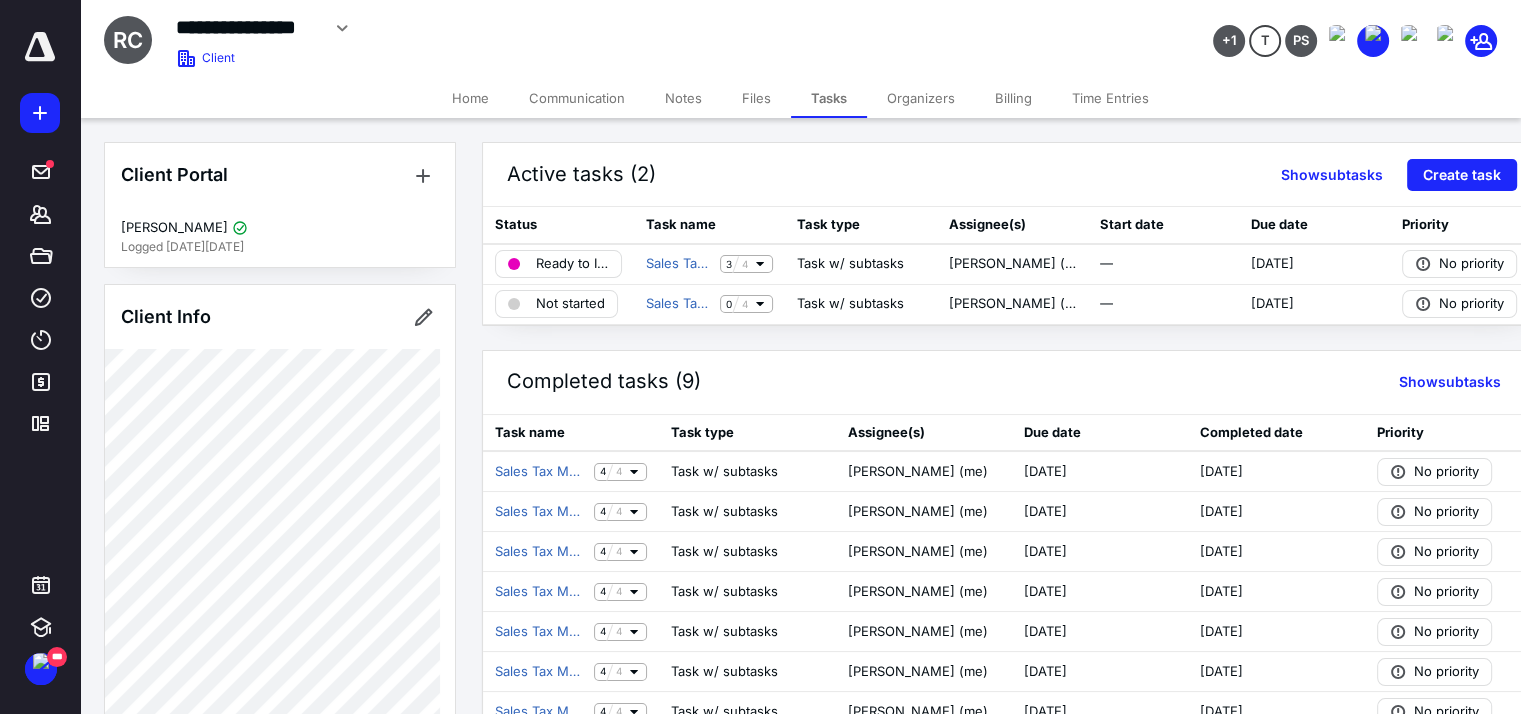 click at bounding box center [40, 47] 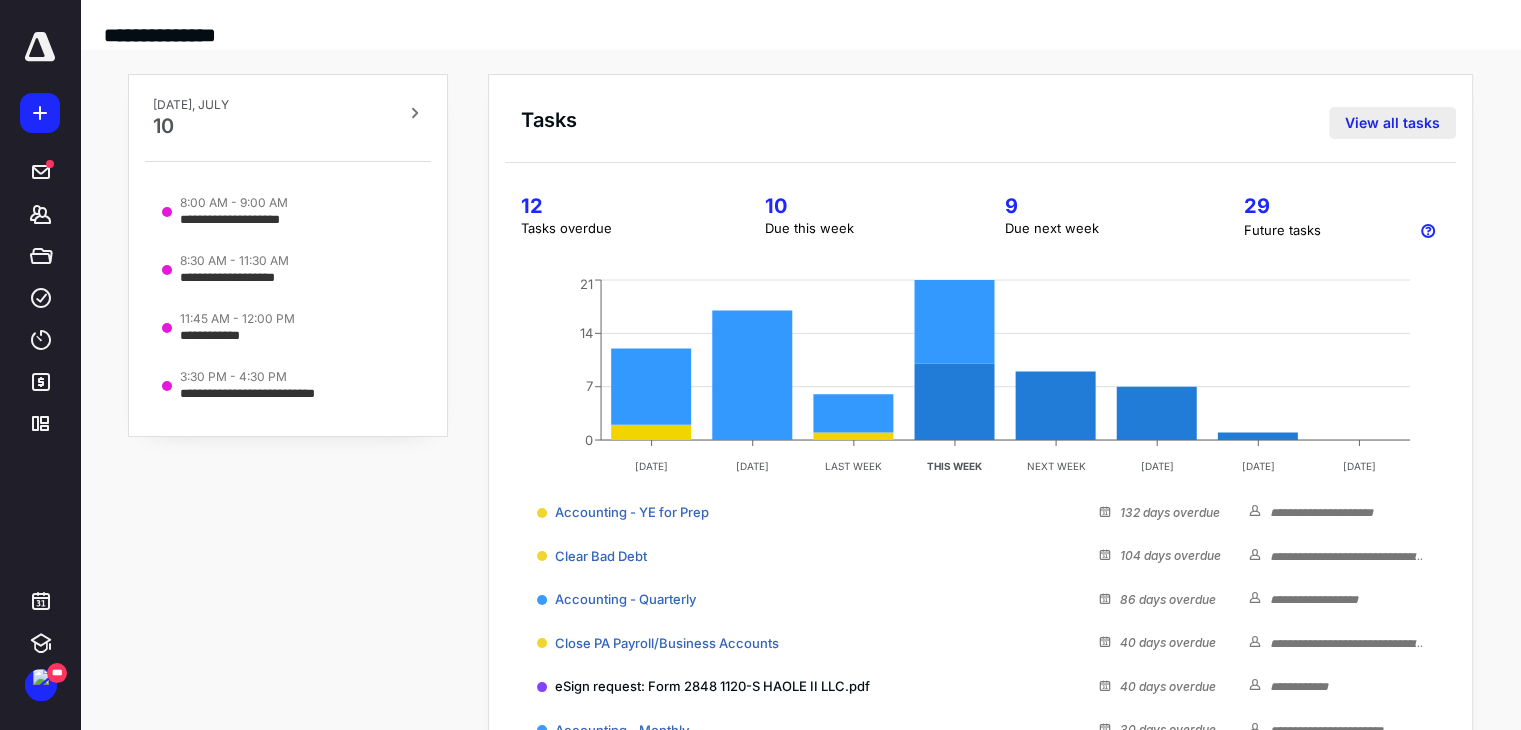 click on "View all tasks" at bounding box center (1392, 123) 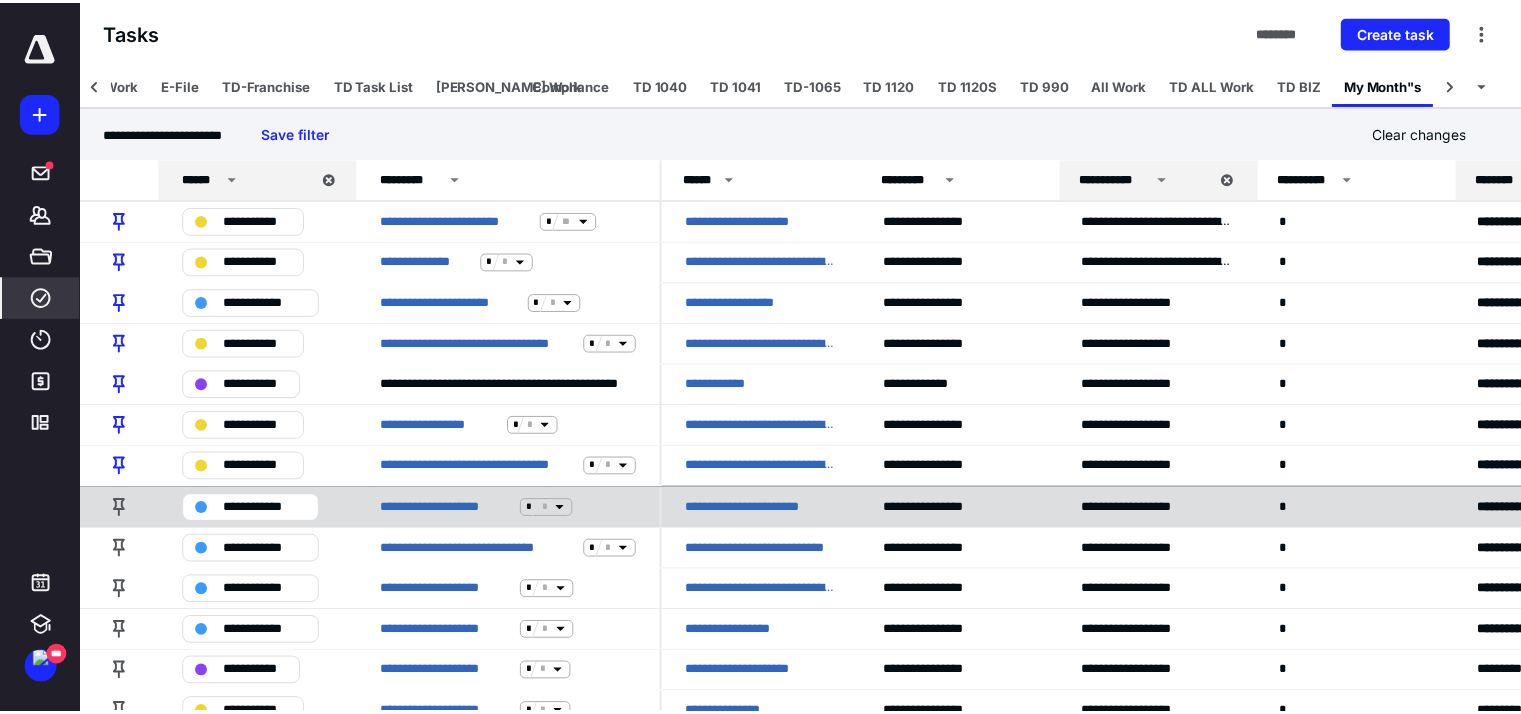 scroll, scrollTop: 0, scrollLeft: 66, axis: horizontal 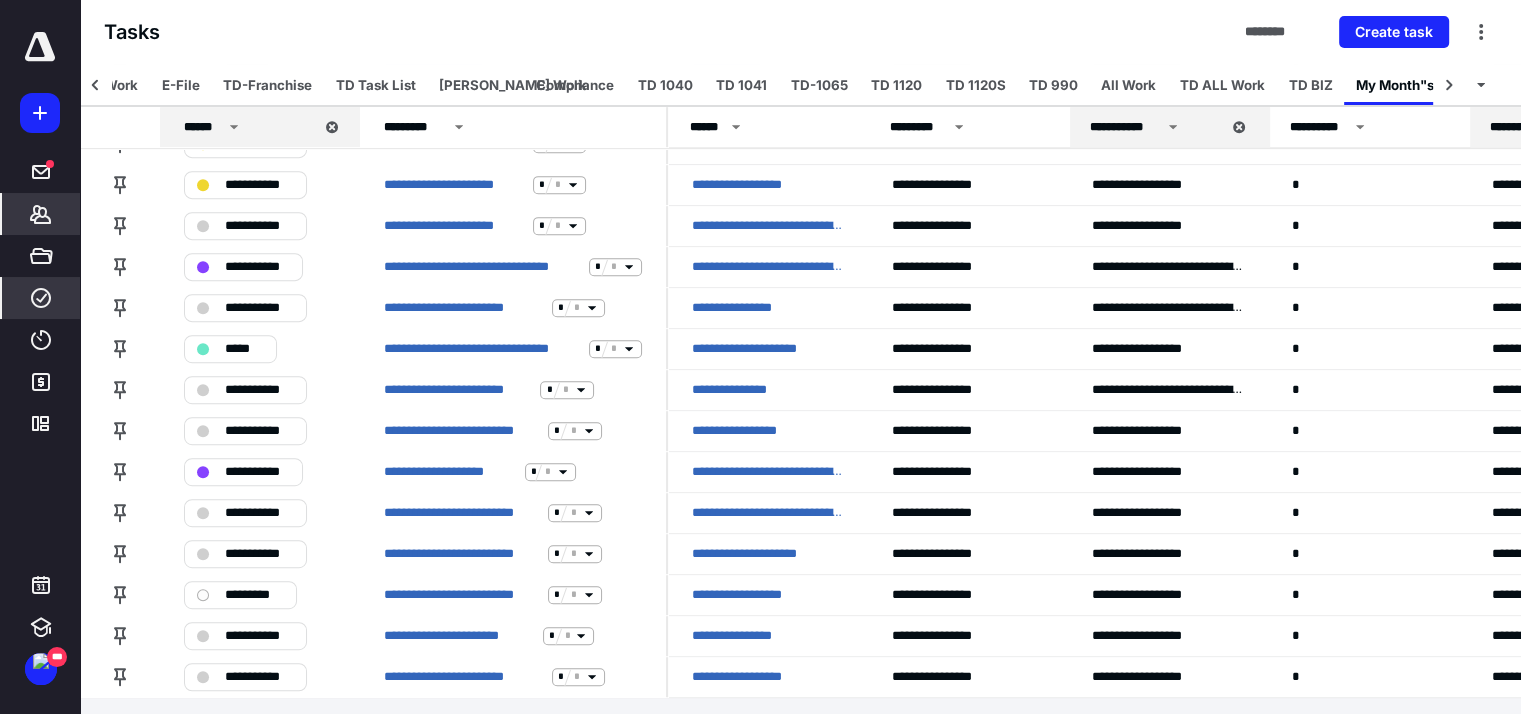 click on "*******" at bounding box center (41, 214) 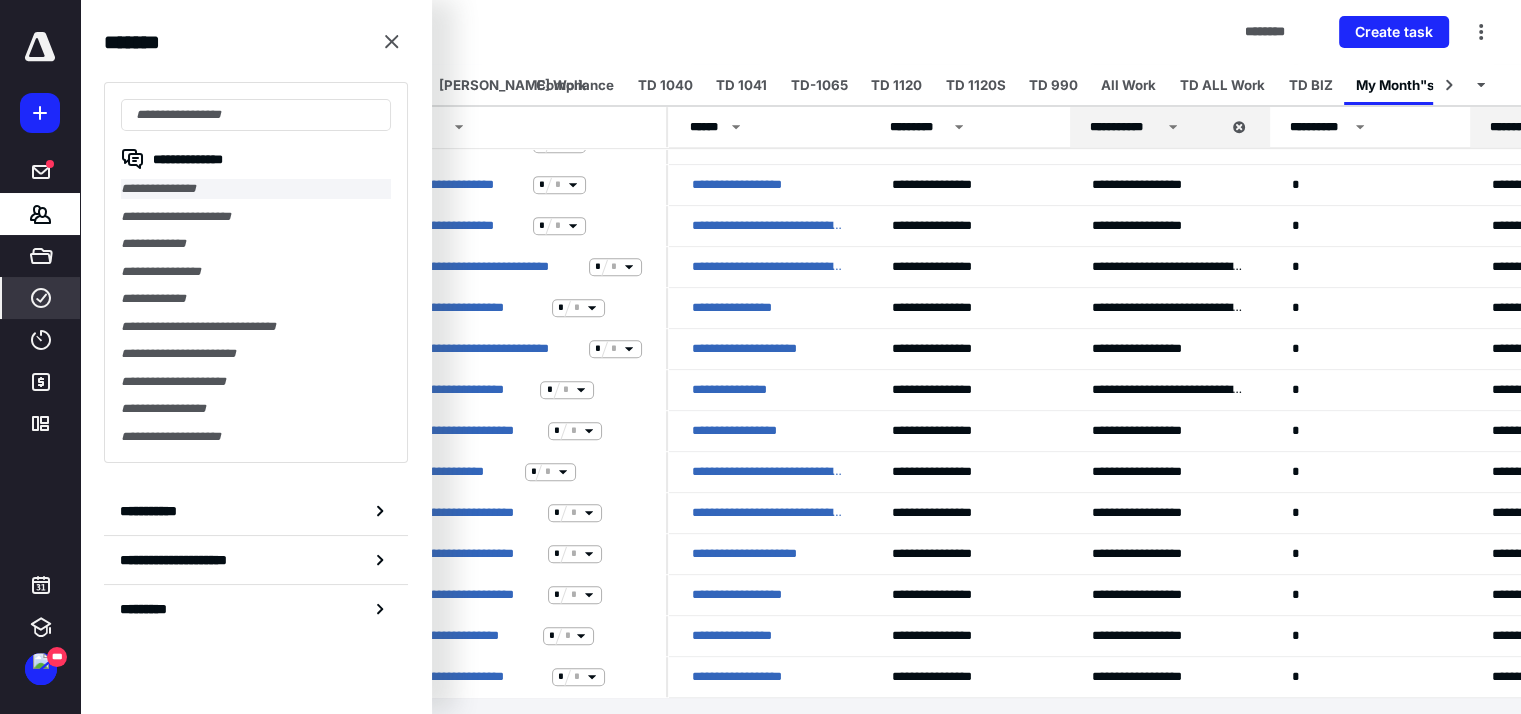 click on "**********" at bounding box center (256, 189) 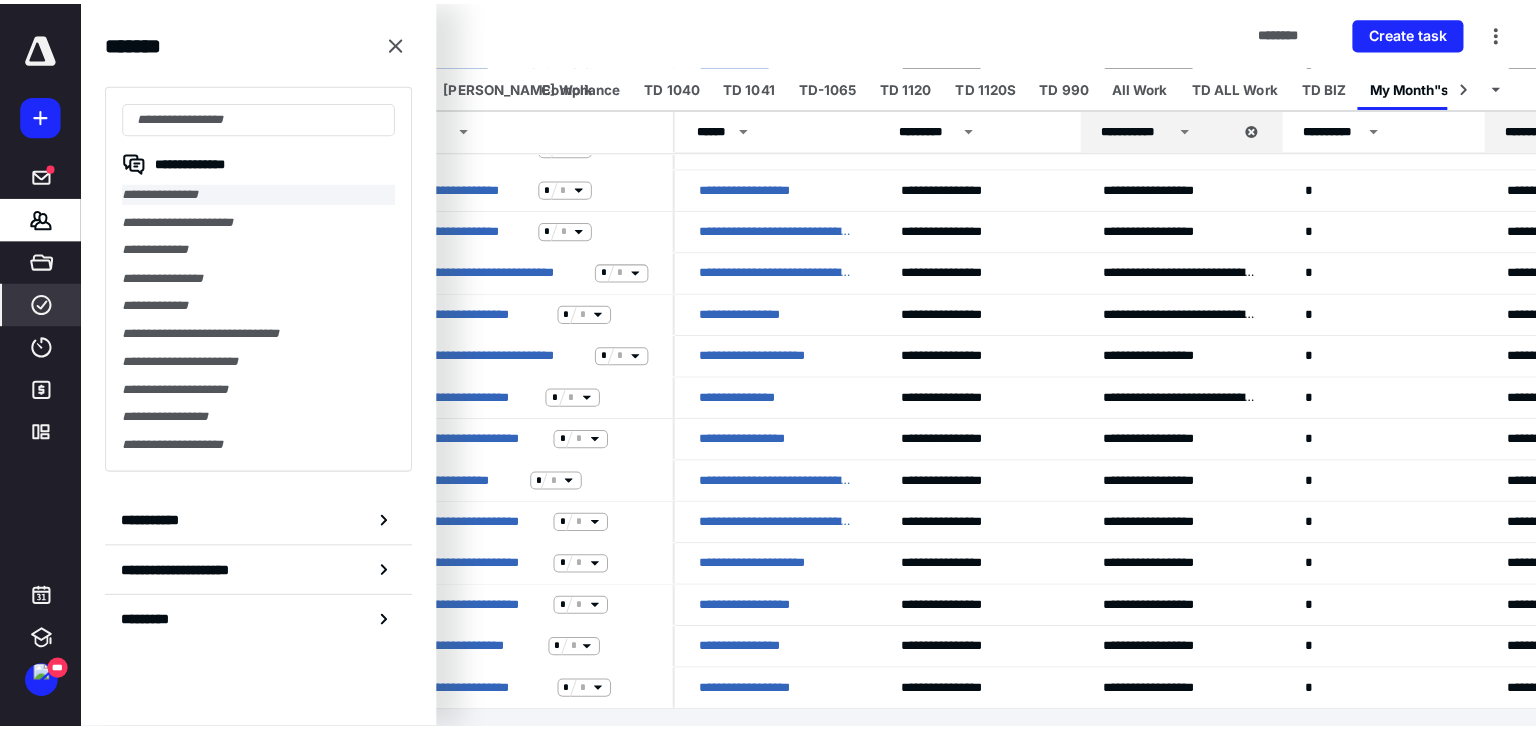 scroll, scrollTop: 0, scrollLeft: 0, axis: both 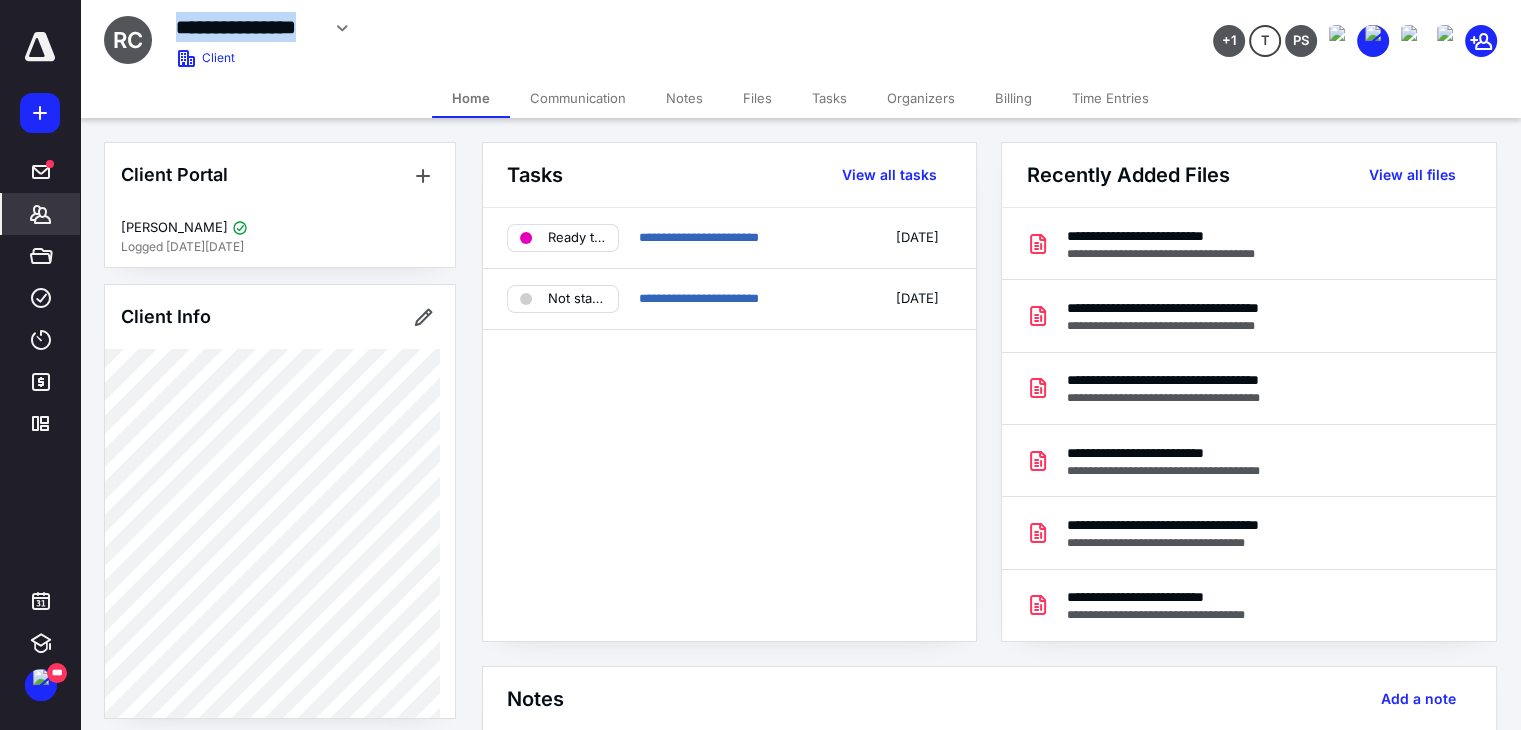 click on "**********" at bounding box center (565, 25) 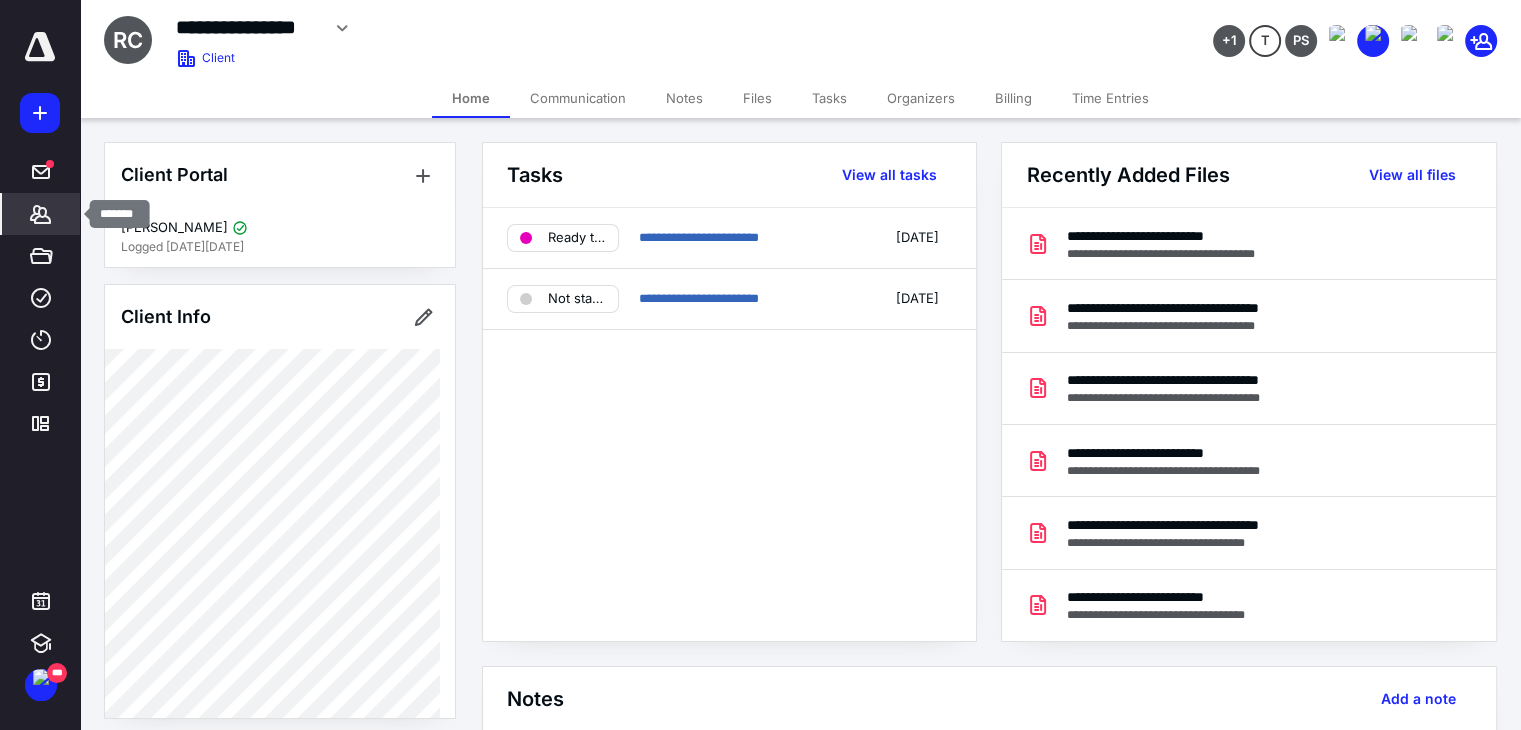 click 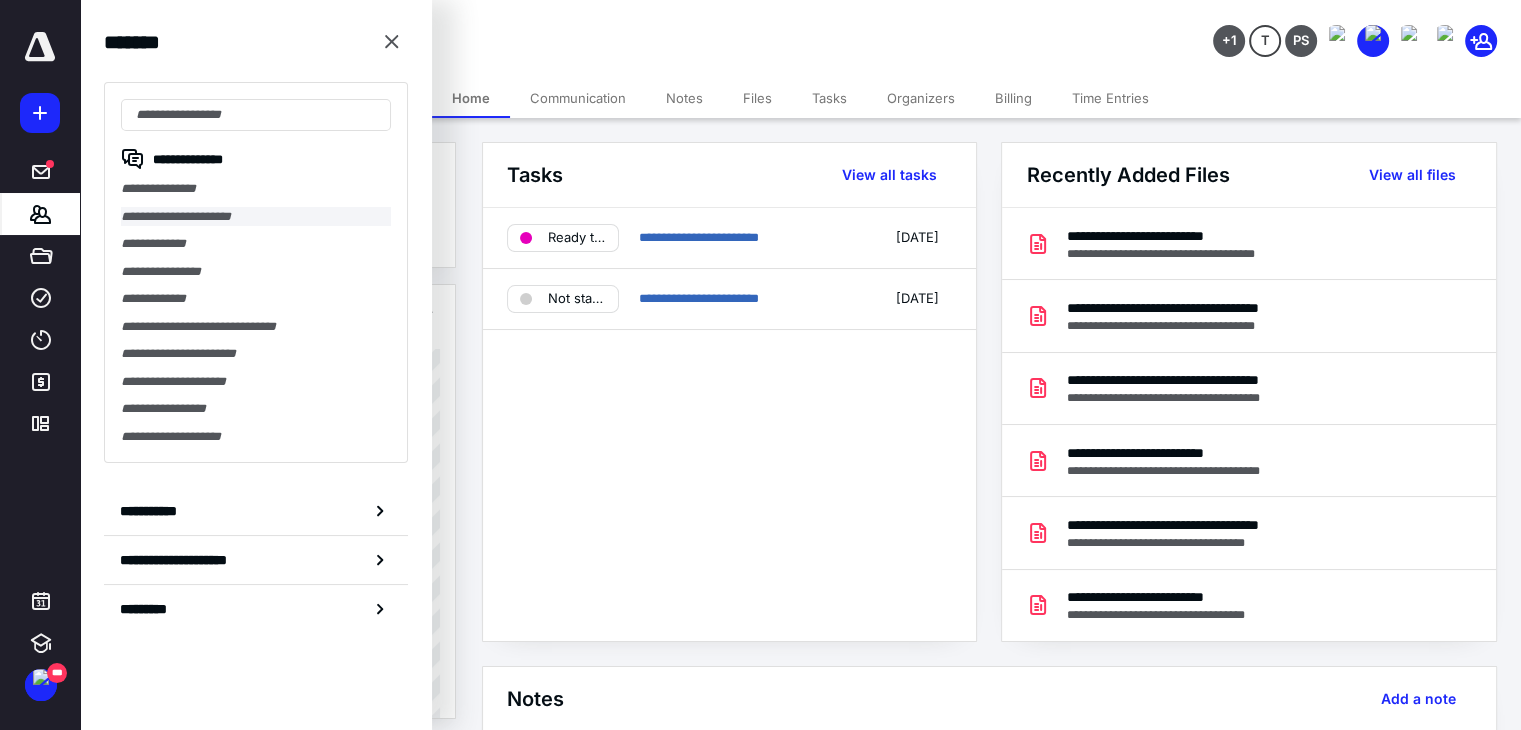 click on "**********" at bounding box center (256, 217) 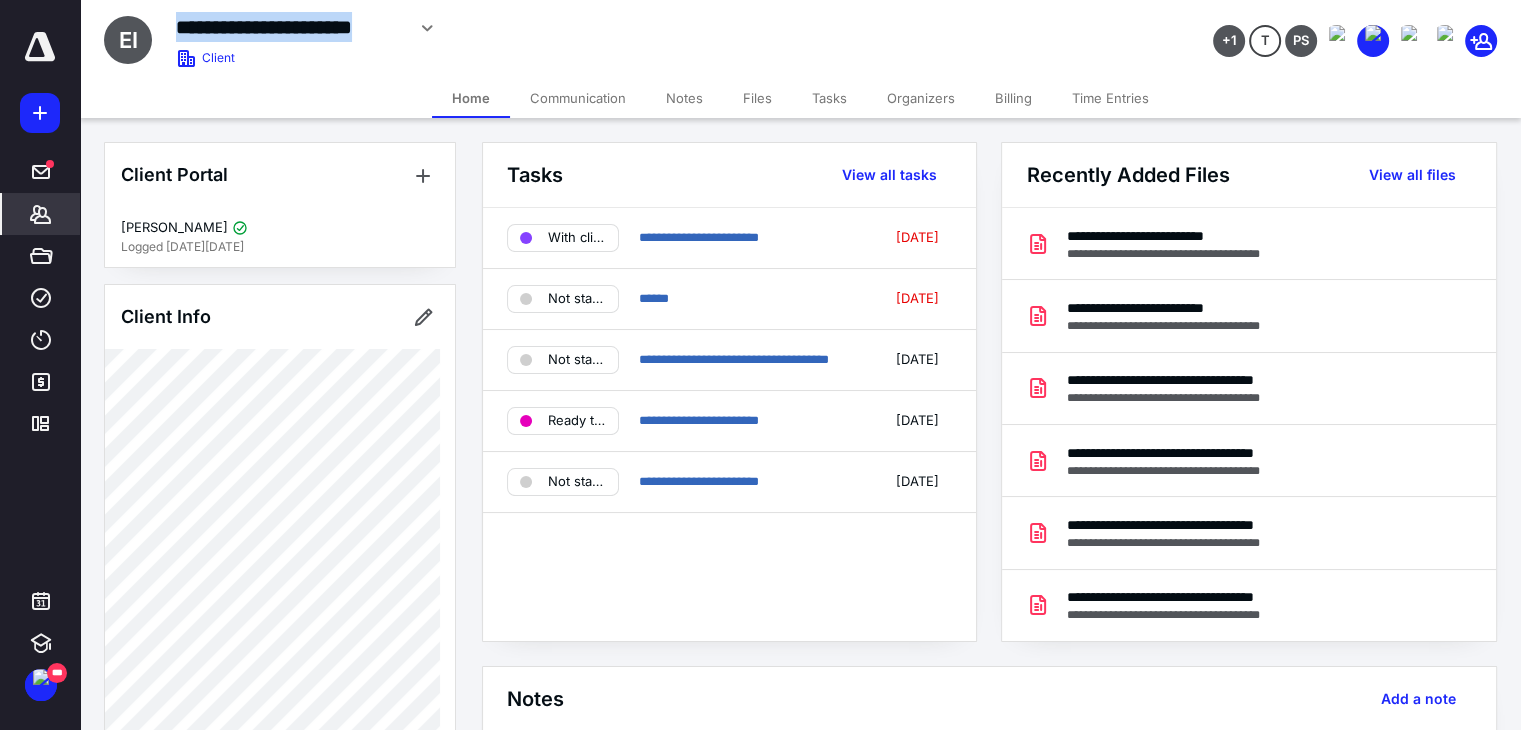click on "**********" at bounding box center (565, 25) 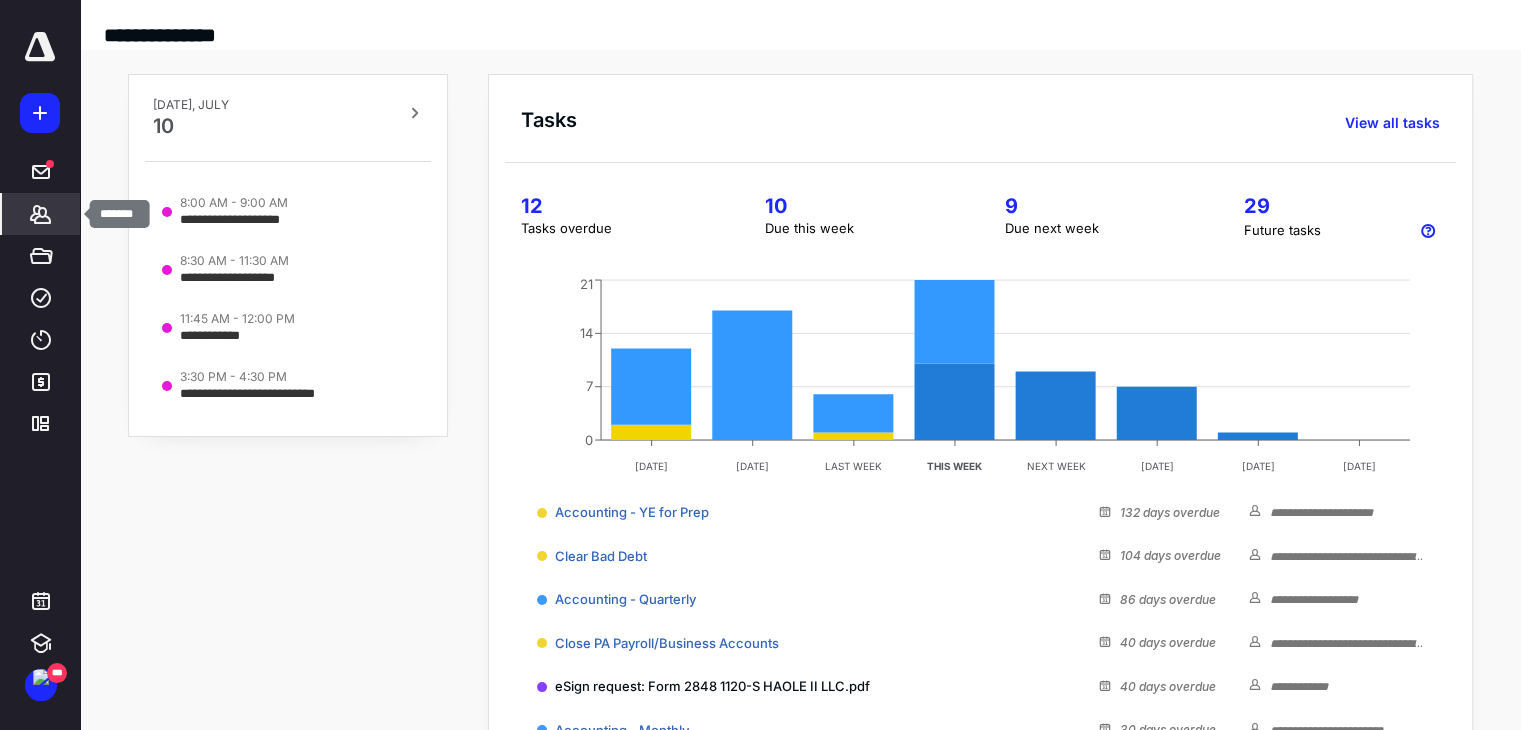 click 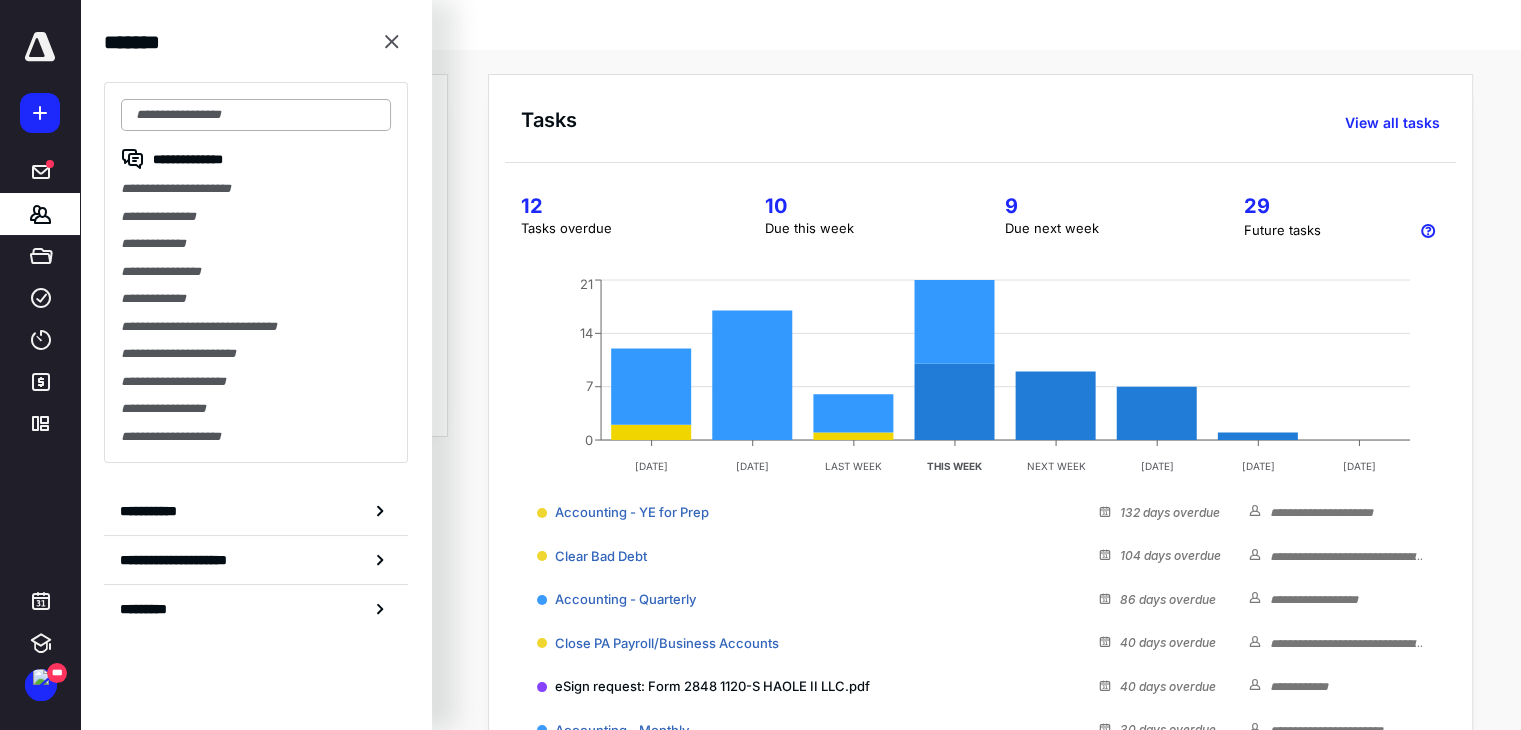 click at bounding box center [256, 115] 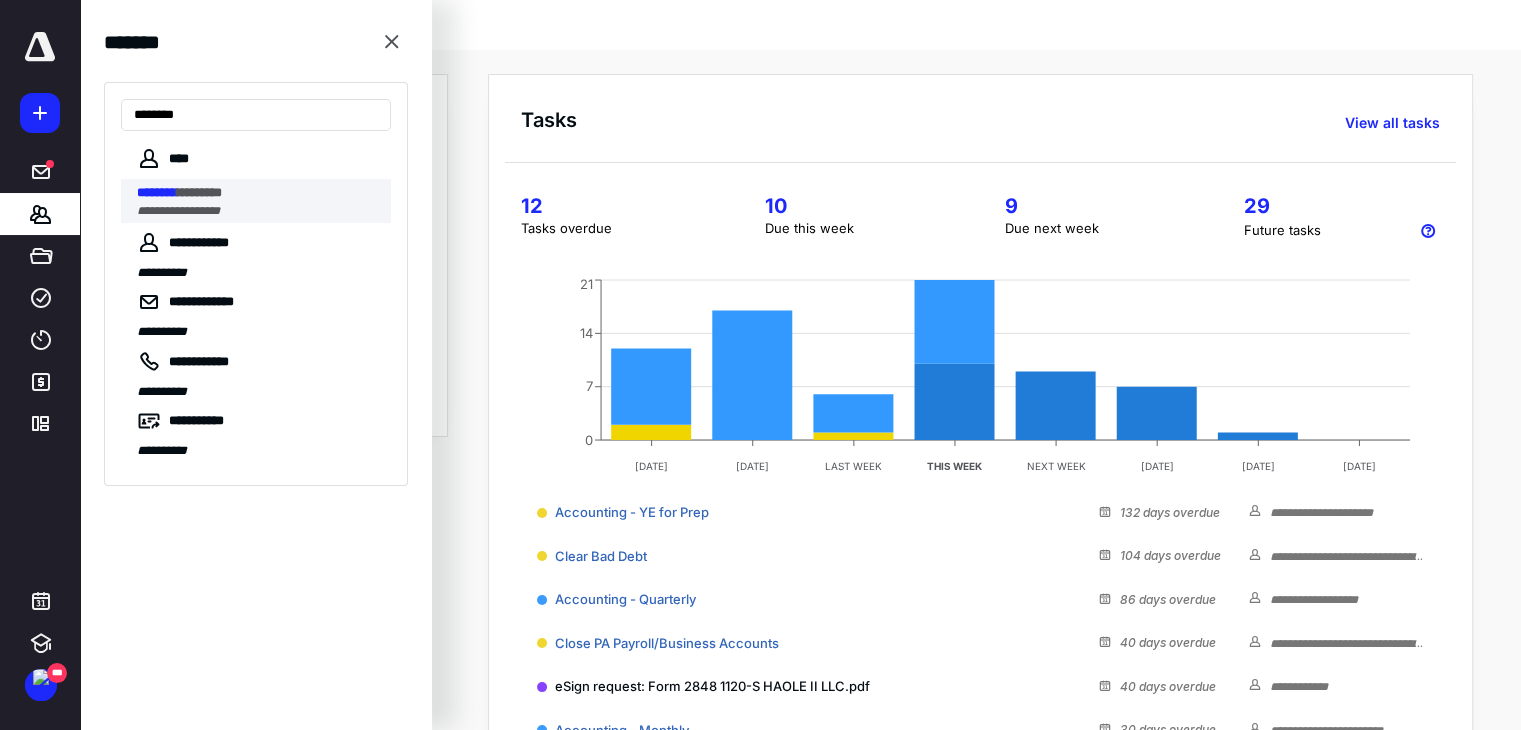 type on "********" 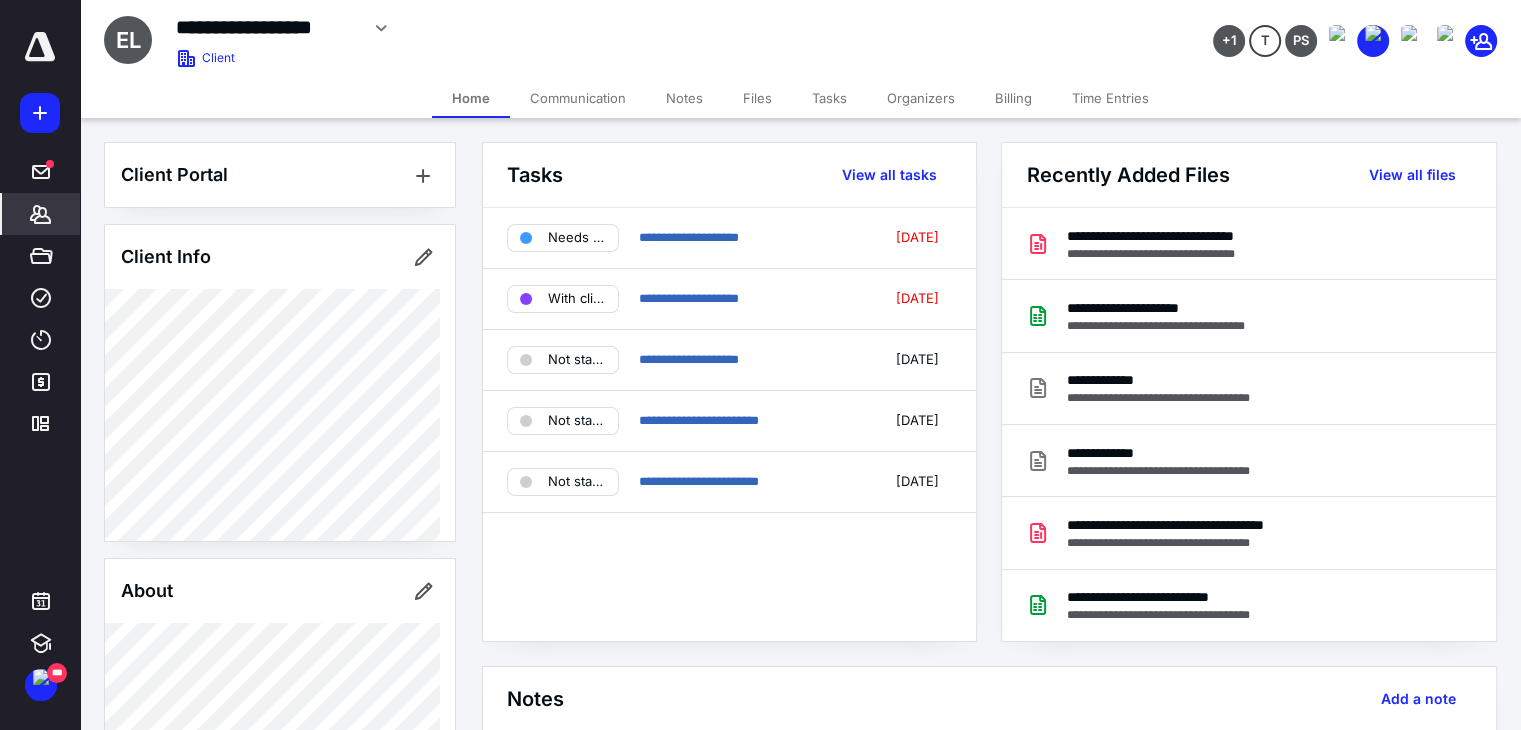 click on "Files" at bounding box center (757, 98) 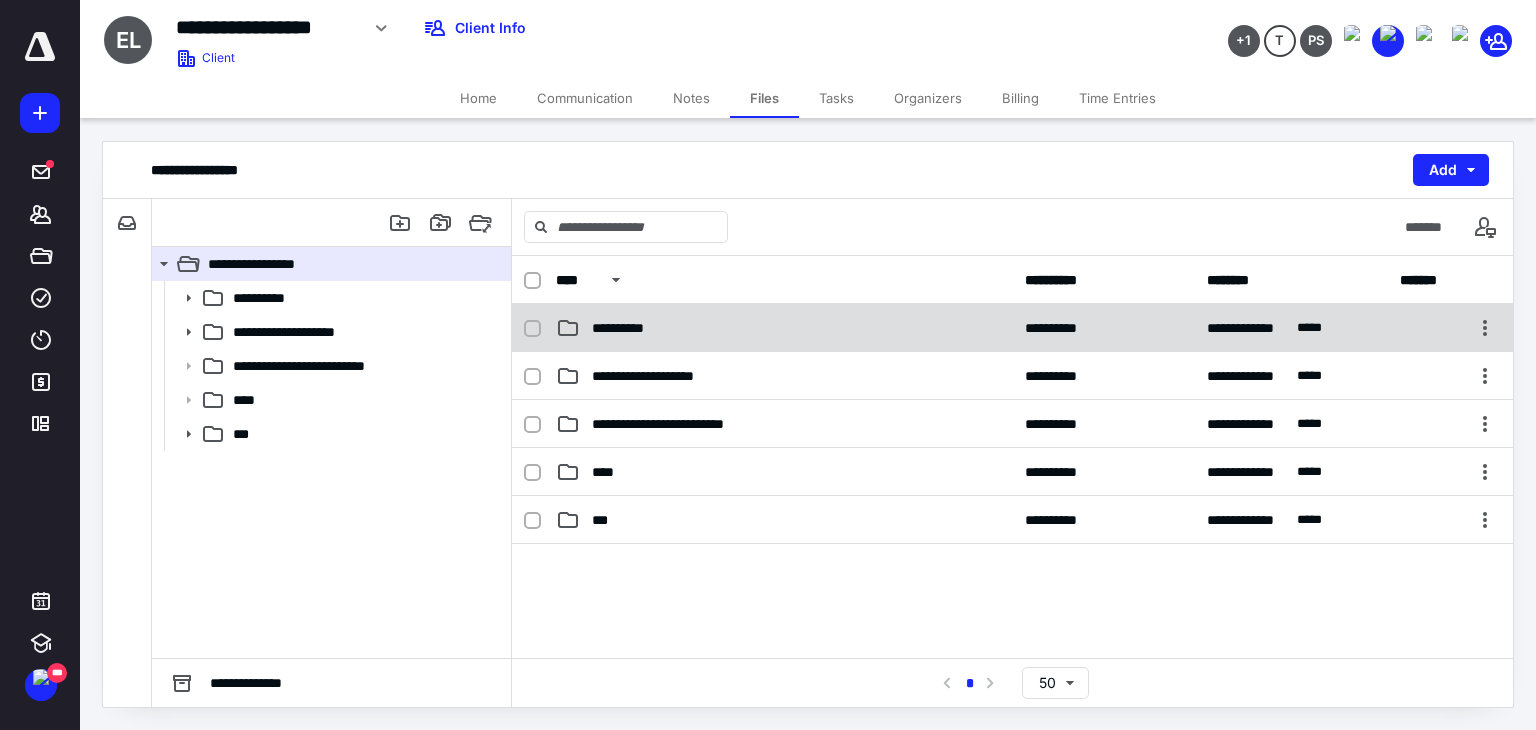 click on "**********" at bounding box center (784, 328) 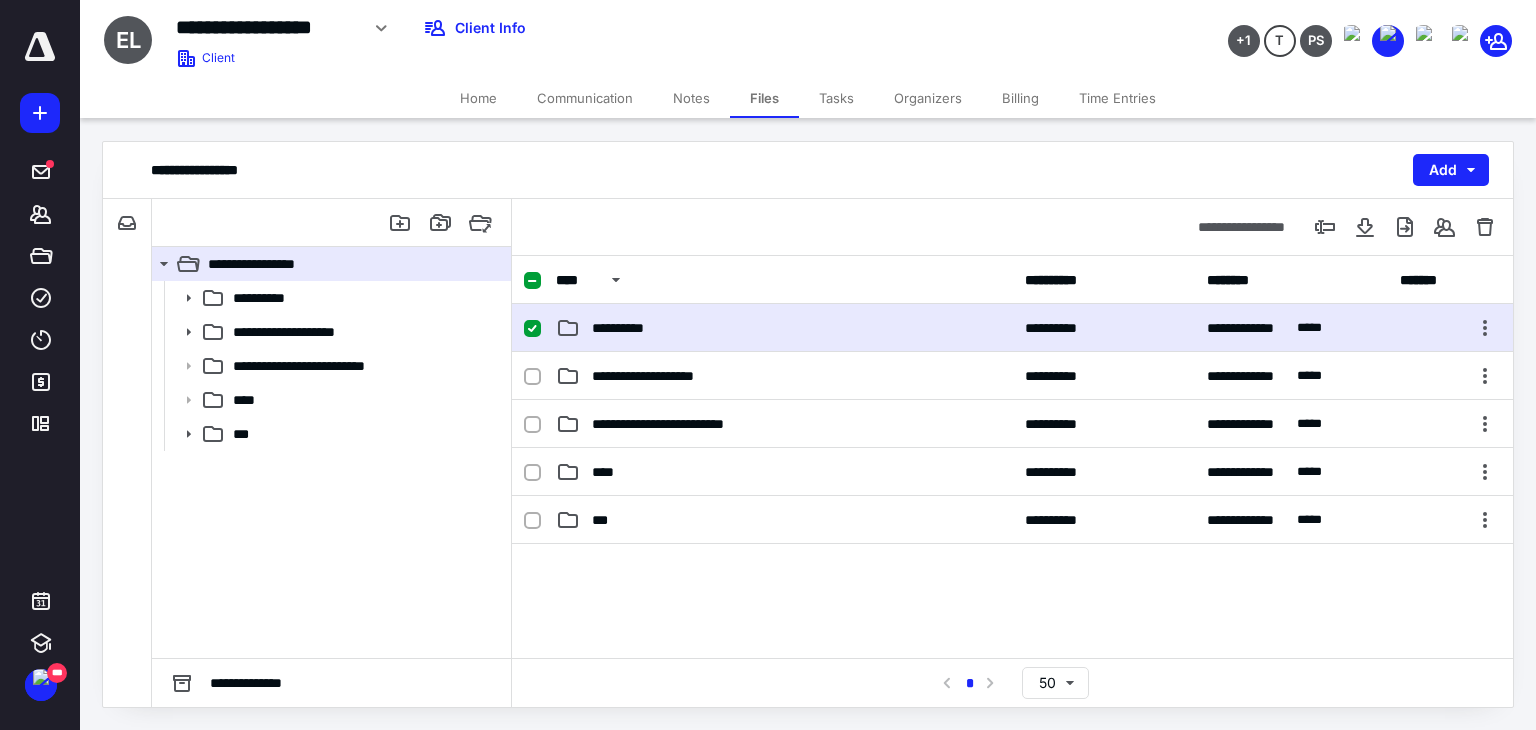 click on "**********" at bounding box center (784, 328) 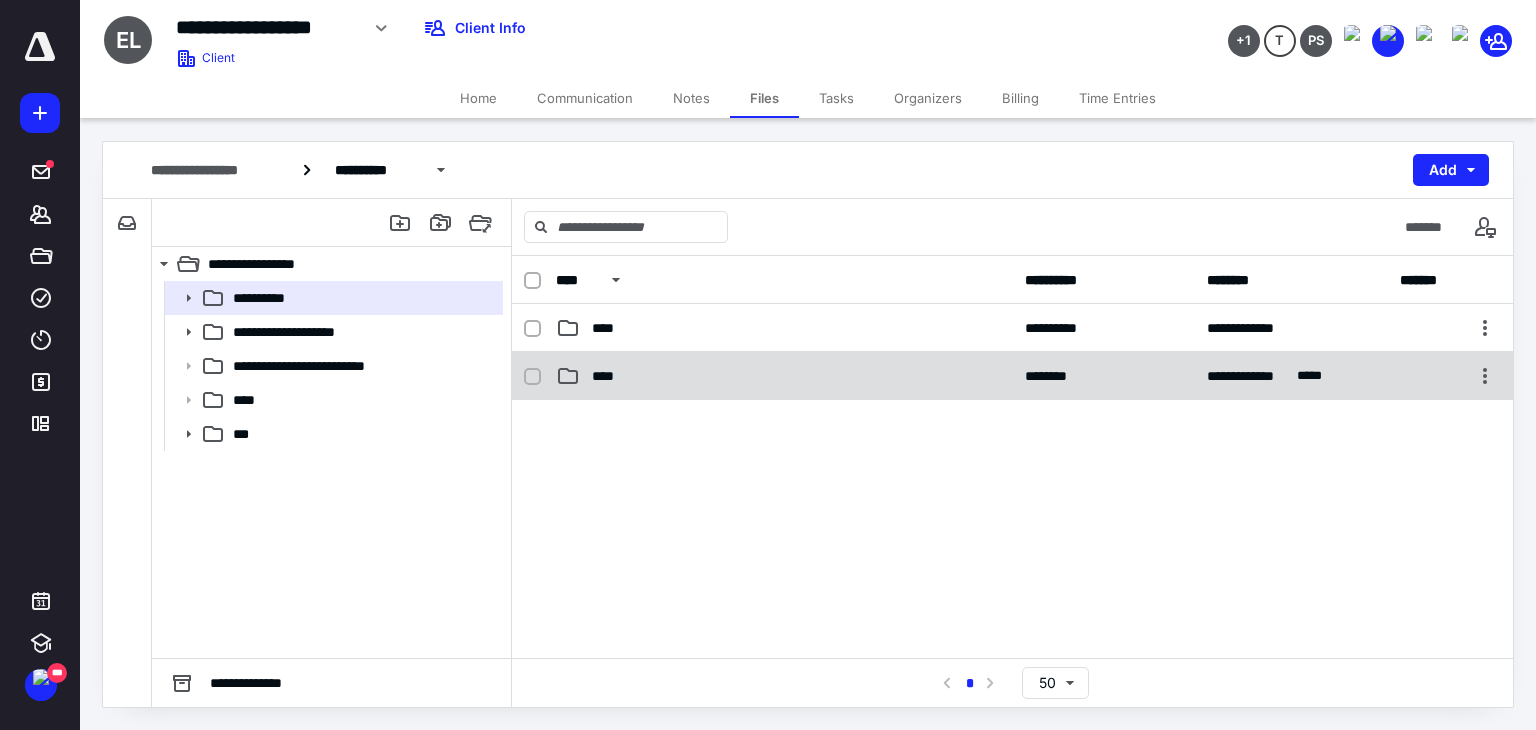 click on "****" at bounding box center [784, 376] 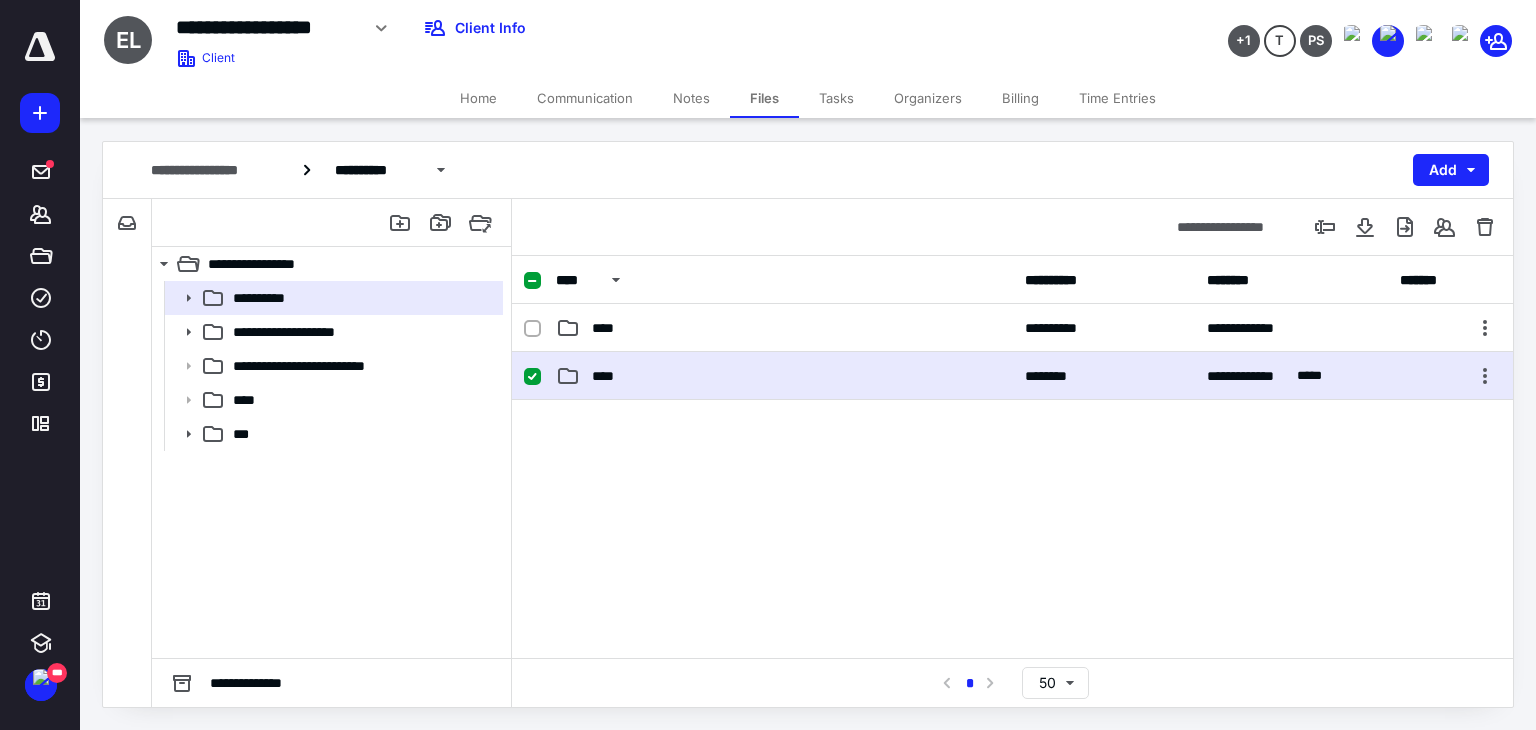 click on "****" at bounding box center [784, 376] 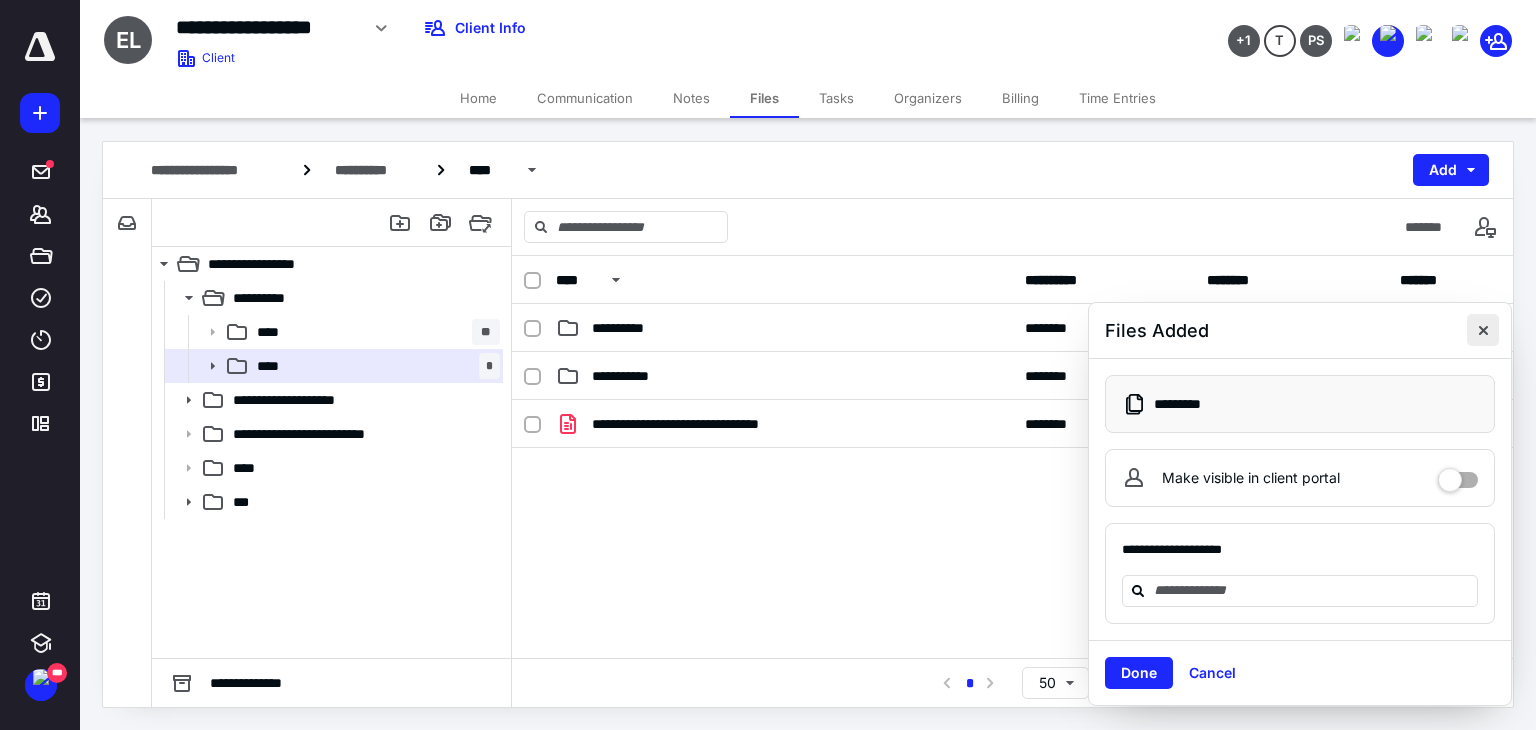 click at bounding box center [1483, 330] 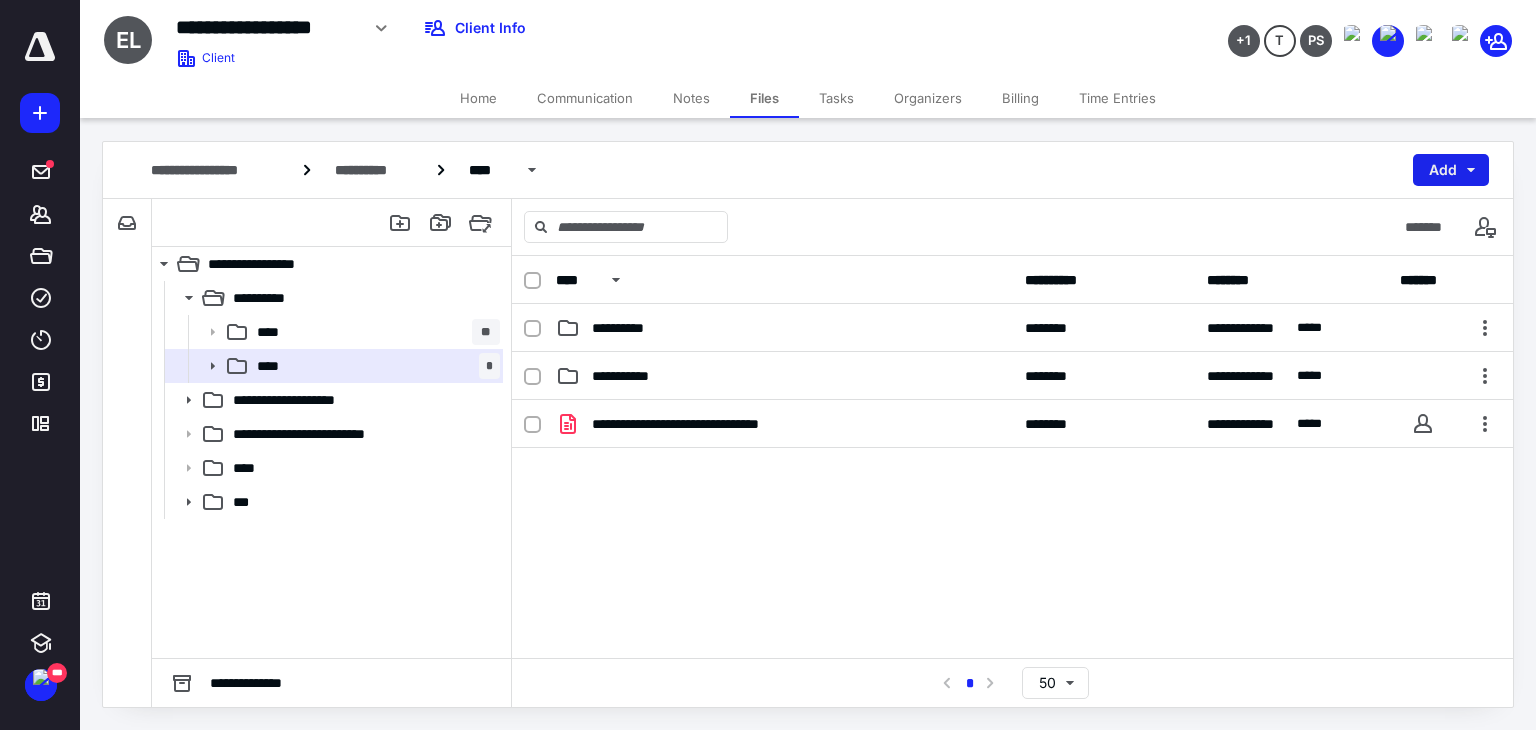 click on "Add" at bounding box center (1451, 170) 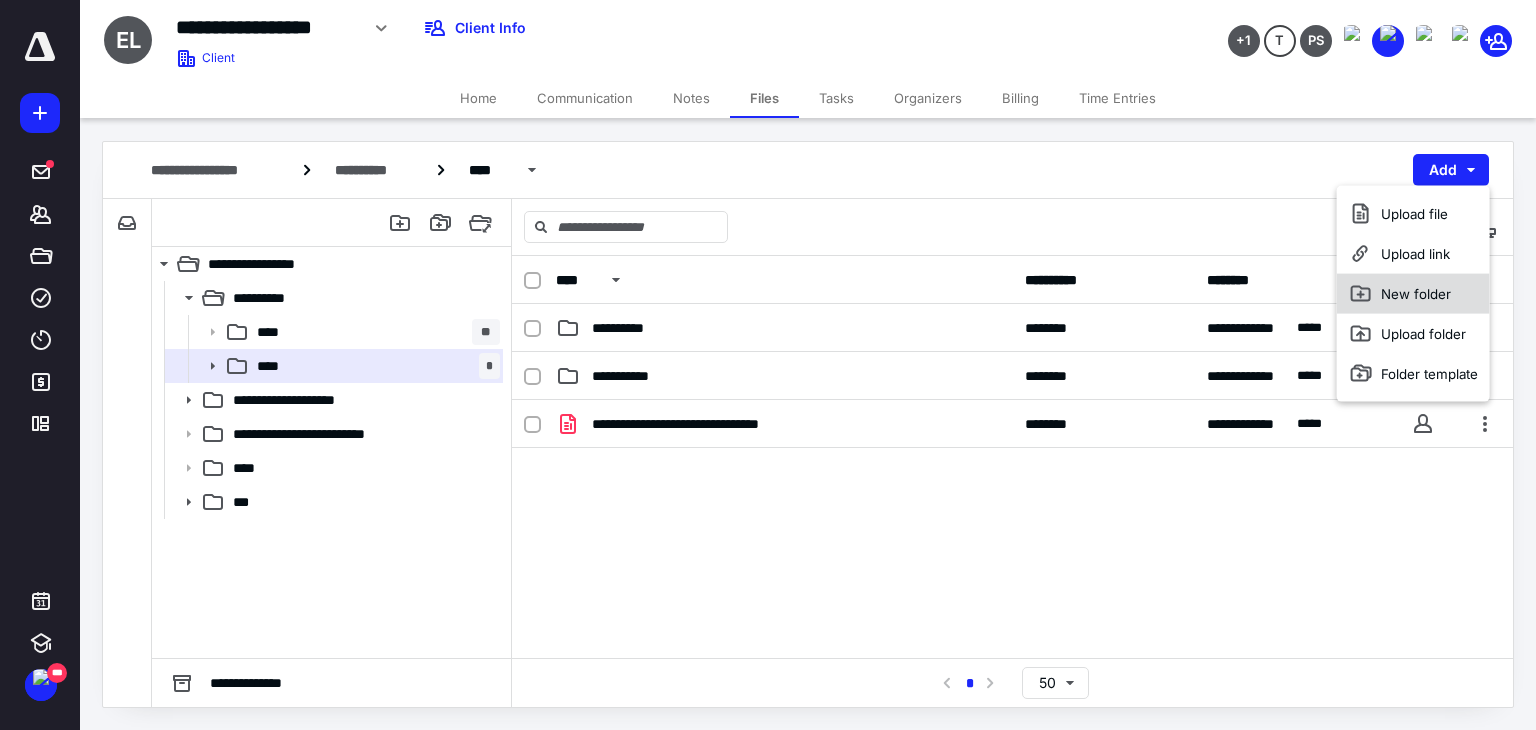 click on "New folder" at bounding box center (1413, 294) 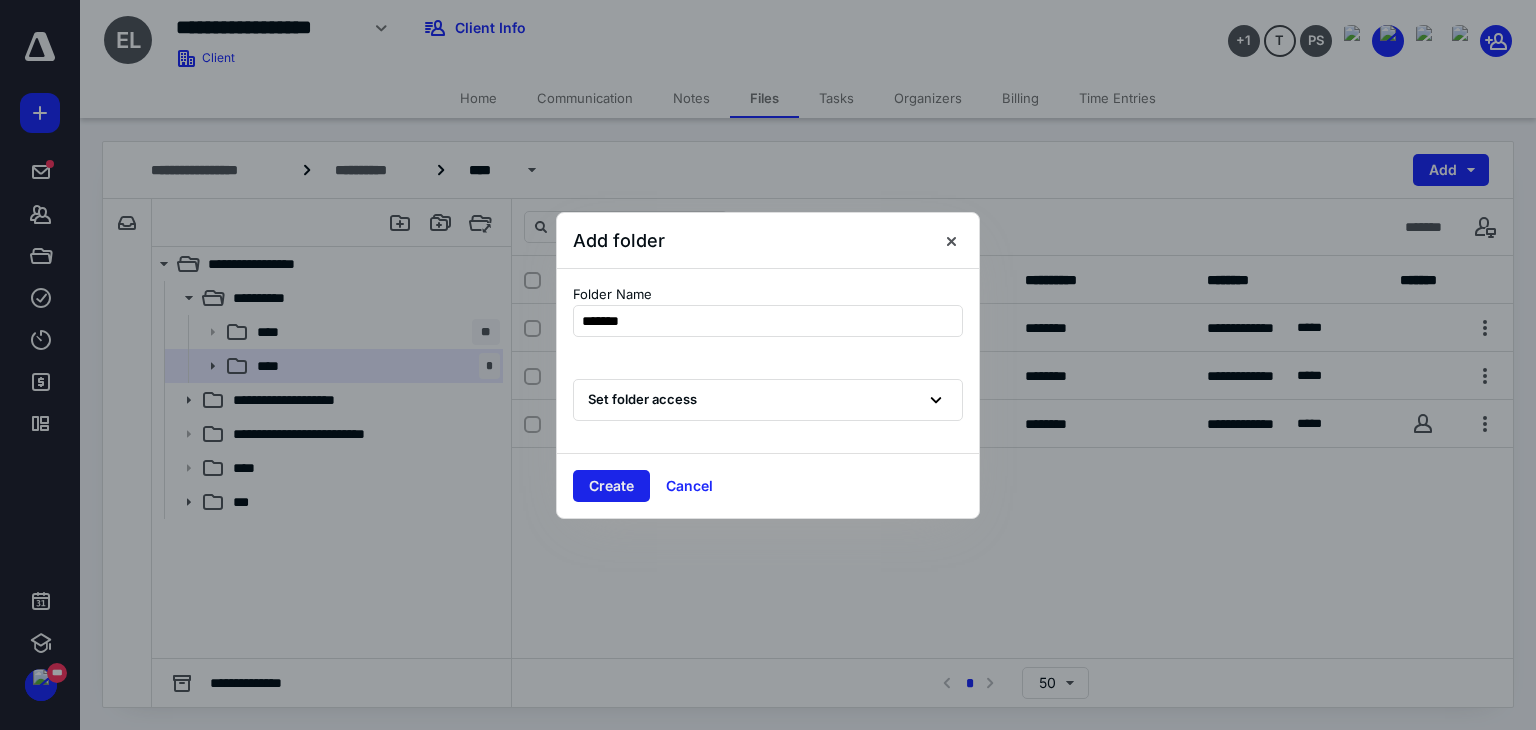 type on "*******" 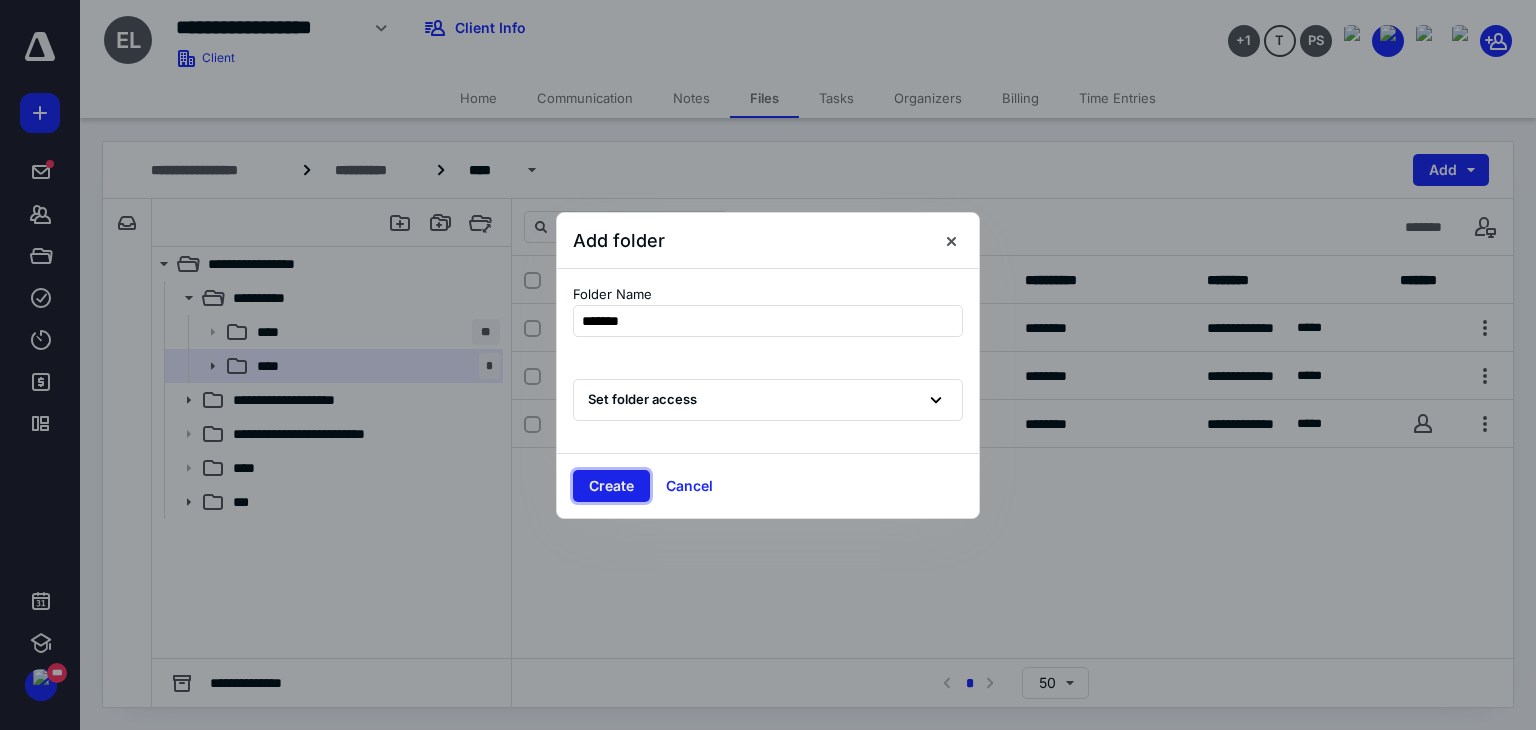 click on "Create" at bounding box center [611, 486] 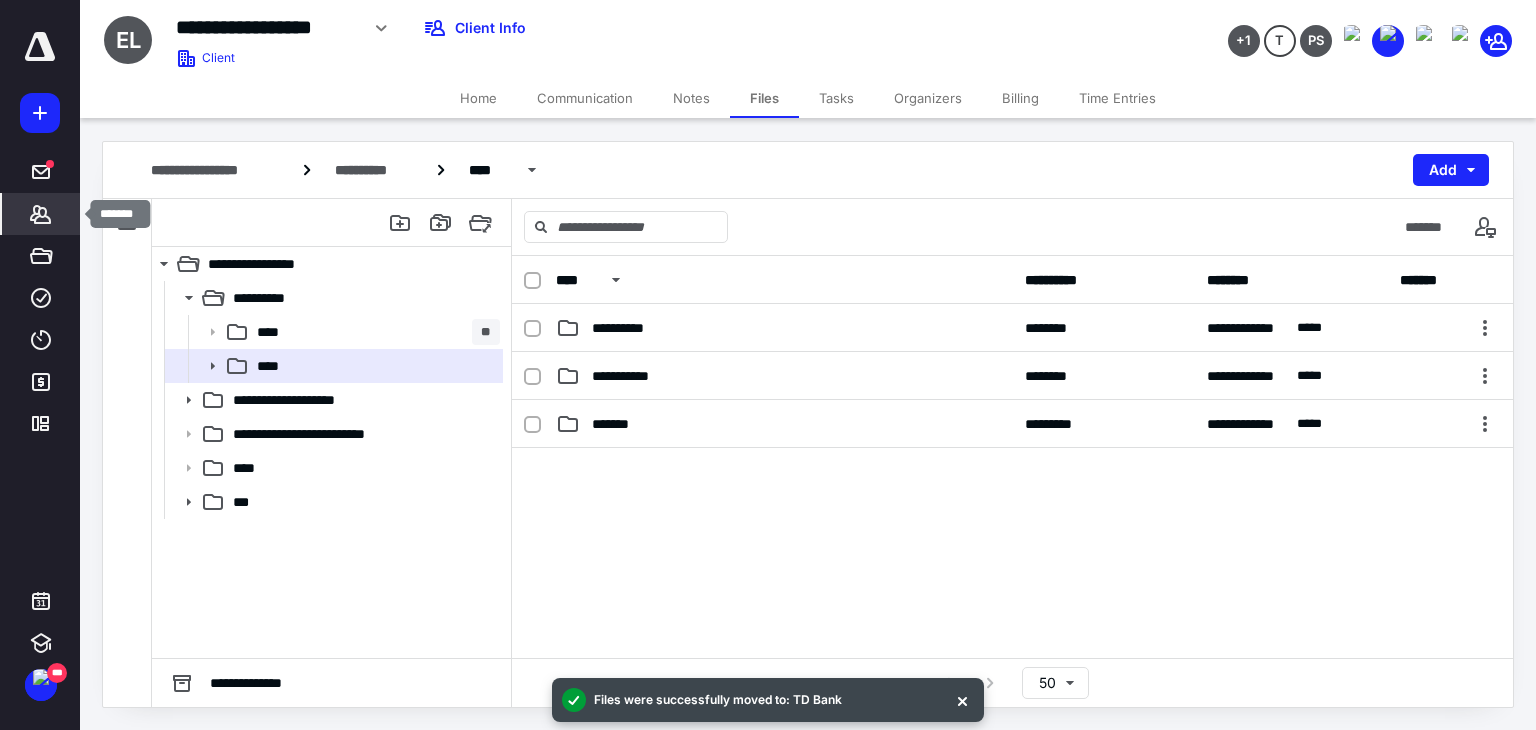 click 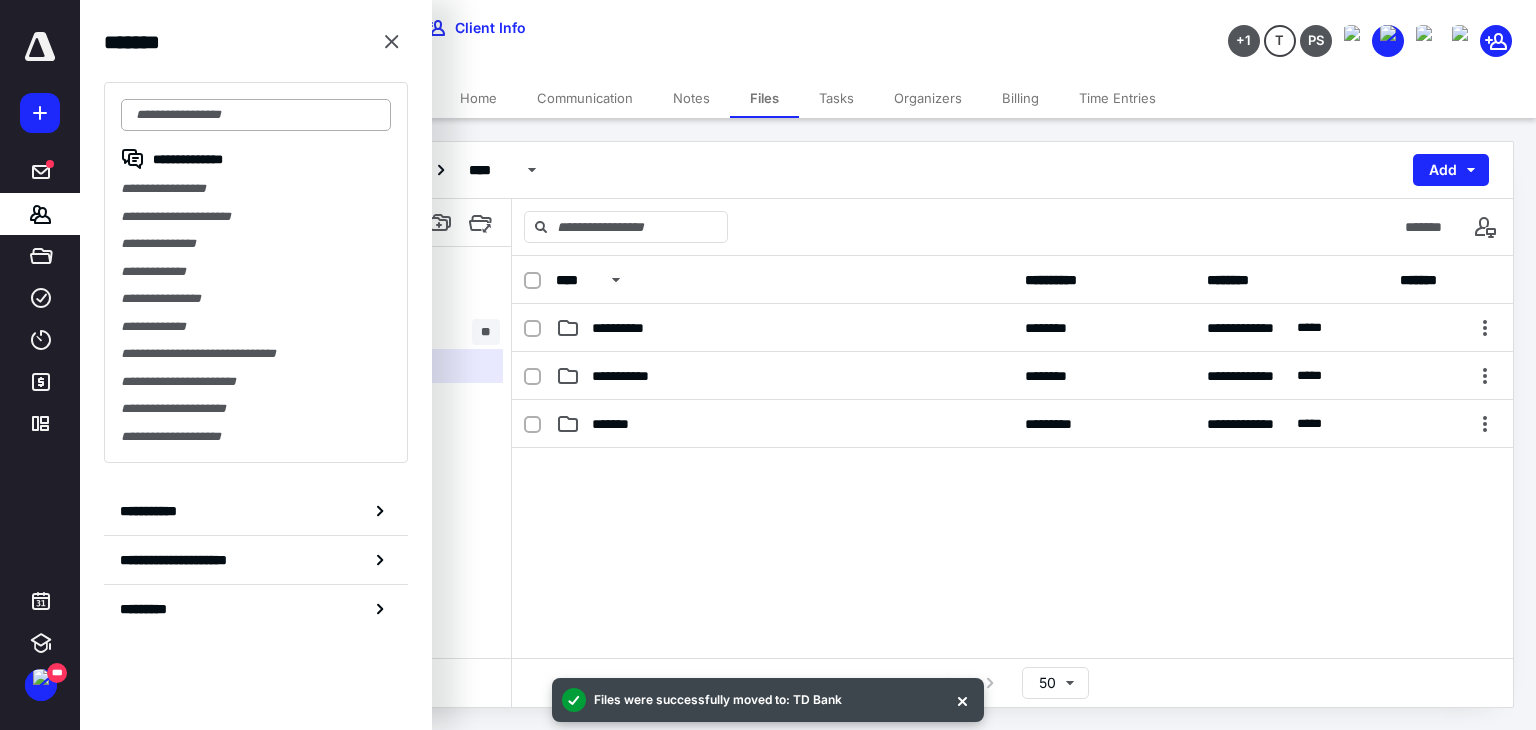 click at bounding box center (256, 115) 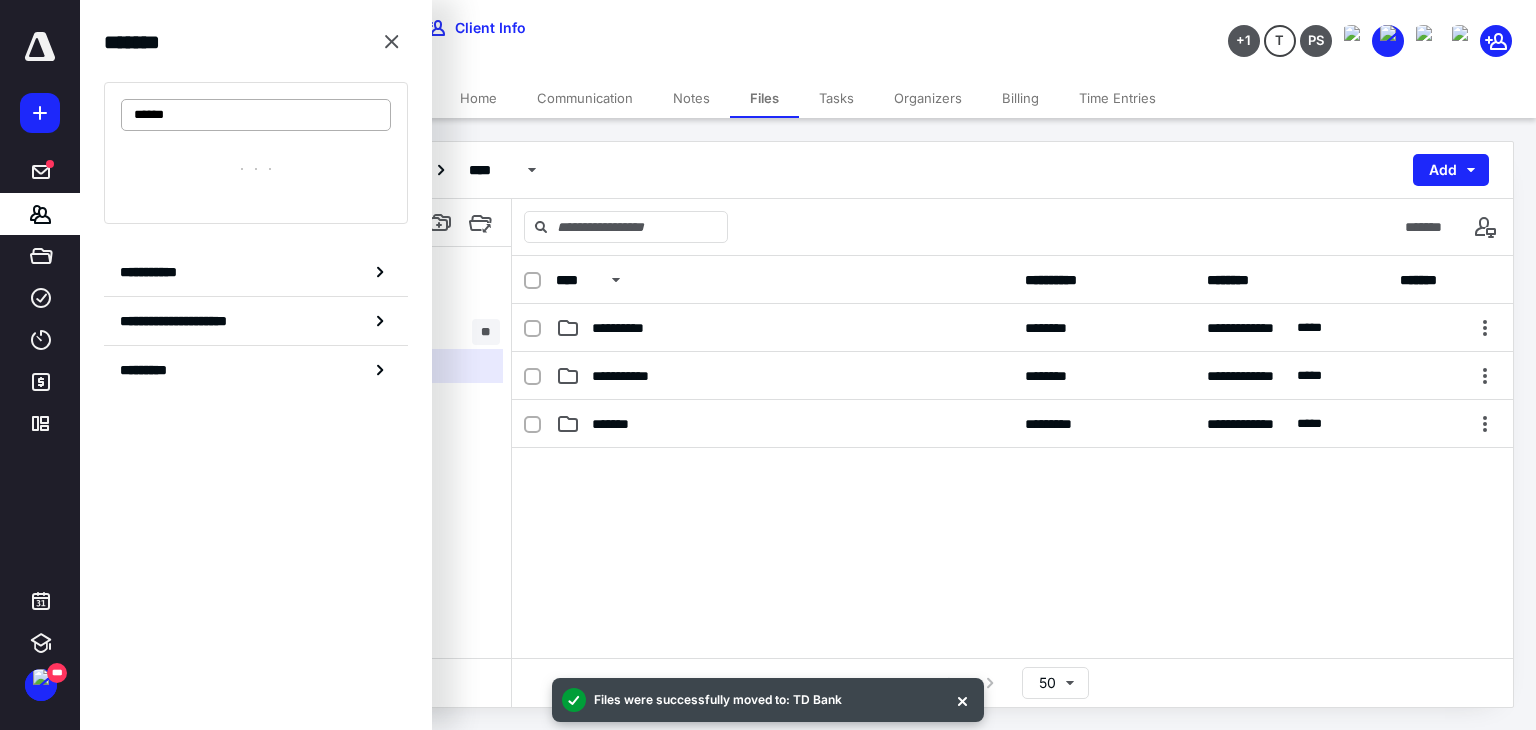 type on "******" 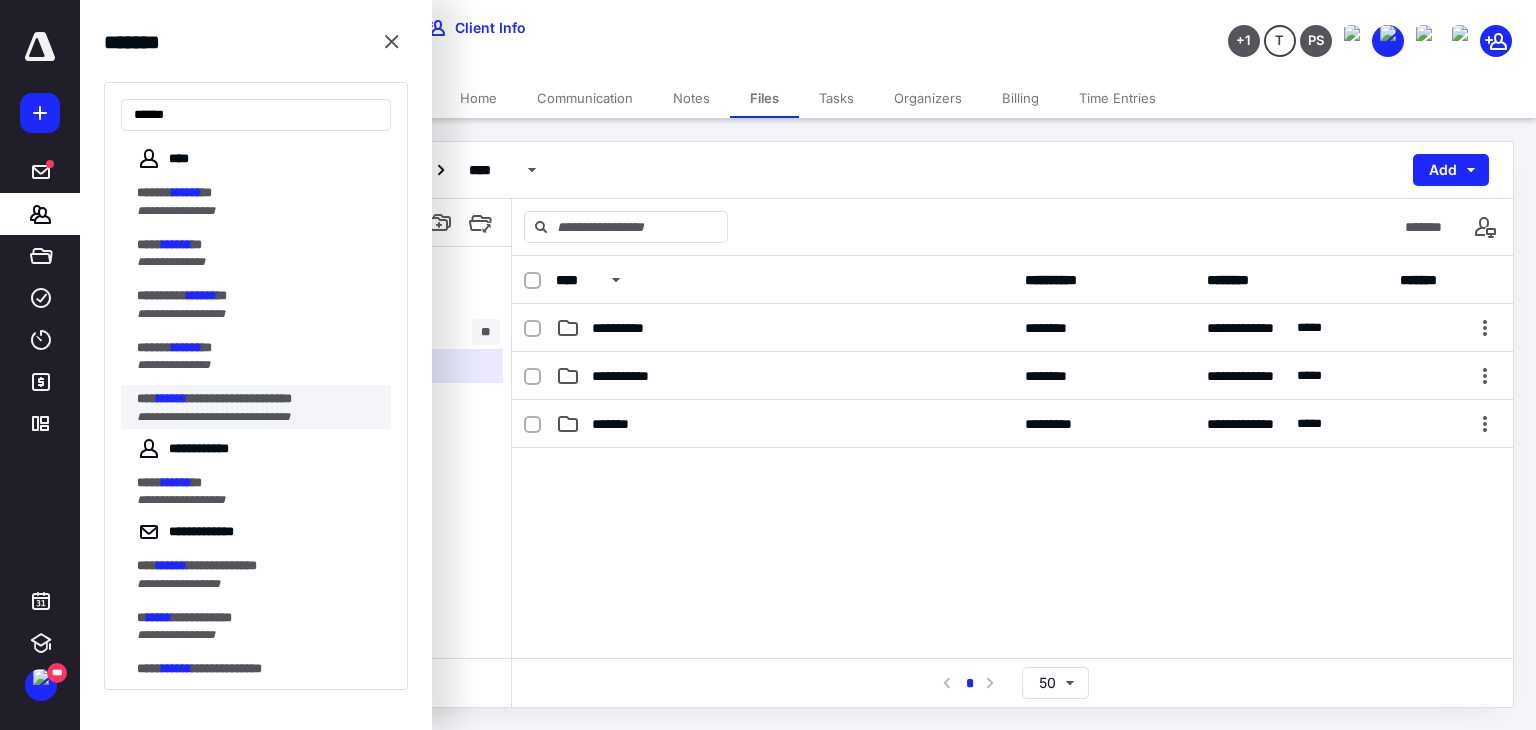 click on "**********" at bounding box center (239, 398) 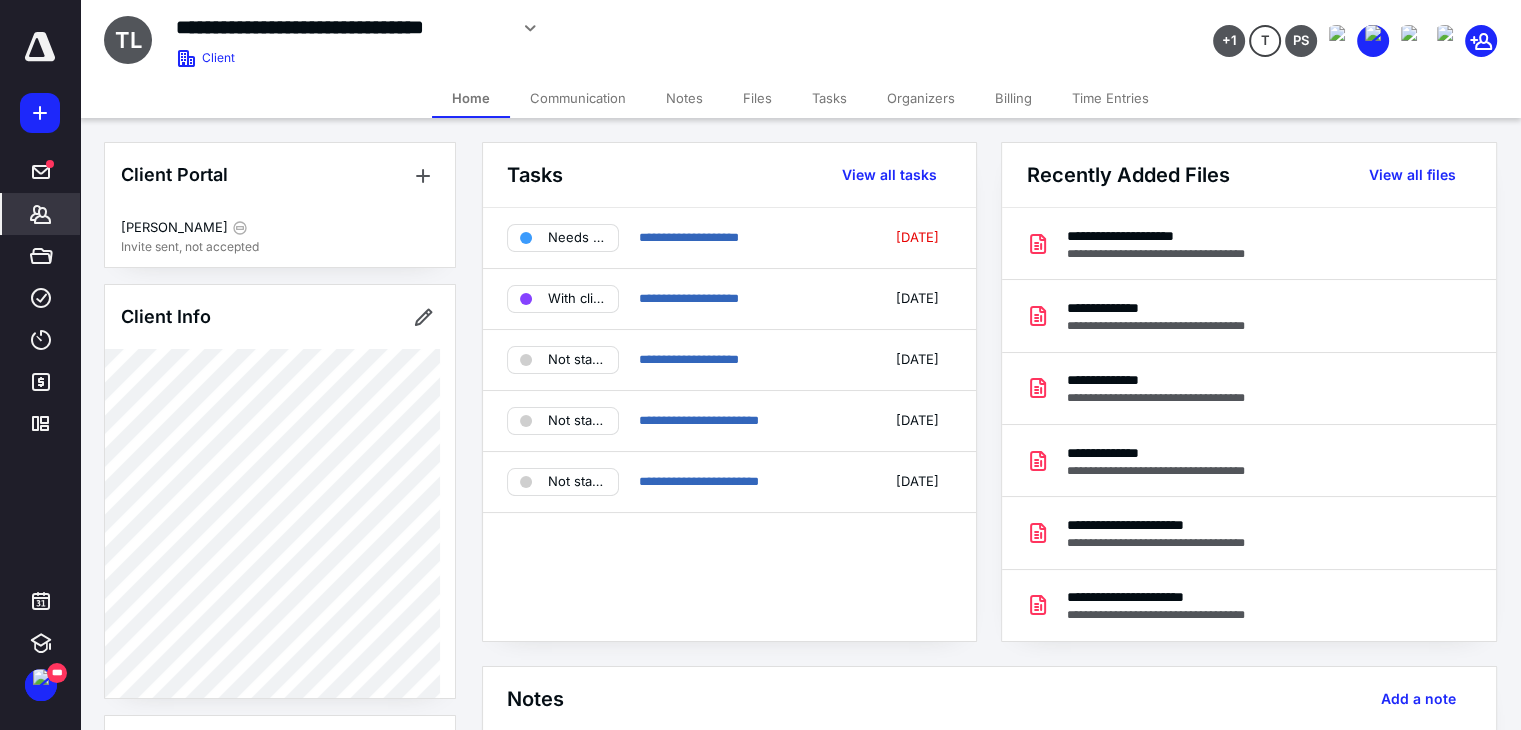 click on "Files" at bounding box center [757, 98] 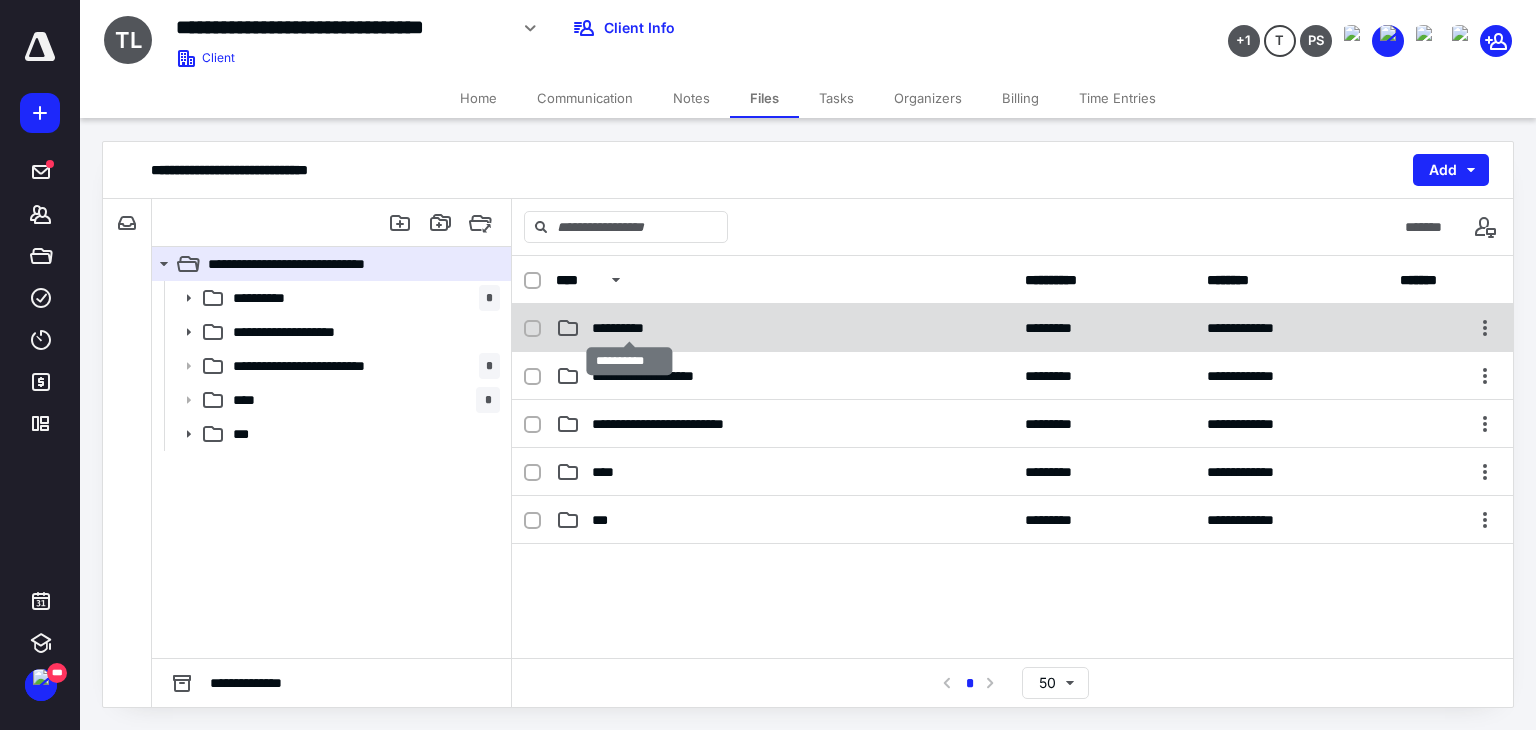 click on "**********" at bounding box center (629, 328) 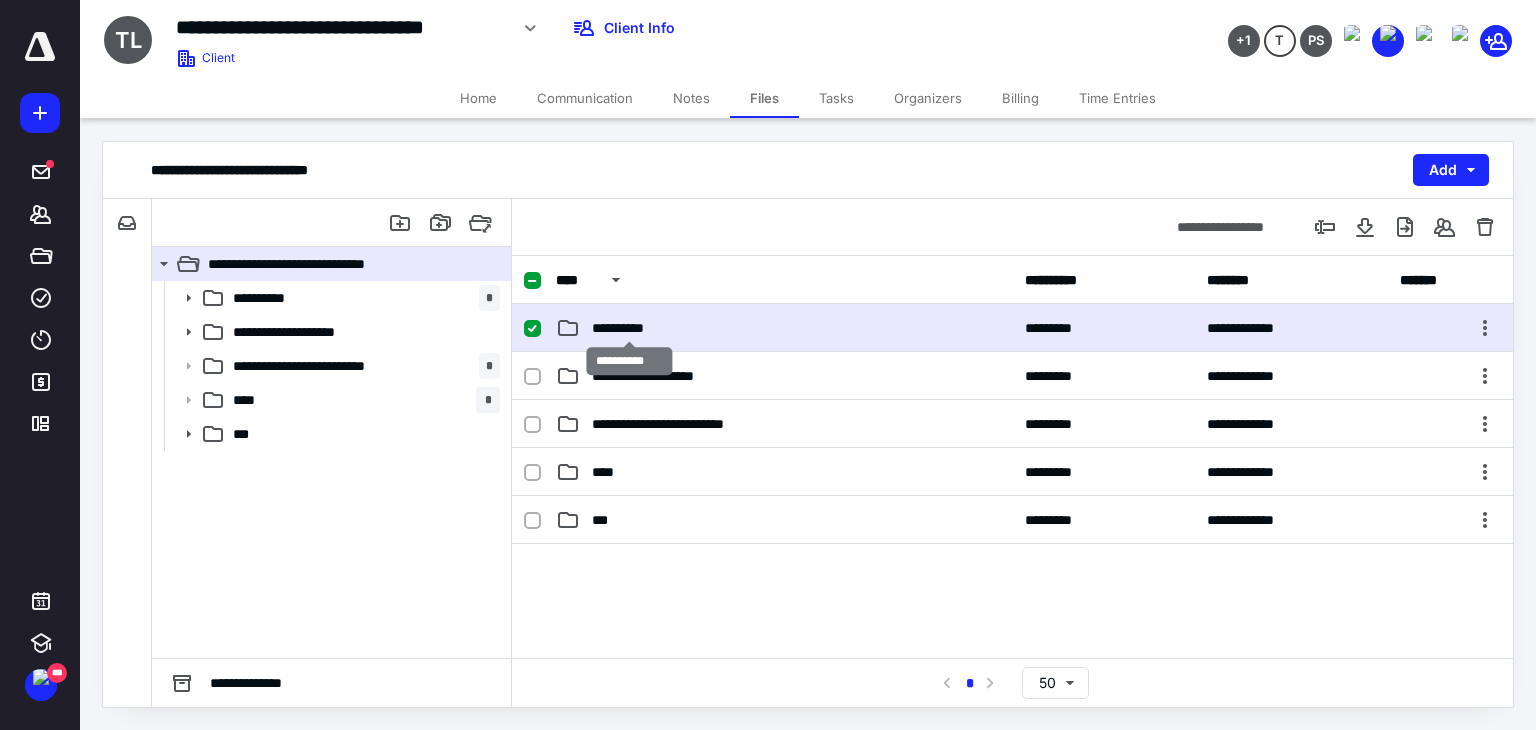 click on "**********" at bounding box center (629, 328) 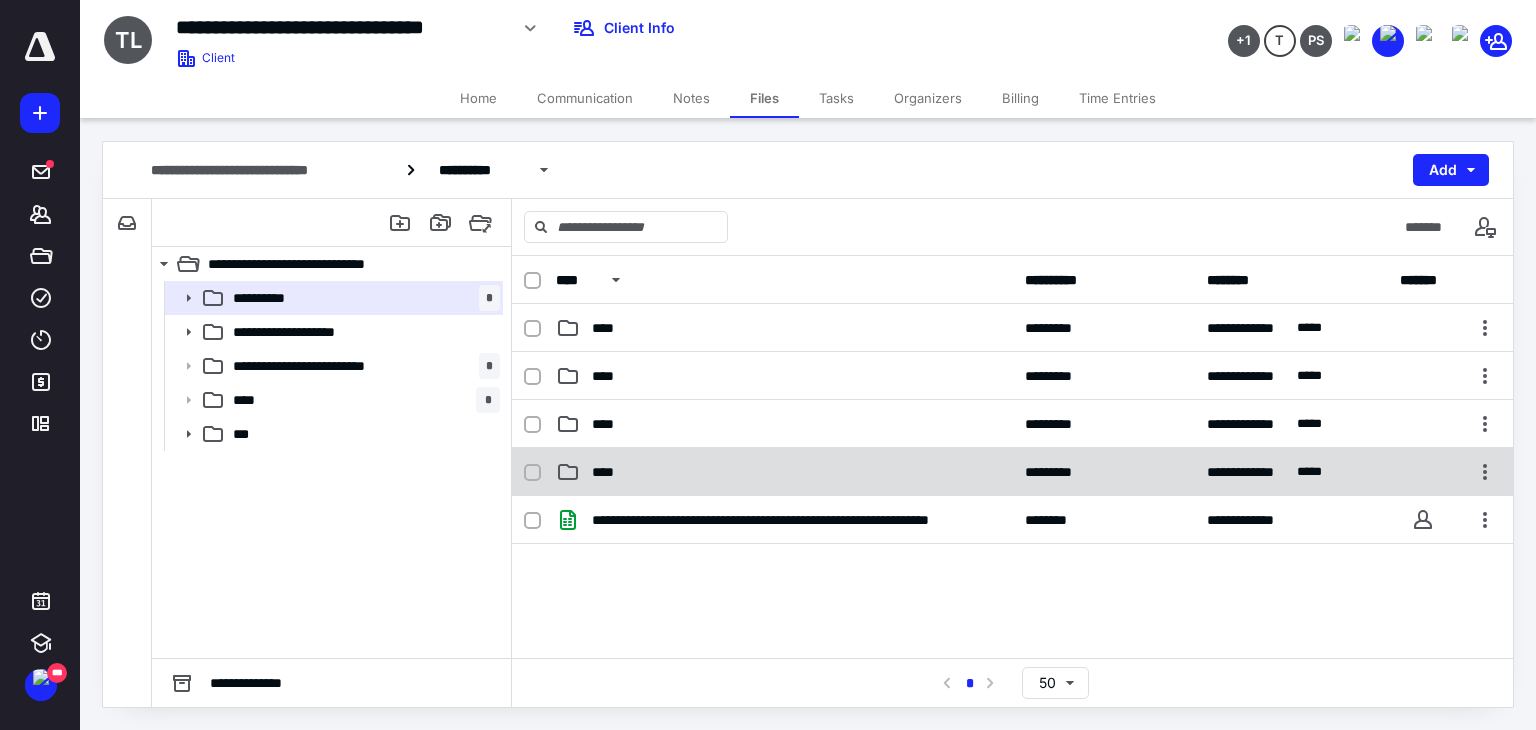 click on "****" at bounding box center (784, 472) 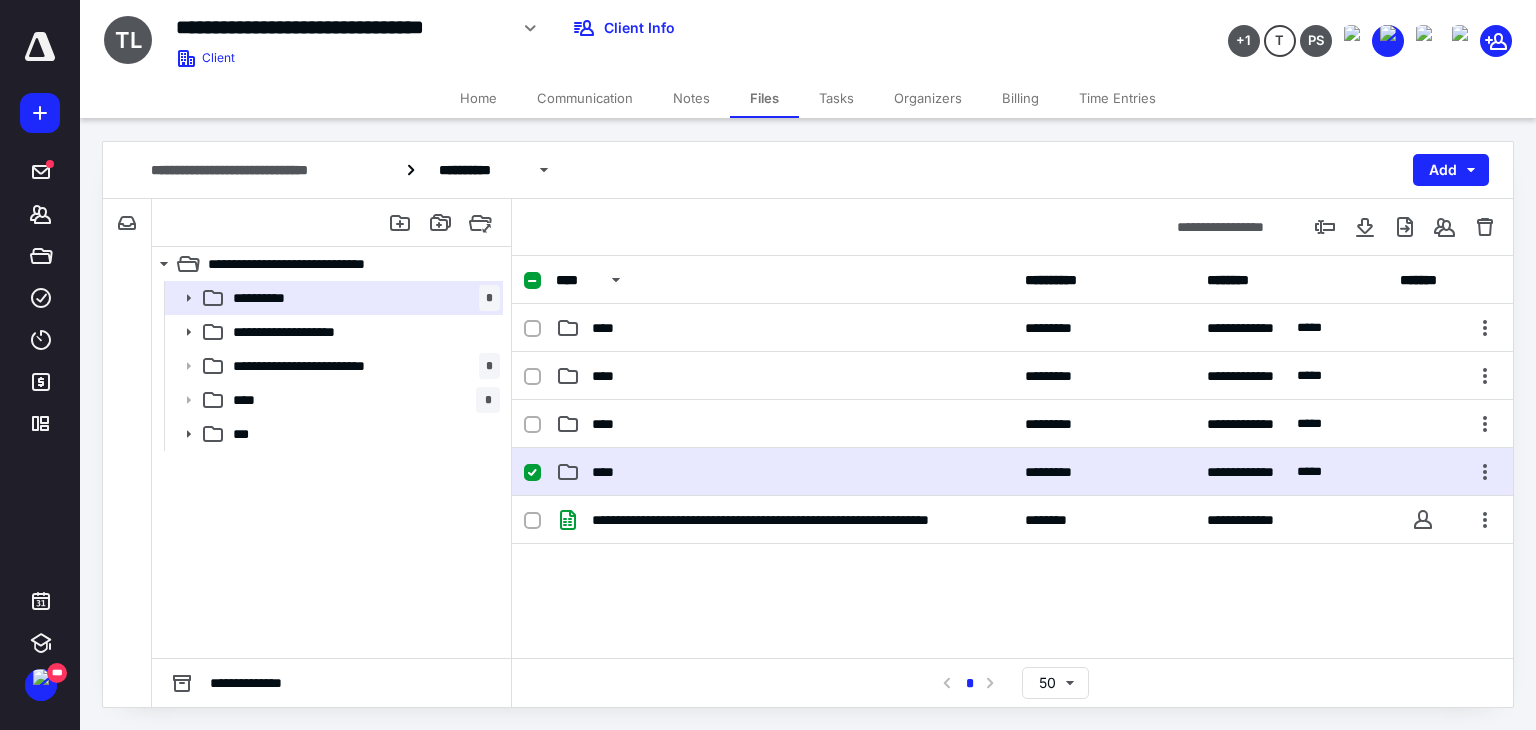 click on "****" at bounding box center [784, 472] 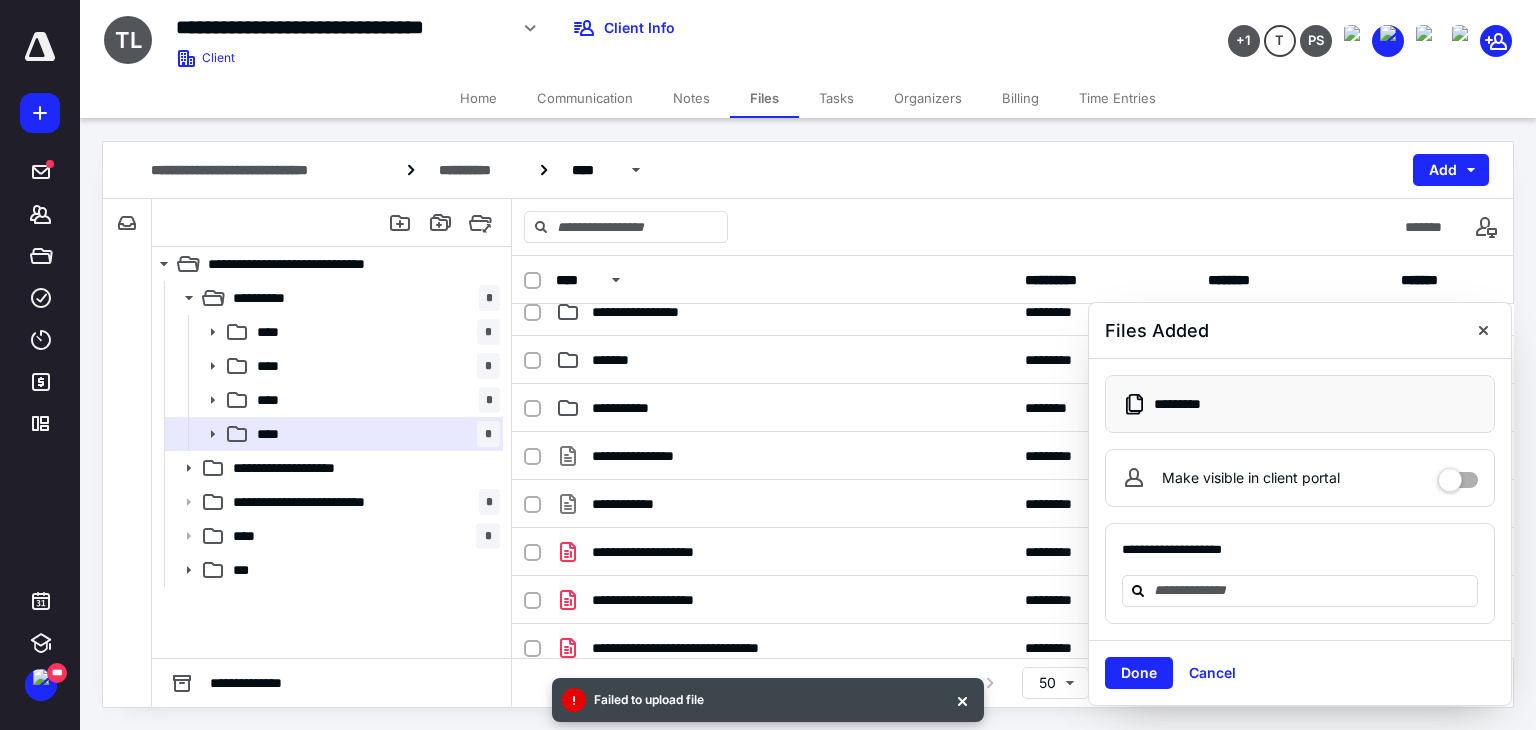 scroll, scrollTop: 136, scrollLeft: 0, axis: vertical 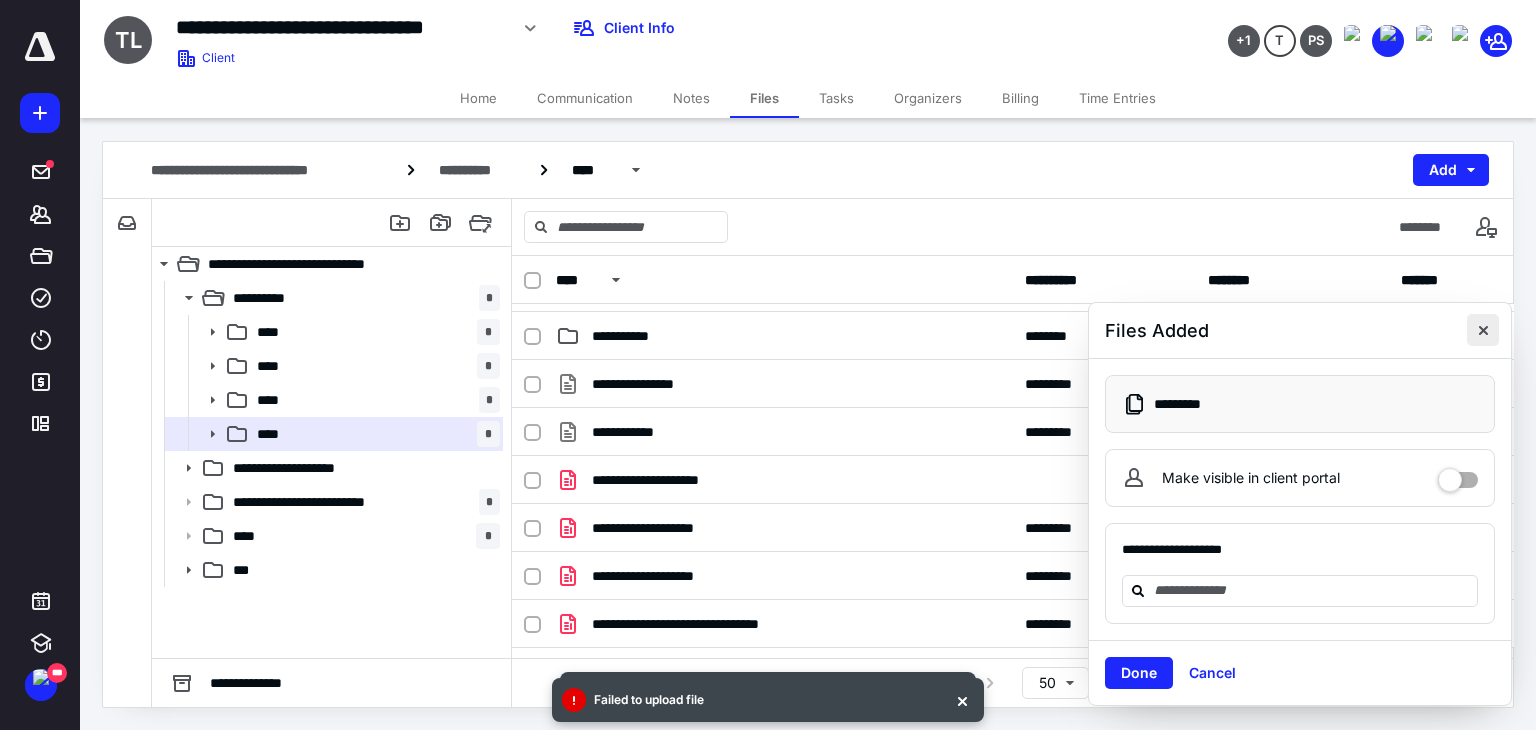 click at bounding box center (1483, 330) 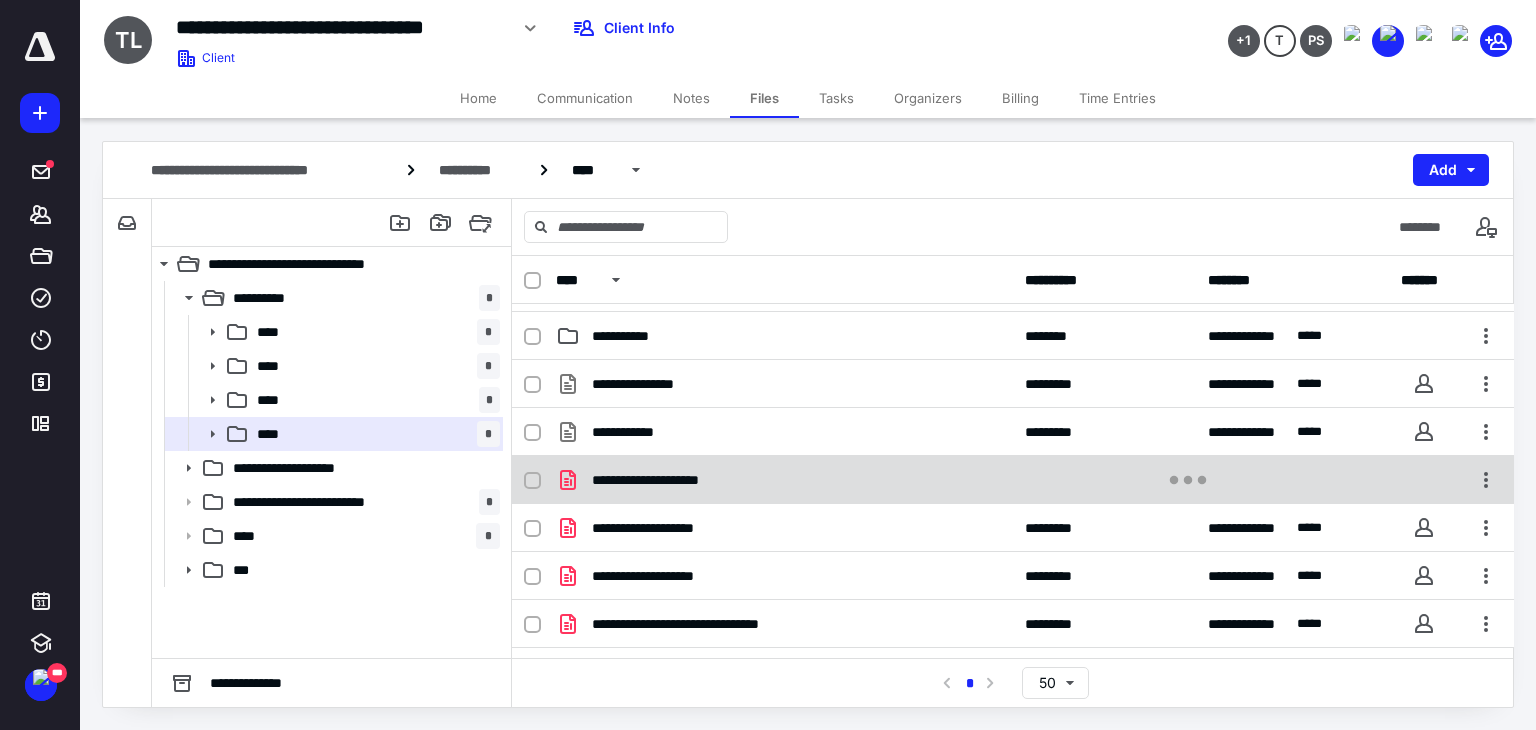 click on "**********" at bounding box center [731, 480] 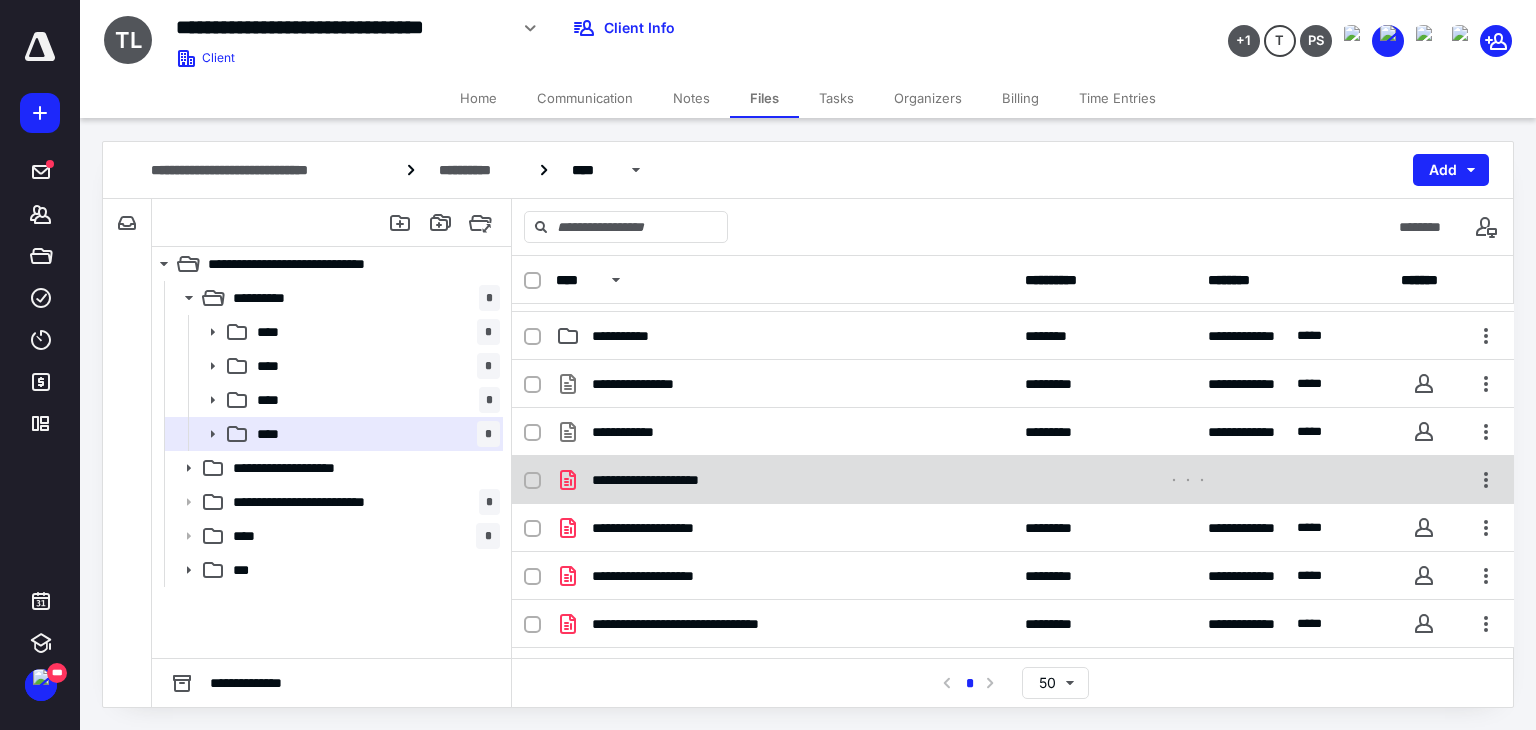 click on "**********" at bounding box center [731, 480] 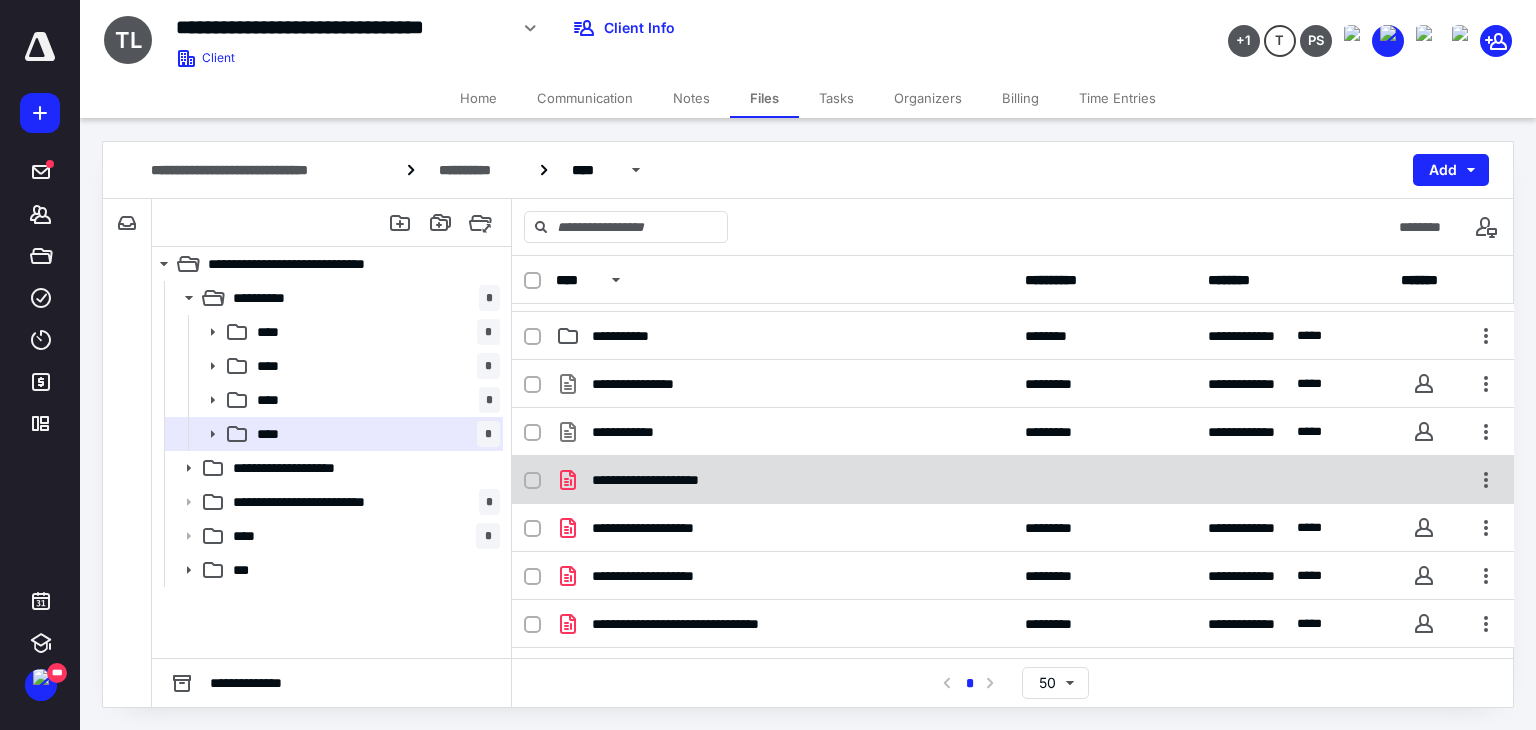 click on "**********" at bounding box center (731, 480) 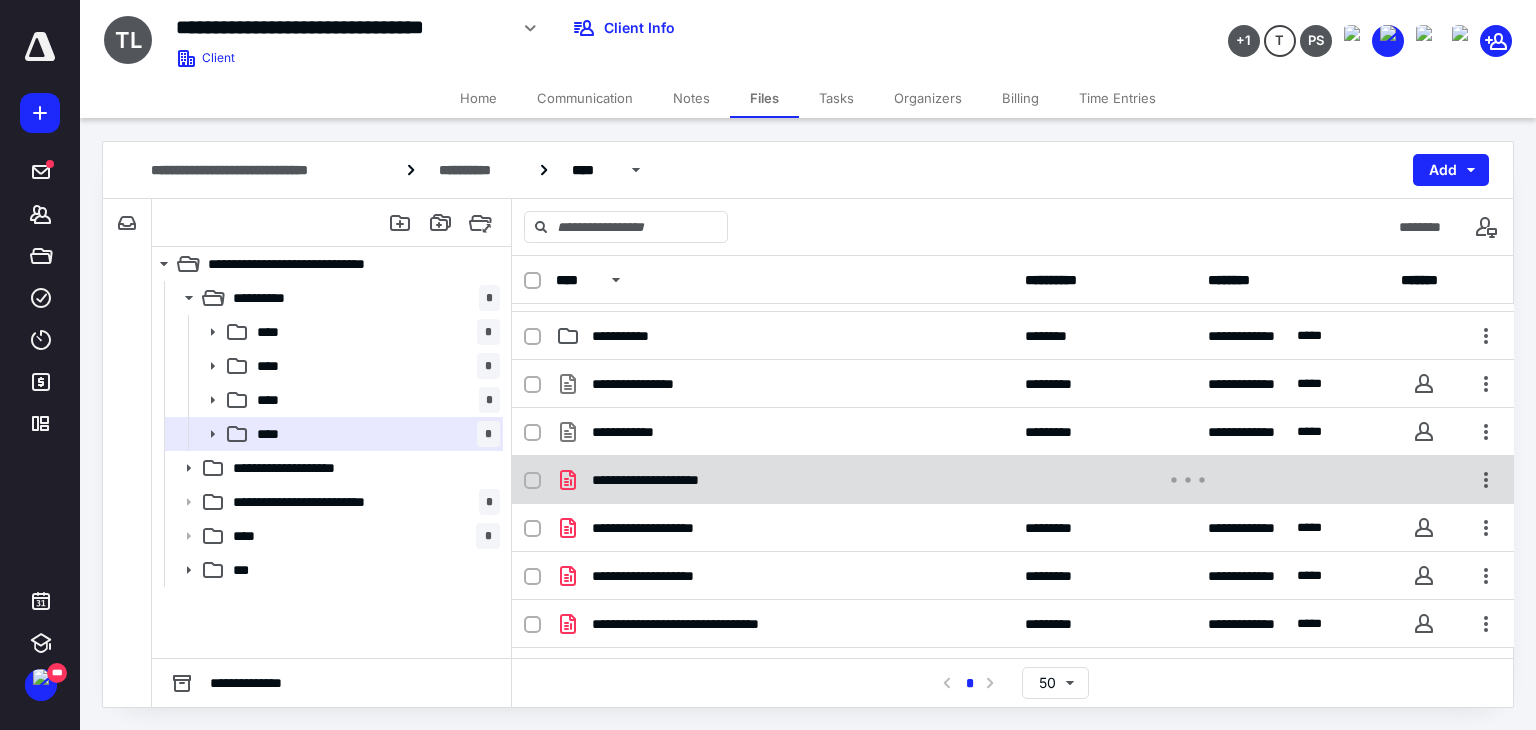 click on "**********" at bounding box center [731, 480] 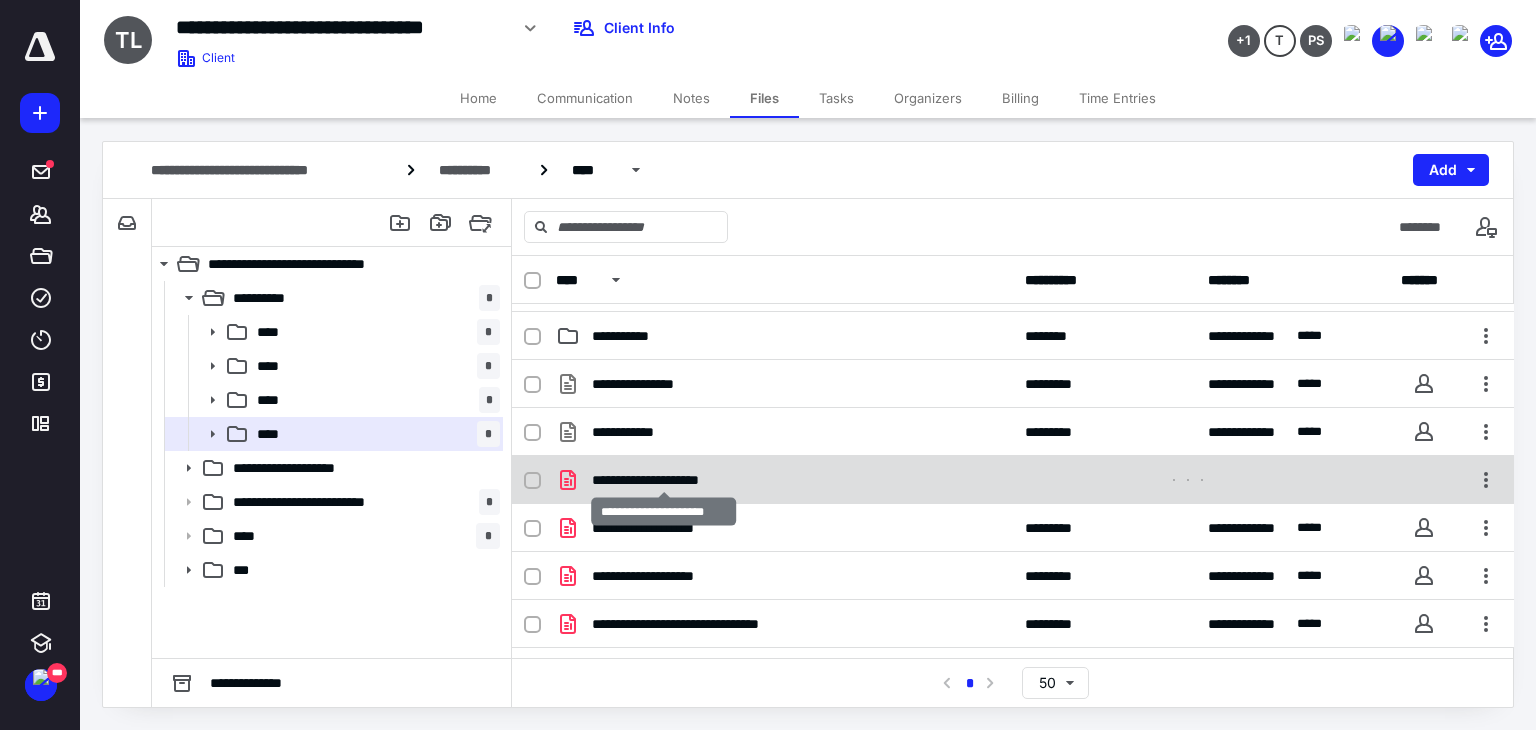 click on "**********" at bounding box center [663, 480] 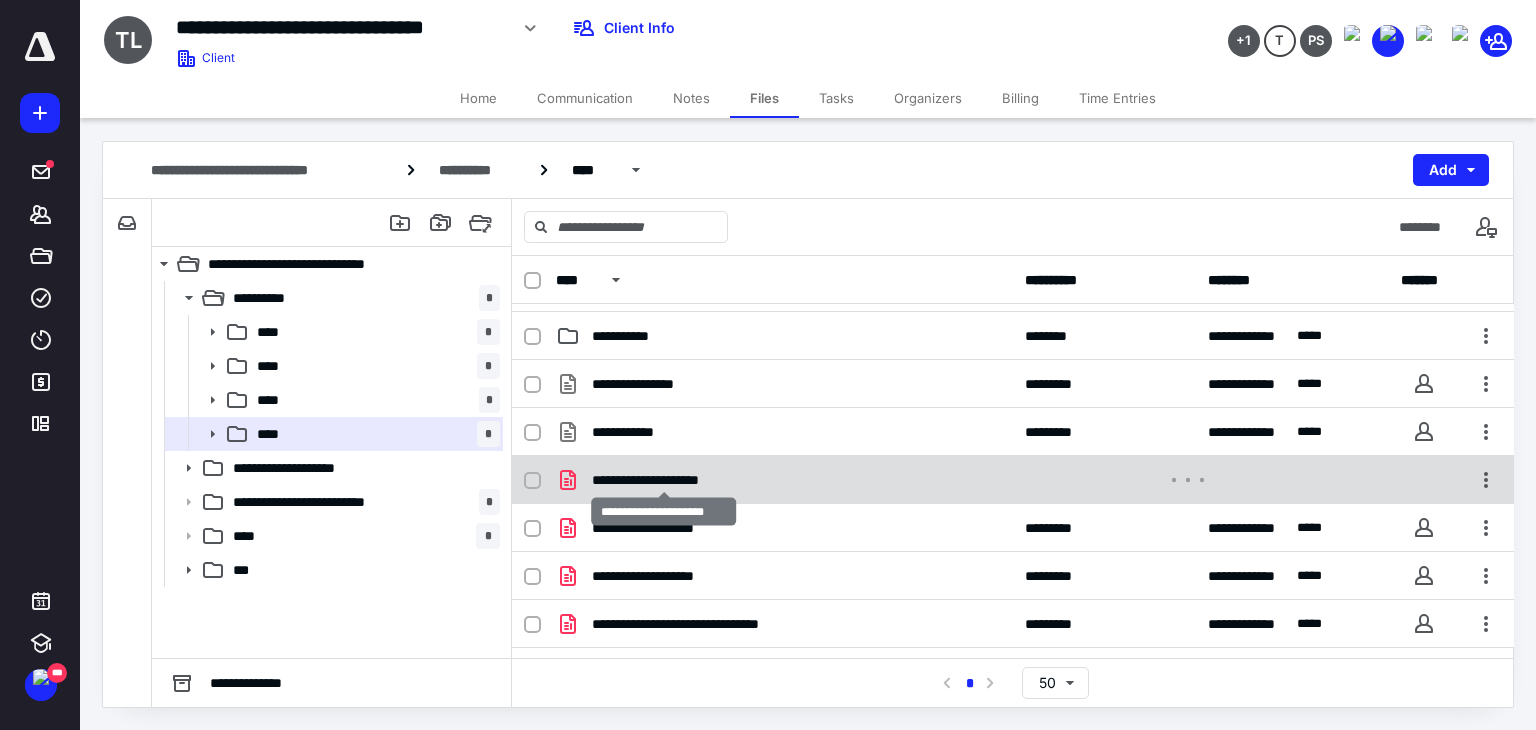 click on "**********" at bounding box center (663, 480) 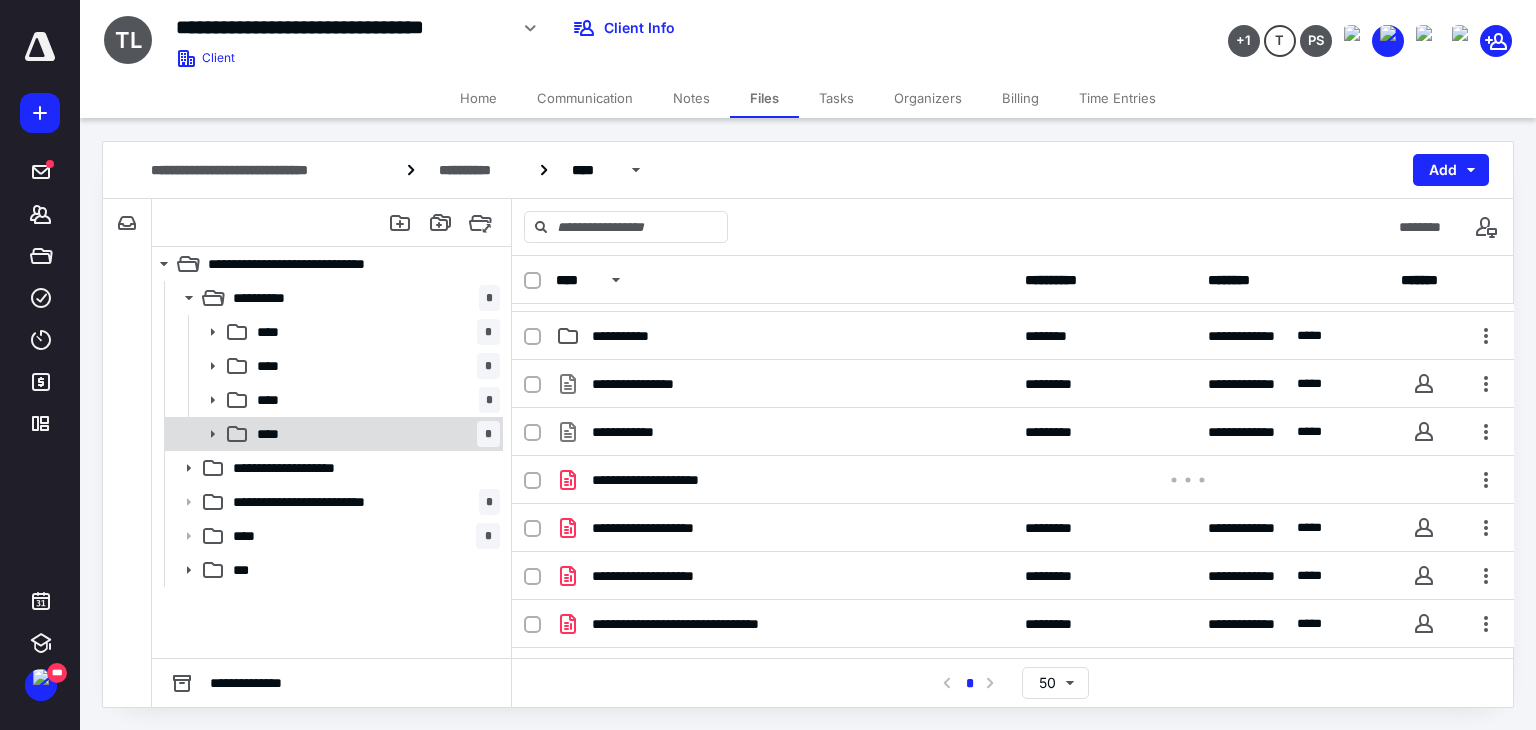 click on "****" at bounding box center (274, 434) 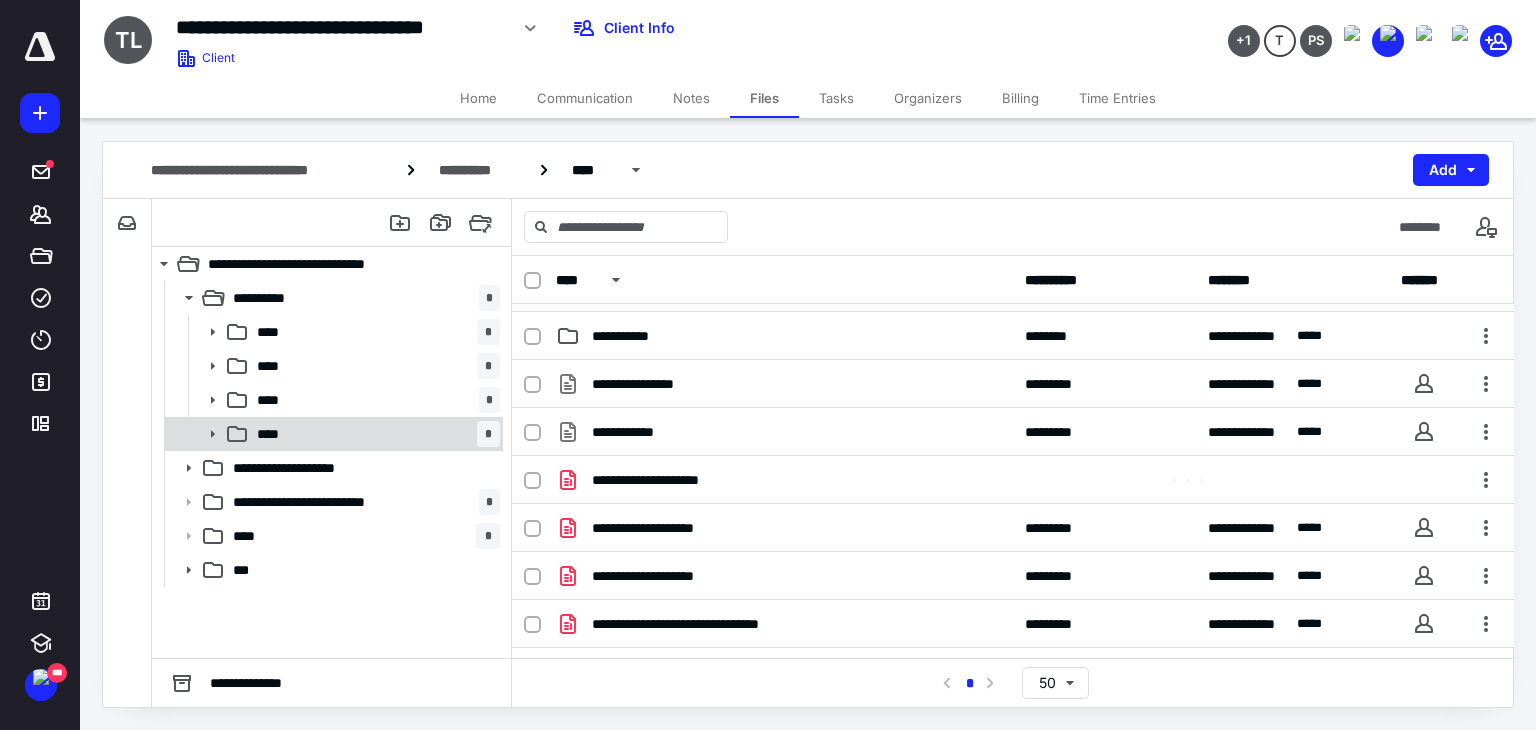 click 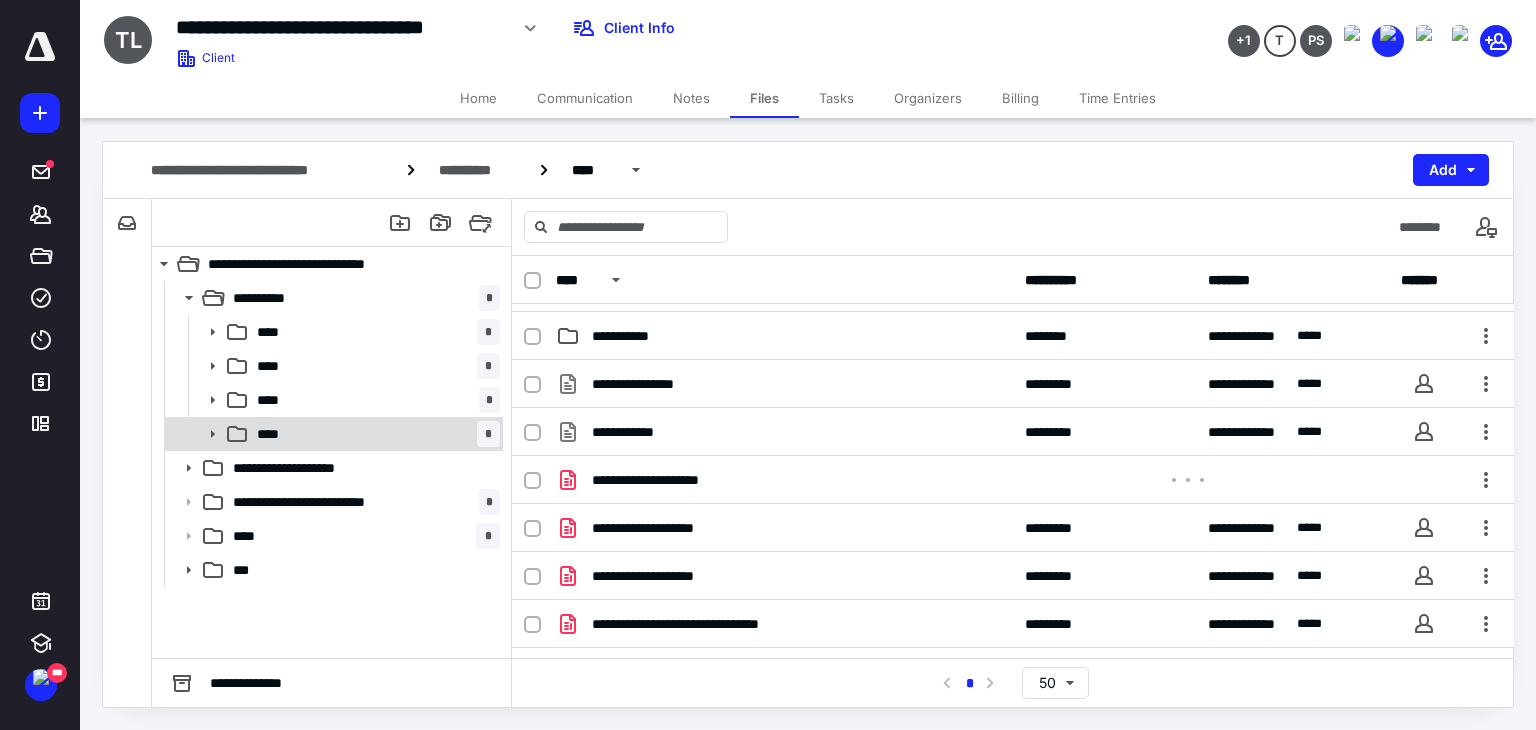 click on "****" at bounding box center (274, 434) 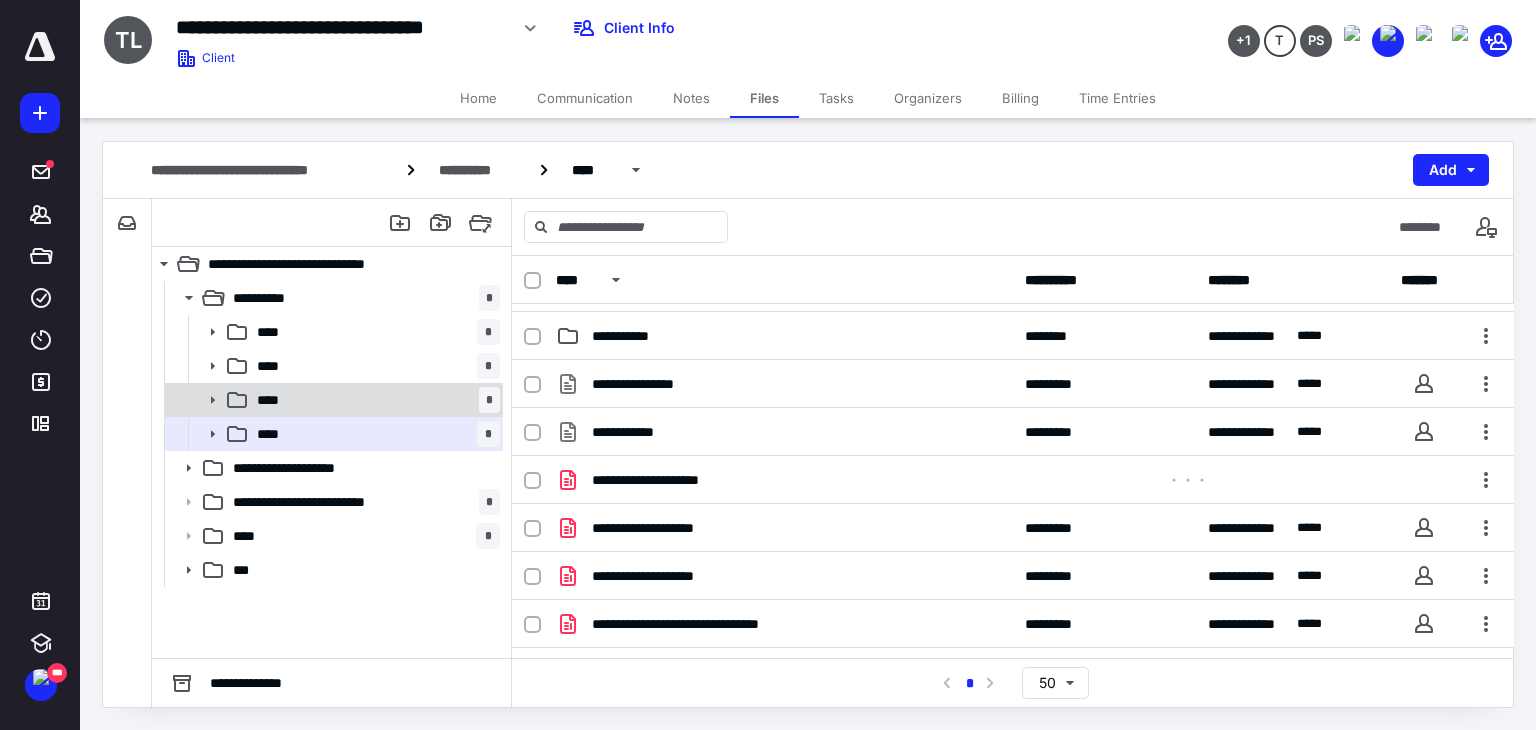 click on "****" at bounding box center [274, 400] 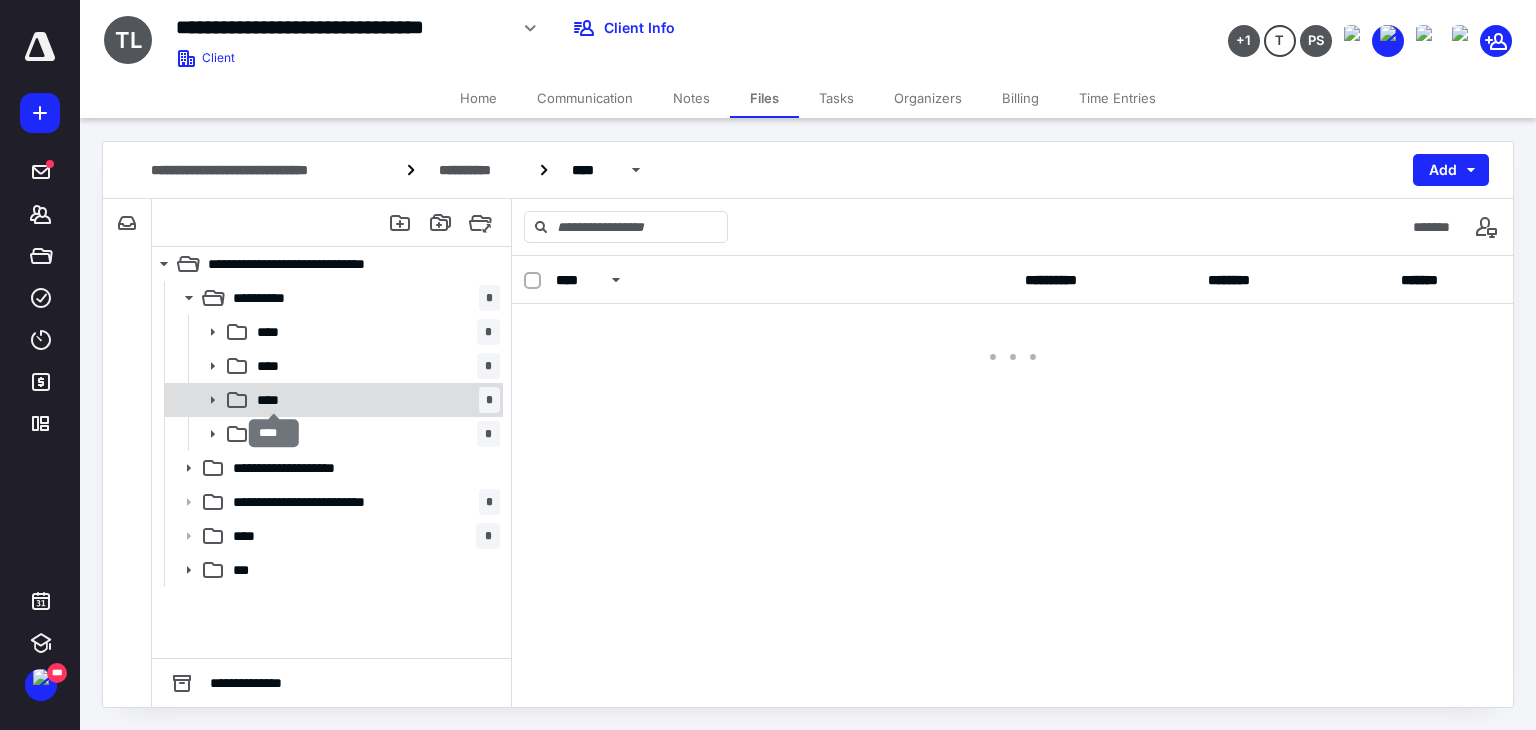 scroll, scrollTop: 0, scrollLeft: 0, axis: both 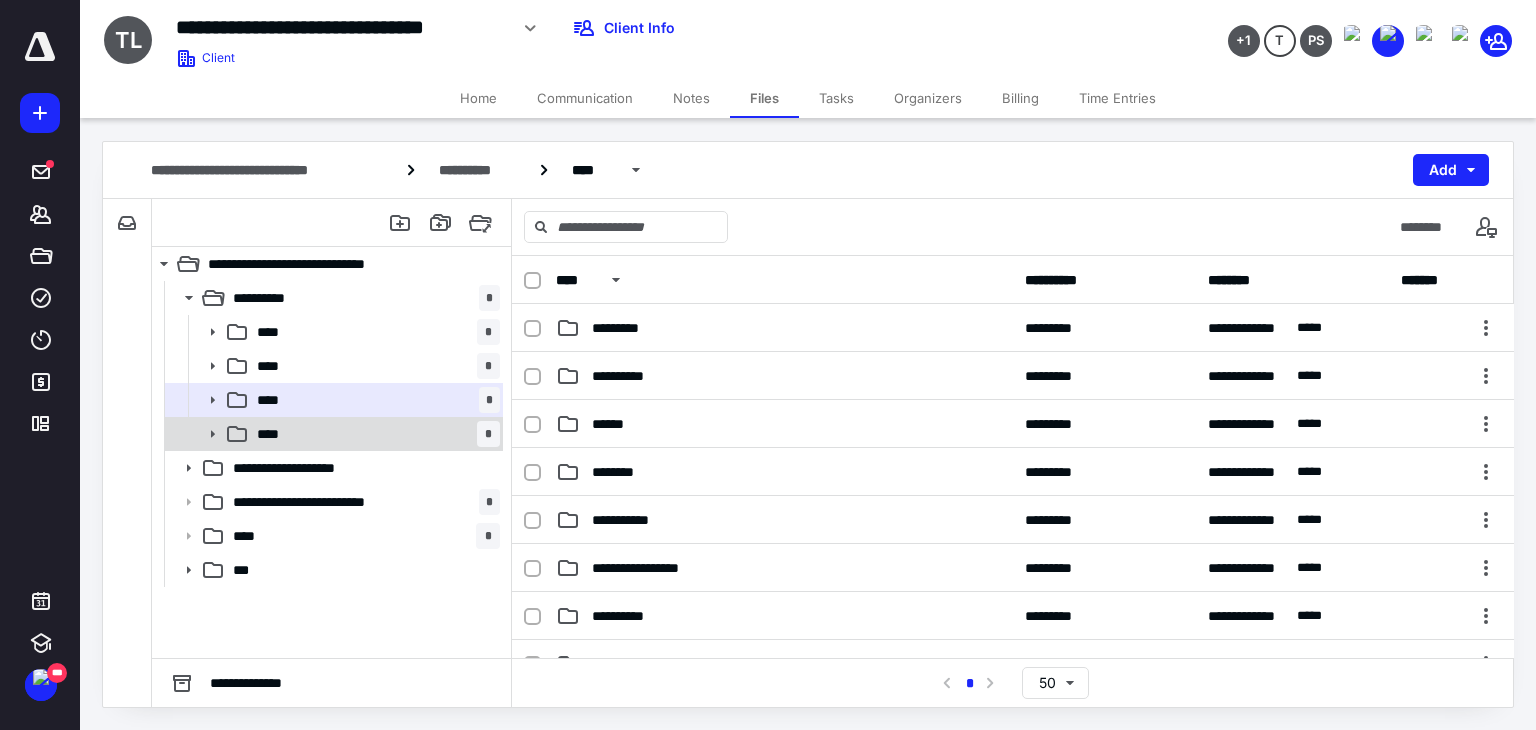click on "****" at bounding box center (274, 434) 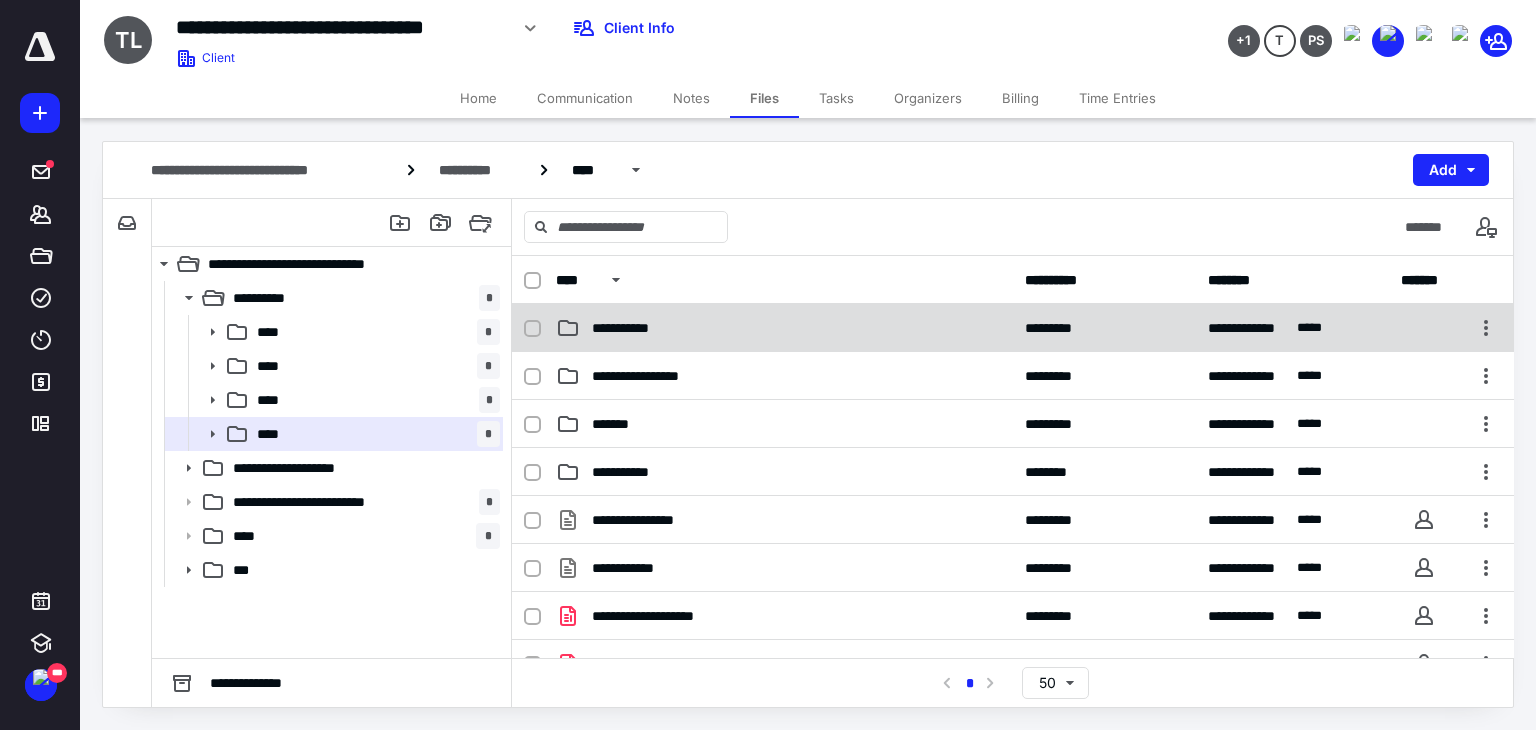 click on "**********" at bounding box center (784, 328) 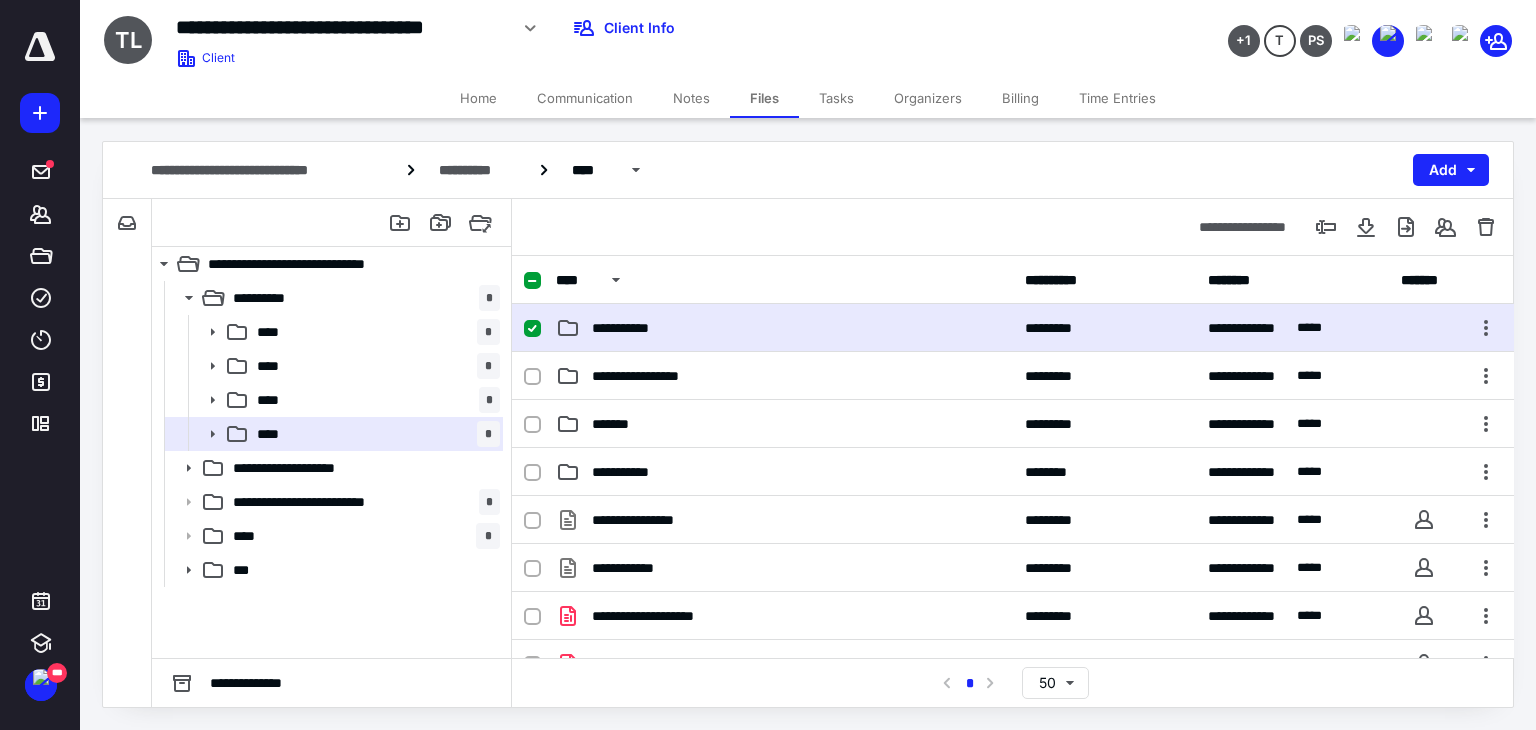 click on "**********" at bounding box center (784, 328) 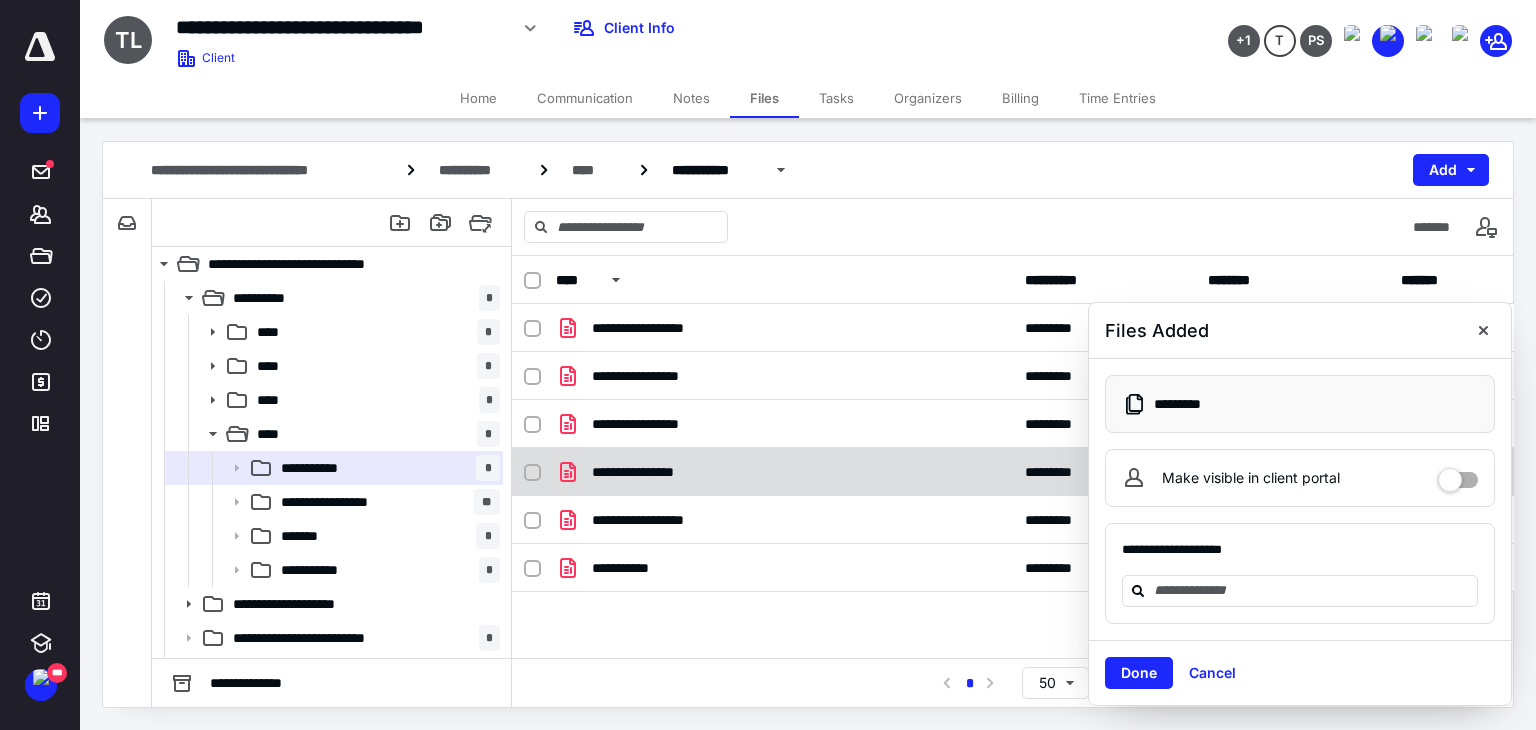click on "**********" at bounding box center [784, 472] 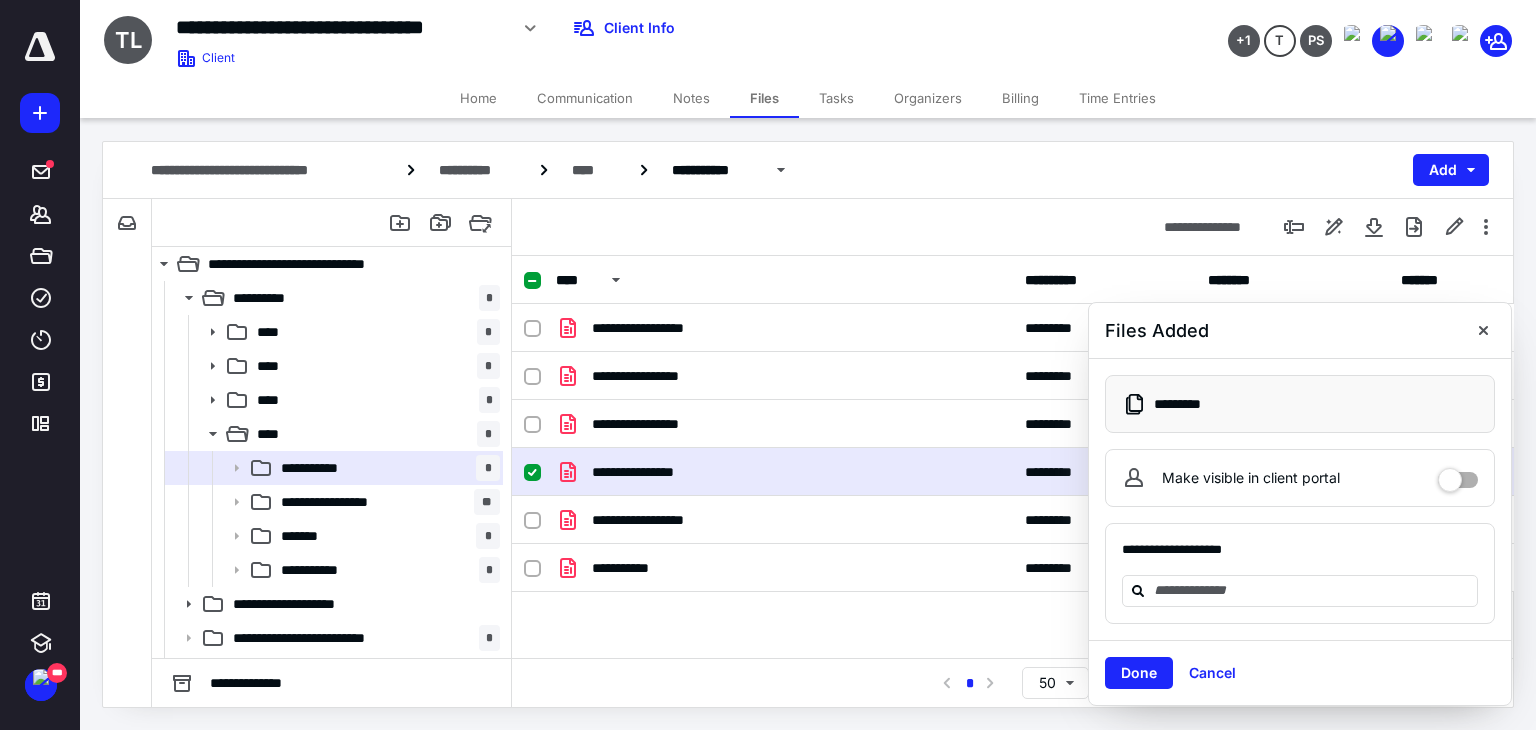 click on "**********" at bounding box center [784, 472] 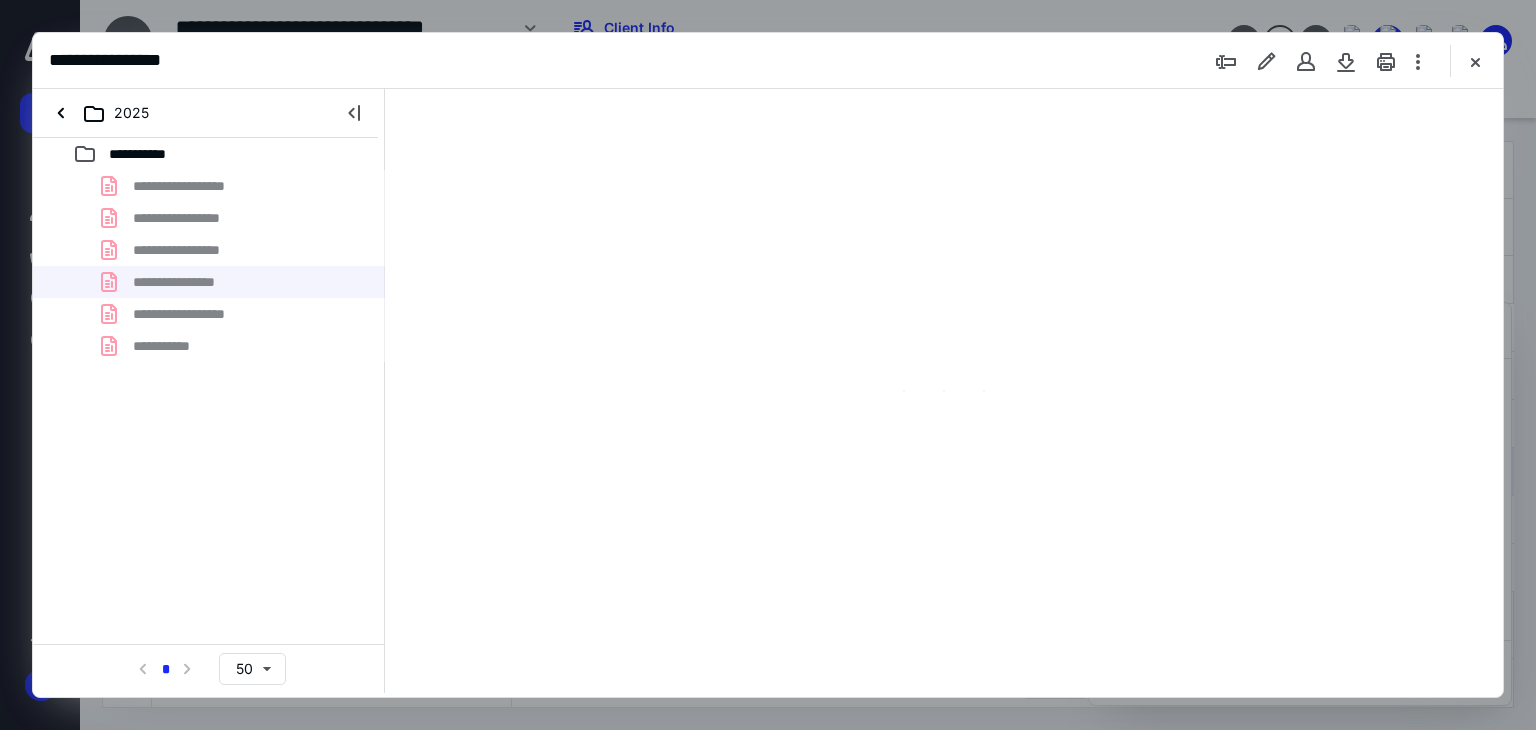 scroll, scrollTop: 0, scrollLeft: 0, axis: both 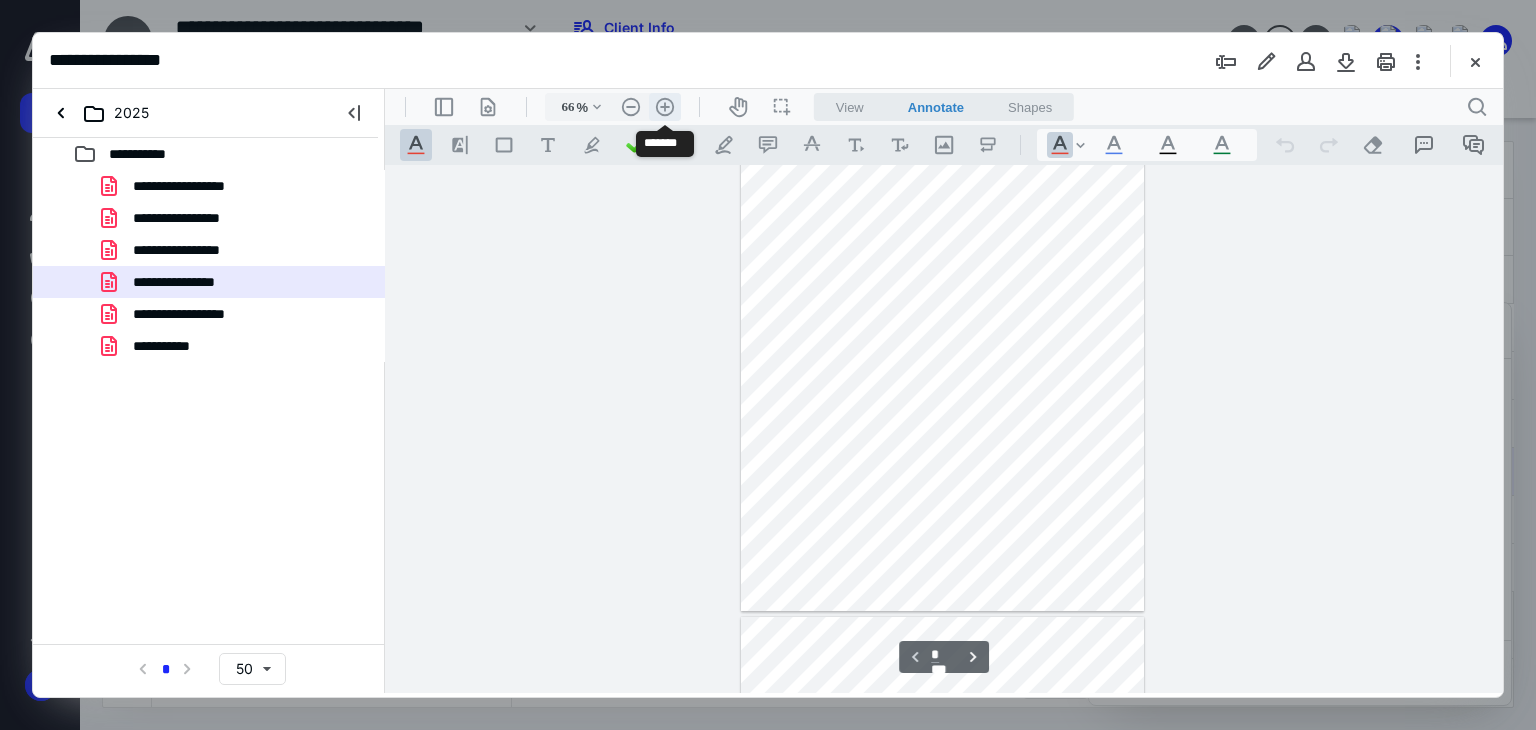 click on ".cls-1{fill:#abb0c4;} icon - header - zoom - in - line" at bounding box center [665, 107] 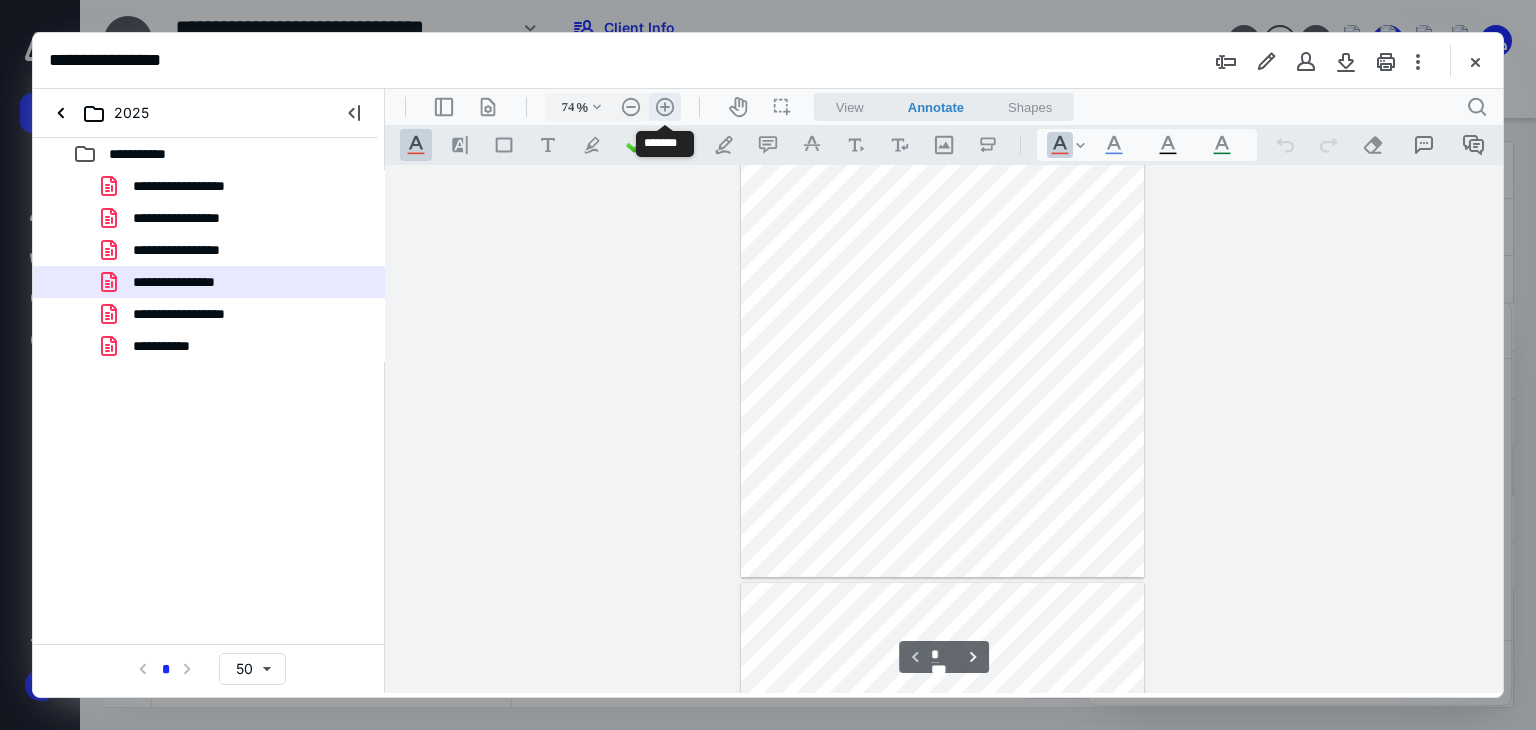 click on ".cls-1{fill:#abb0c4;} icon - header - zoom - in - line" at bounding box center [665, 107] 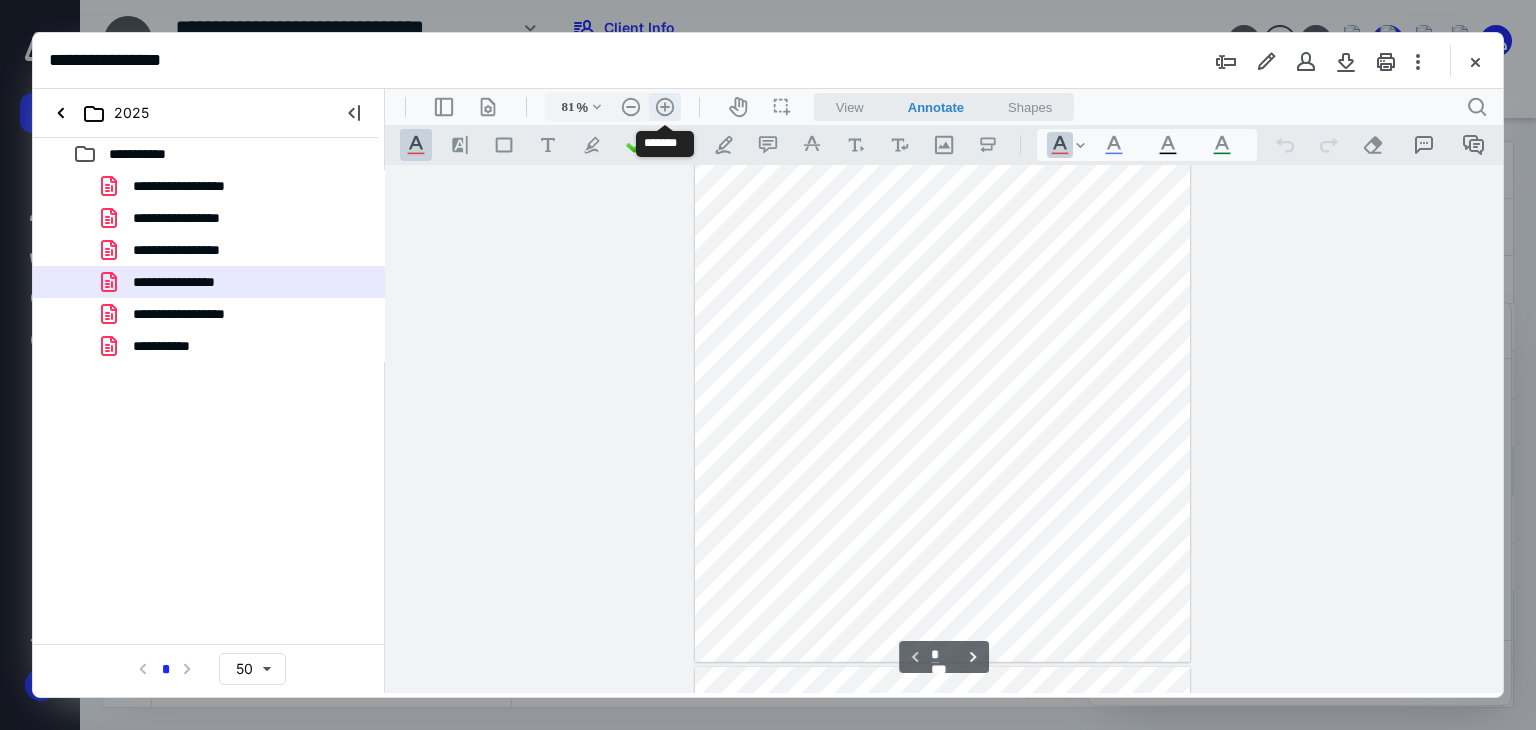 click on ".cls-1{fill:#abb0c4;} icon - header - zoom - in - line" at bounding box center [665, 107] 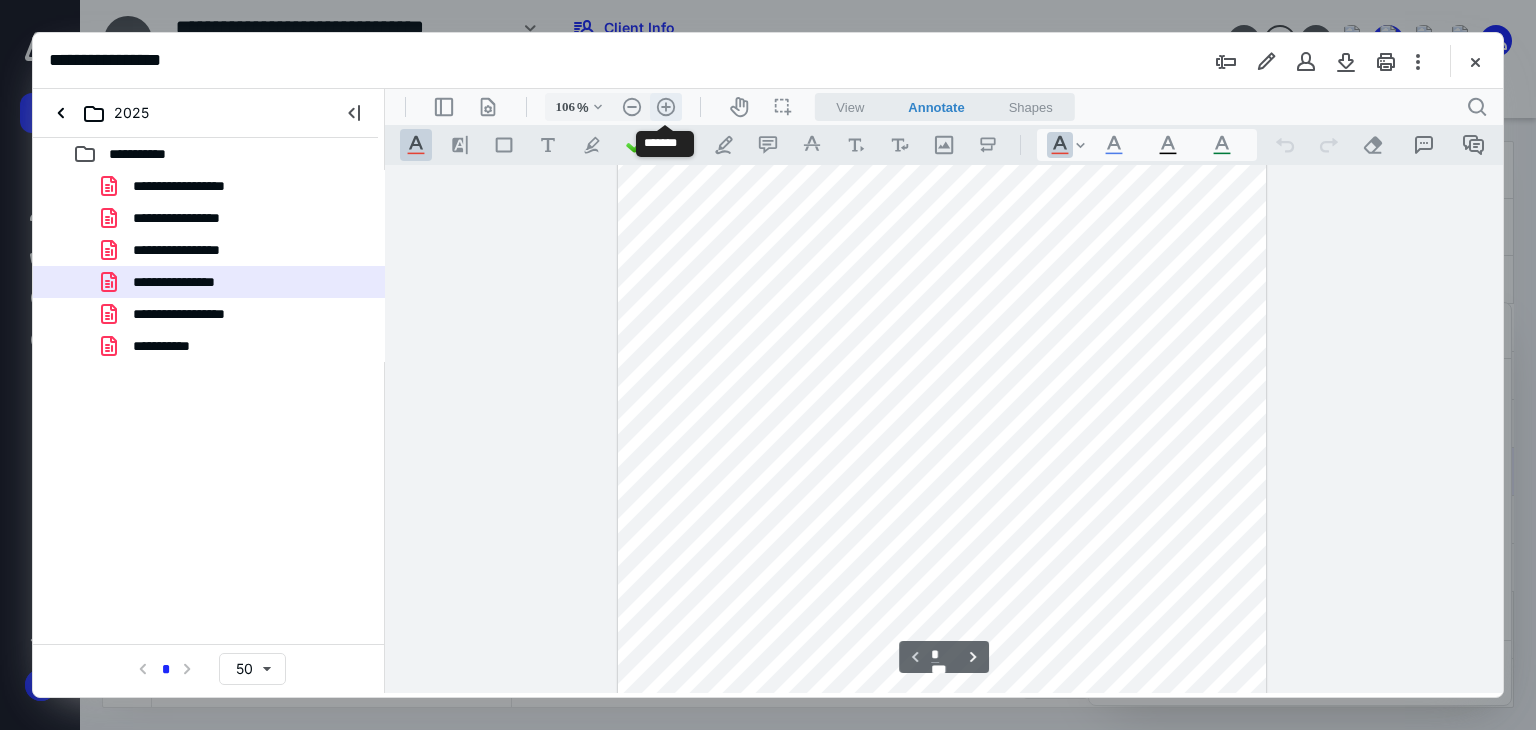 click on ".cls-1{fill:#abb0c4;} icon - header - zoom - in - line" at bounding box center [666, 107] 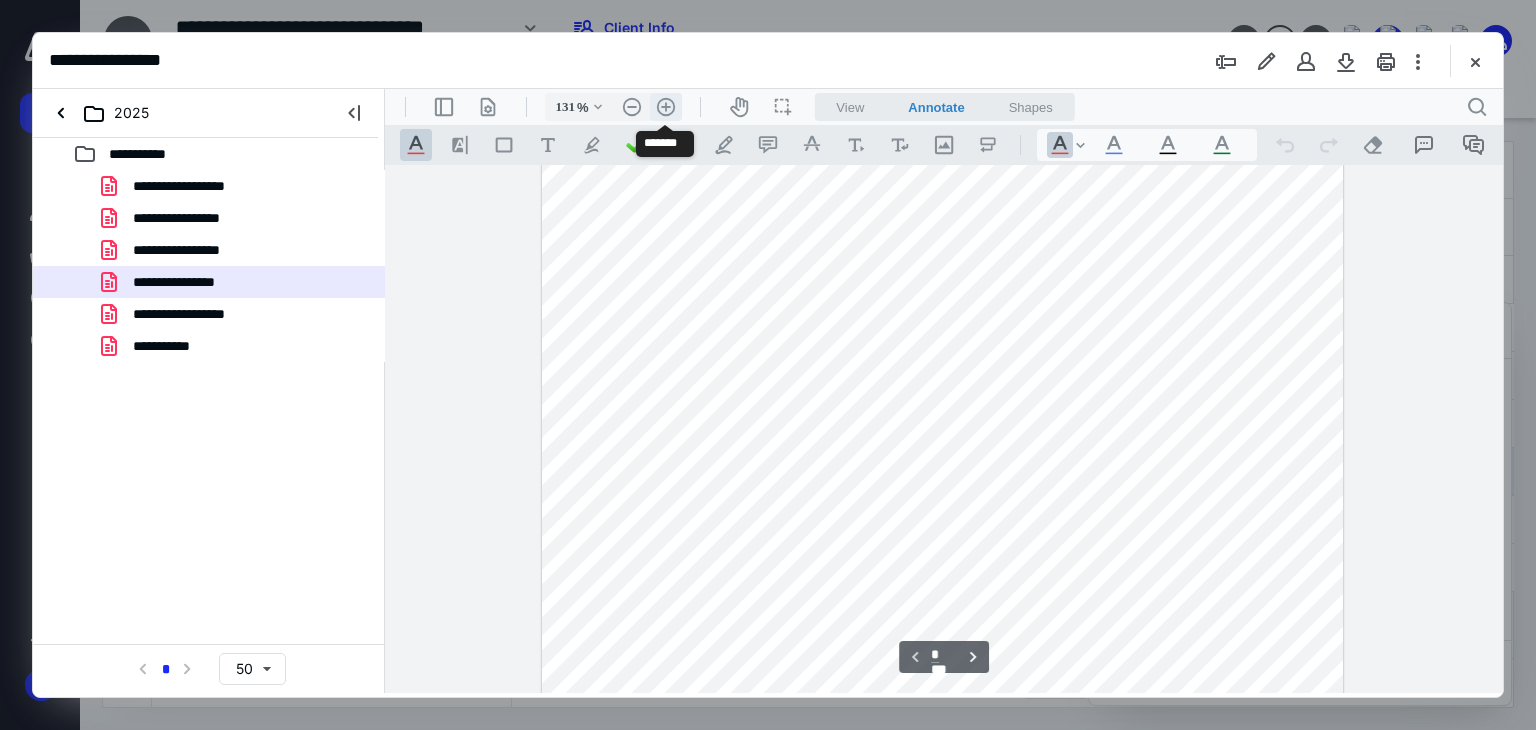 click on ".cls-1{fill:#abb0c4;} icon - header - zoom - in - line" at bounding box center (666, 107) 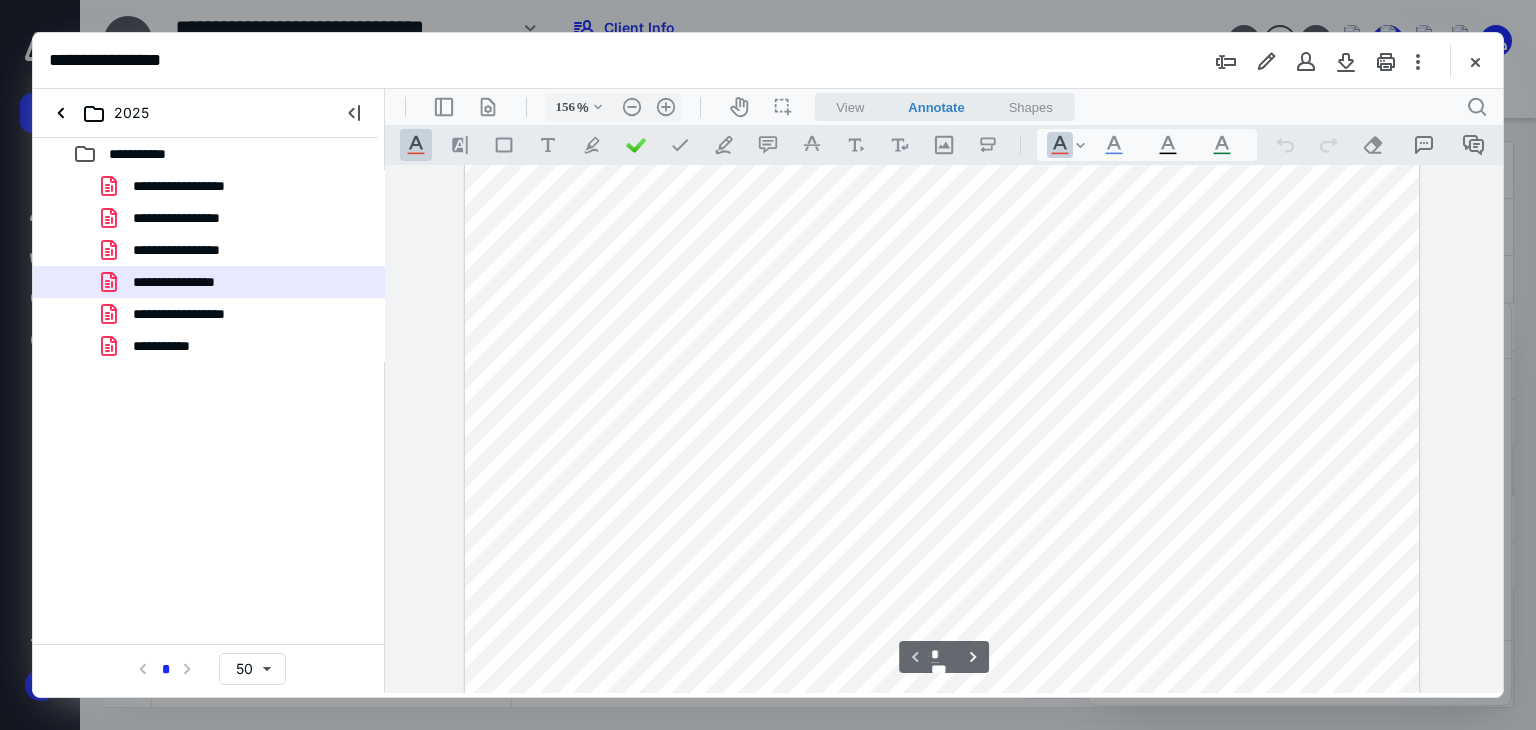 scroll, scrollTop: 0, scrollLeft: 0, axis: both 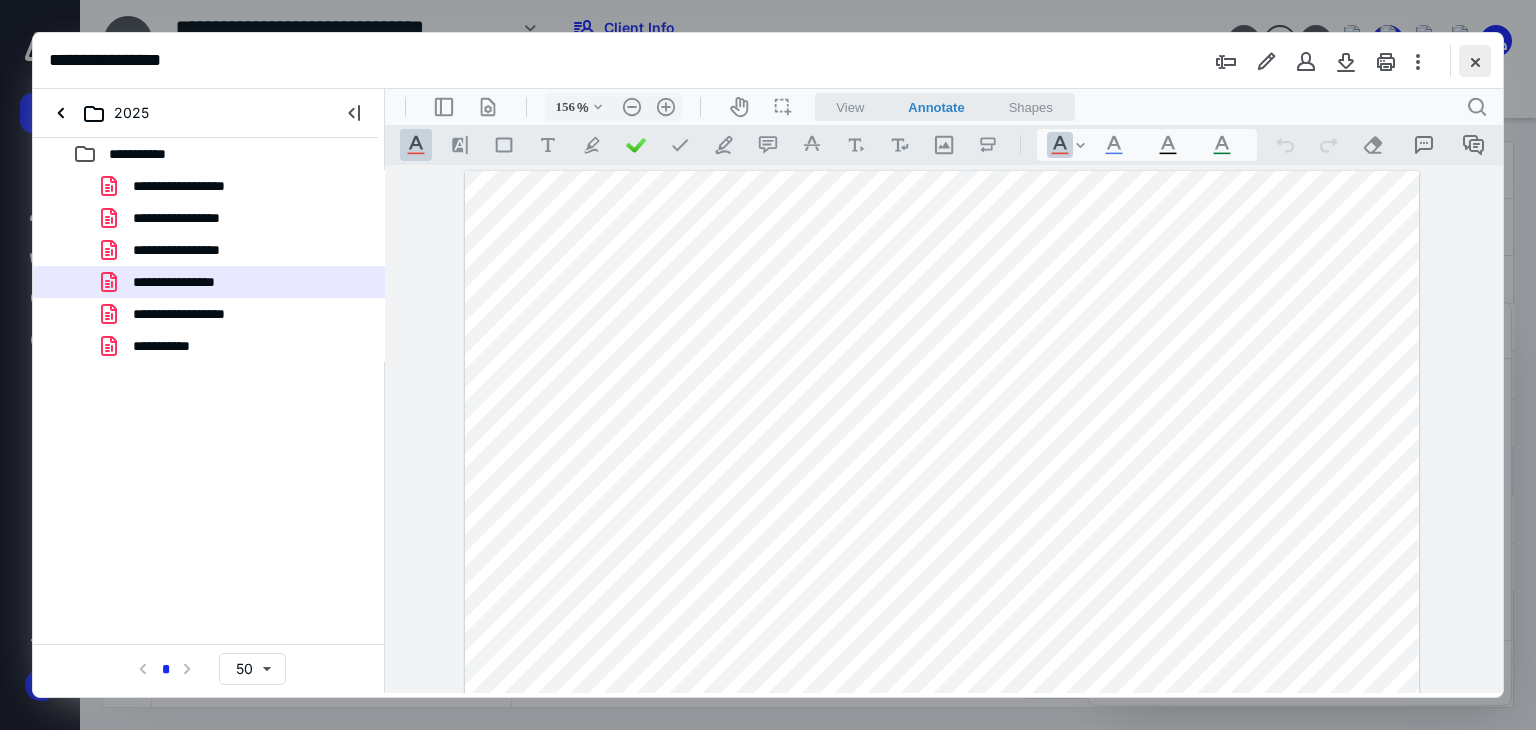 click at bounding box center [1475, 61] 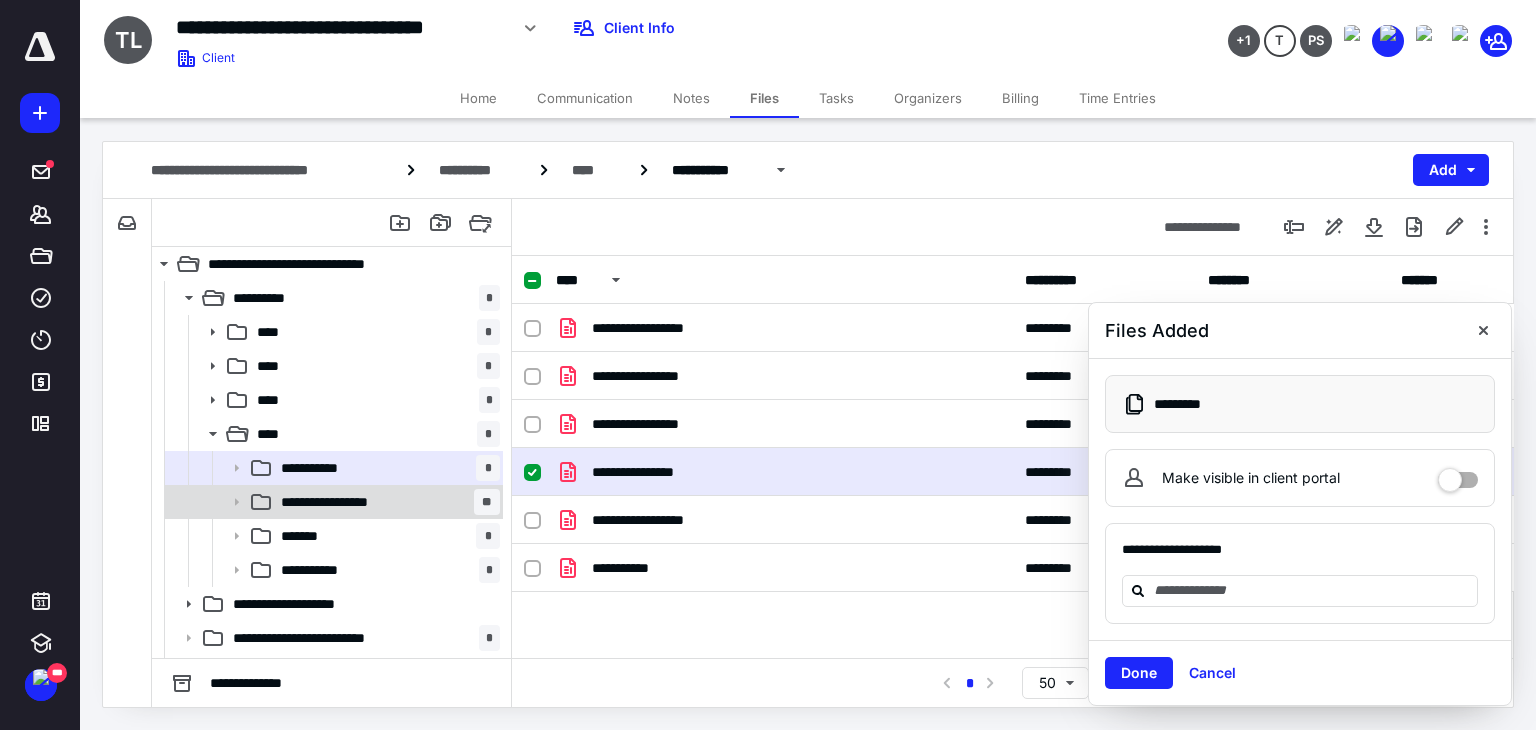 click on "**********" at bounding box center (386, 502) 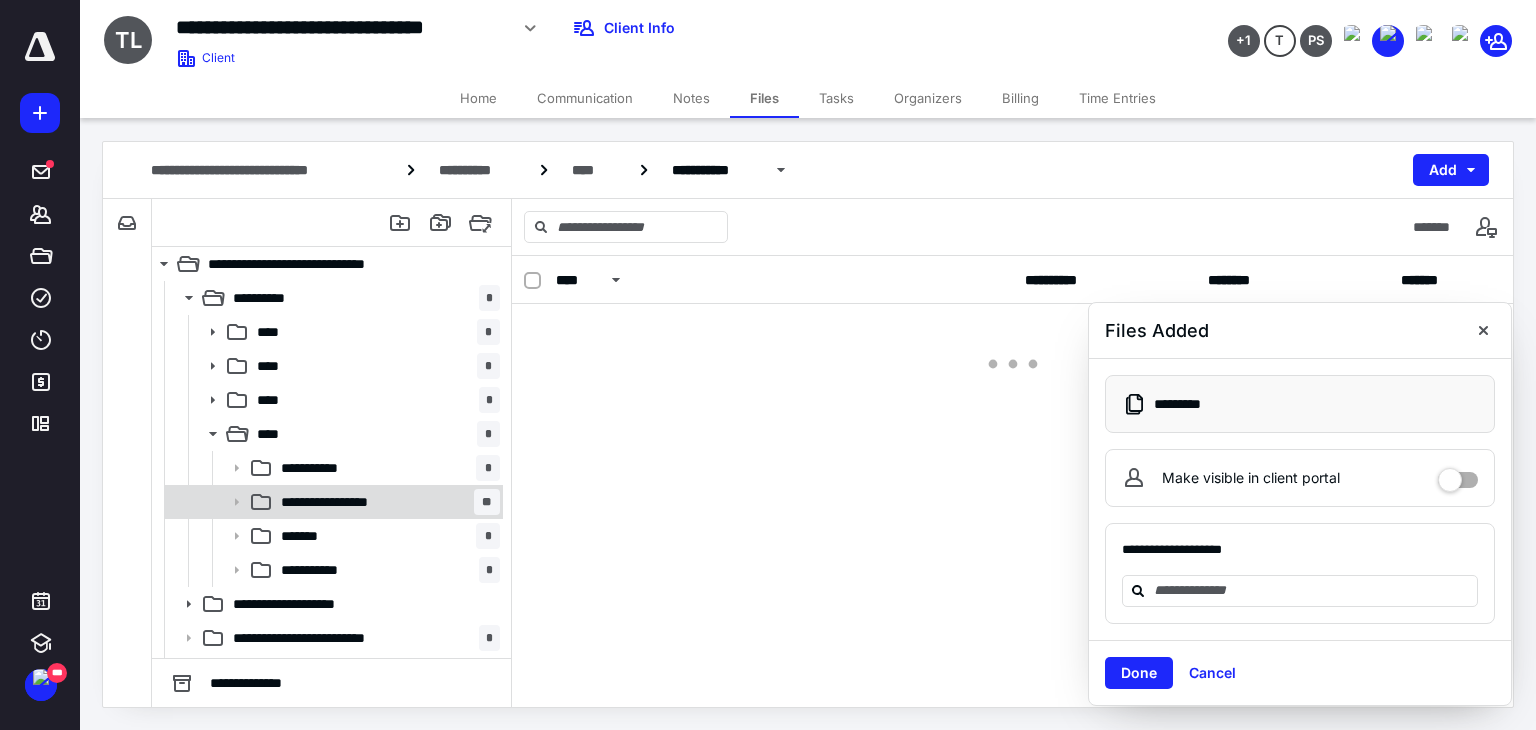 click on "**********" at bounding box center [386, 502] 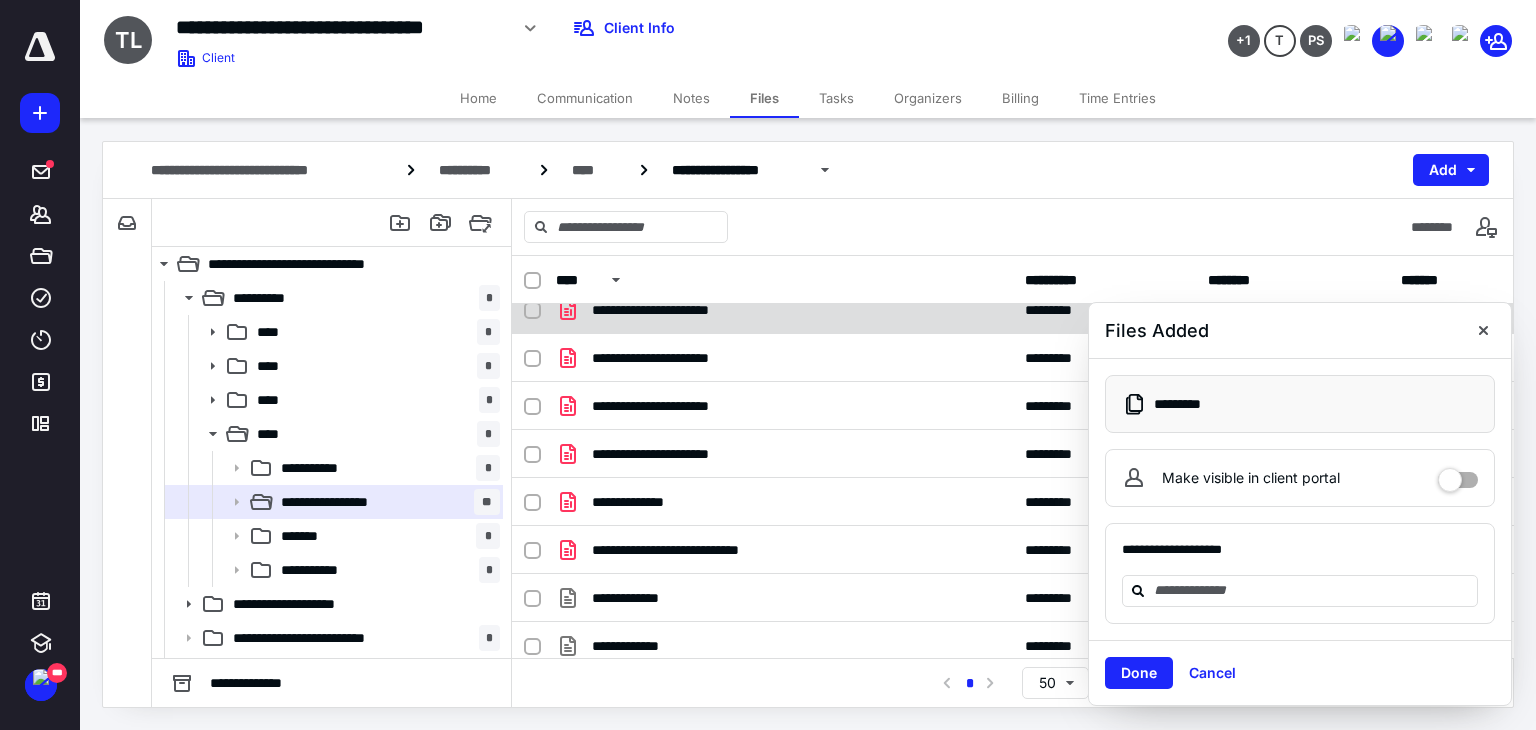 scroll, scrollTop: 171, scrollLeft: 0, axis: vertical 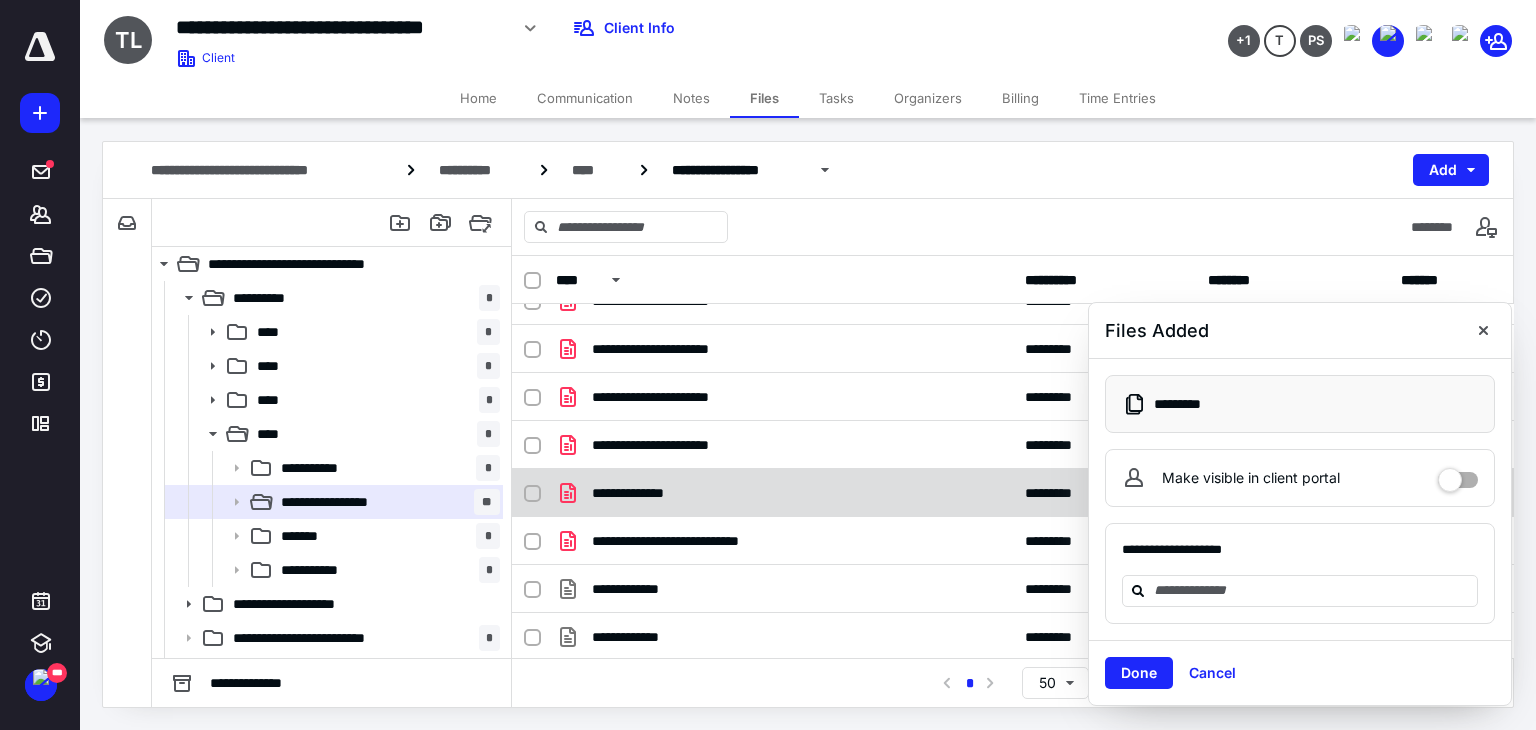 click on "**********" at bounding box center [784, 493] 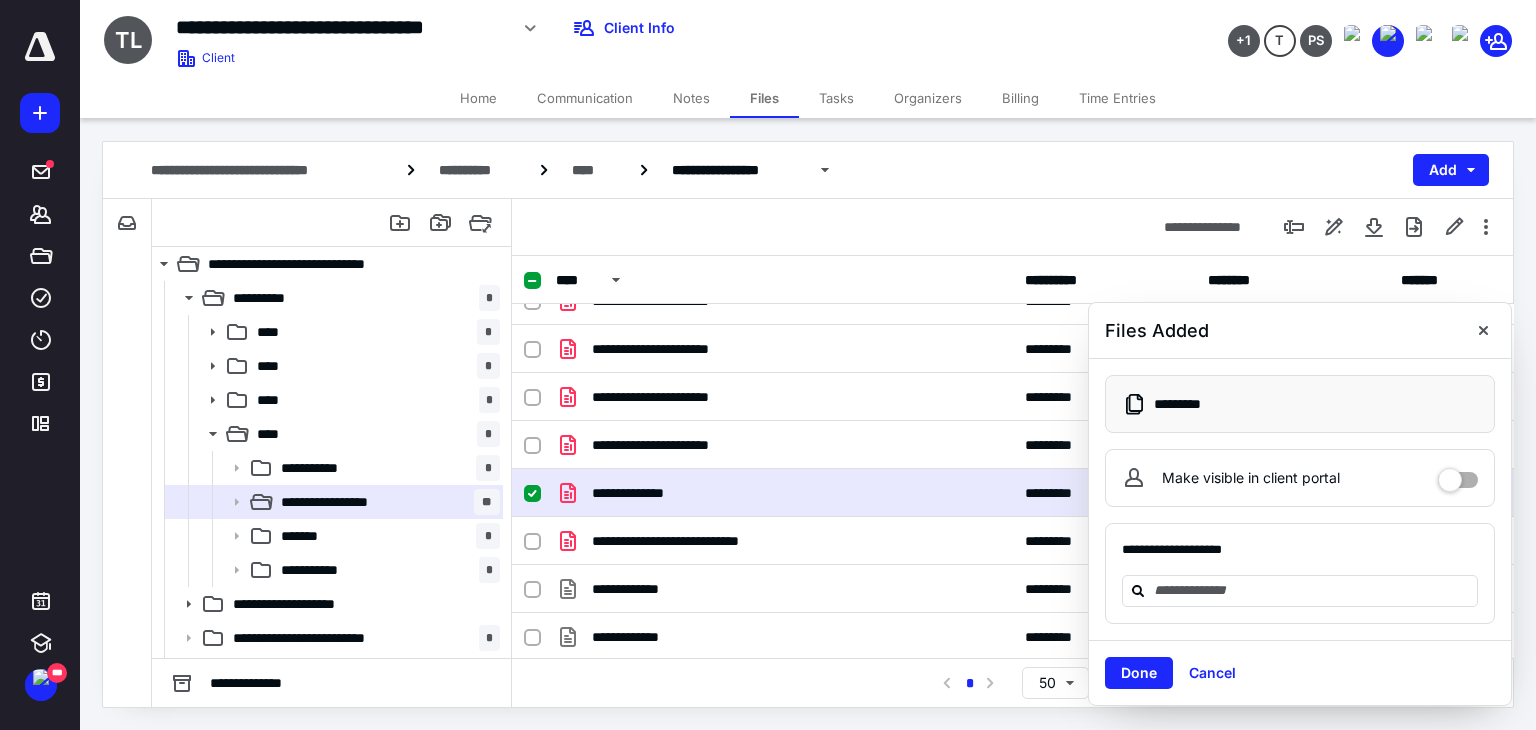 click on "**********" at bounding box center [784, 493] 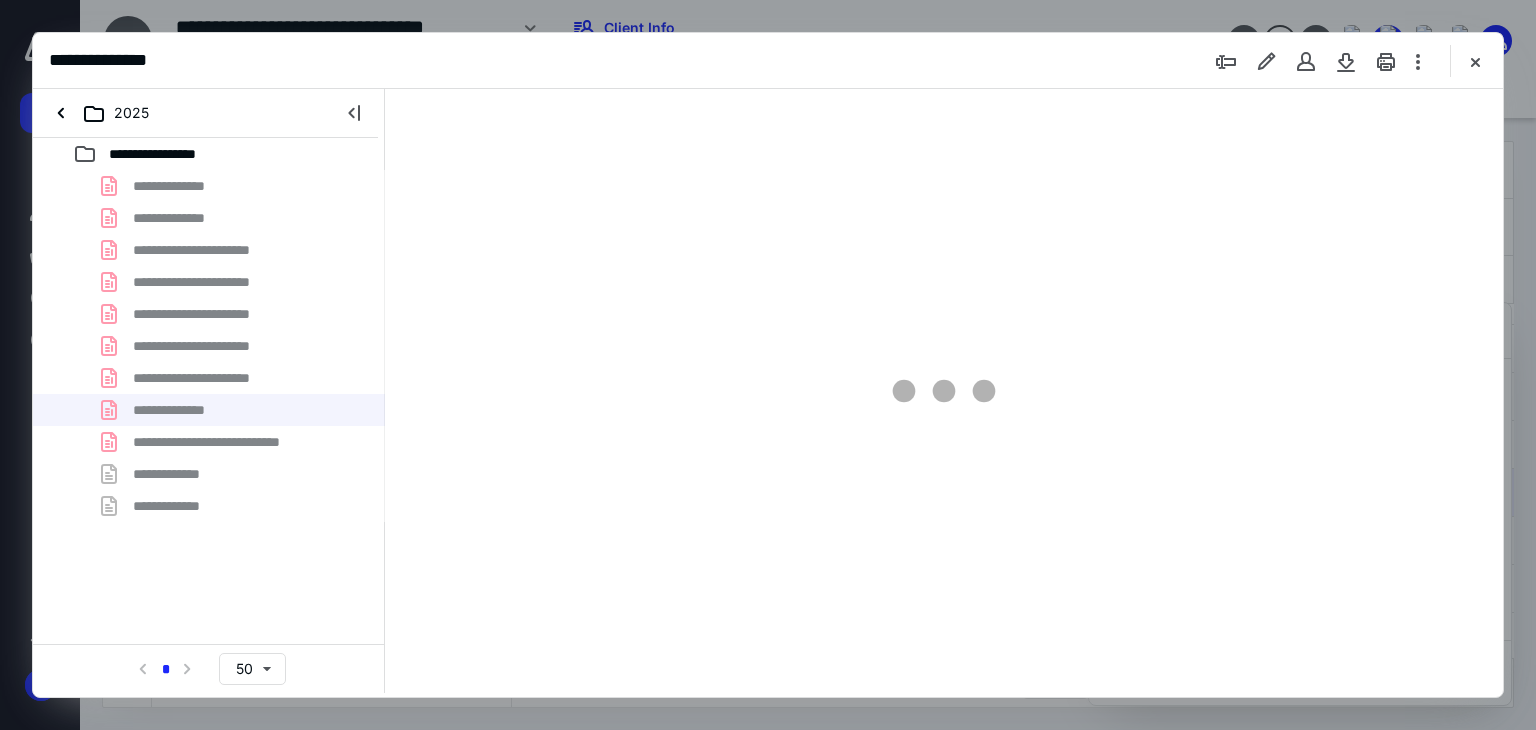 scroll, scrollTop: 0, scrollLeft: 0, axis: both 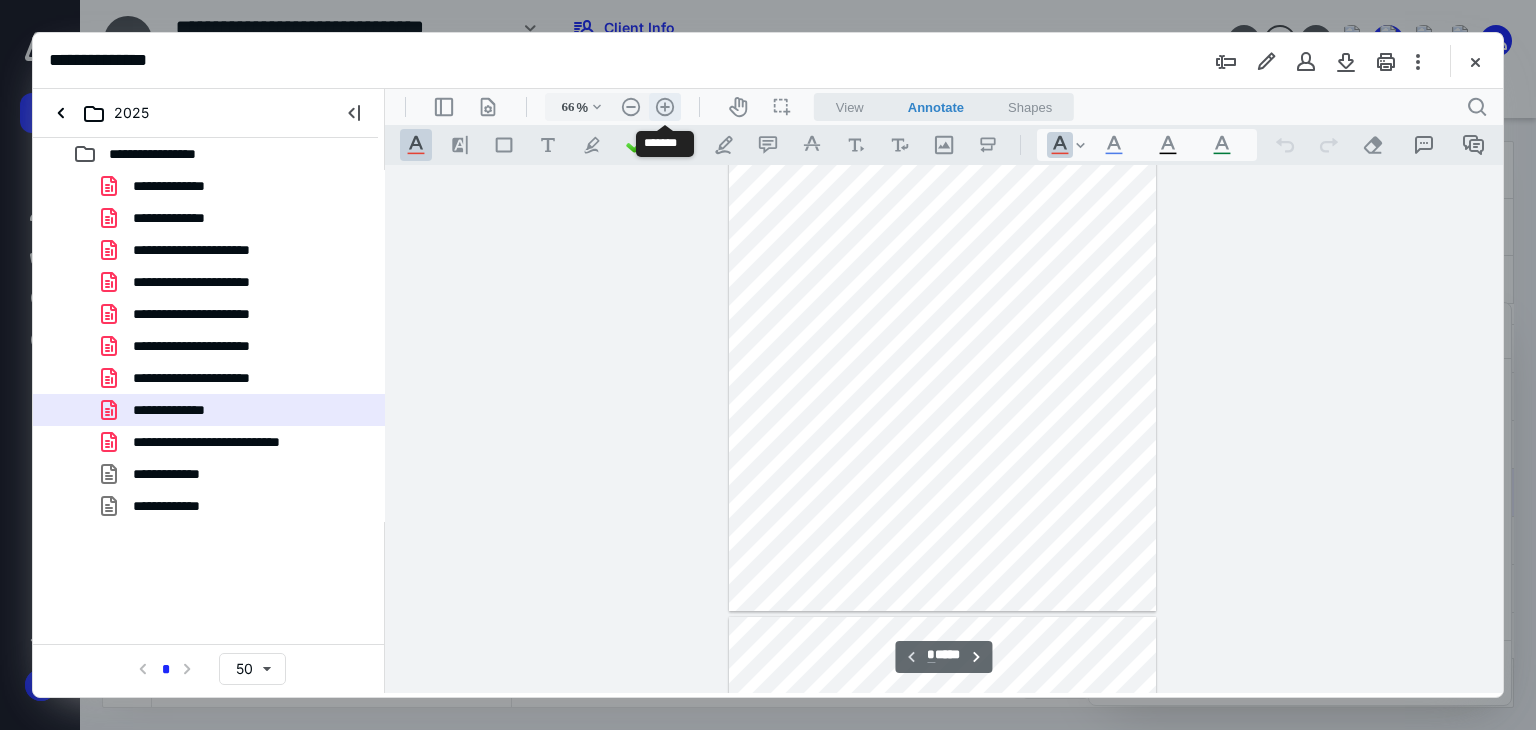click on ".cls-1{fill:#abb0c4;} icon - header - zoom - in - line" at bounding box center (665, 107) 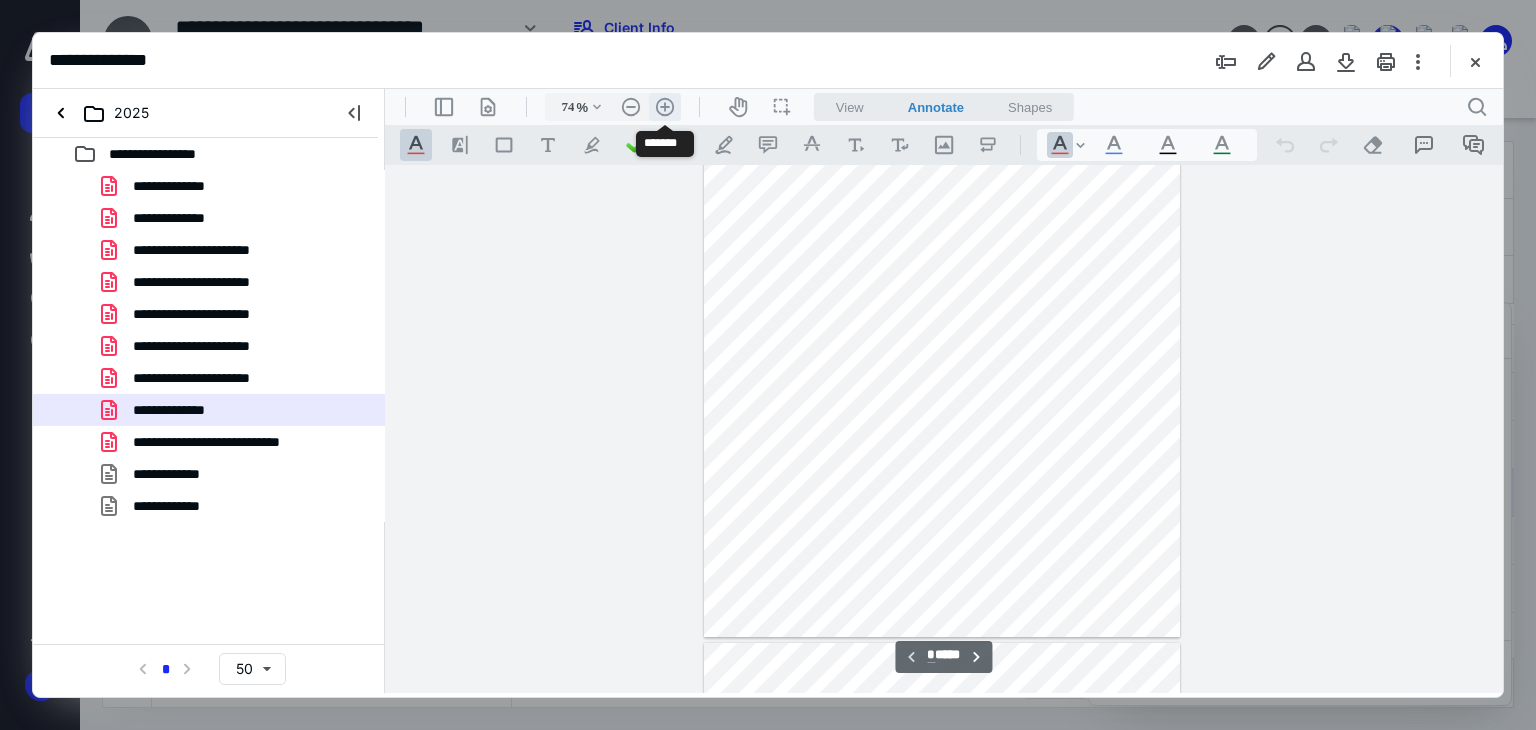 click on ".cls-1{fill:#abb0c4;} icon - header - zoom - in - line" at bounding box center [665, 107] 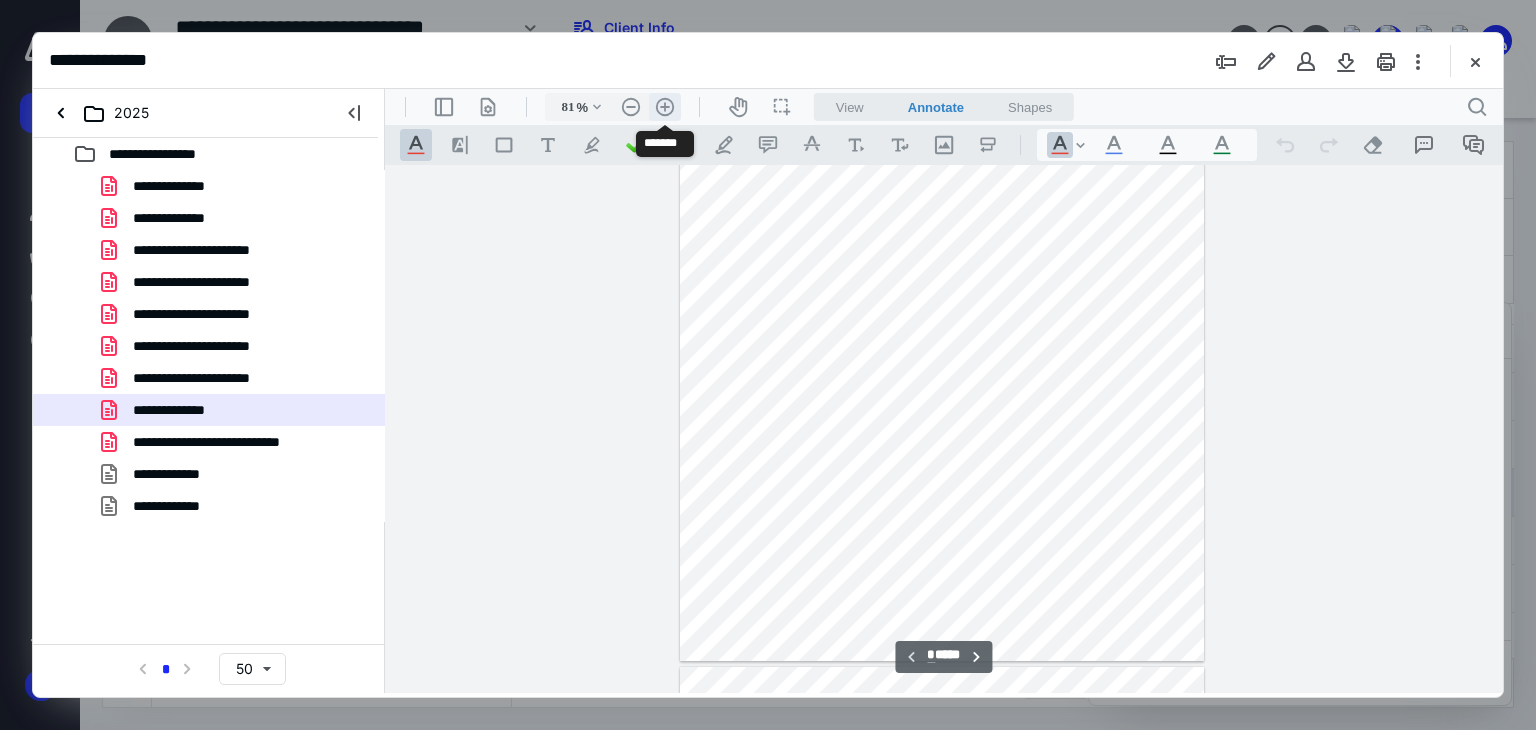click on ".cls-1{fill:#abb0c4;} icon - header - zoom - in - line" at bounding box center (665, 107) 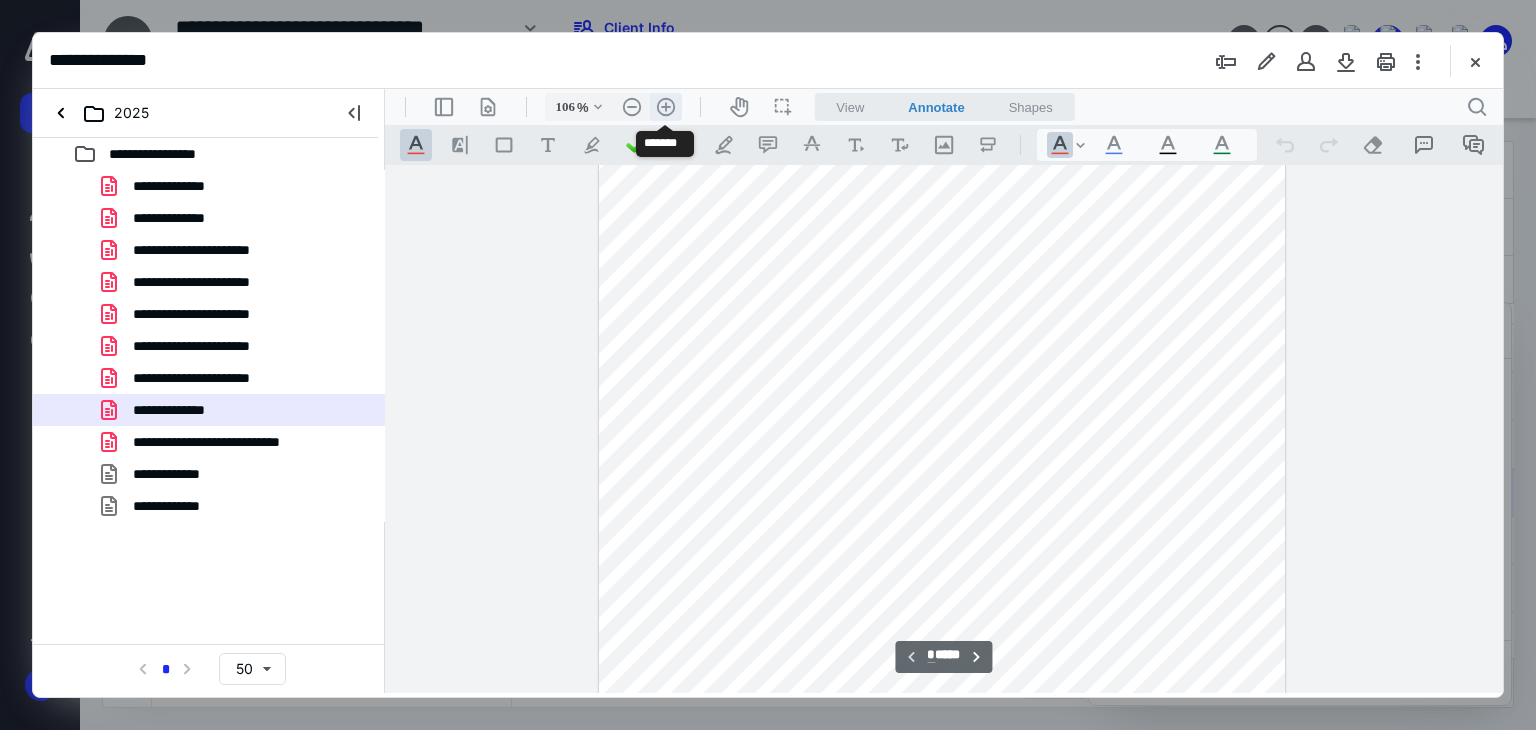 click on ".cls-1{fill:#abb0c4;} icon - header - zoom - in - line" at bounding box center (666, 107) 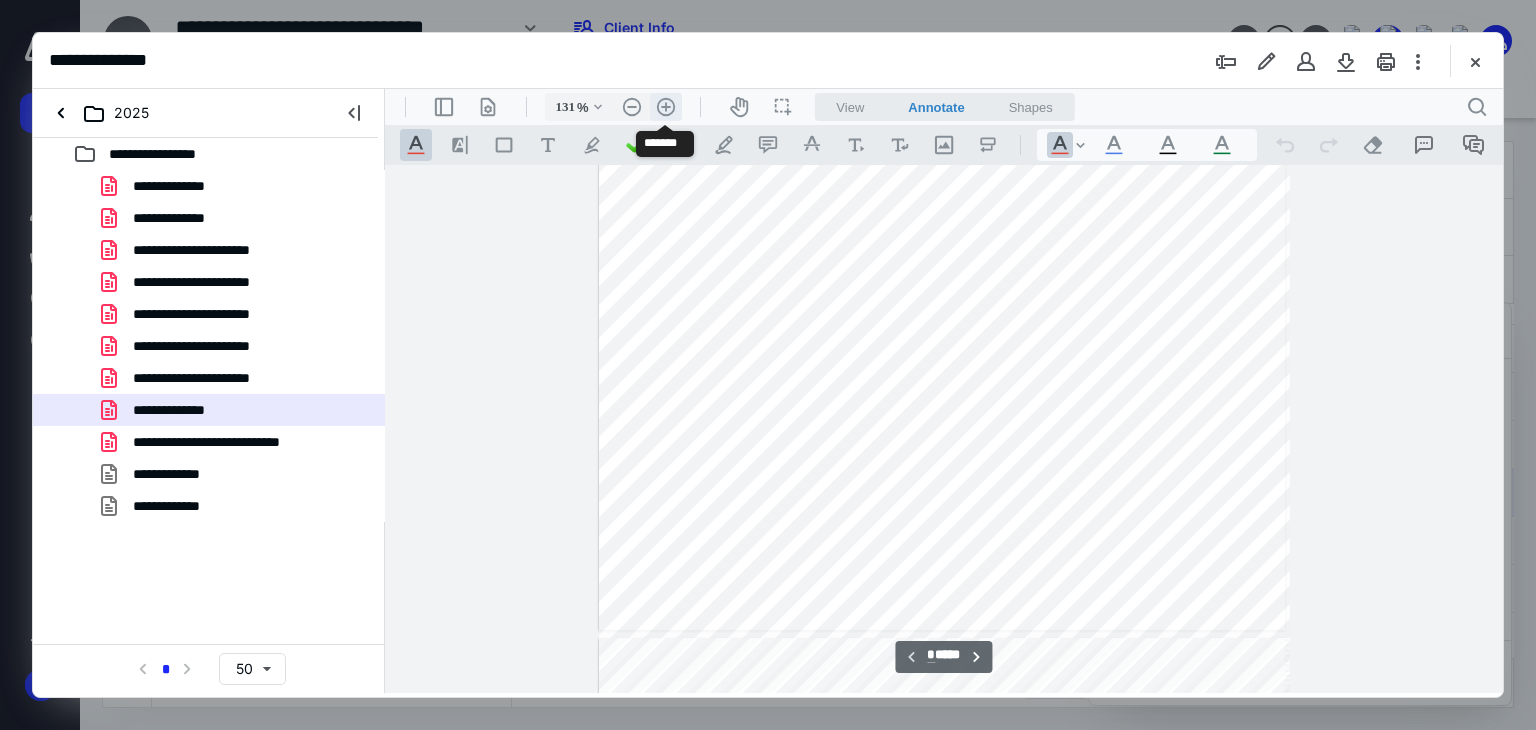 click on ".cls-1{fill:#abb0c4;} icon - header - zoom - in - line" at bounding box center [666, 107] 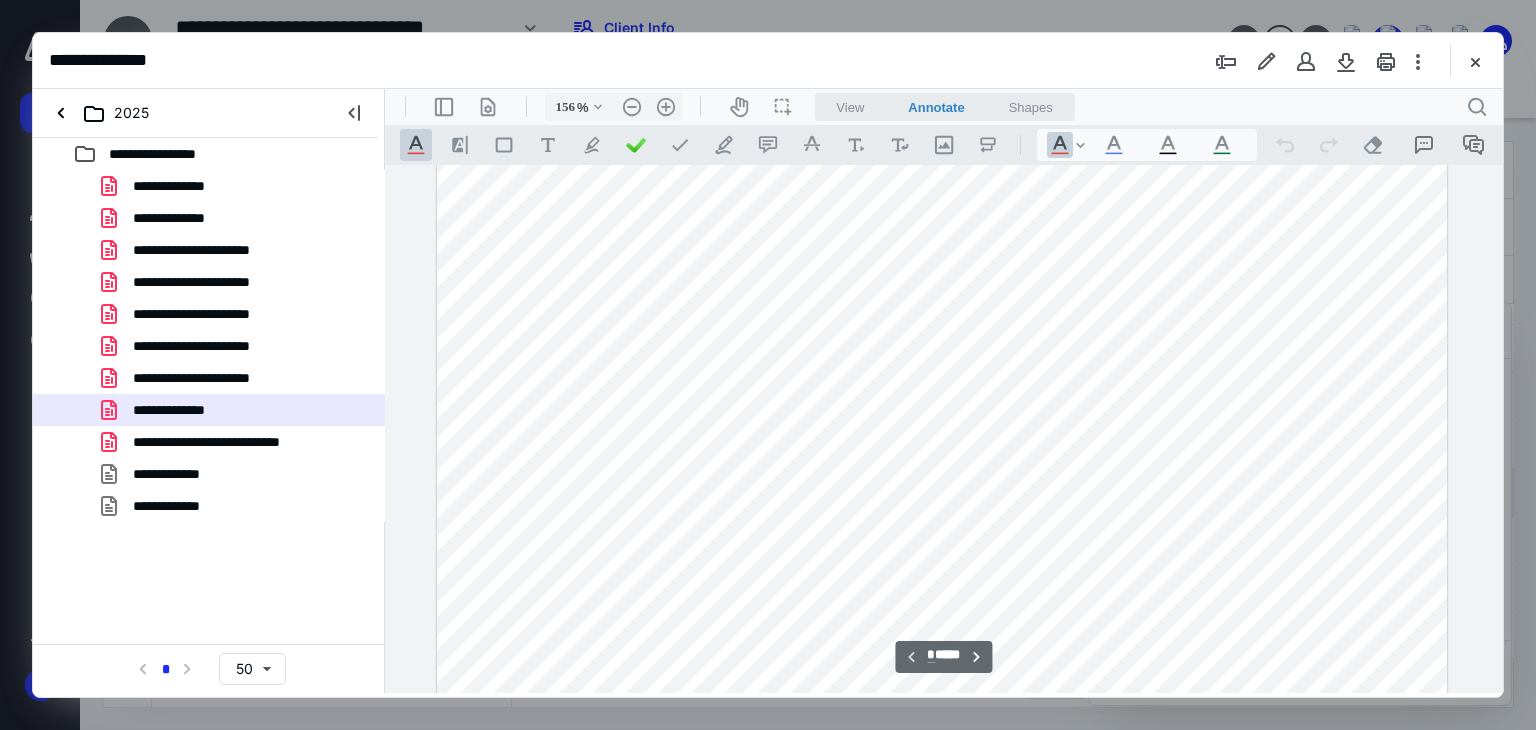 scroll, scrollTop: 0, scrollLeft: 0, axis: both 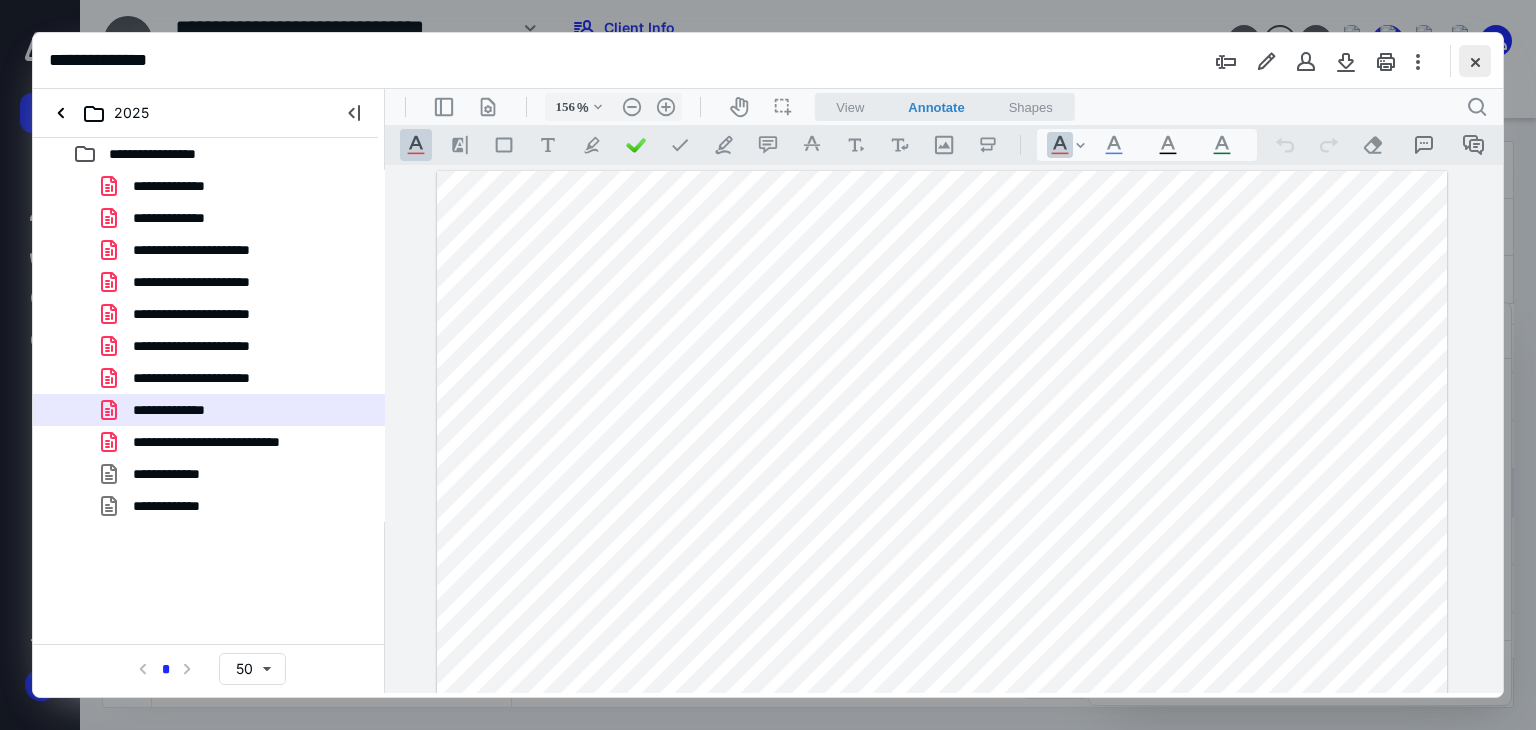 click at bounding box center [1475, 61] 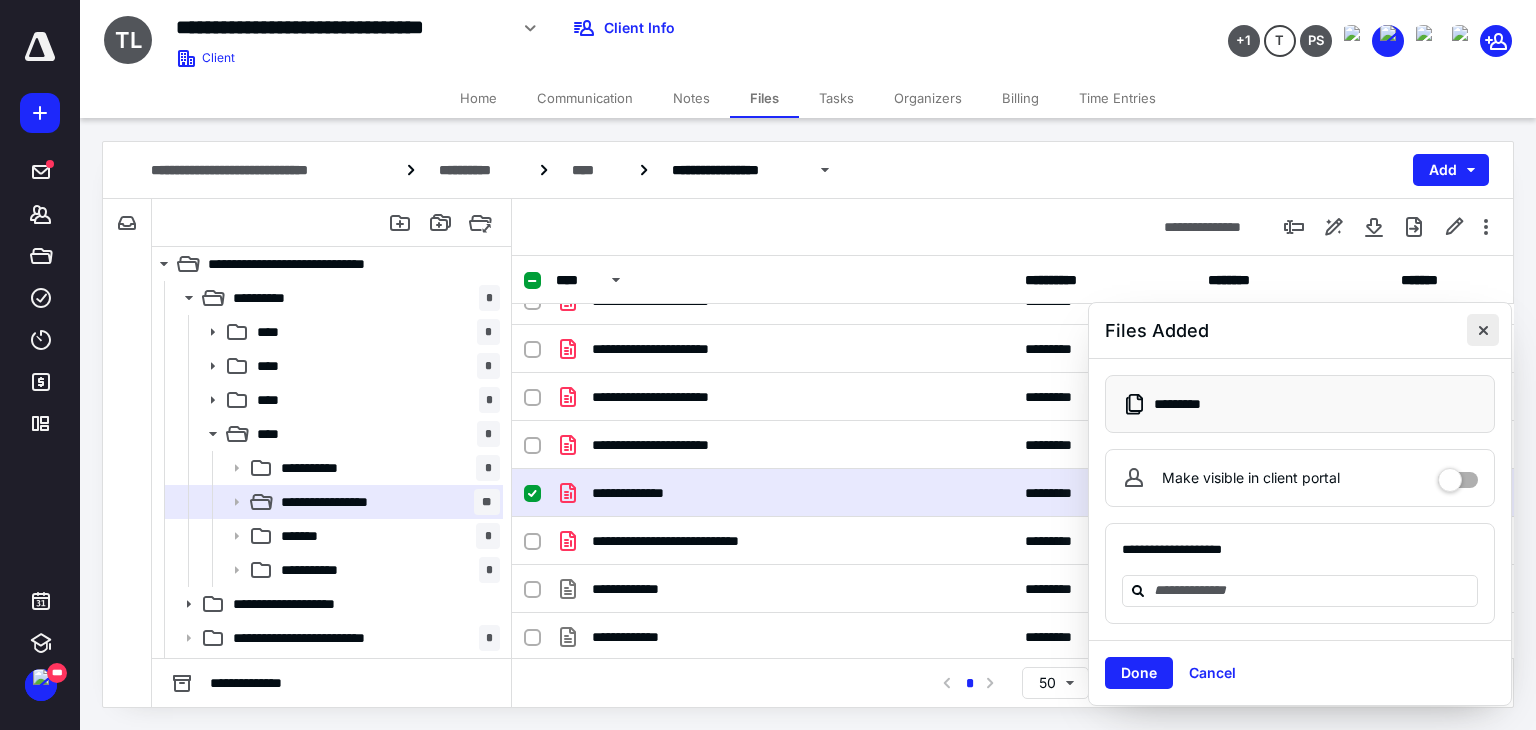 click at bounding box center (1483, 330) 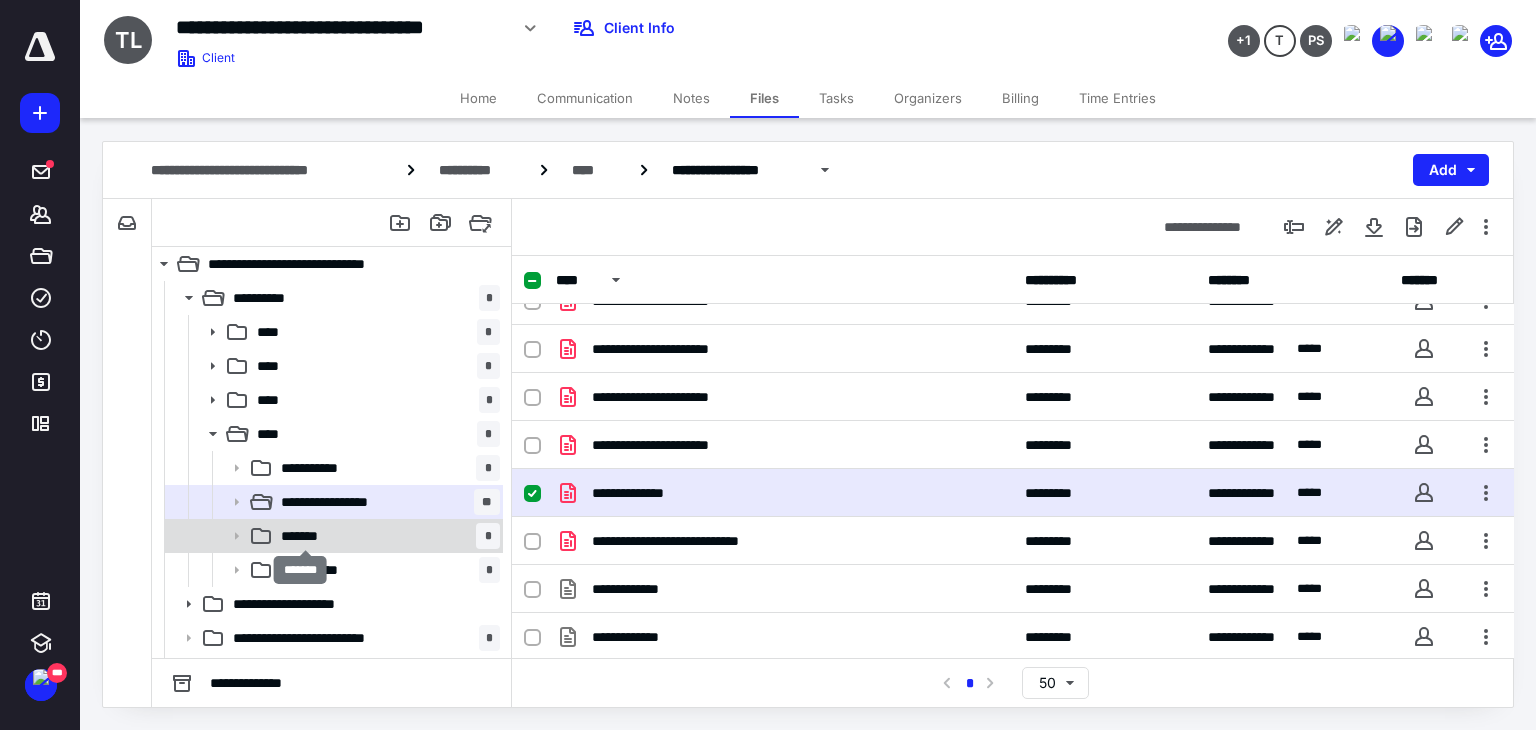 click on "*******" at bounding box center (306, 536) 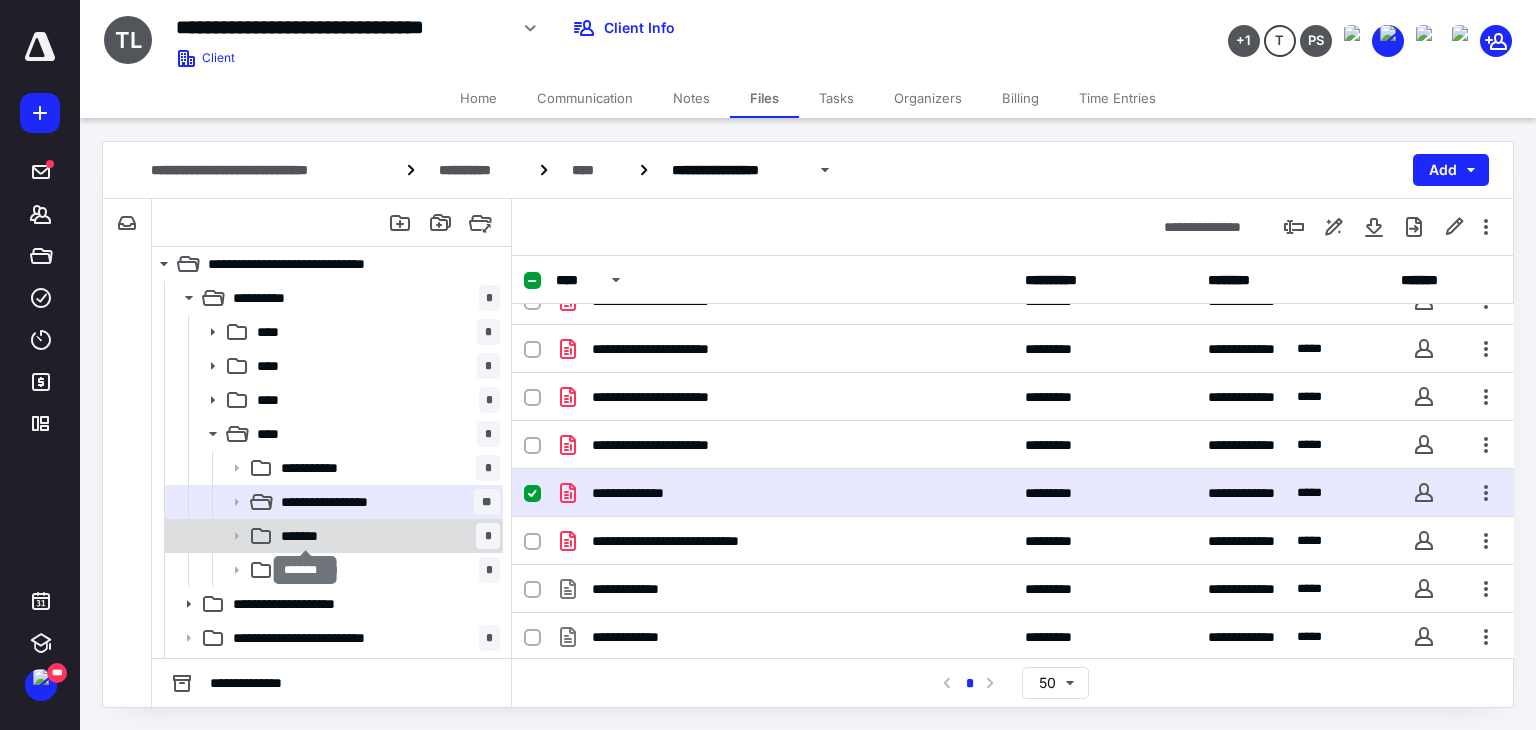 scroll, scrollTop: 0, scrollLeft: 0, axis: both 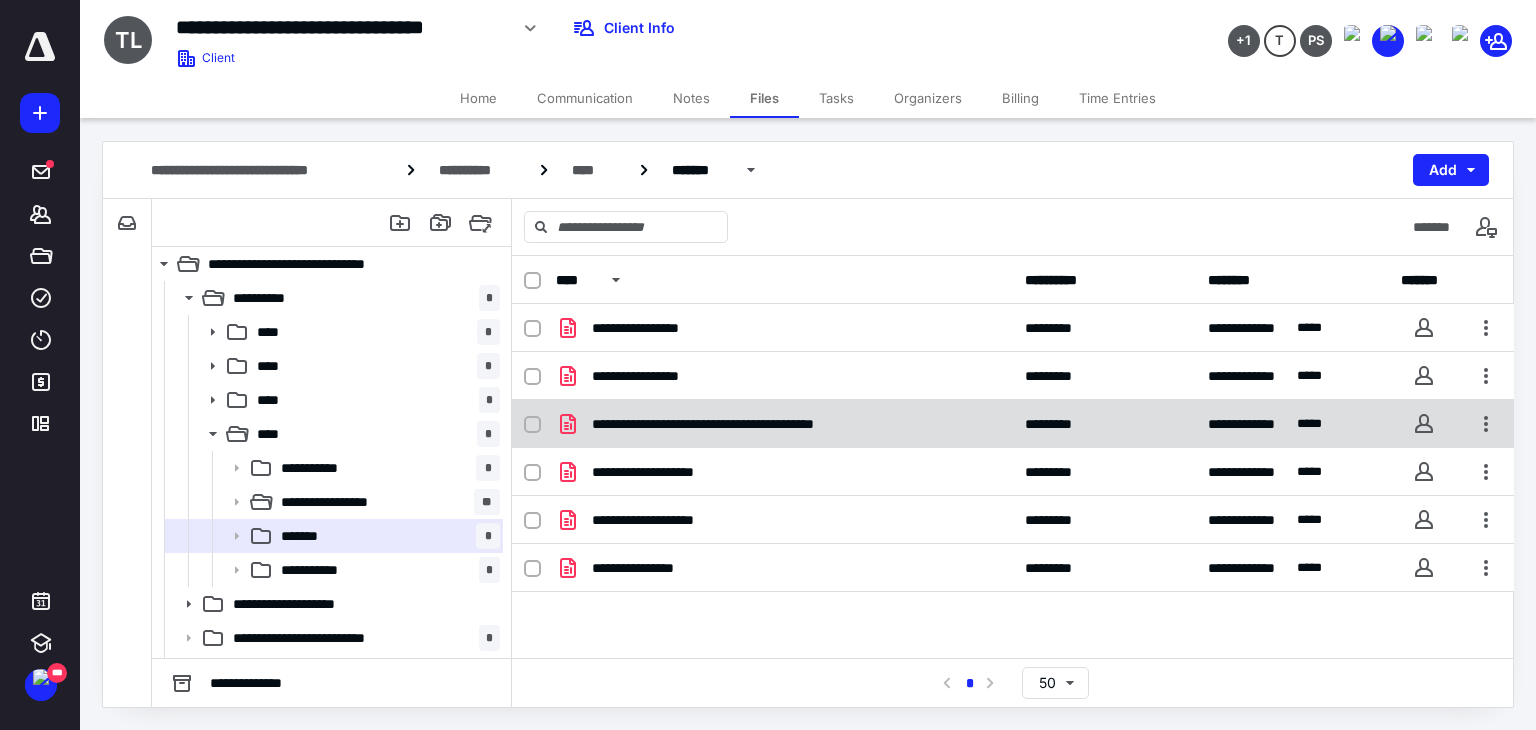 click on "**********" at bounding box center (784, 424) 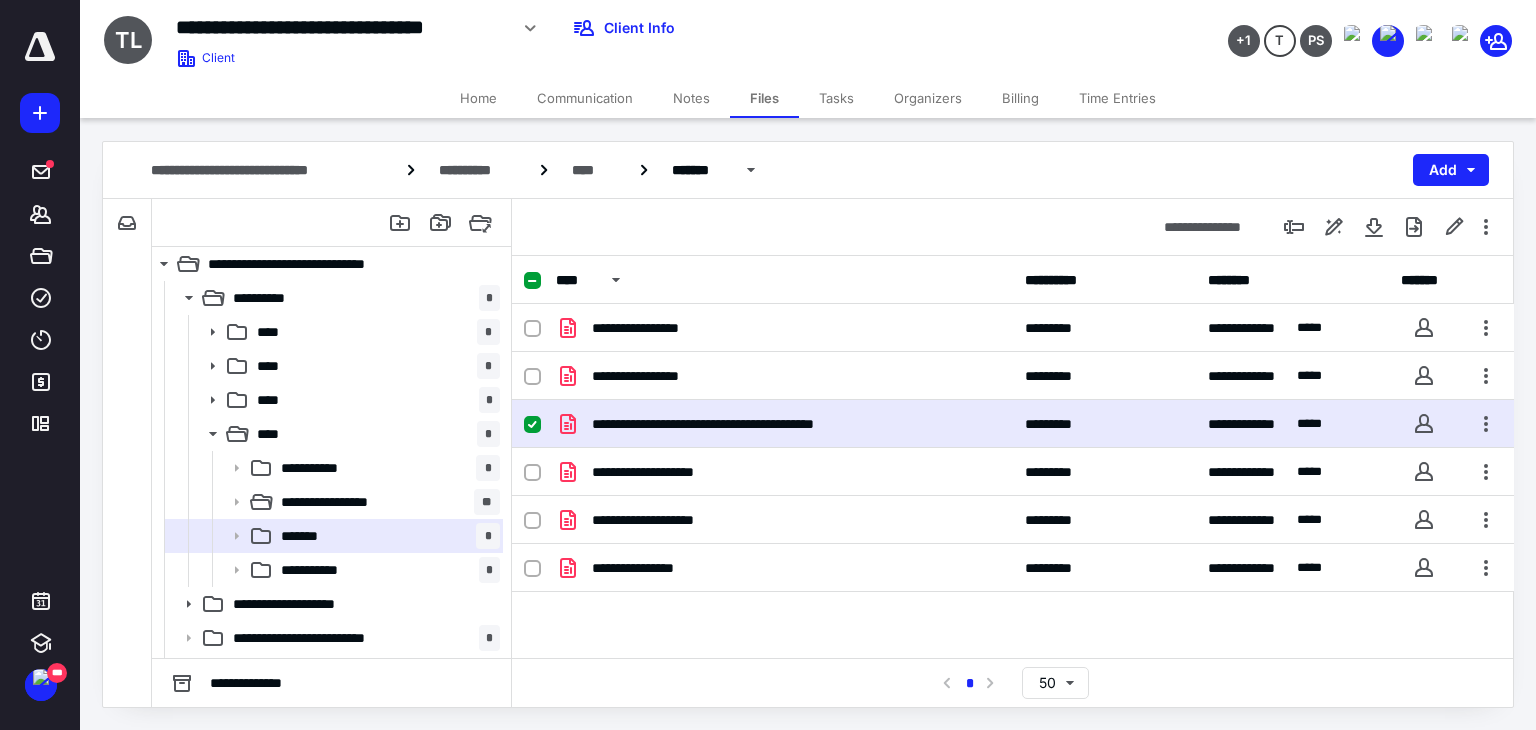 click on "**********" at bounding box center [784, 424] 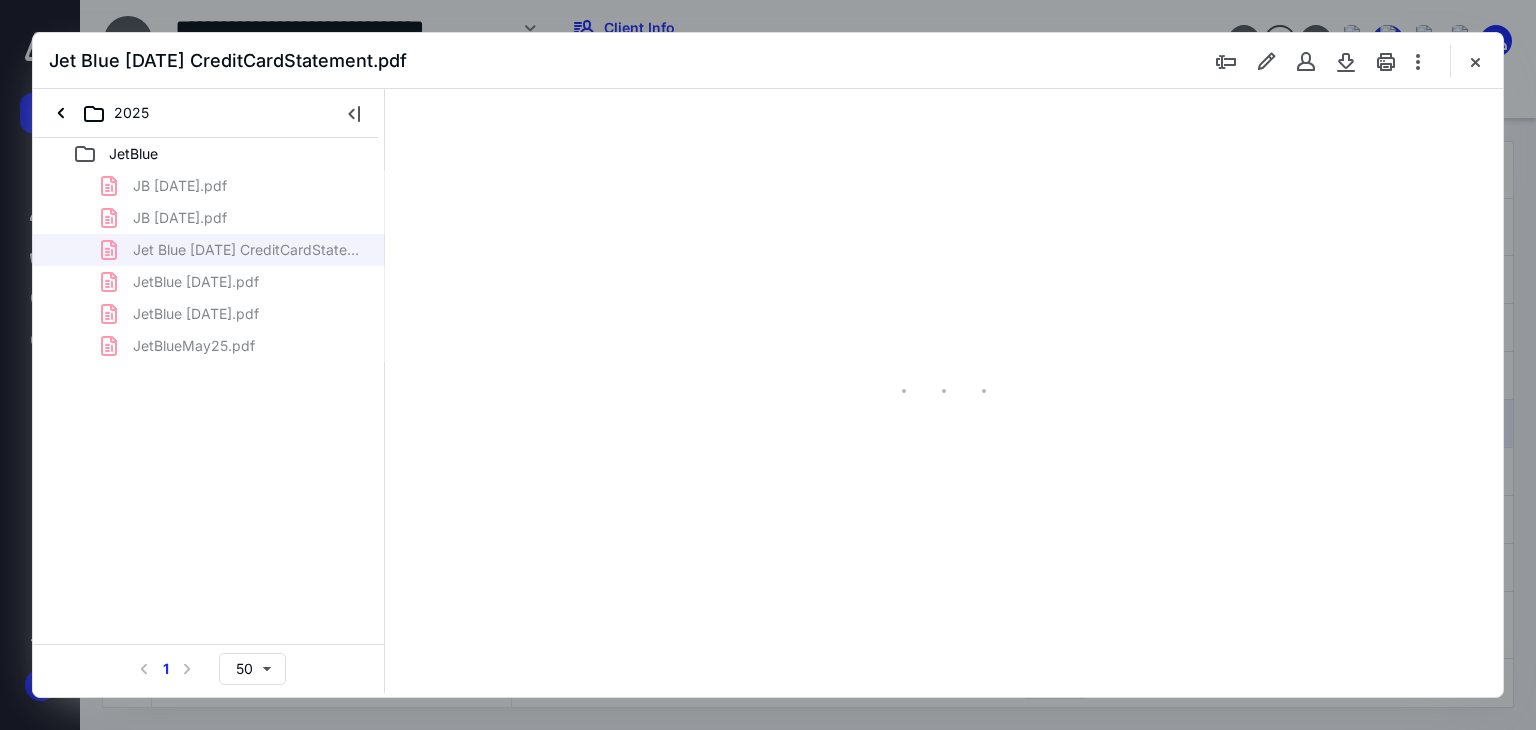 scroll, scrollTop: 0, scrollLeft: 0, axis: both 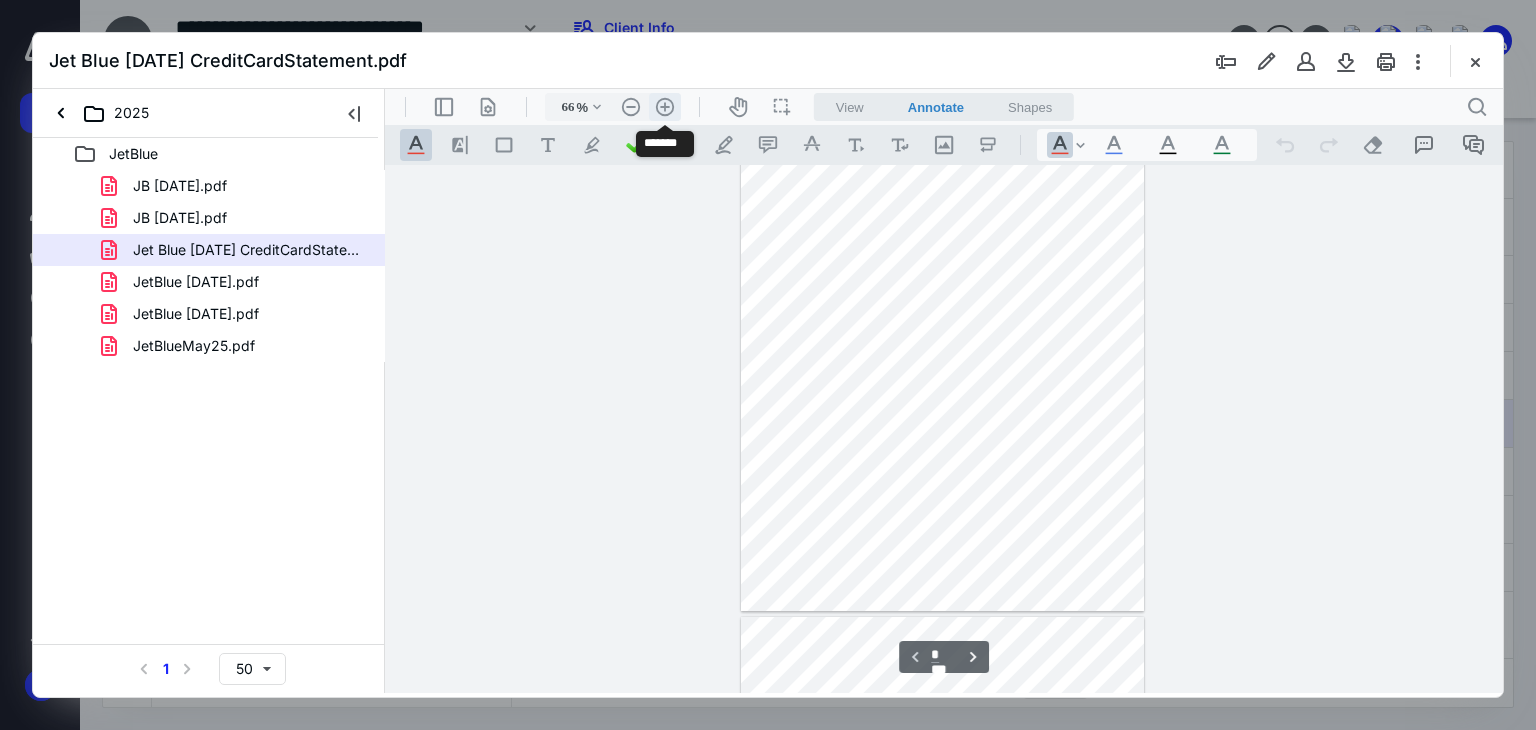 click on ".cls-1{fill:#abb0c4;} icon - header - zoom - in - line" at bounding box center [665, 107] 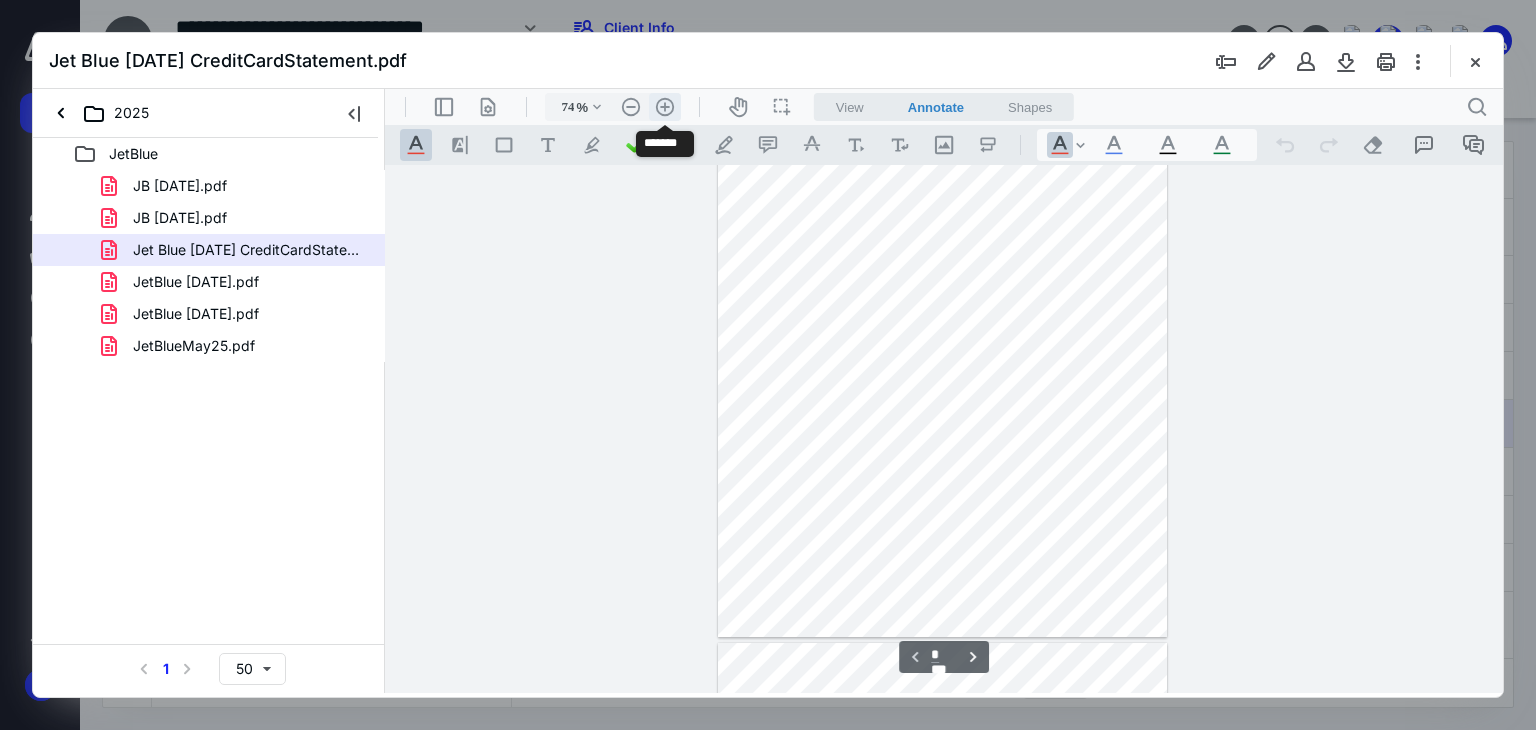 click on ".cls-1{fill:#abb0c4;} icon - header - zoom - in - line" at bounding box center (665, 107) 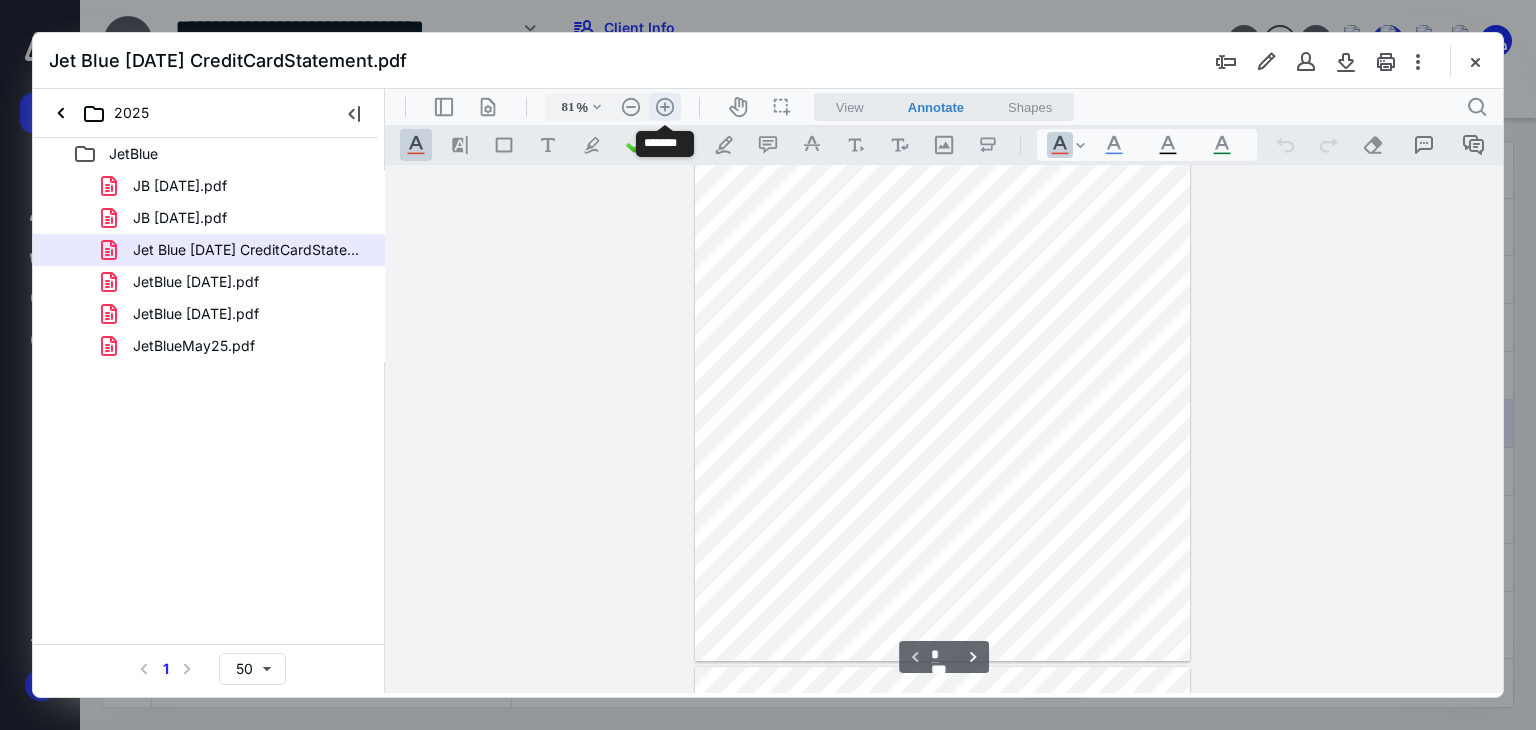 click on ".cls-1{fill:#abb0c4;} icon - header - zoom - in - line" at bounding box center [665, 107] 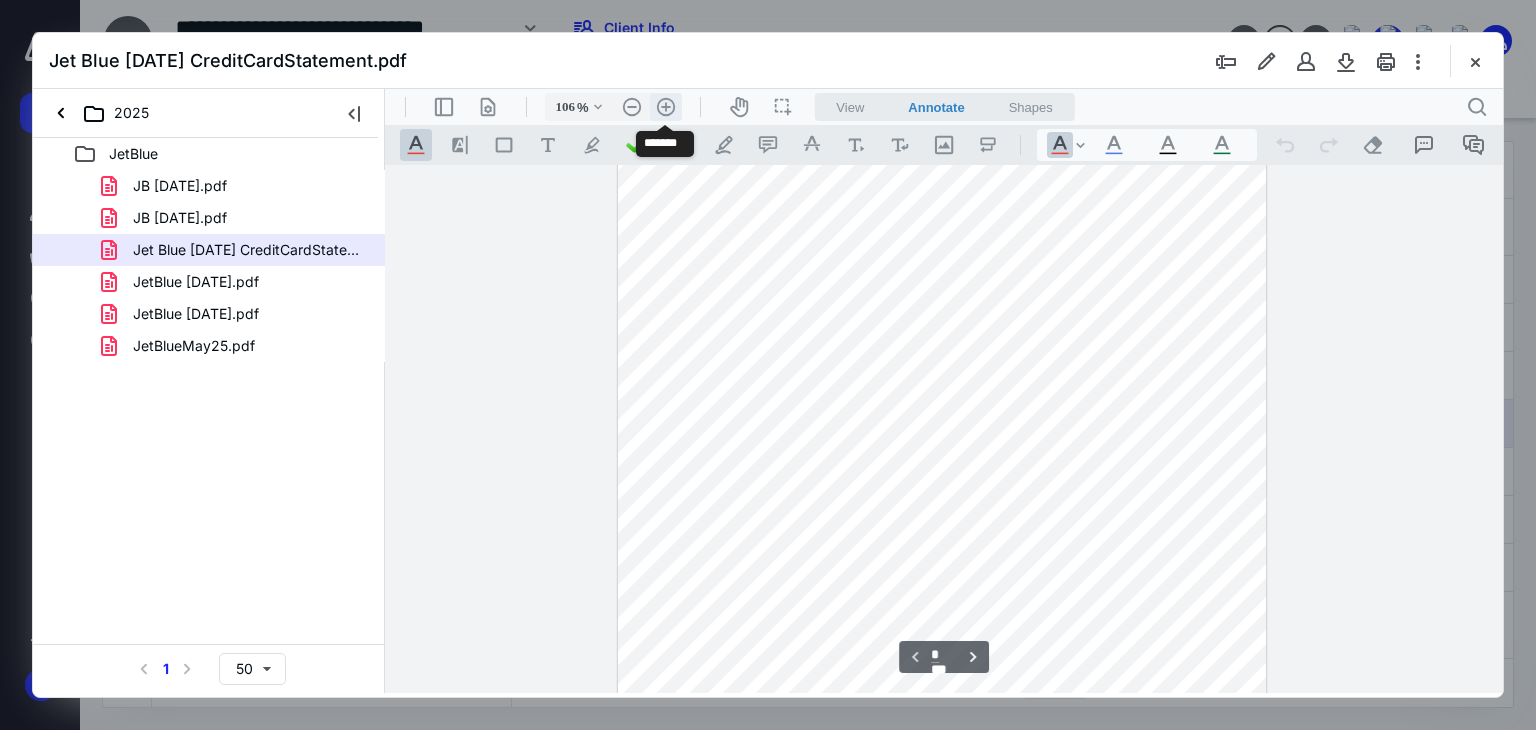 click on ".cls-1{fill:#abb0c4;} icon - header - zoom - in - line" at bounding box center (666, 107) 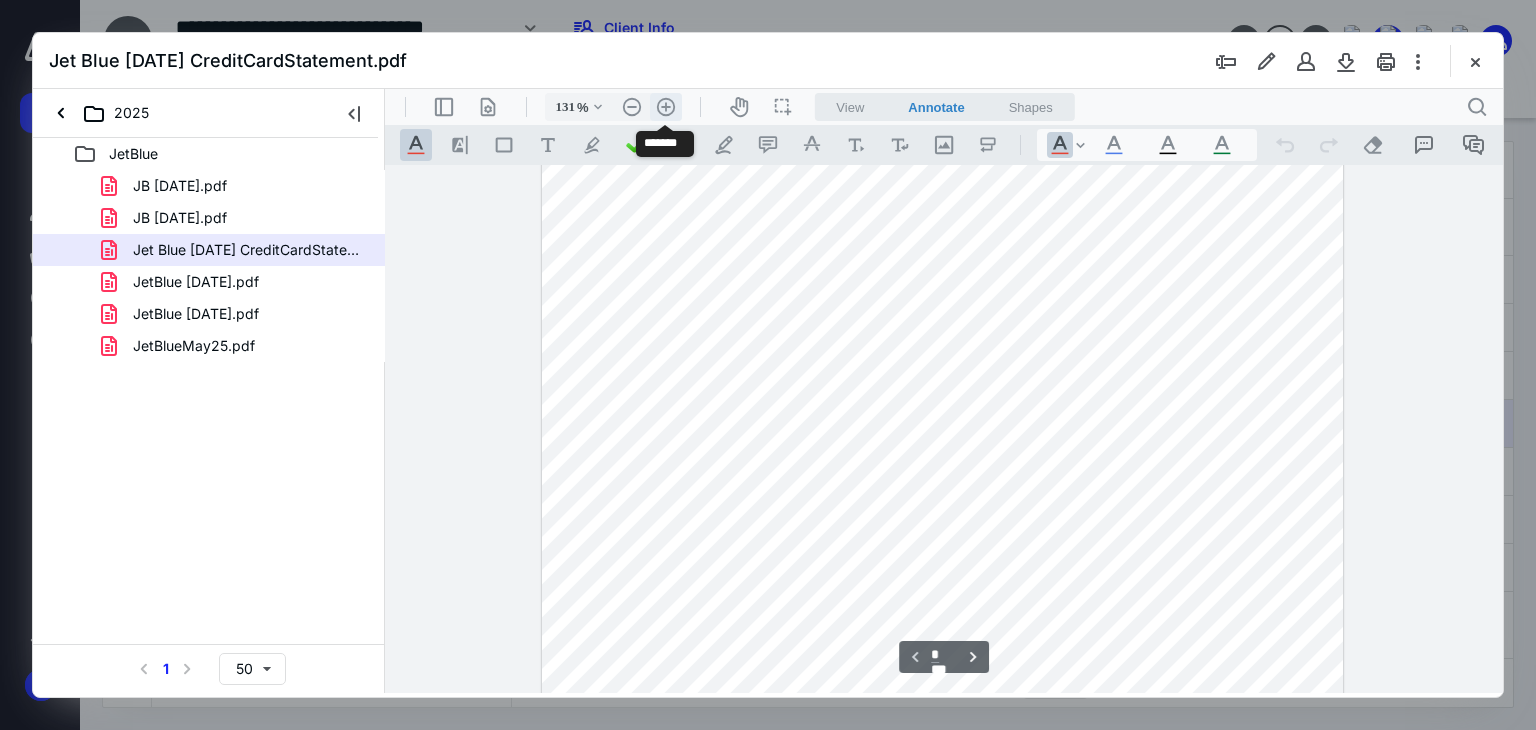 click on ".cls-1{fill:#abb0c4;} icon - header - zoom - in - line" at bounding box center (666, 107) 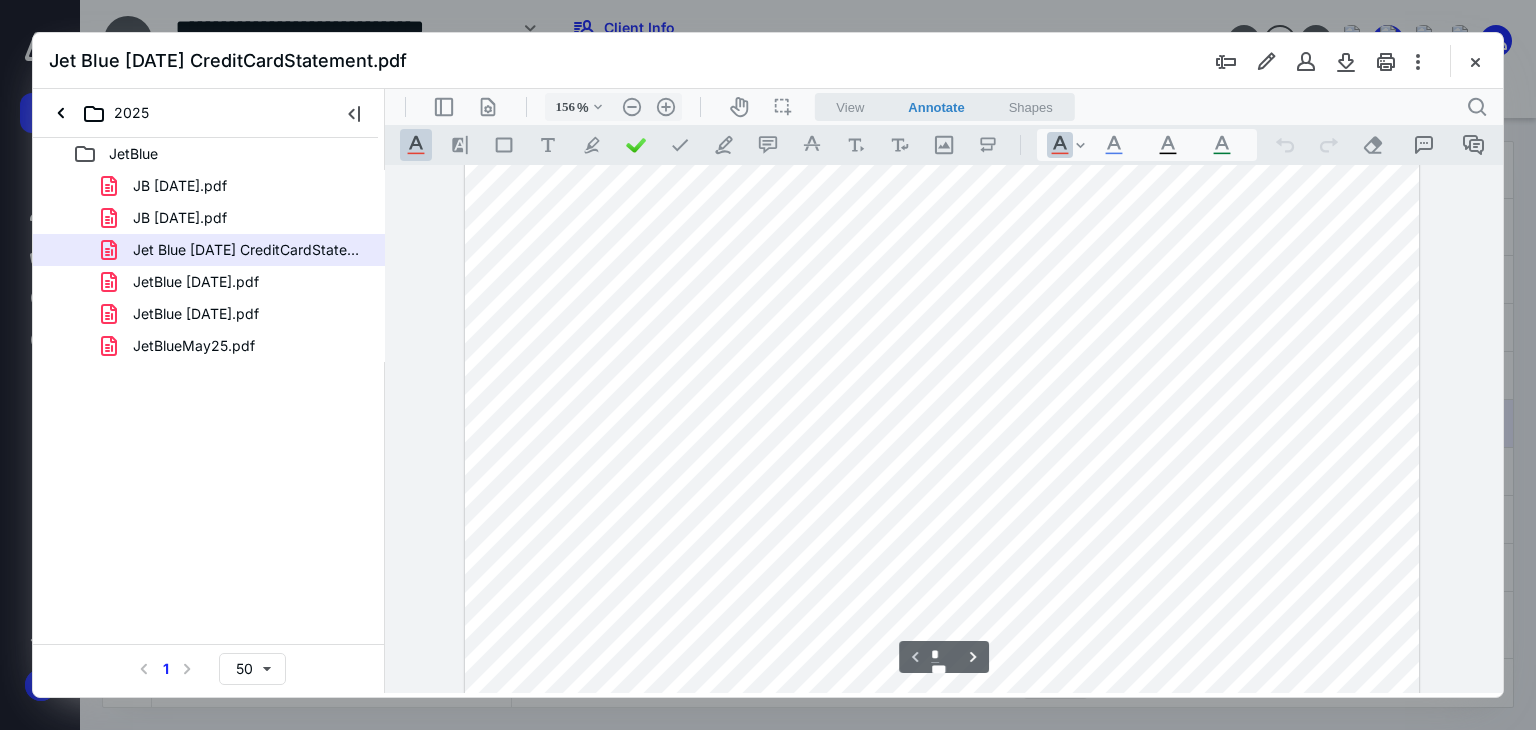 scroll, scrollTop: 93, scrollLeft: 0, axis: vertical 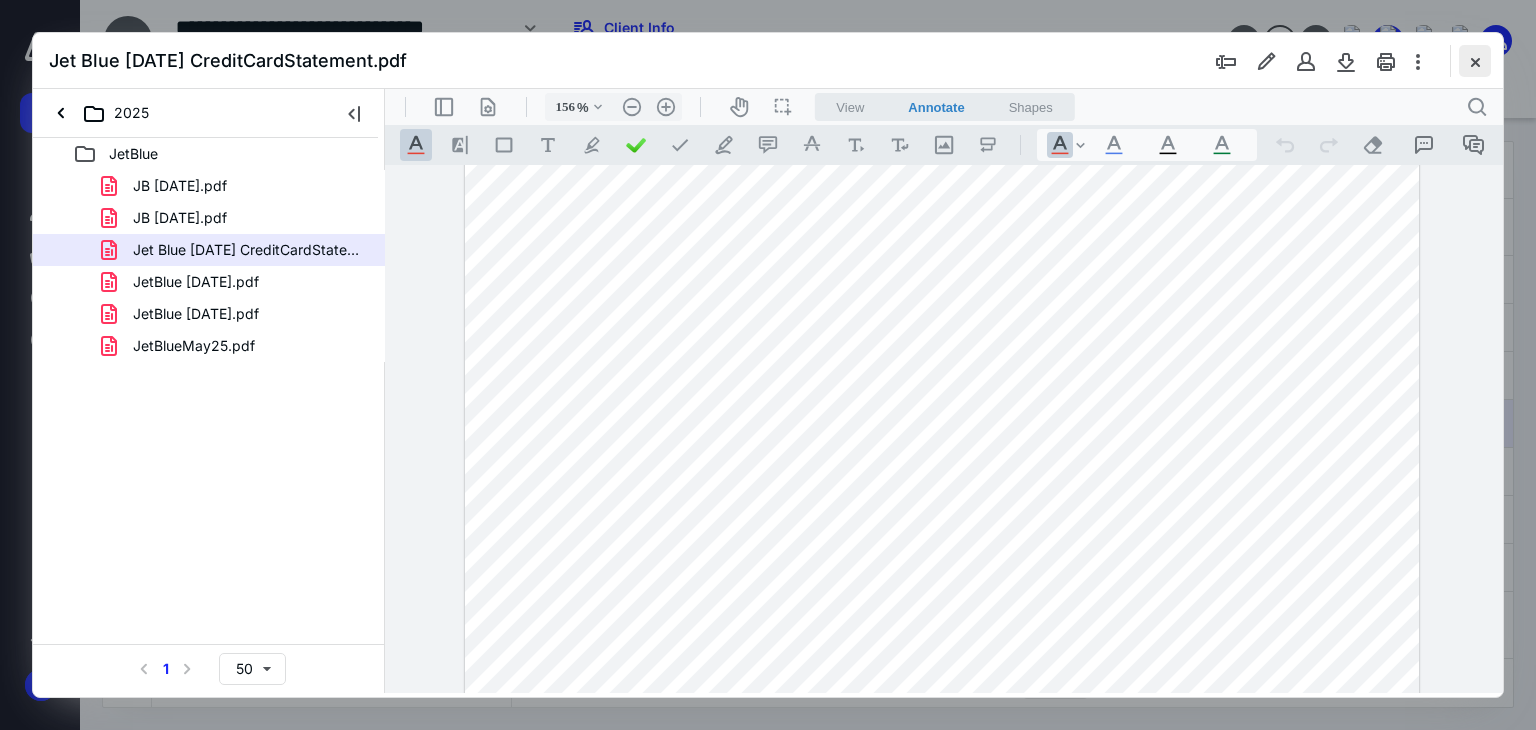 click at bounding box center (1475, 61) 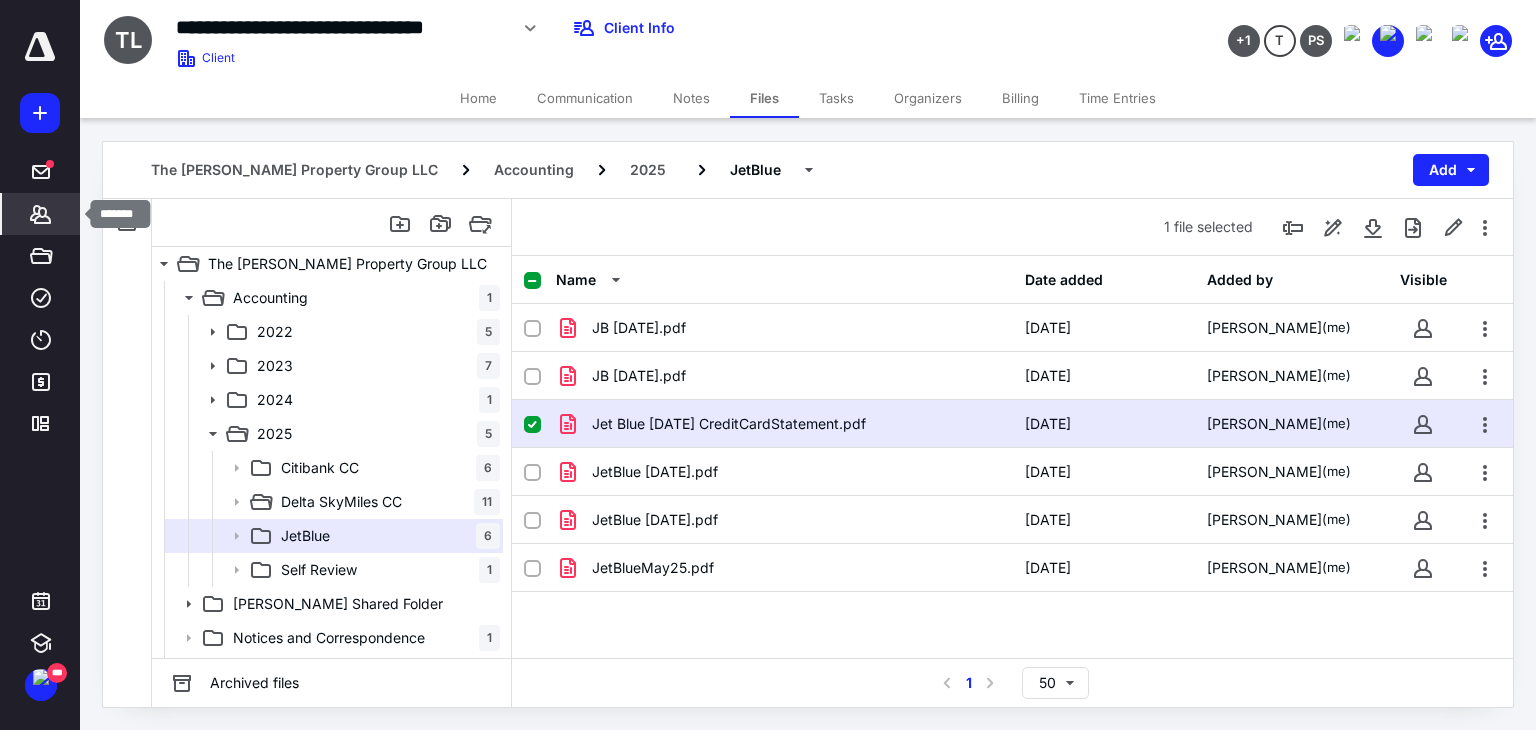 click 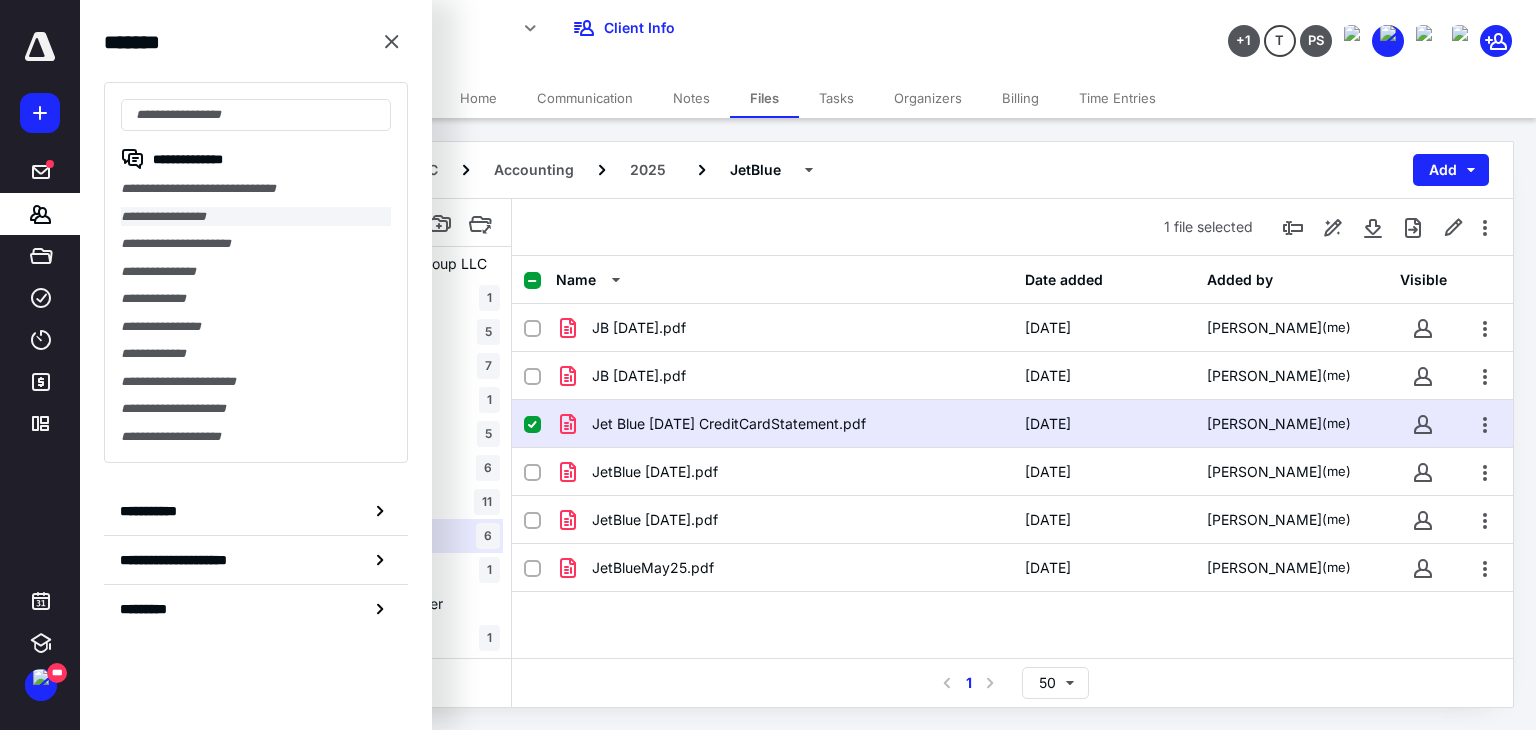 click on "**********" at bounding box center (256, 217) 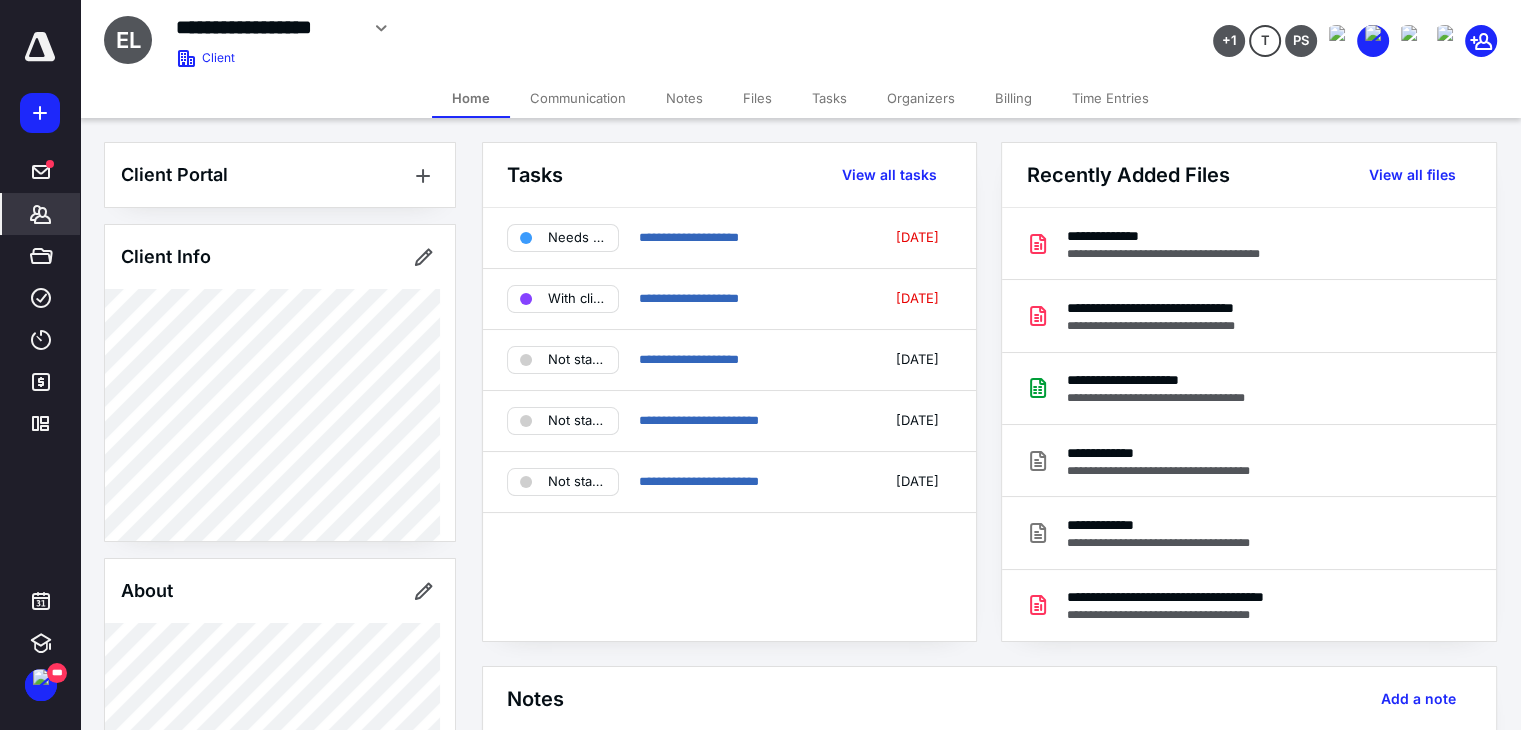 click on "Files" at bounding box center (757, 98) 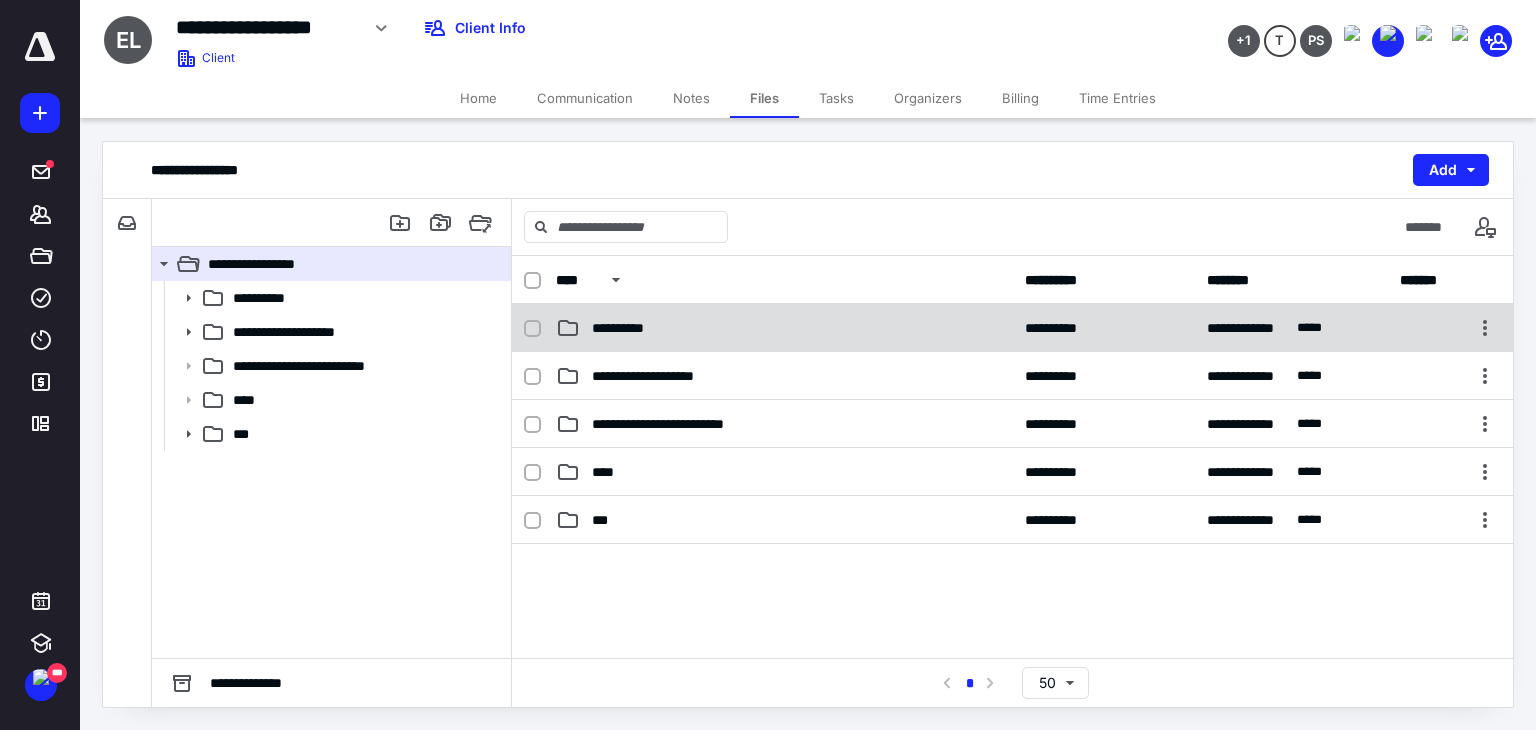 click on "**********" at bounding box center (629, 328) 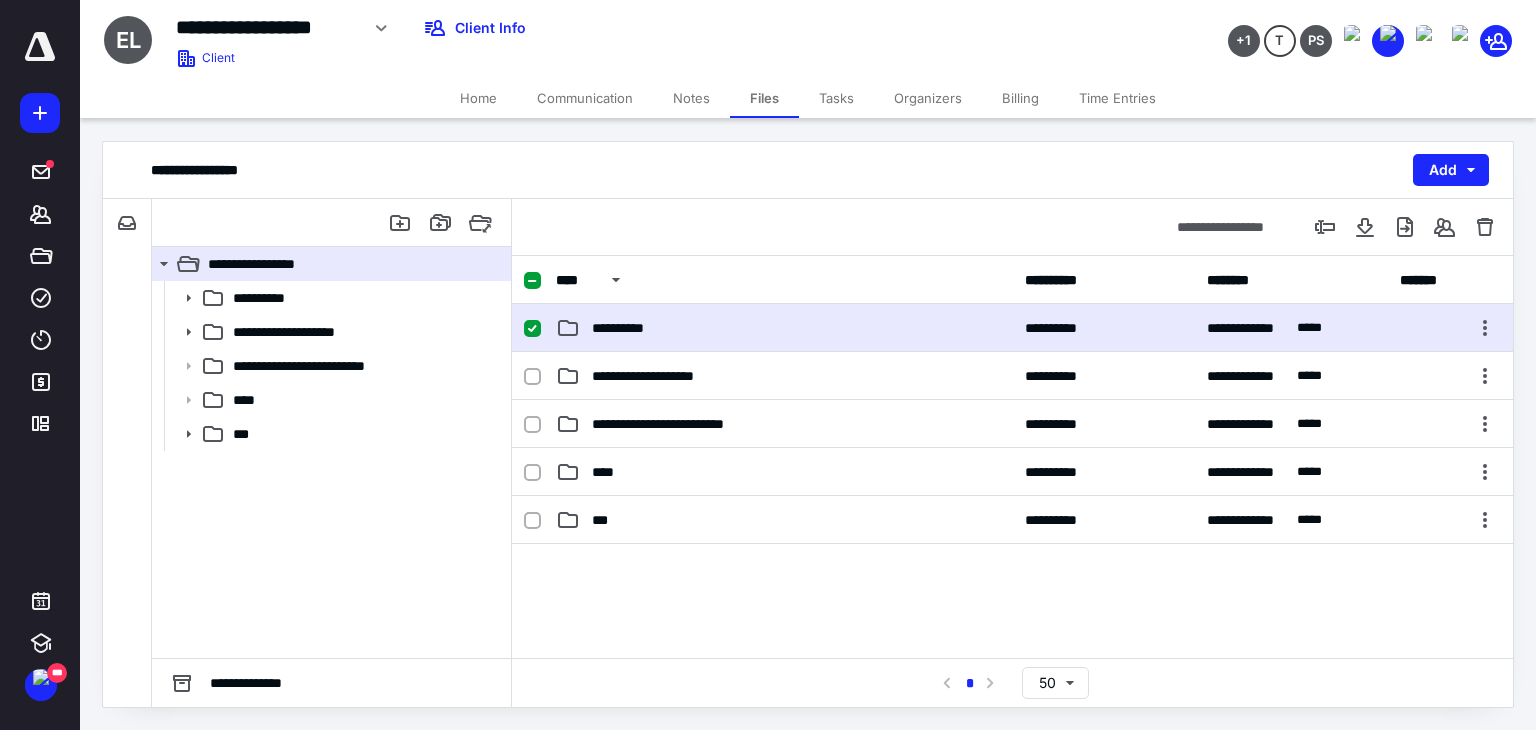 click on "**********" at bounding box center [629, 328] 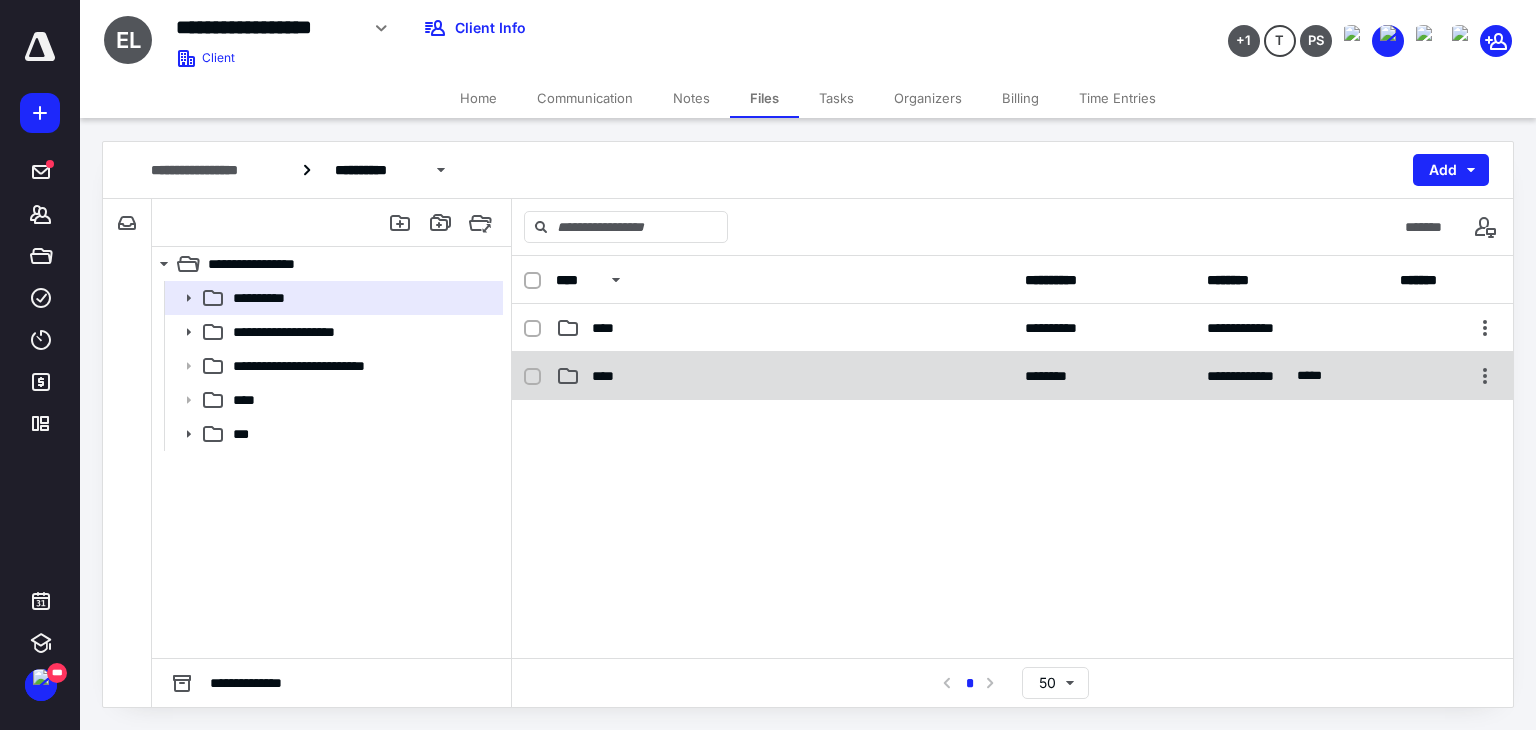 click on "****" at bounding box center (784, 376) 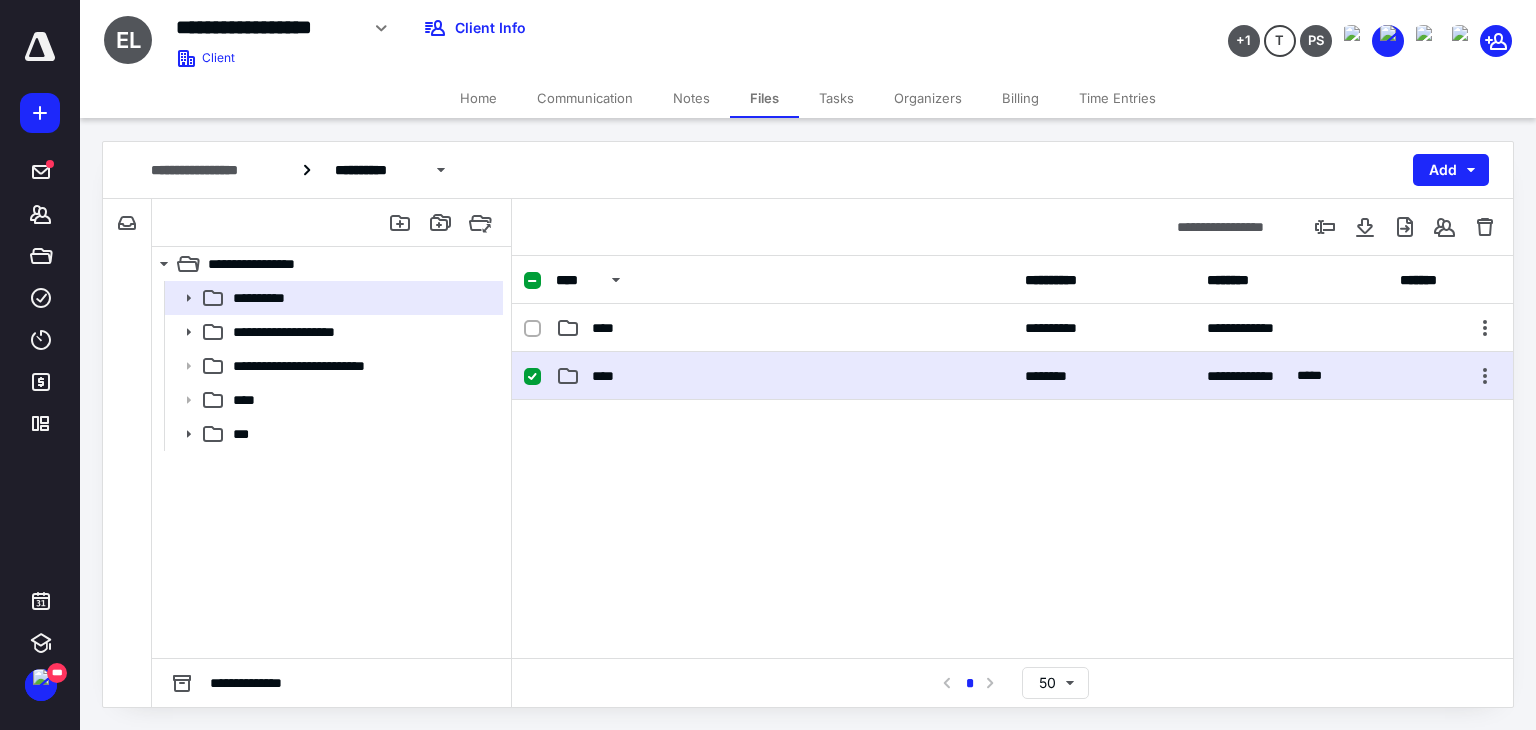 click on "****" at bounding box center [784, 376] 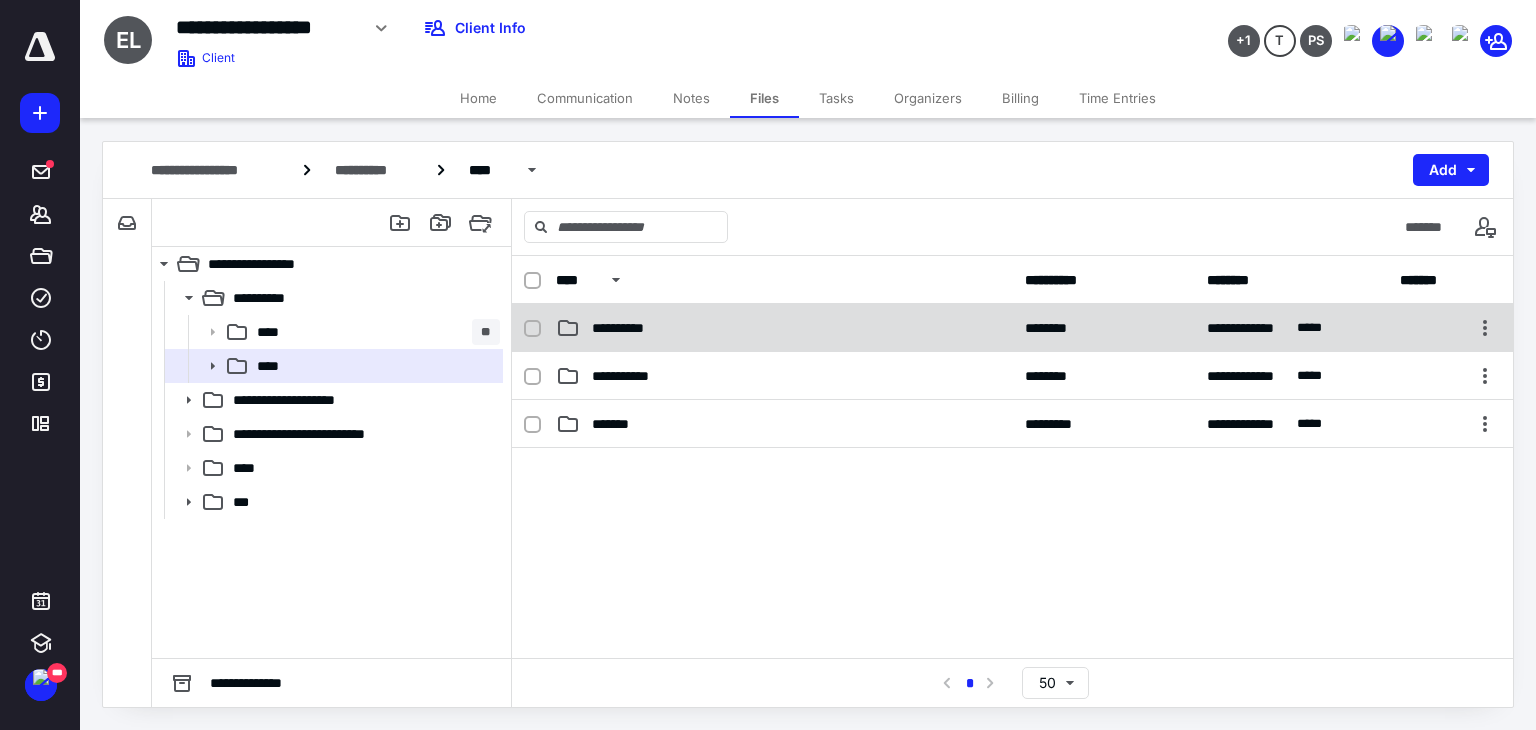 click on "**********" at bounding box center [784, 328] 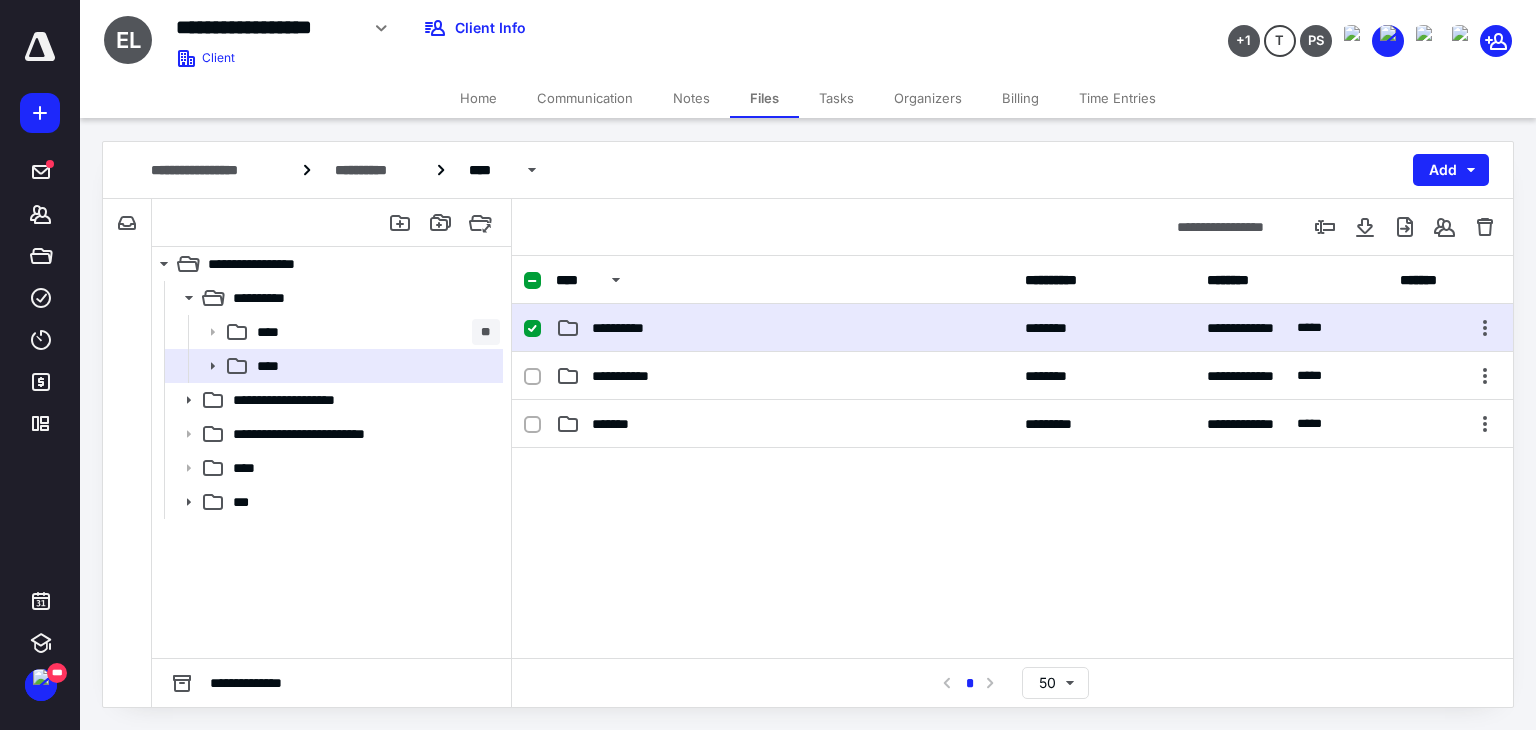 click on "**********" at bounding box center [784, 328] 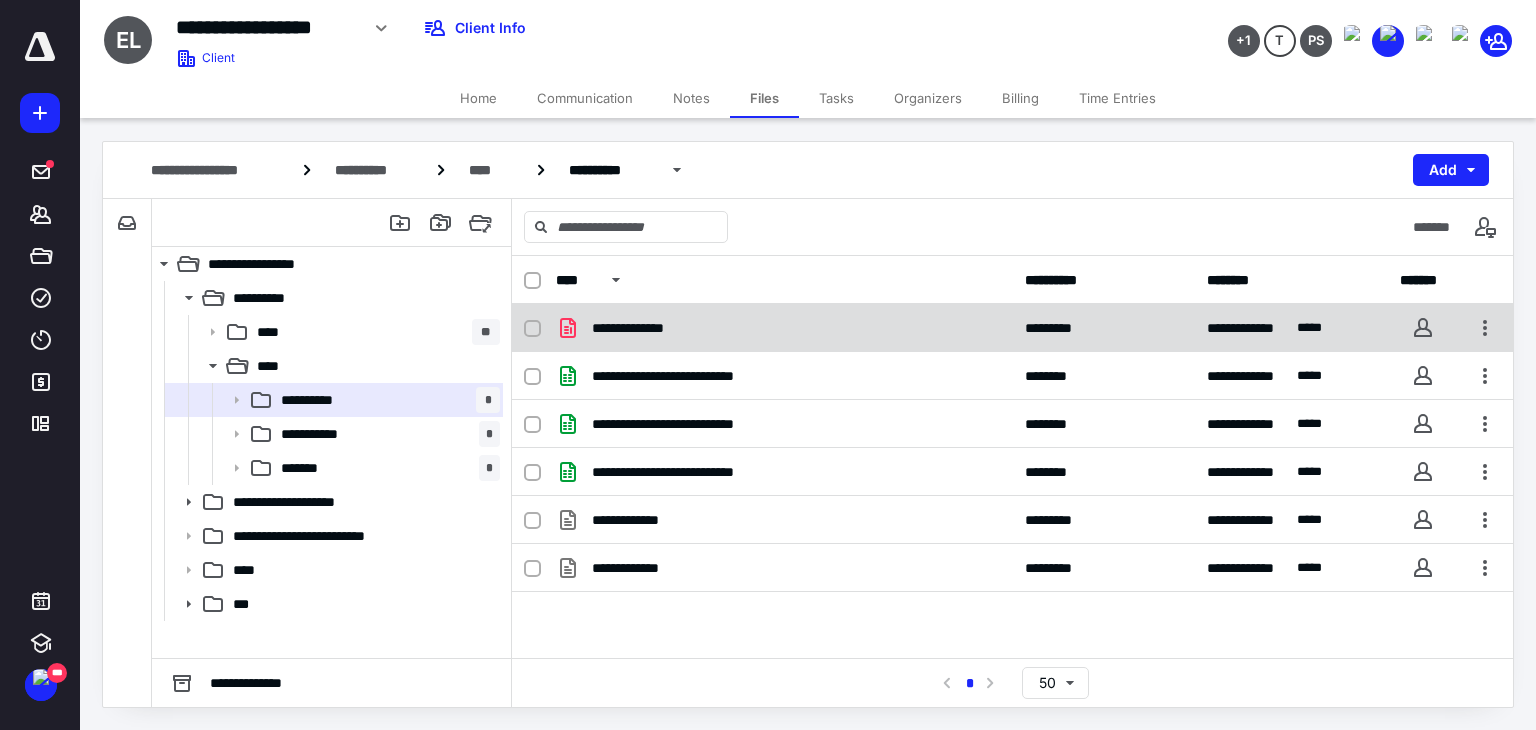click on "**********" at bounding box center (784, 328) 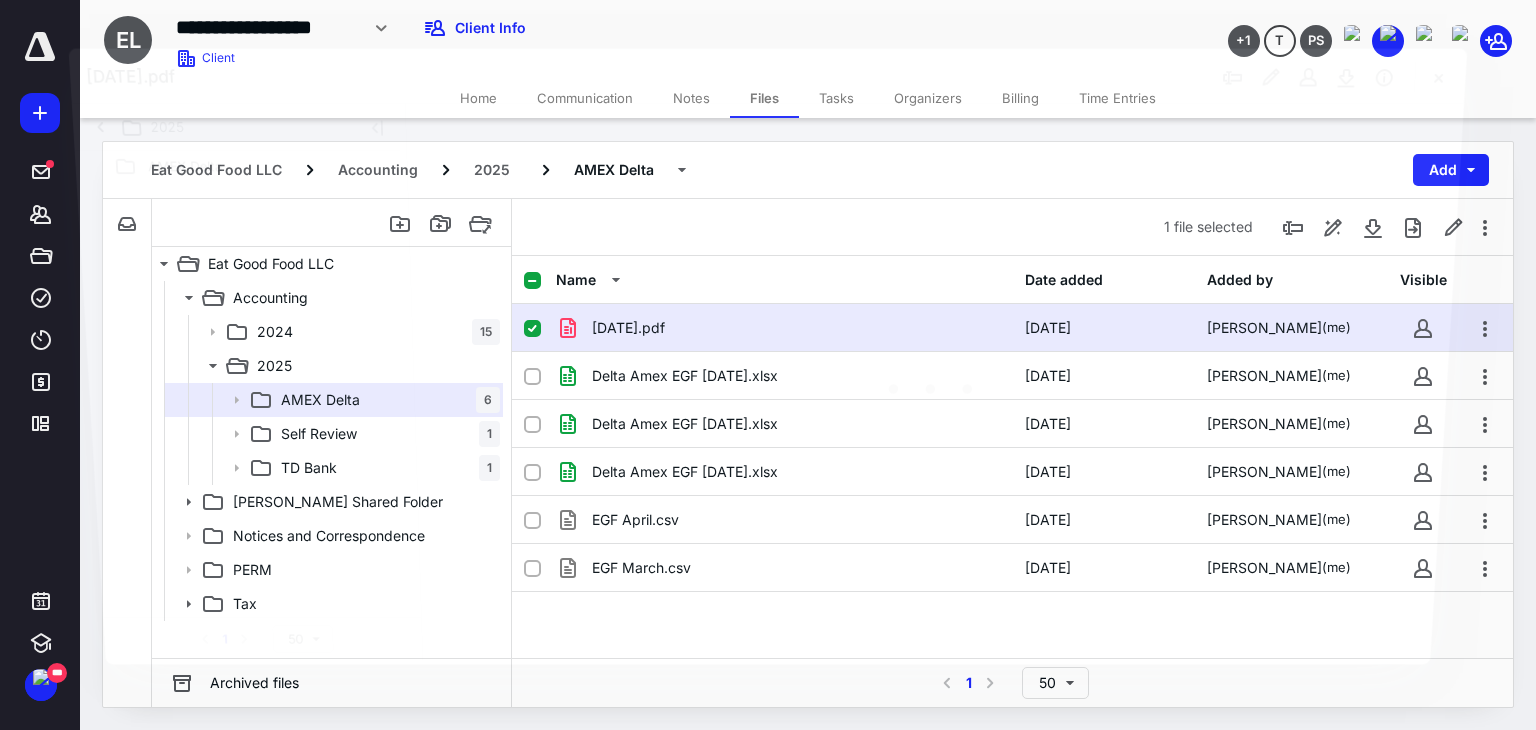 click at bounding box center [935, 382] 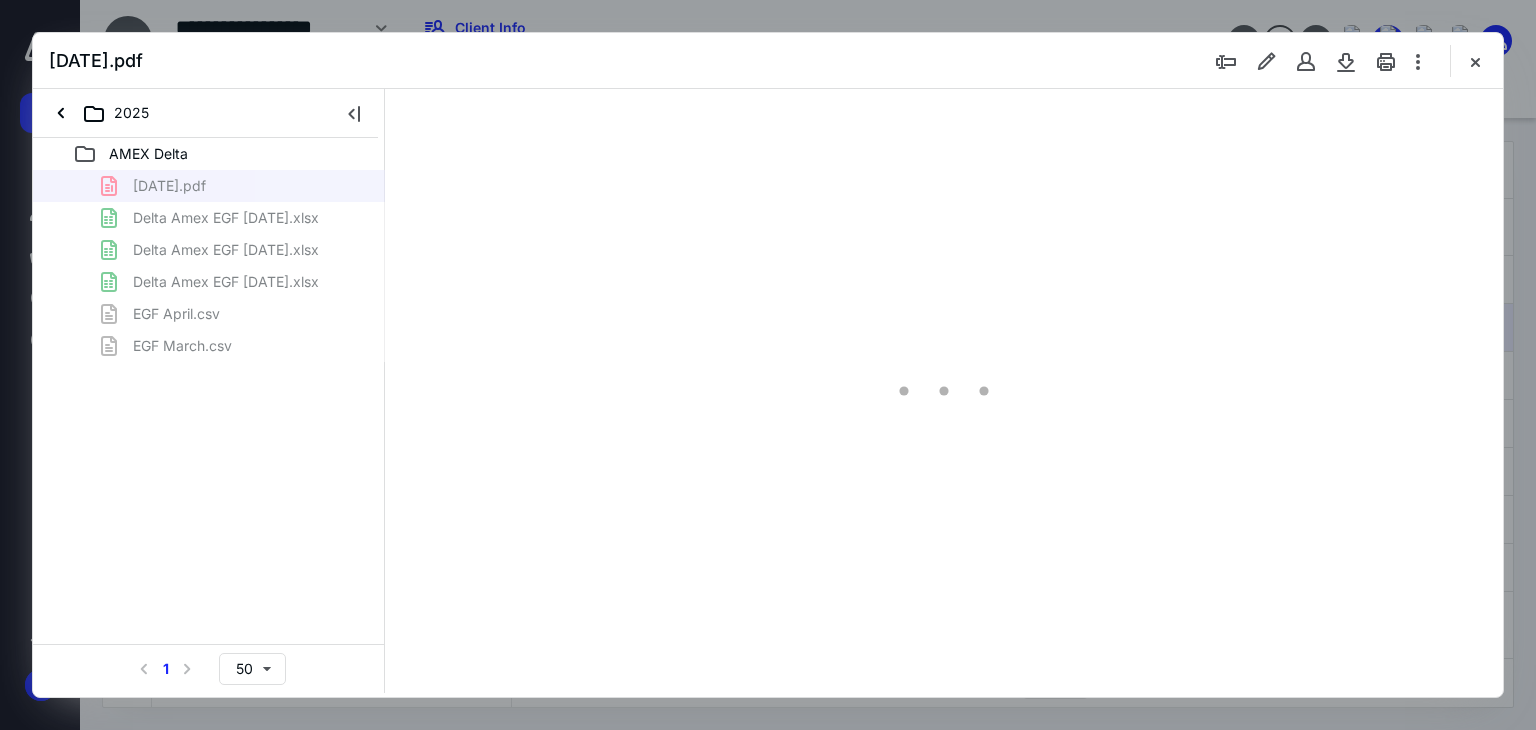 scroll, scrollTop: 0, scrollLeft: 0, axis: both 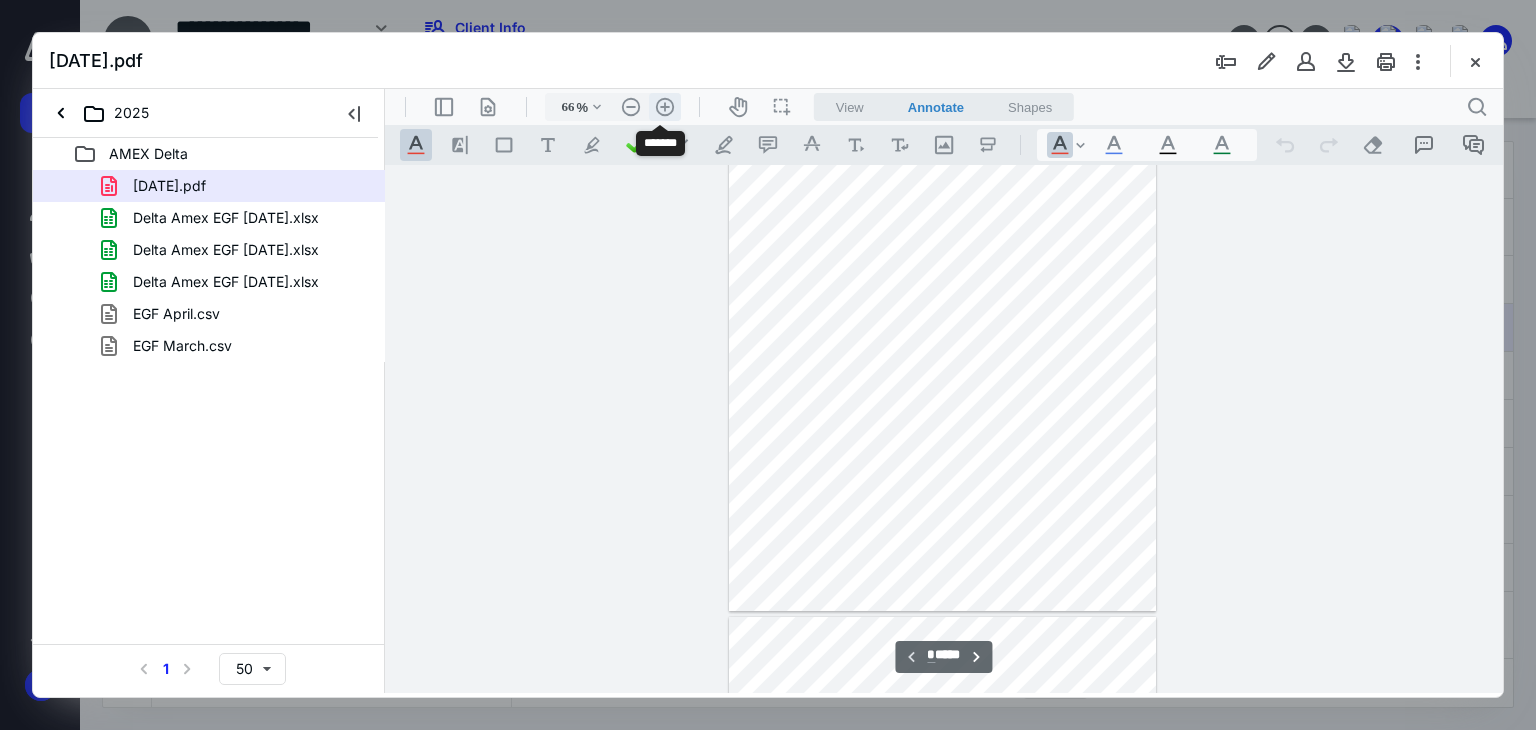 click on ".cls-1{fill:#abb0c4;} icon - header - zoom - in - line" at bounding box center (665, 107) 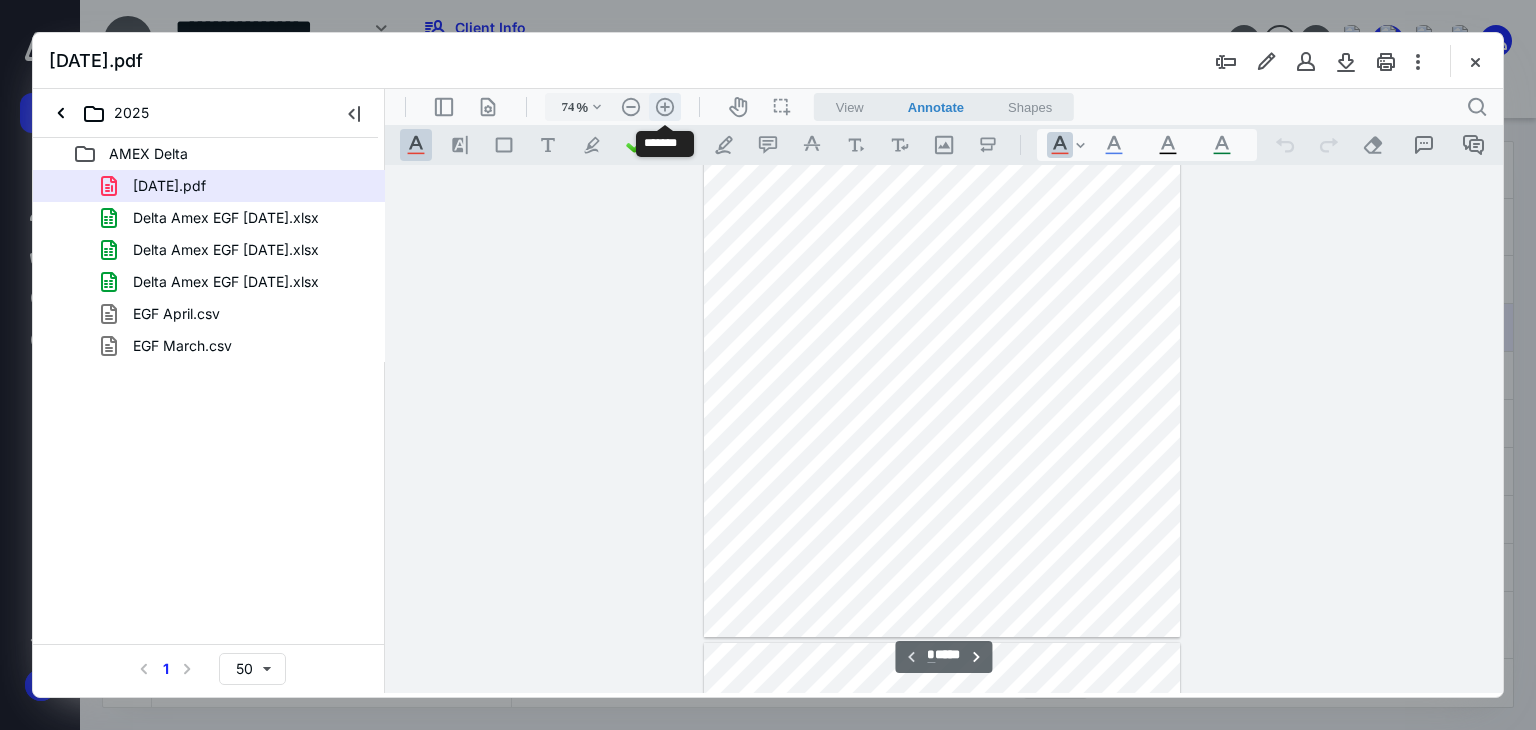 click on ".cls-1{fill:#abb0c4;} icon - header - zoom - in - line" at bounding box center (665, 107) 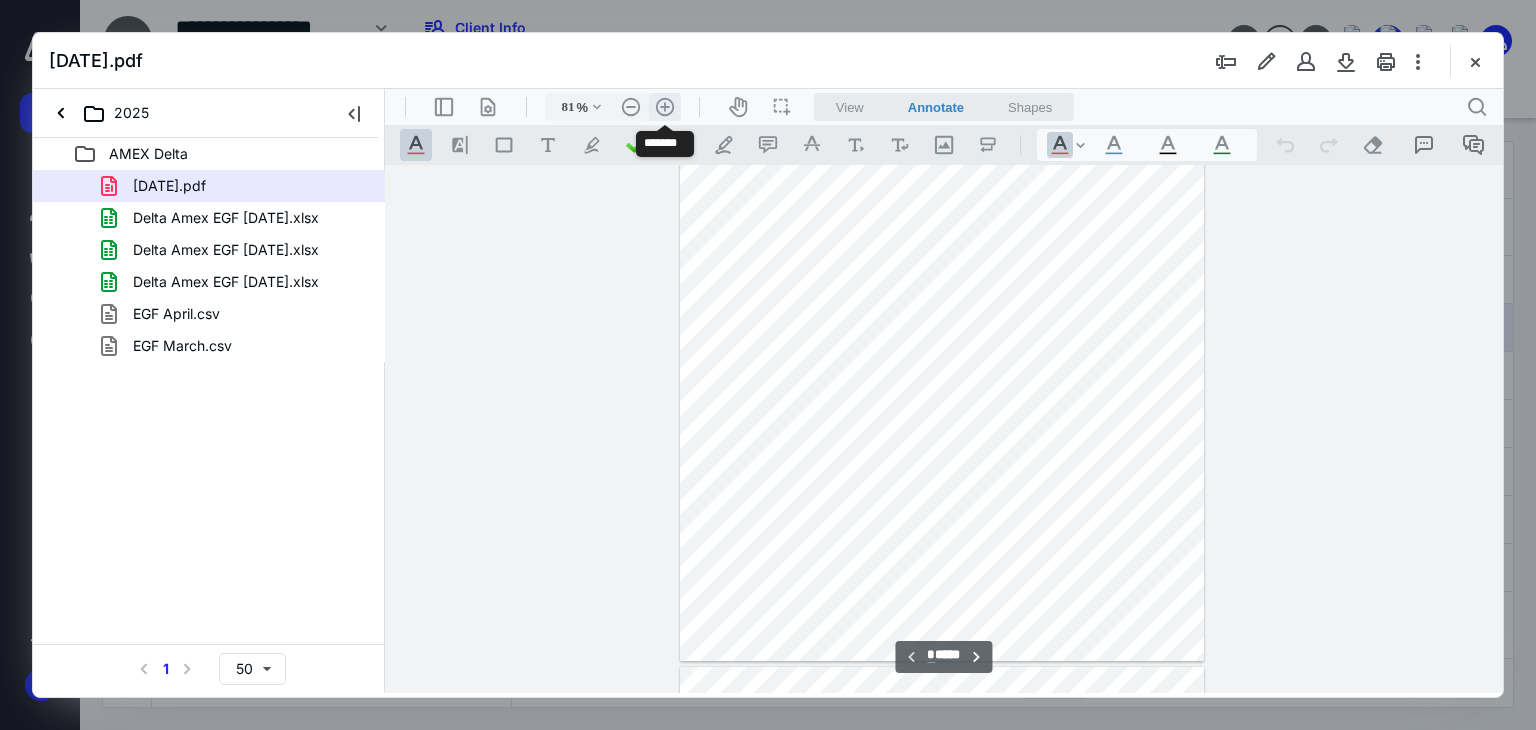 click on ".cls-1{fill:#abb0c4;} icon - header - zoom - in - line" at bounding box center (665, 107) 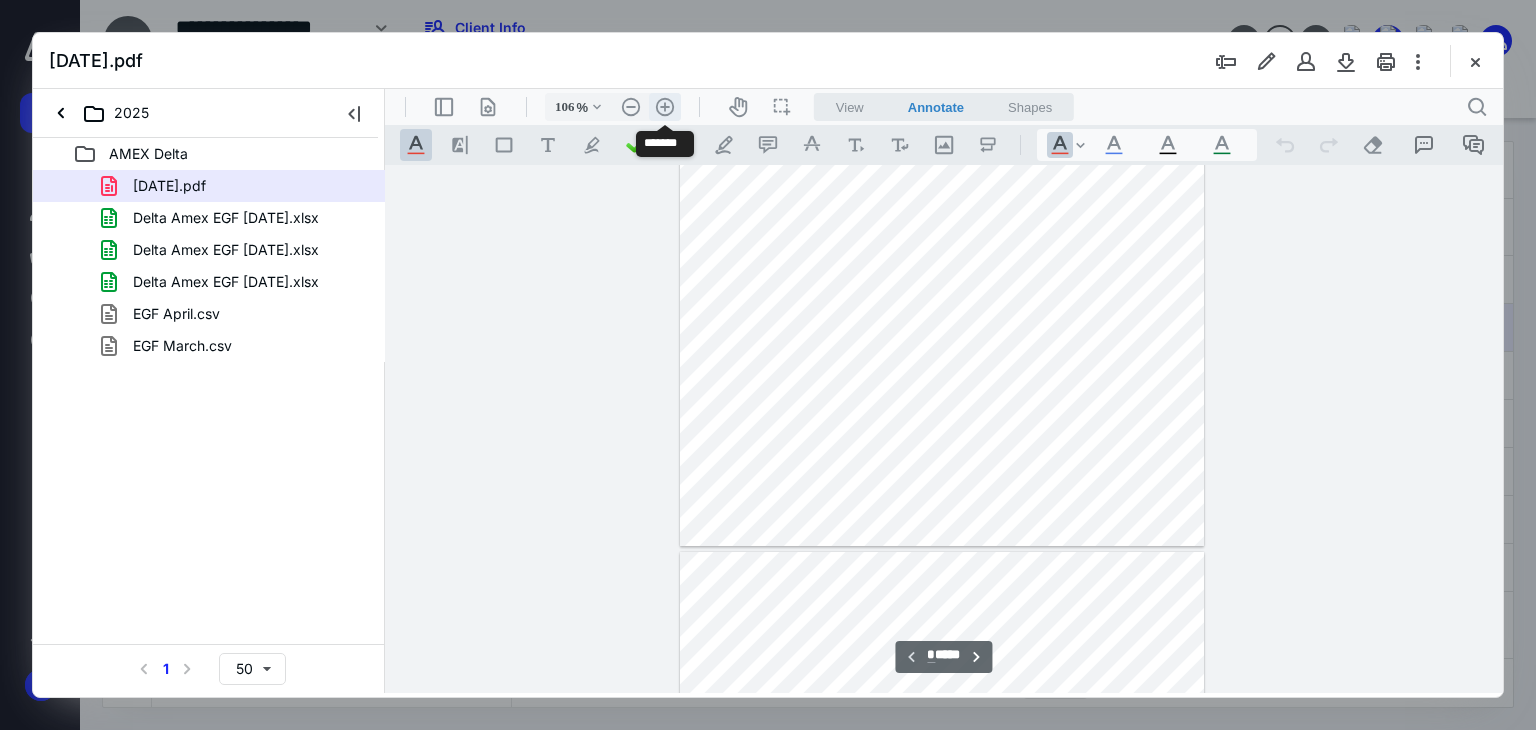 click on ".cls-1{fill:#abb0c4;} icon - header - zoom - in - line" at bounding box center (665, 107) 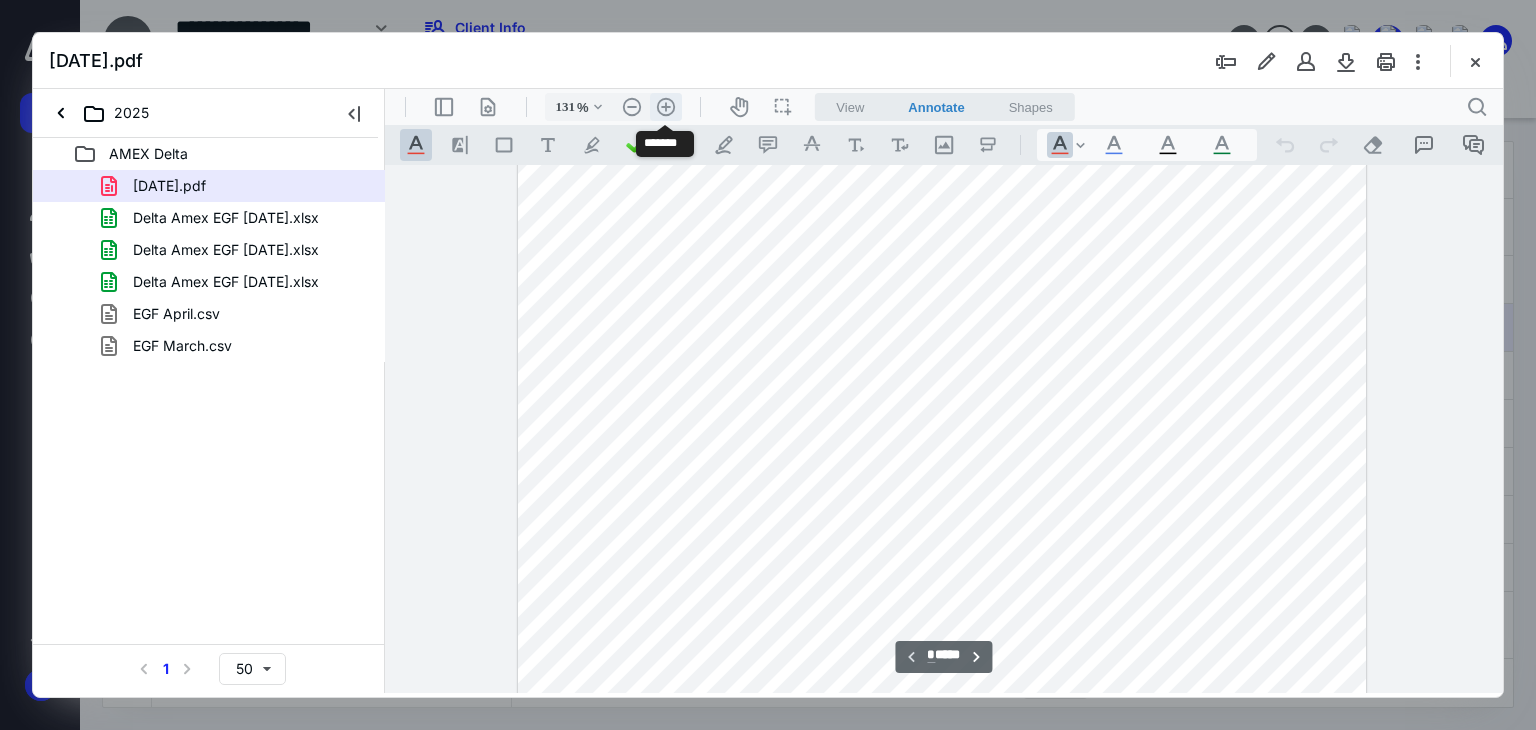 click on ".cls-1{fill:#abb0c4;} icon - header - zoom - in - line" at bounding box center (666, 107) 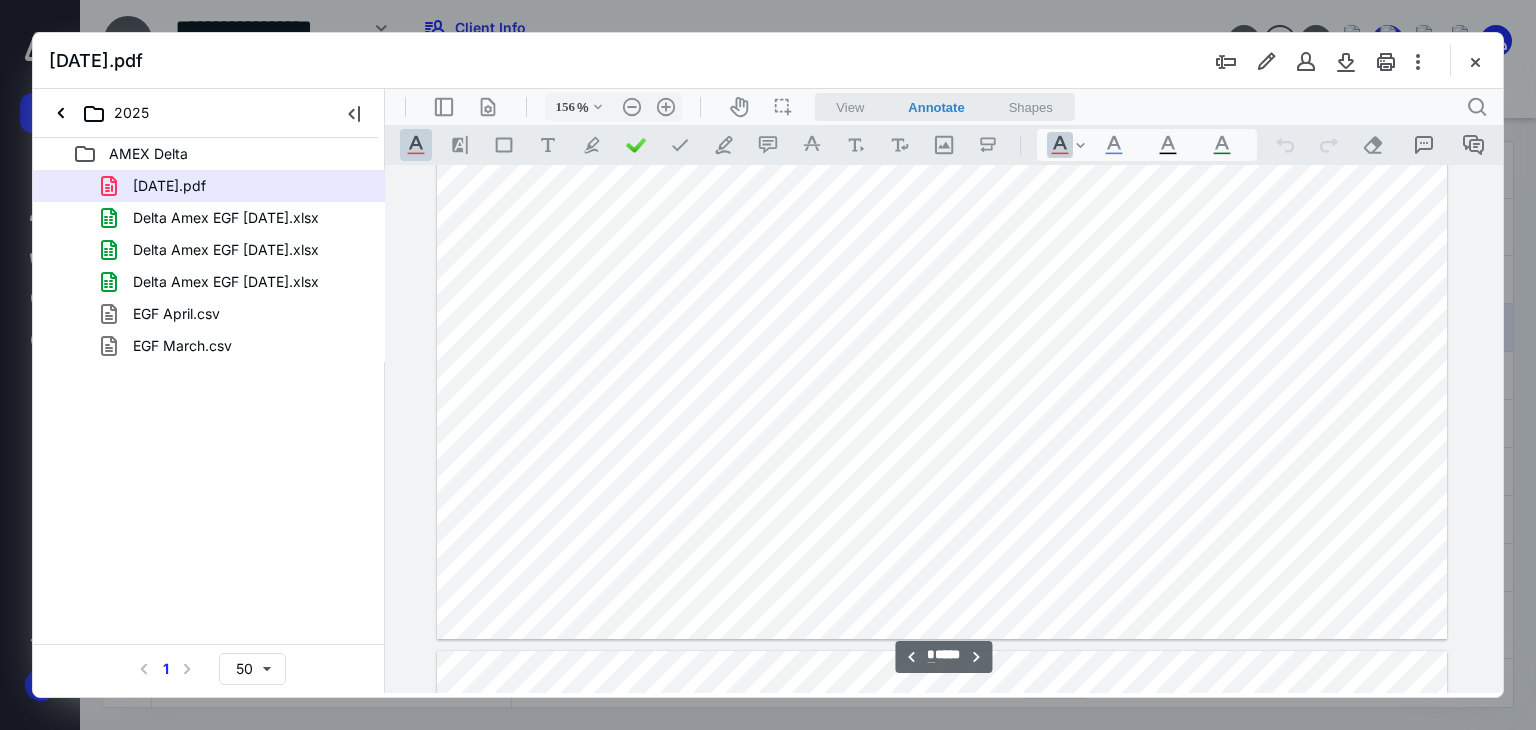 scroll, scrollTop: 9500, scrollLeft: 0, axis: vertical 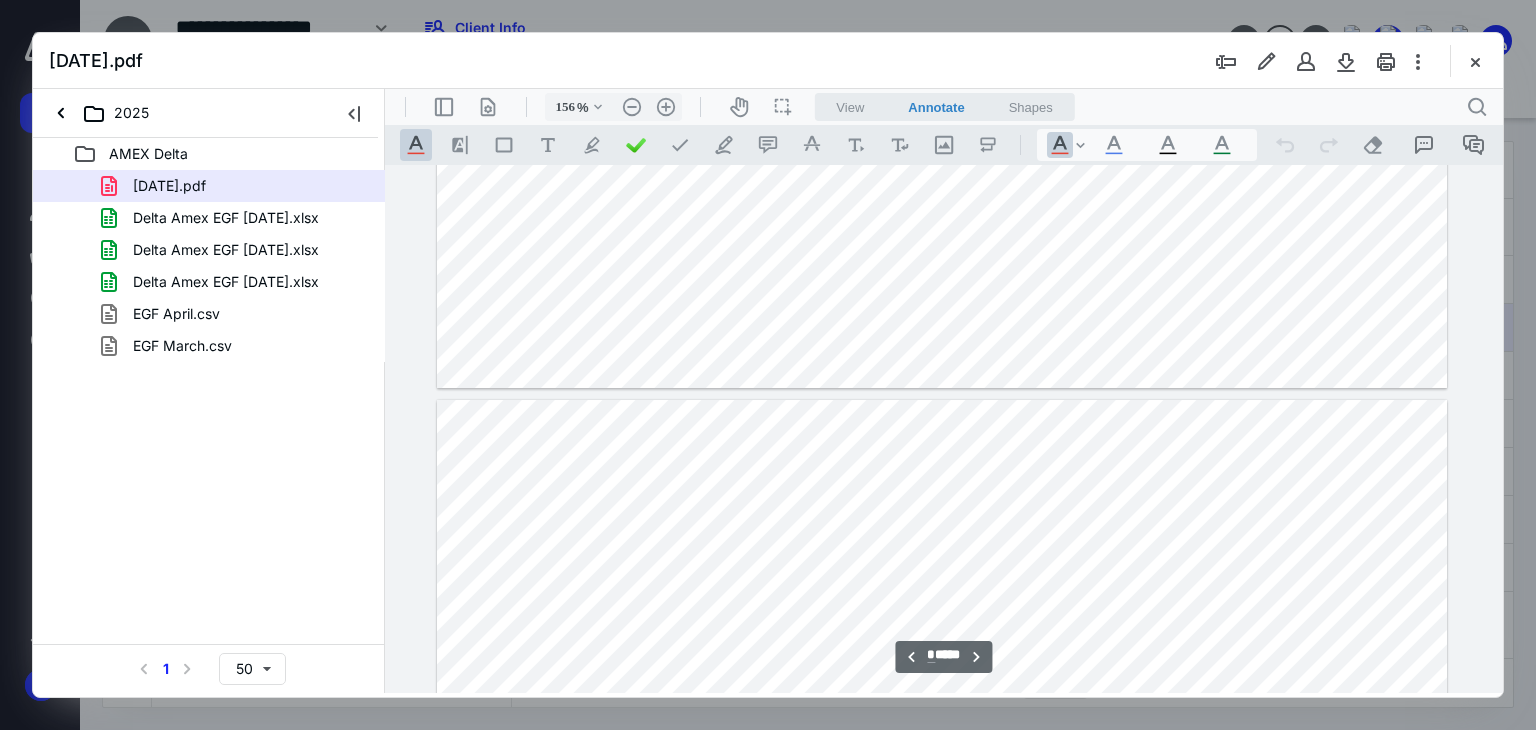 type on "*" 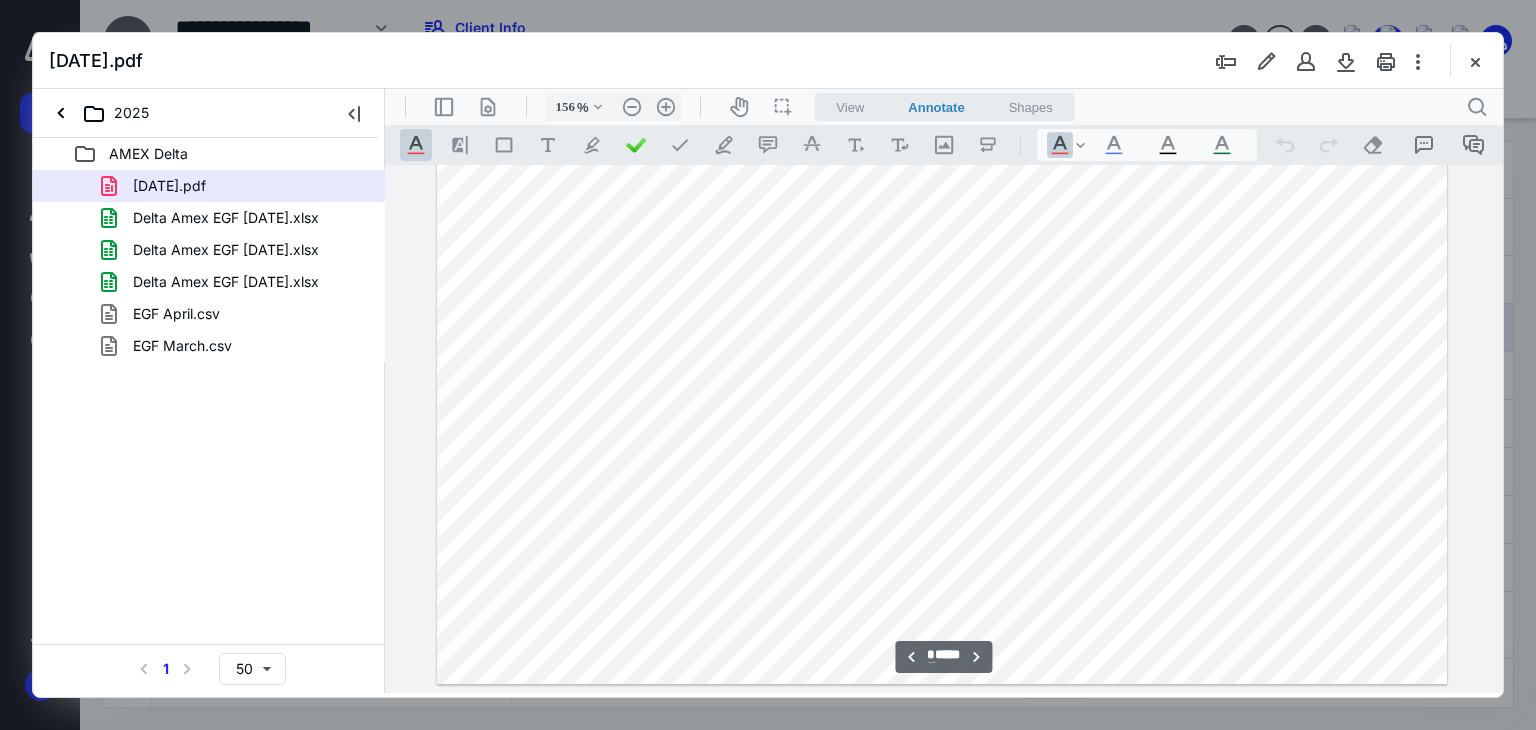 scroll, scrollTop: 8200, scrollLeft: 0, axis: vertical 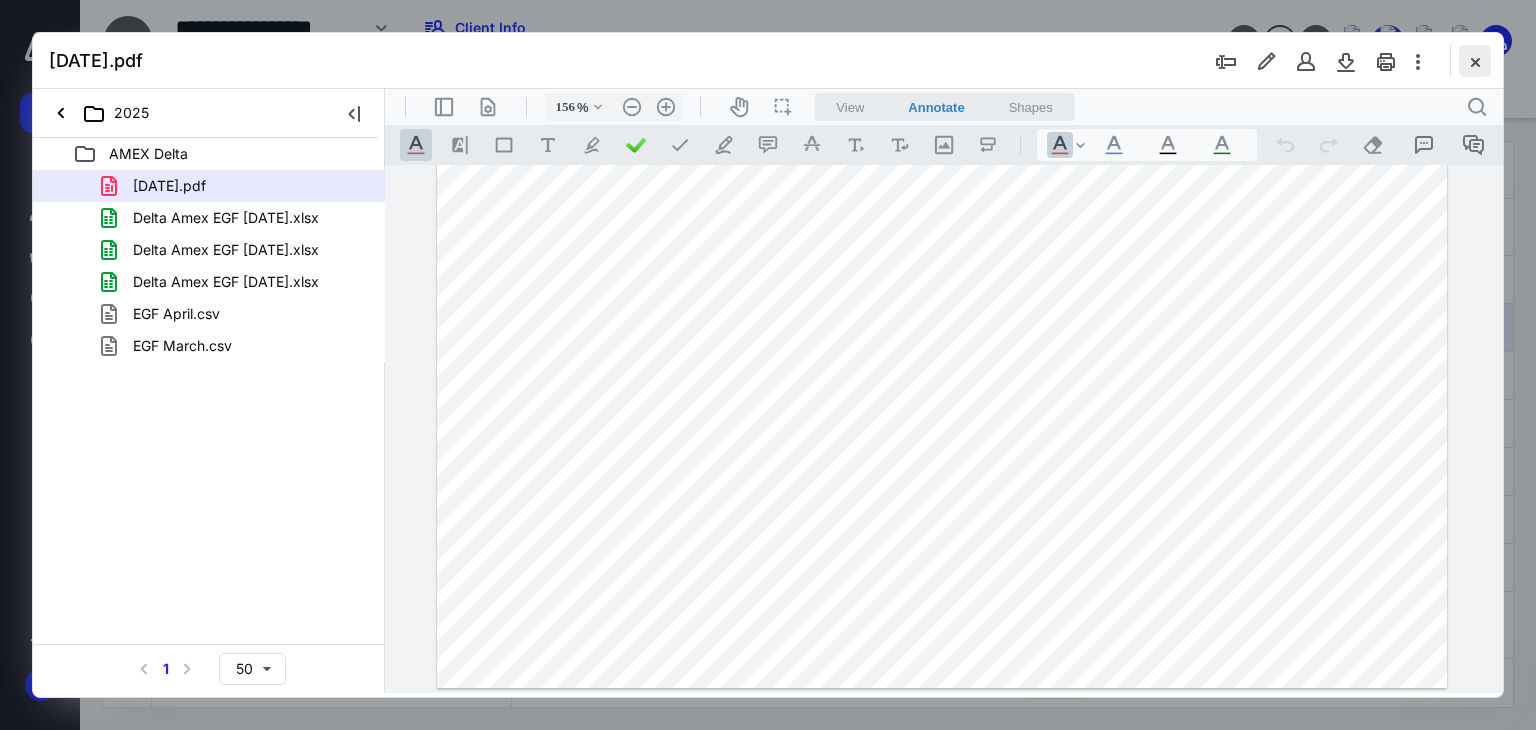 click at bounding box center [1475, 61] 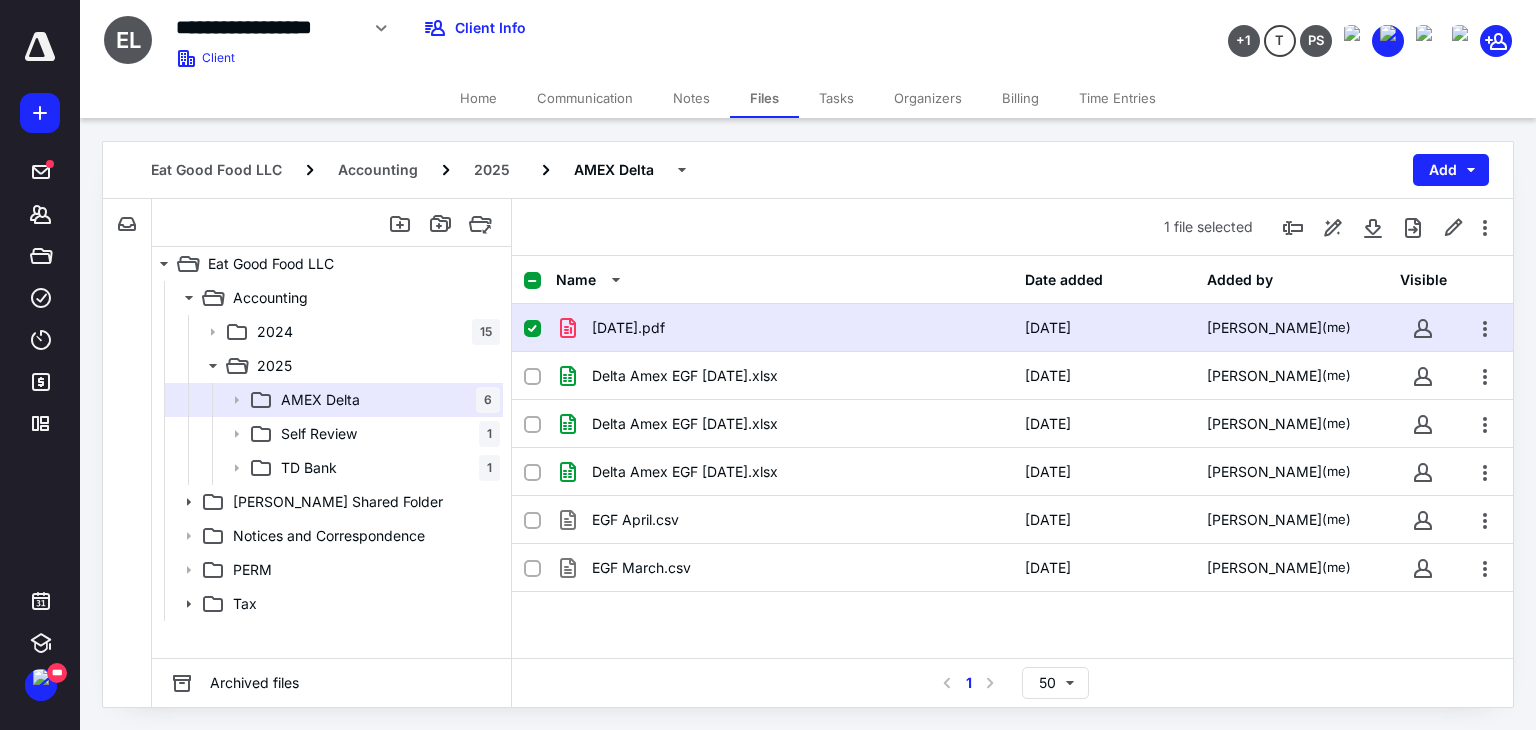 click on "[DATE].pdf" at bounding box center (784, 328) 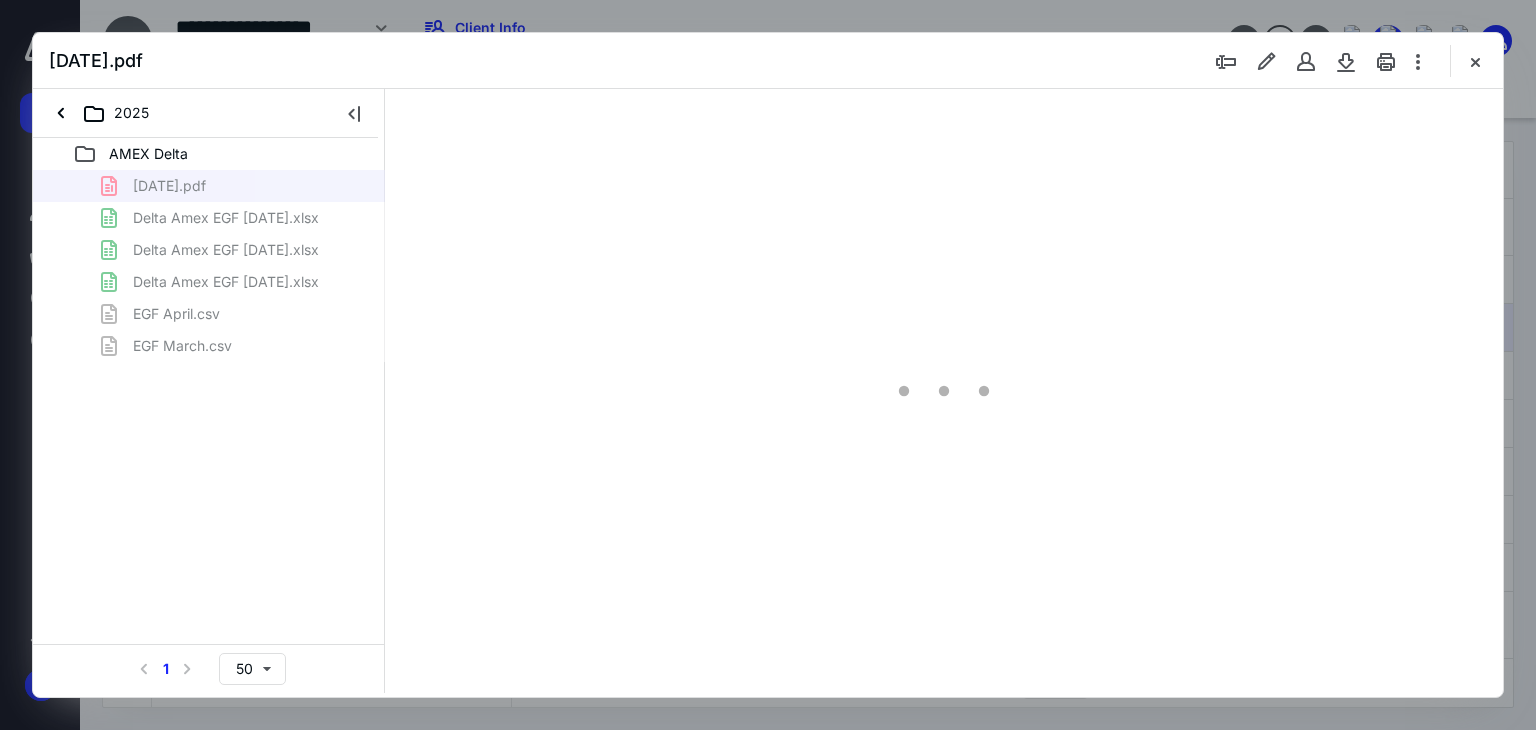 scroll, scrollTop: 0, scrollLeft: 0, axis: both 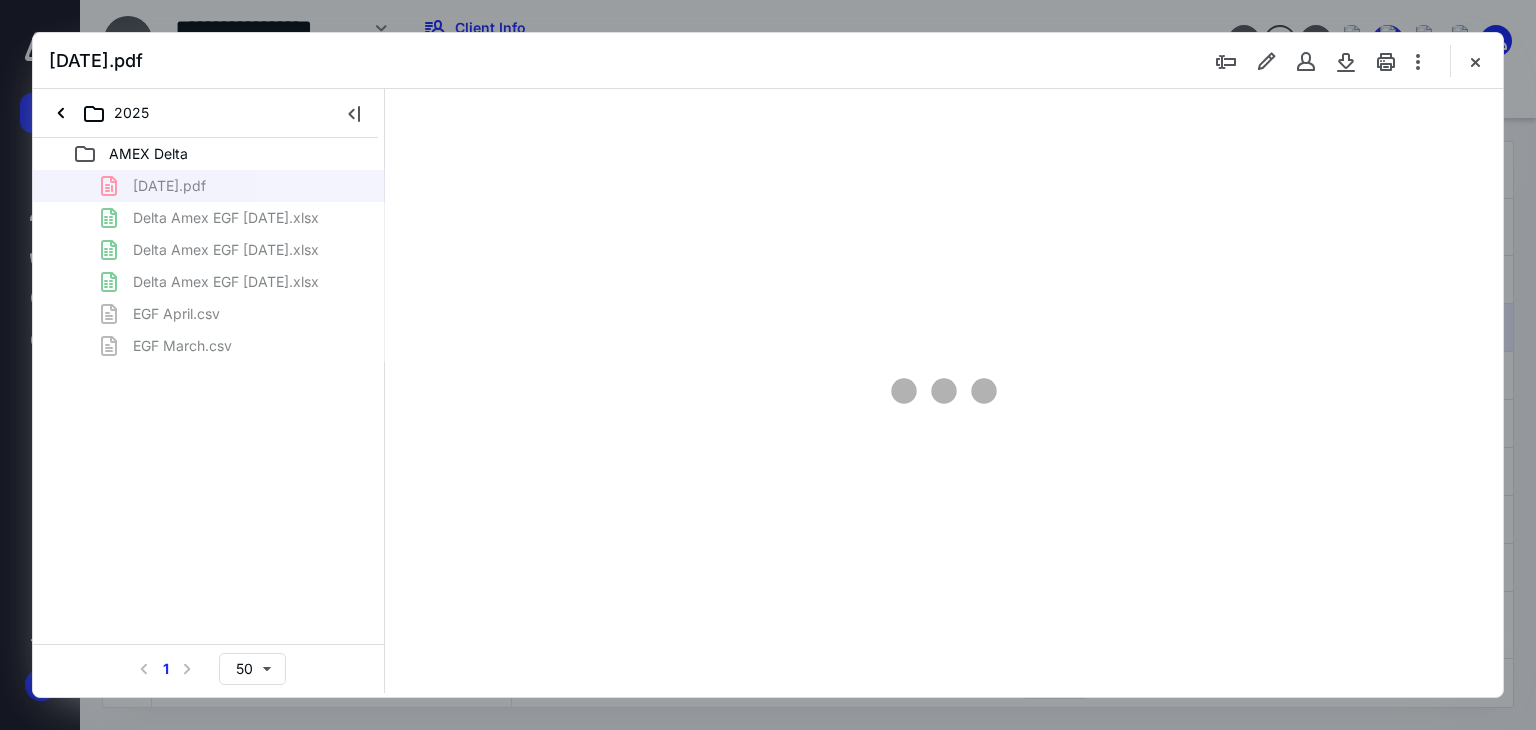 type on "66" 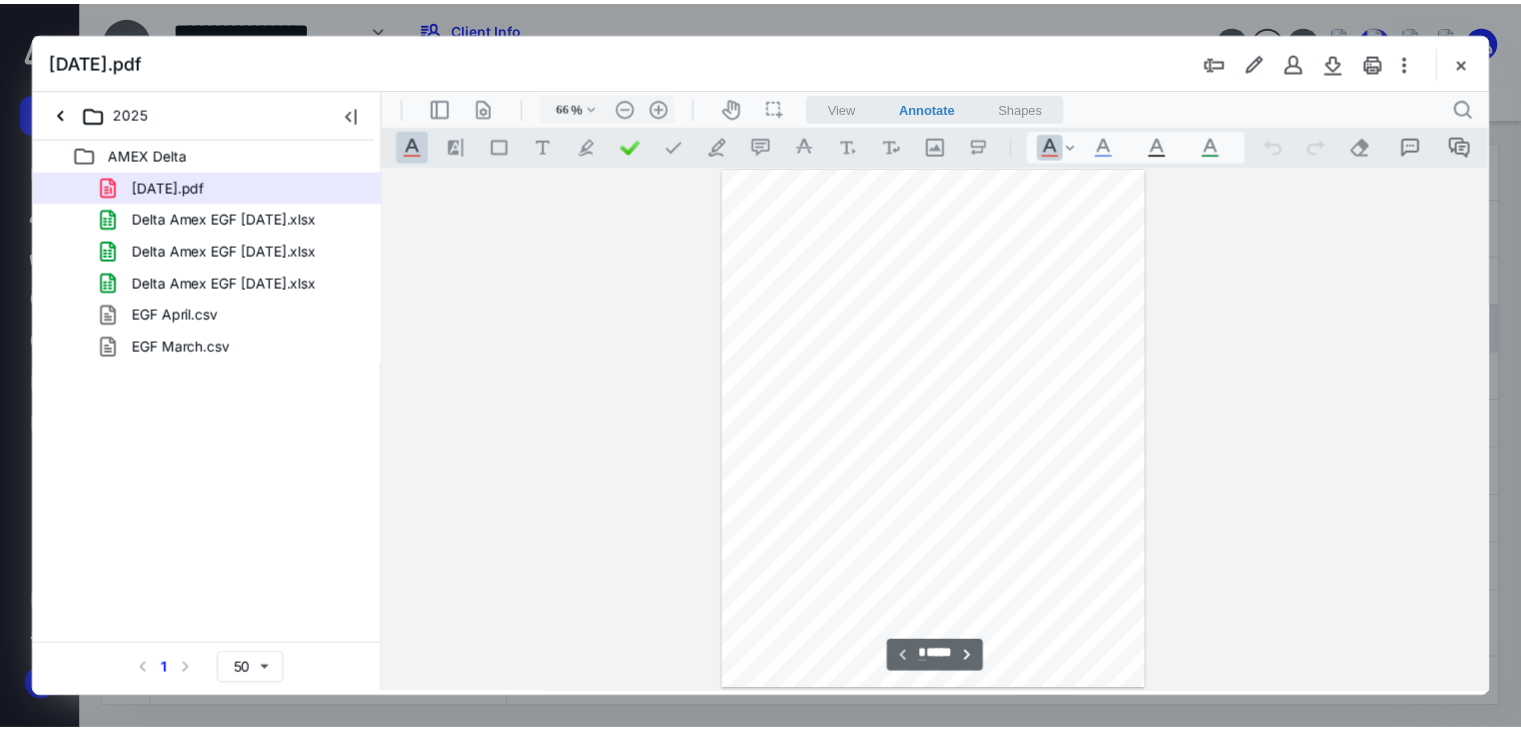 scroll, scrollTop: 79, scrollLeft: 0, axis: vertical 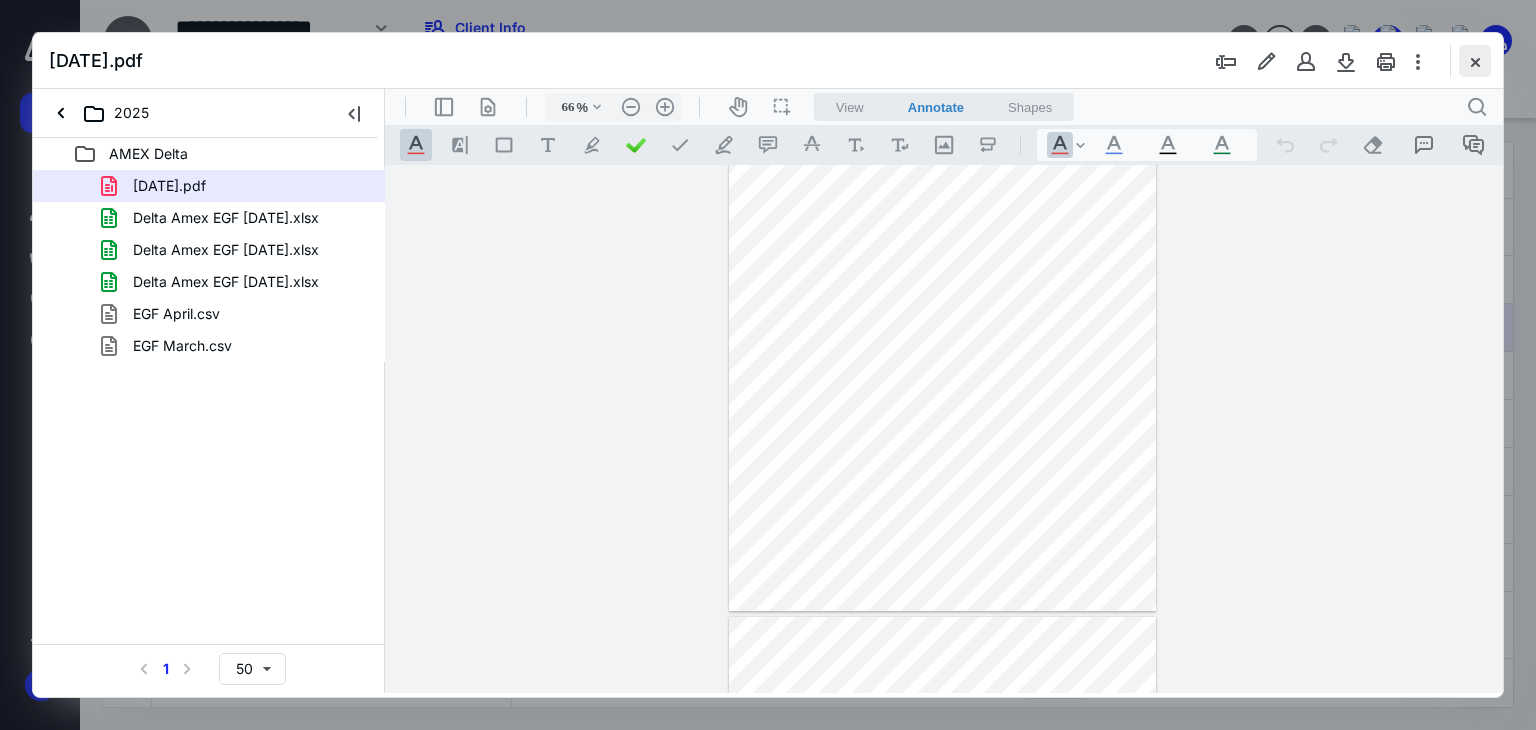 click at bounding box center (1475, 61) 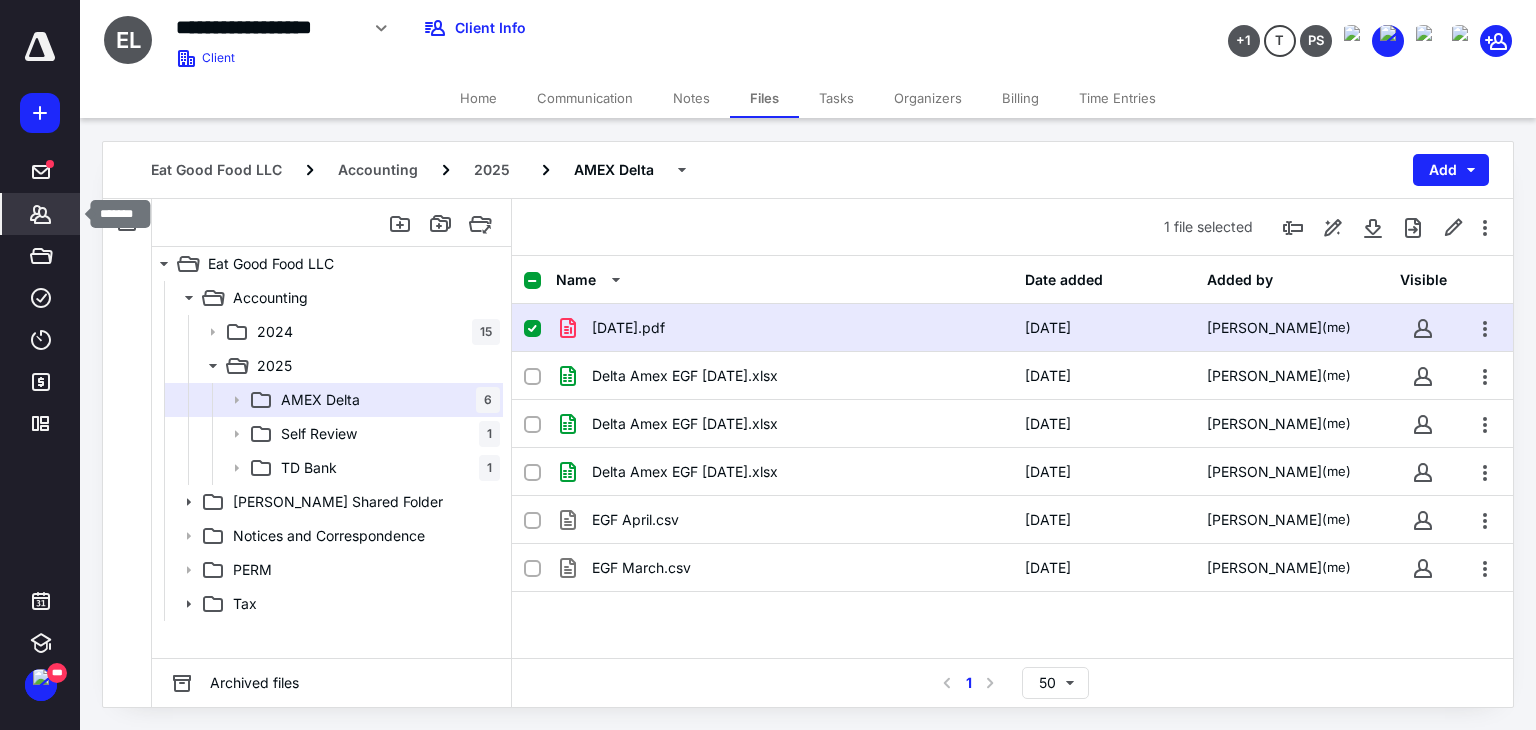 click 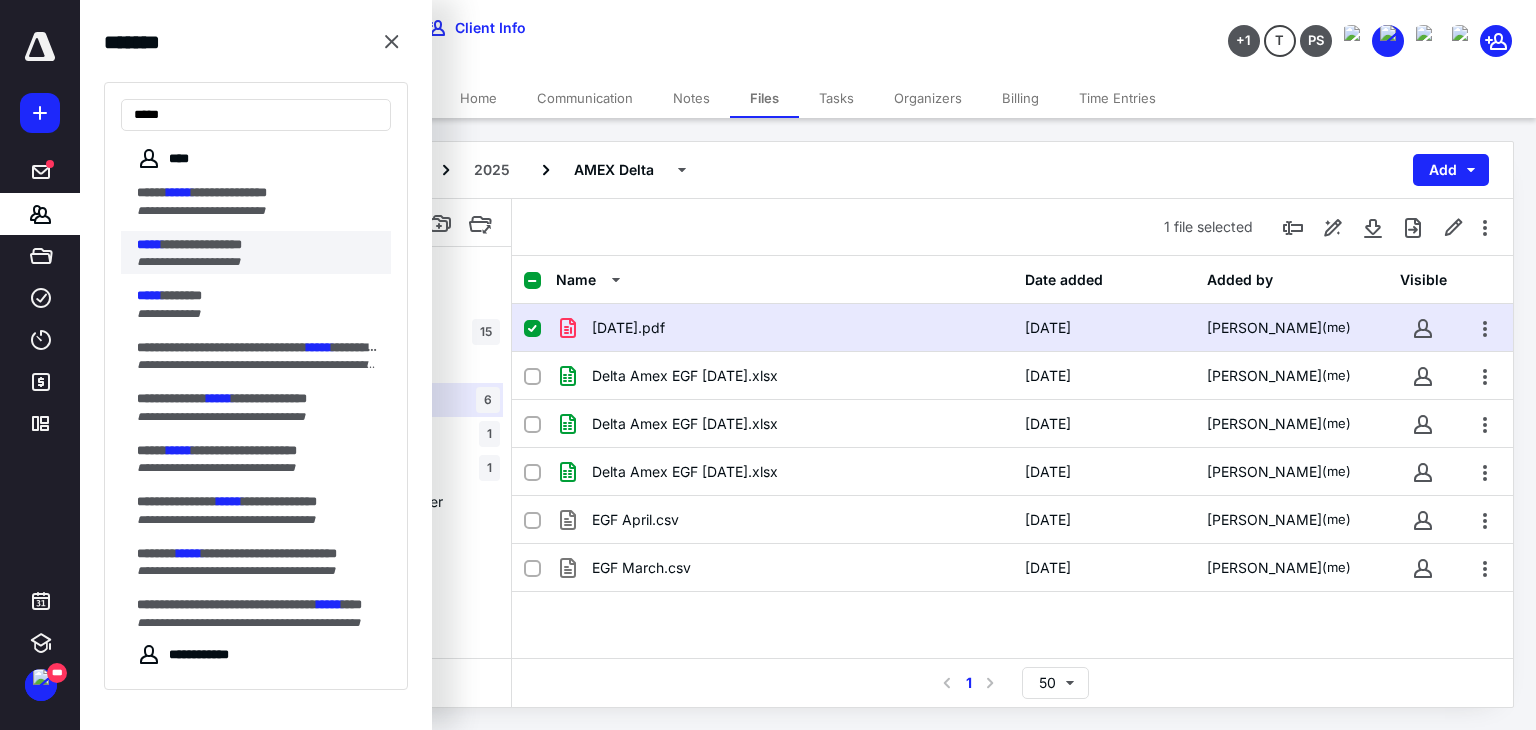 type on "*****" 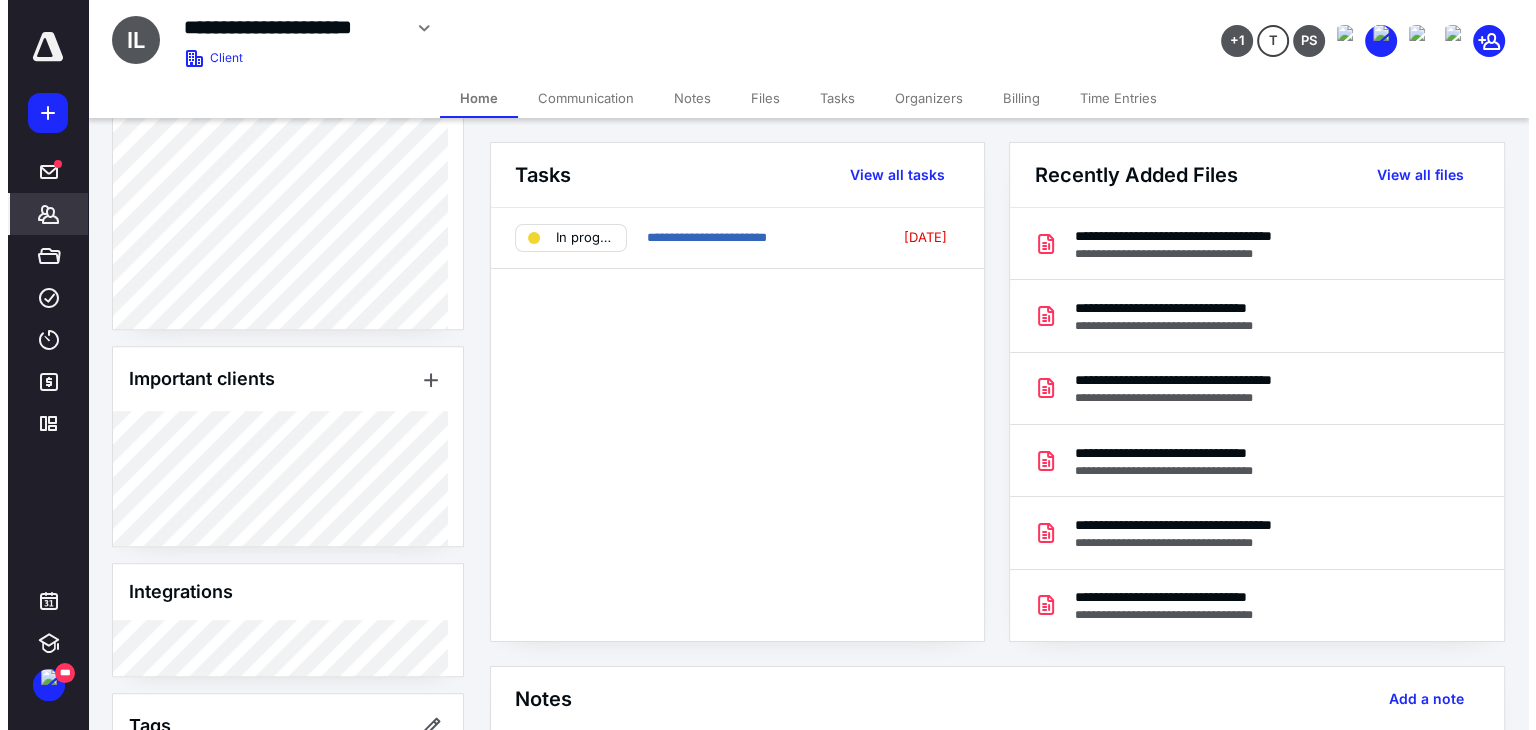 scroll, scrollTop: 1105, scrollLeft: 0, axis: vertical 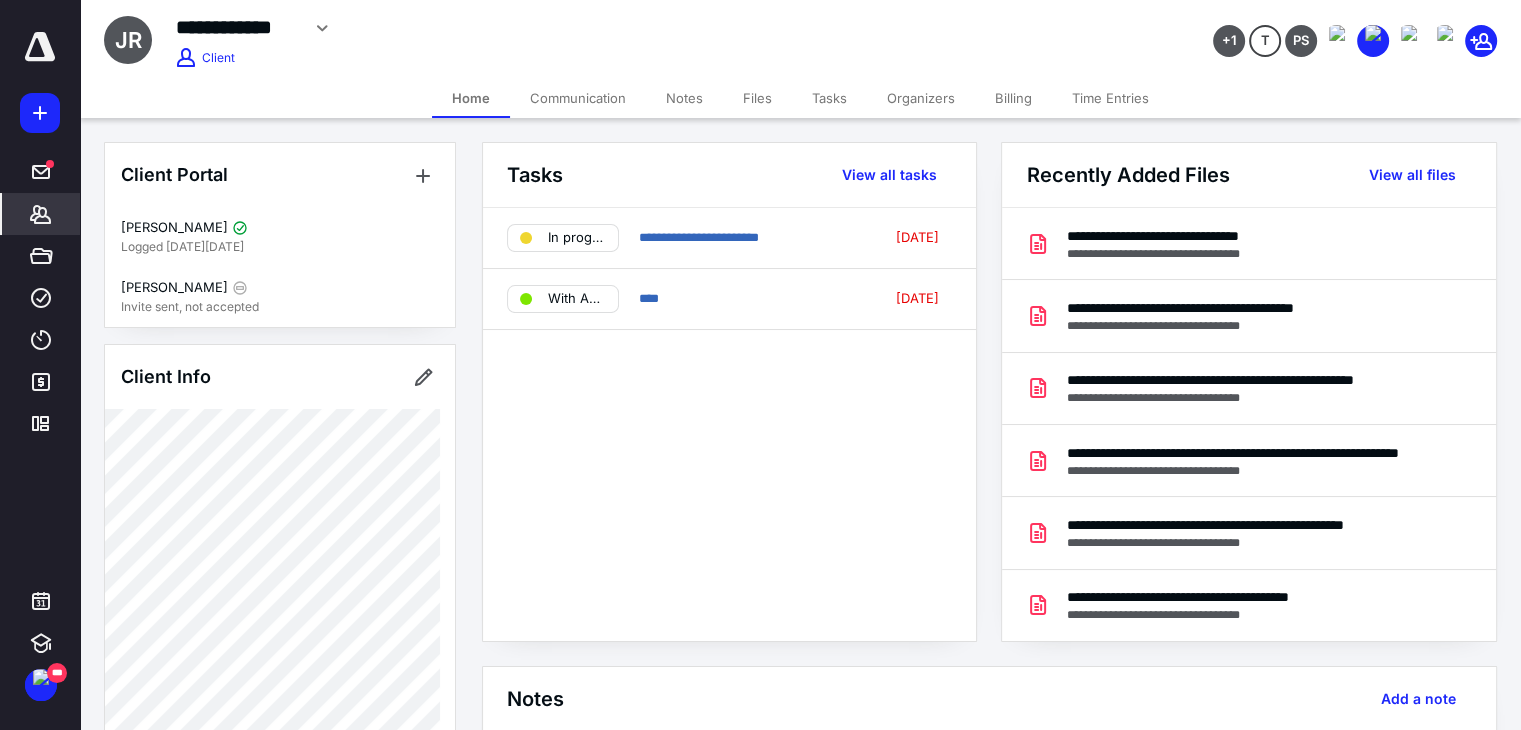 click on "Files" at bounding box center (757, 98) 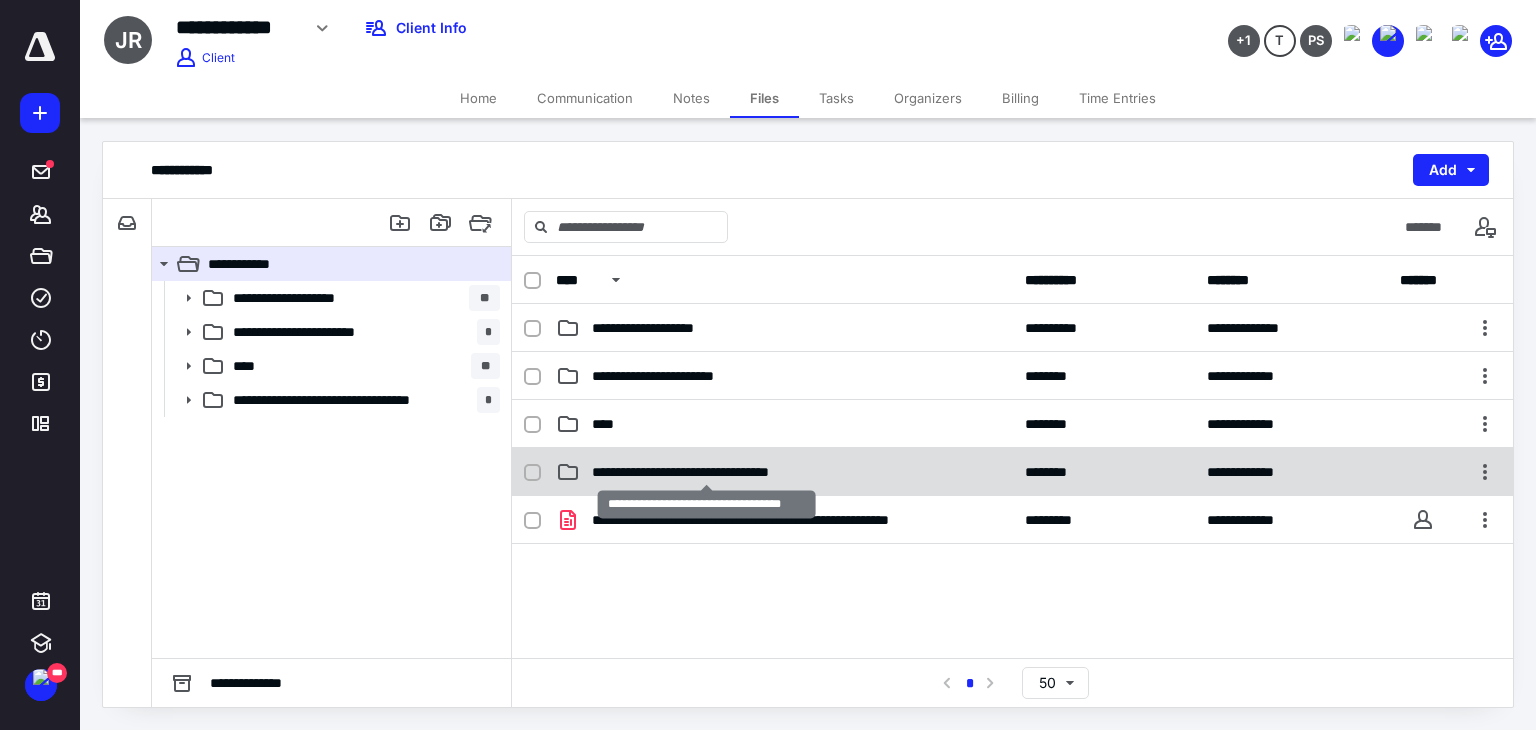click on "**********" at bounding box center (707, 472) 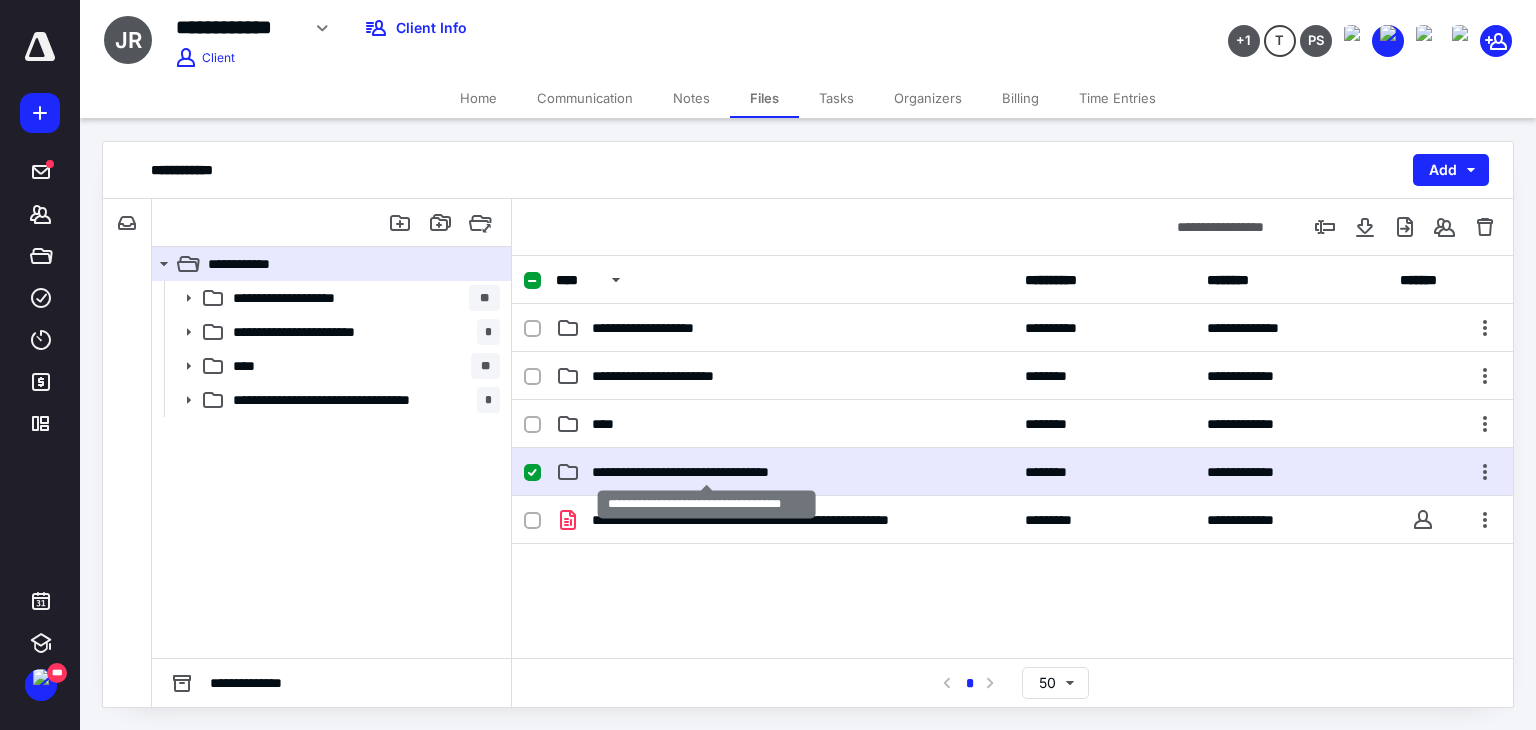 click on "**********" at bounding box center (707, 472) 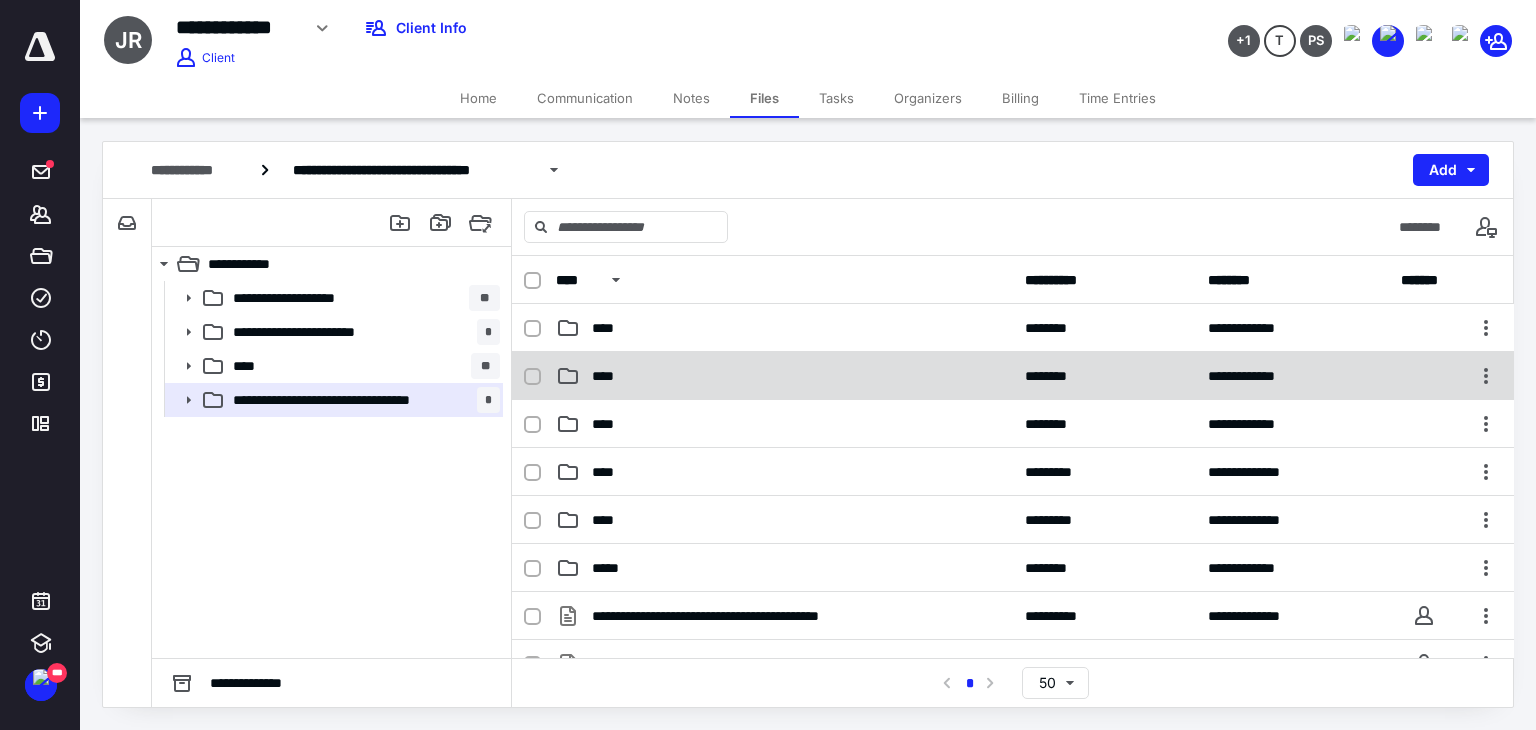 scroll, scrollTop: 300, scrollLeft: 0, axis: vertical 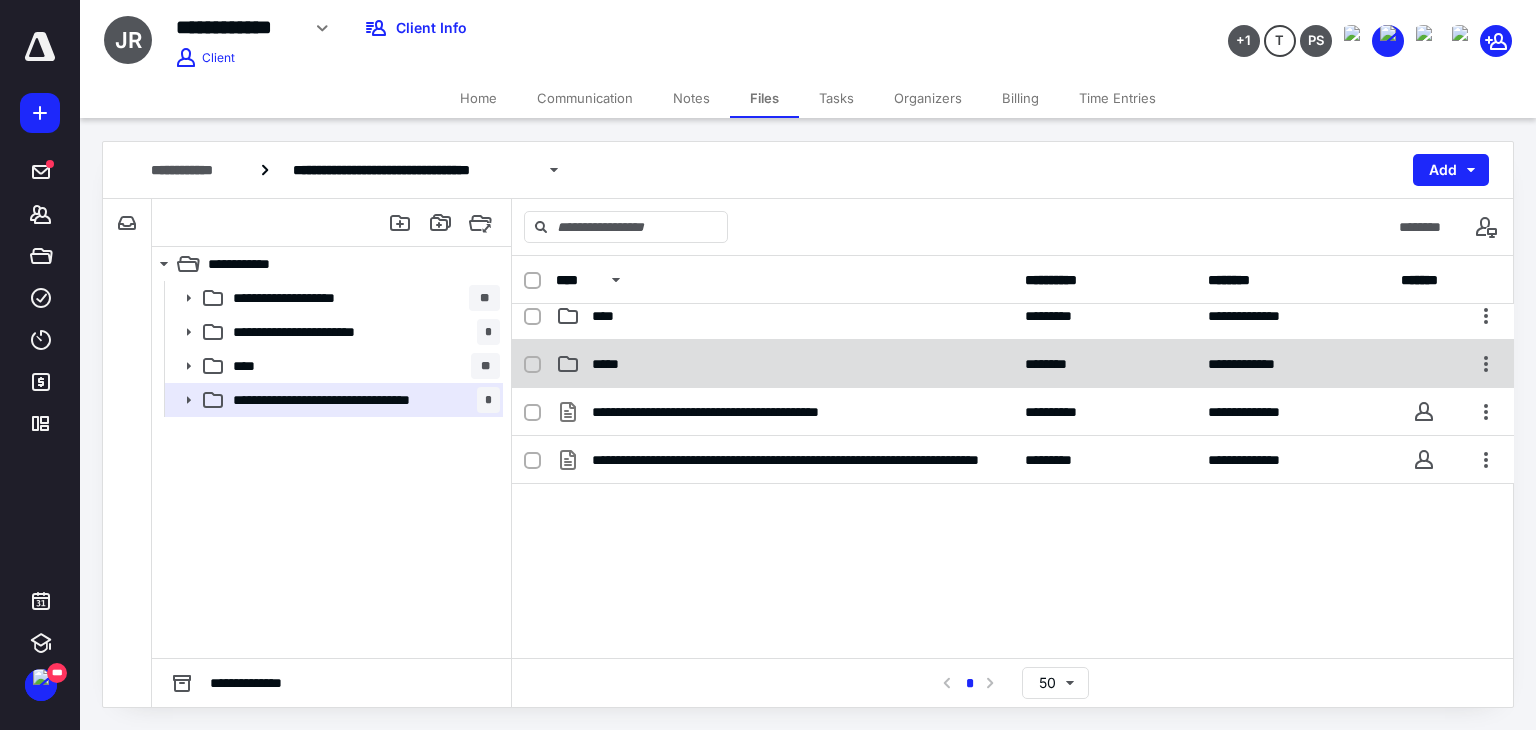 click on "*****" at bounding box center [784, 364] 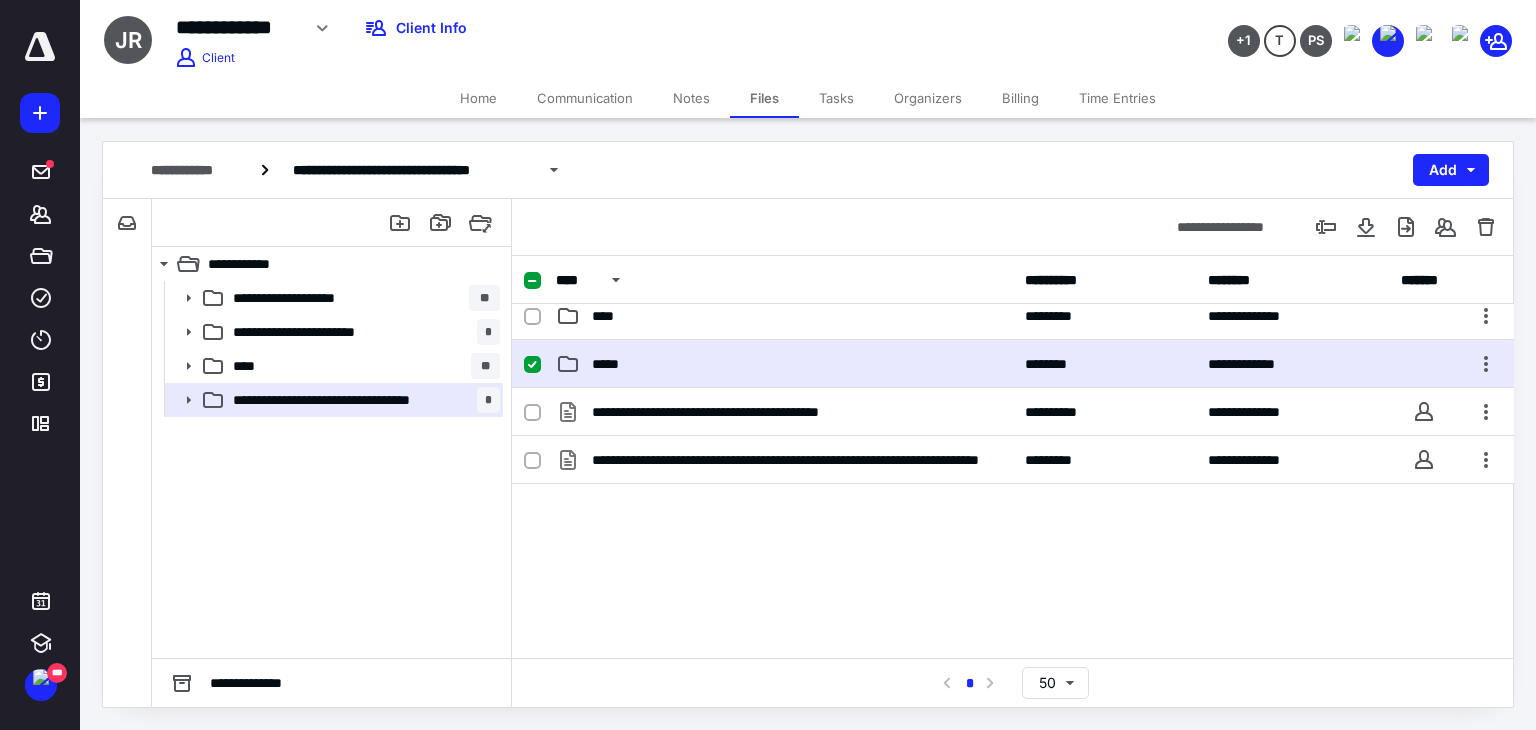 click on "*****" at bounding box center (784, 364) 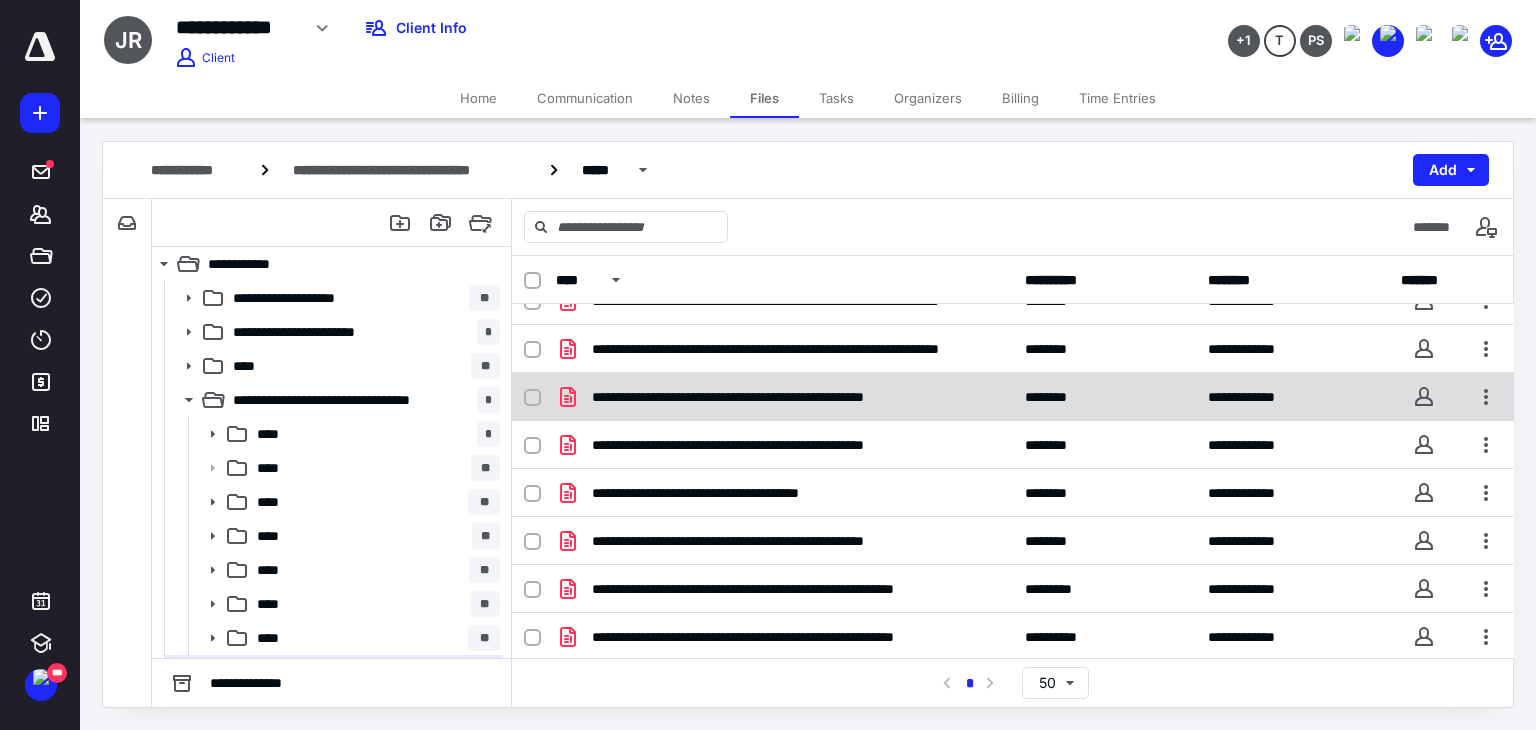 scroll, scrollTop: 76, scrollLeft: 0, axis: vertical 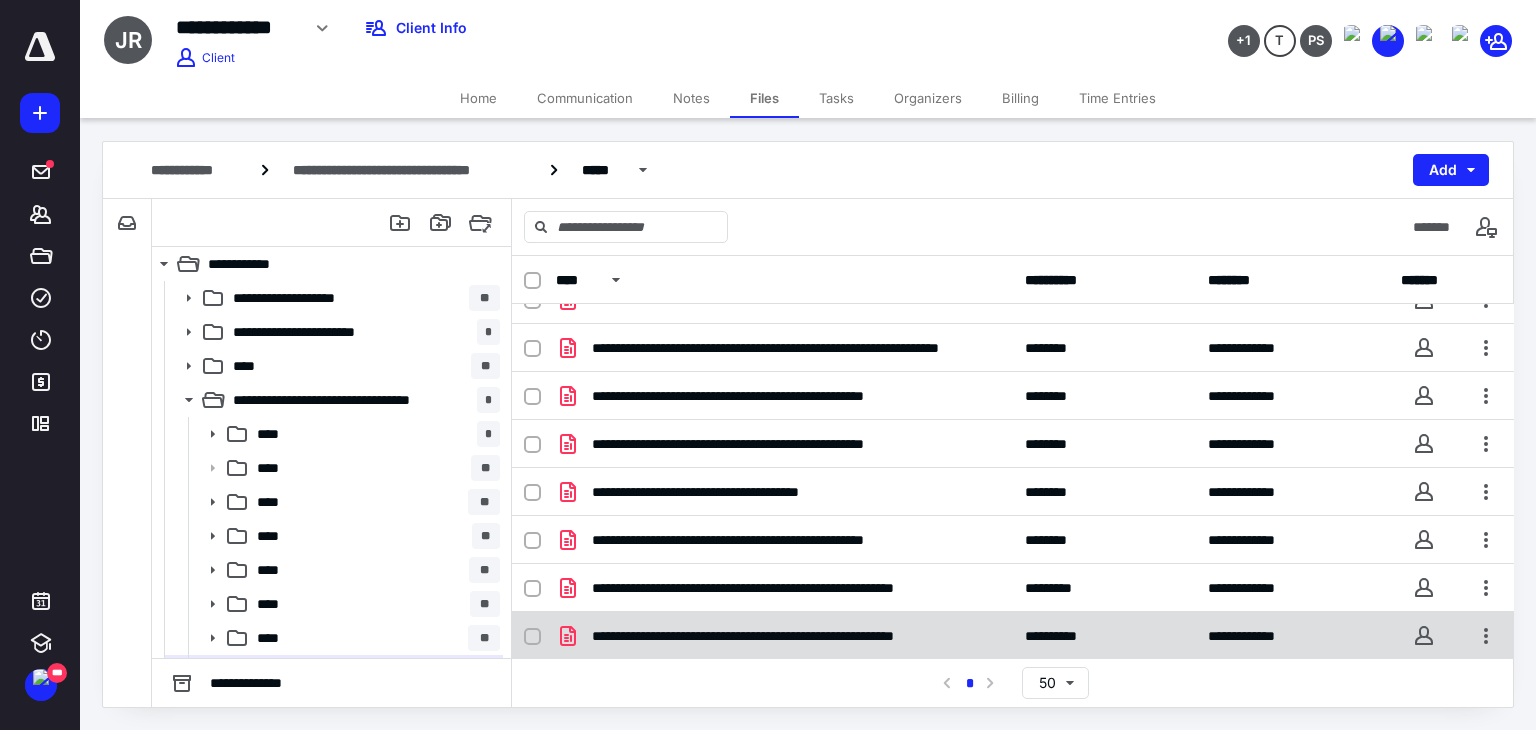 click on "**********" at bounding box center [792, 636] 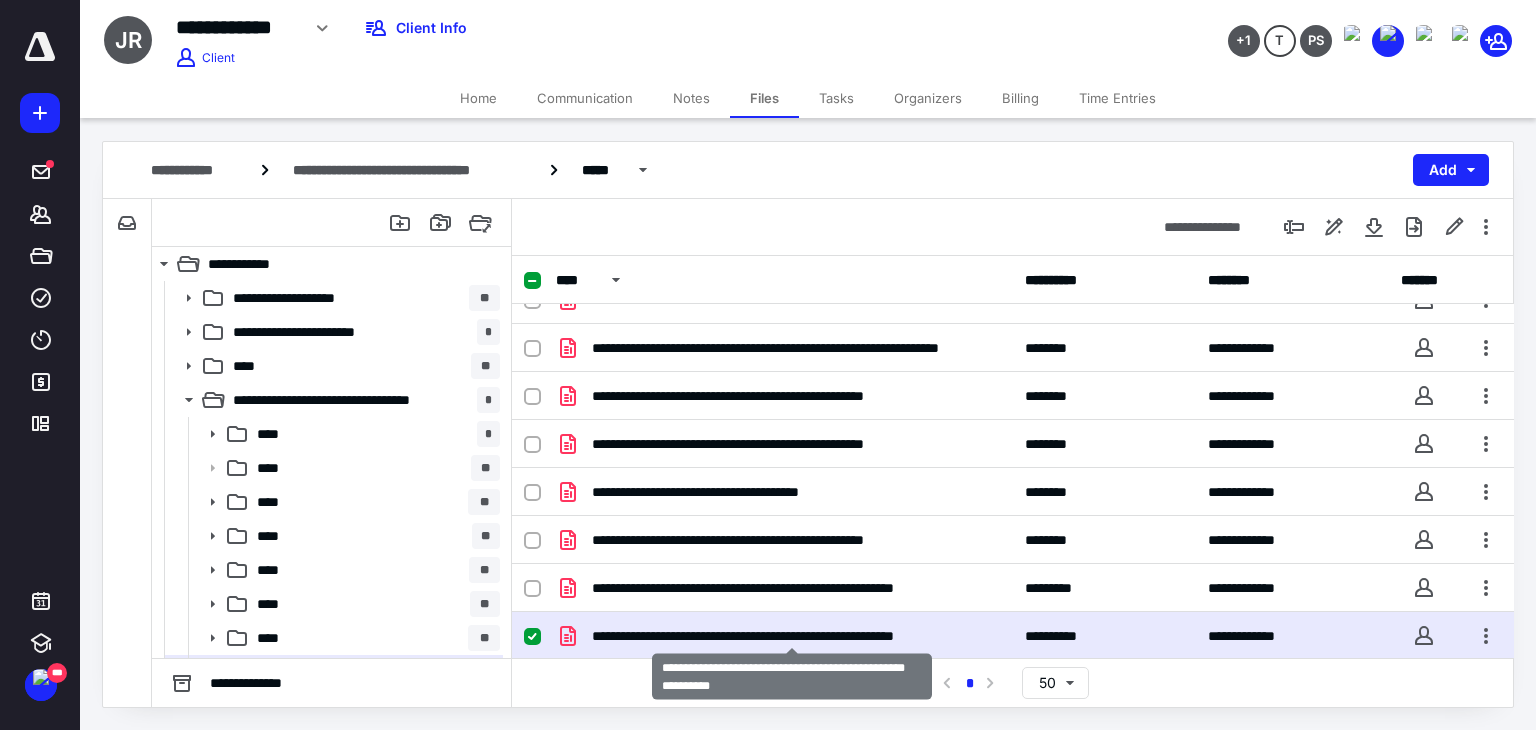 click on "**********" at bounding box center [792, 636] 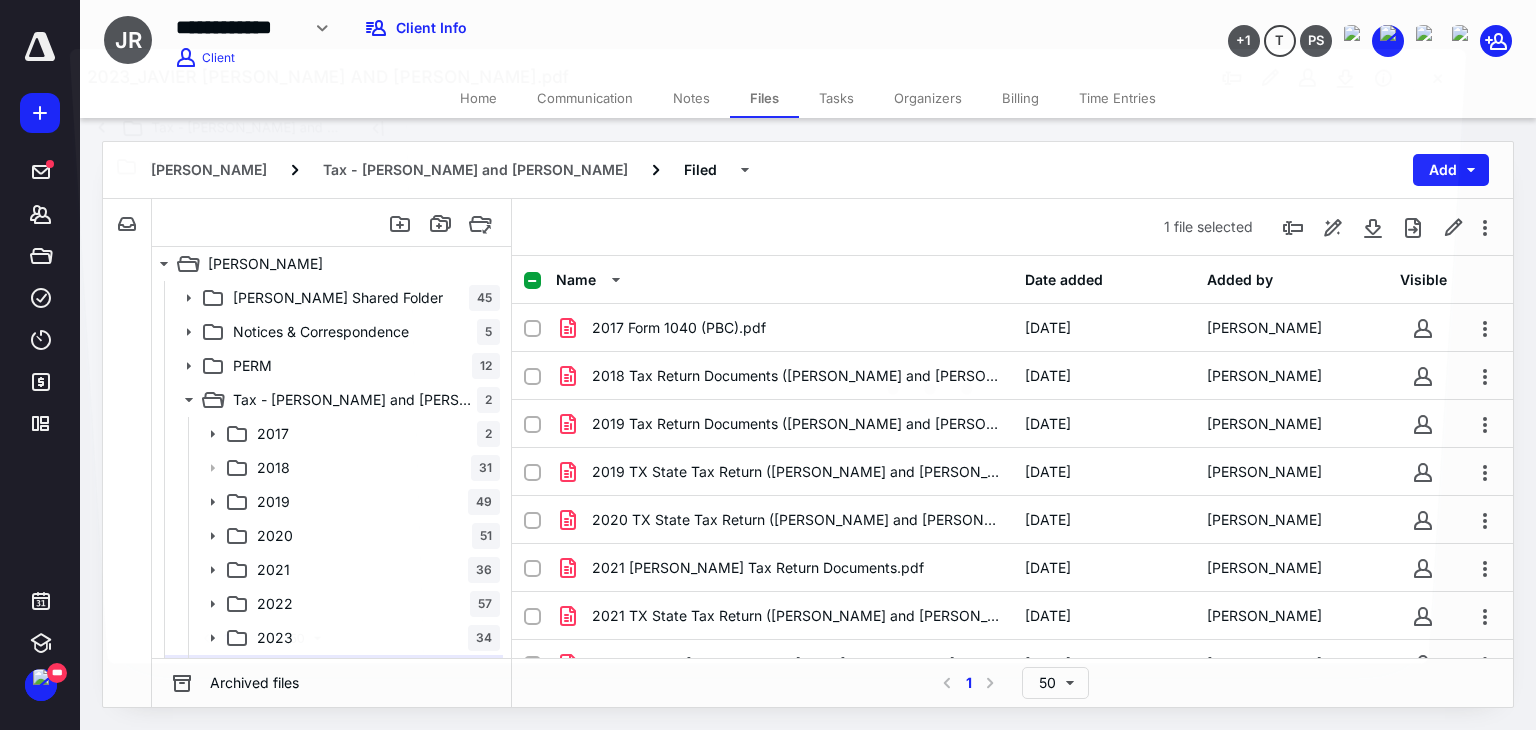 scroll, scrollTop: 76, scrollLeft: 0, axis: vertical 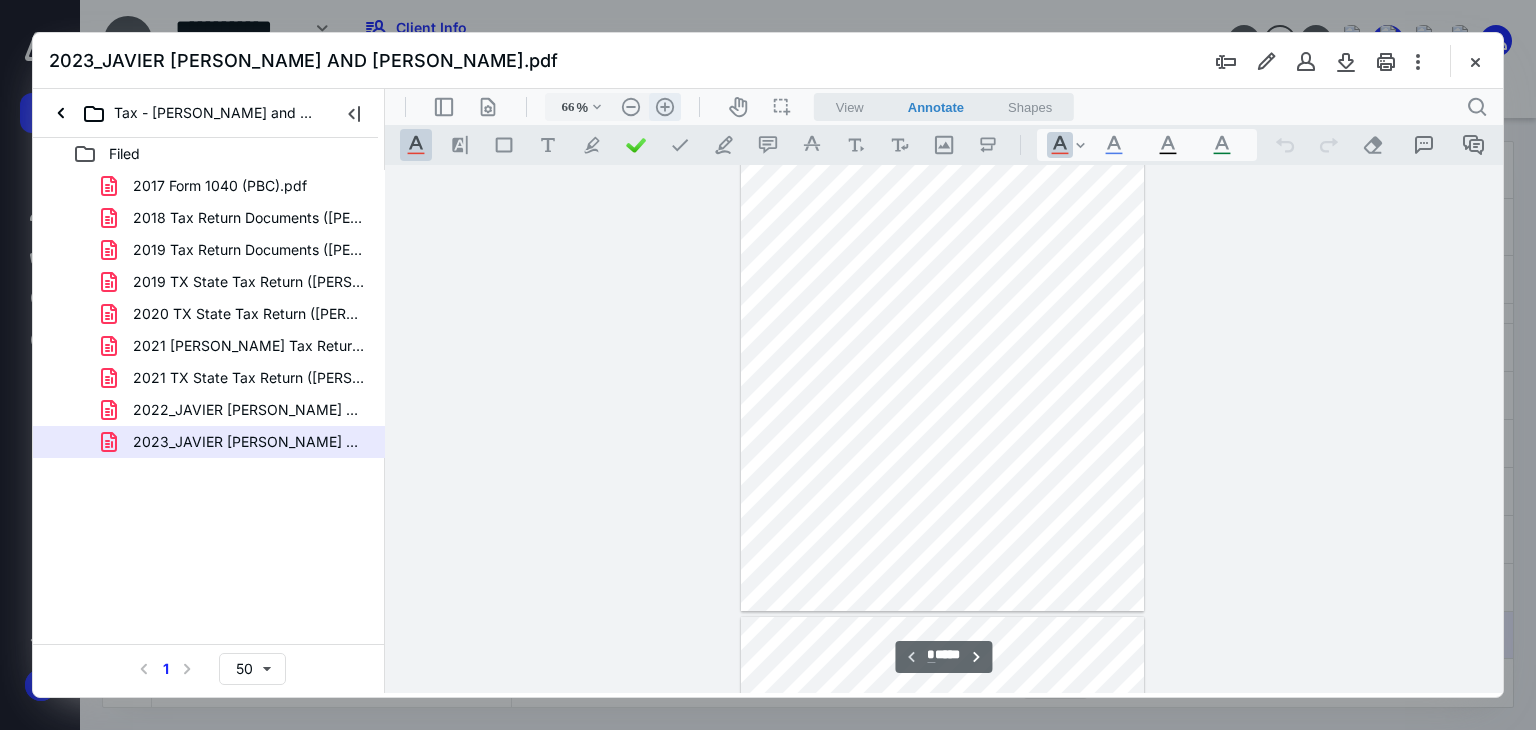 click on ".cls-1{fill:#abb0c4;} icon - header - zoom - in - line" at bounding box center (665, 107) 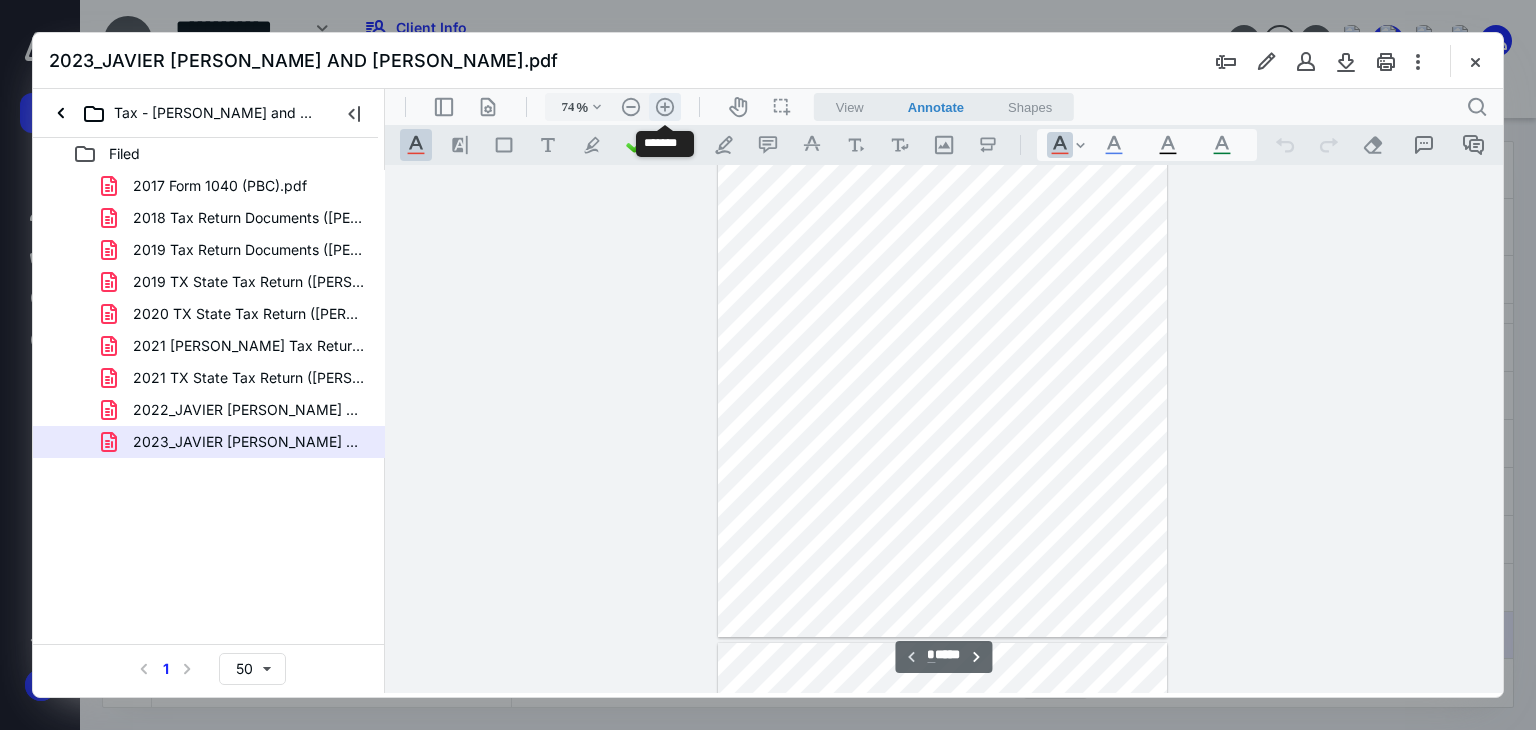 click on ".cls-1{fill:#abb0c4;} icon - header - zoom - in - line" at bounding box center (665, 107) 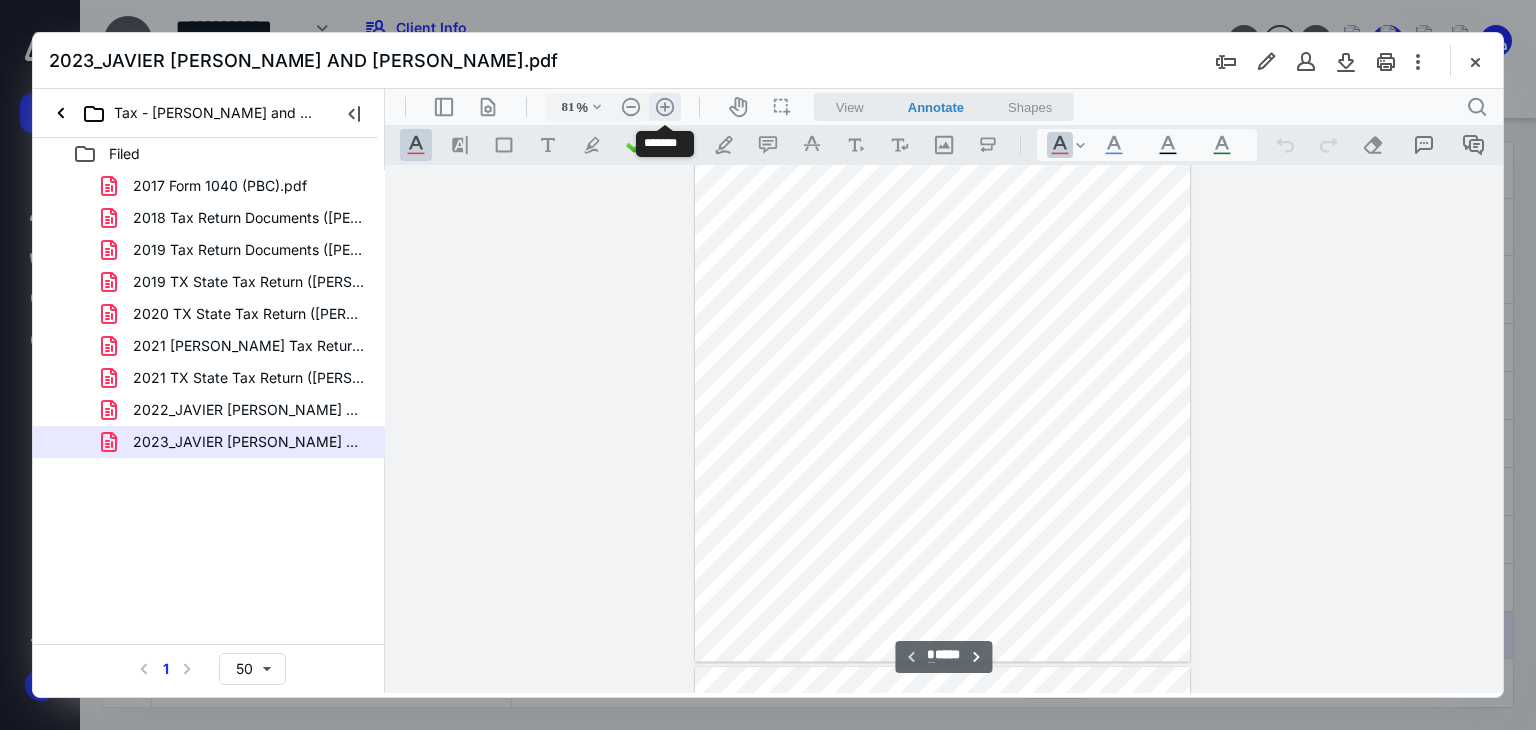 click on ".cls-1{fill:#abb0c4;} icon - header - zoom - in - line" at bounding box center [665, 107] 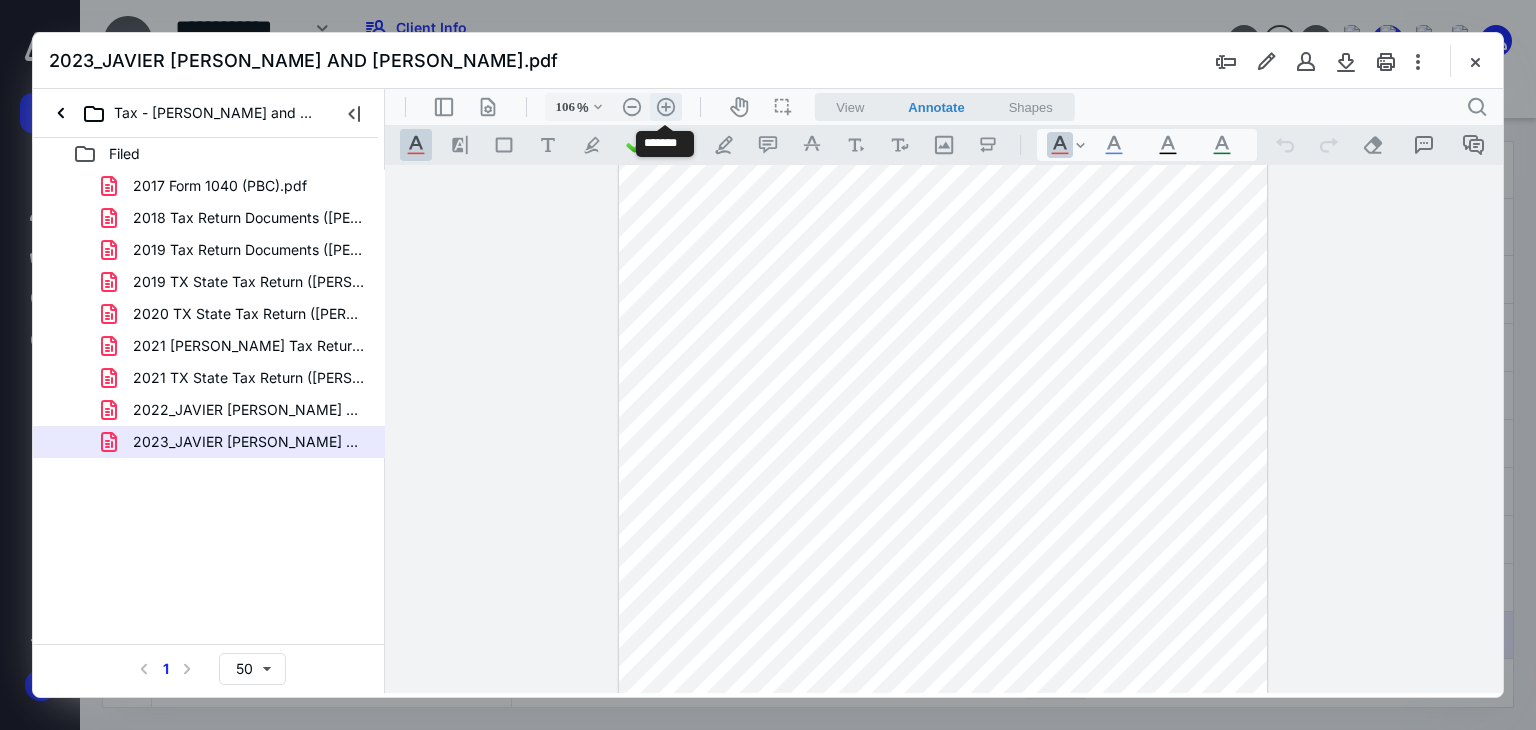 click on ".cls-1{fill:#abb0c4;} icon - header - zoom - in - line" at bounding box center [666, 107] 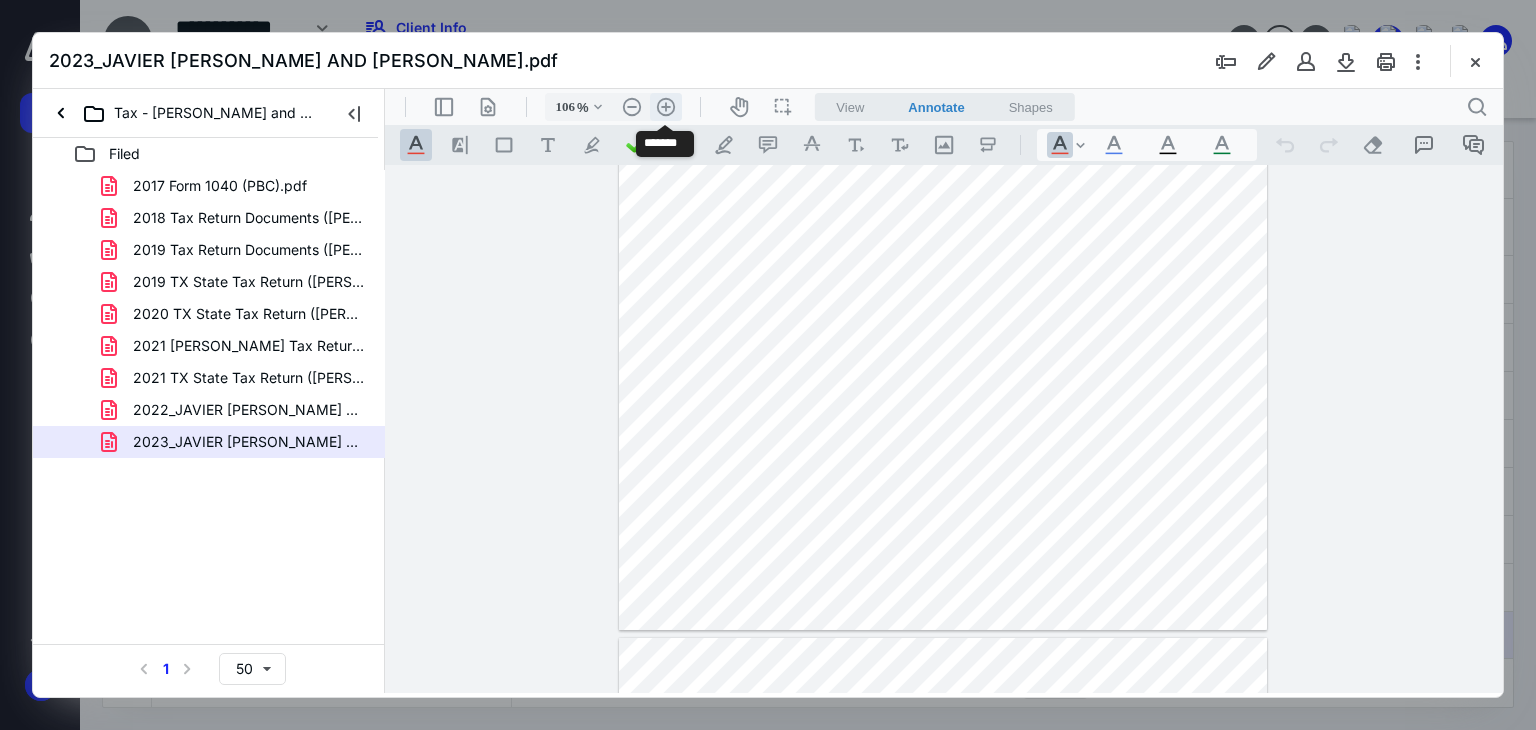 type on "131" 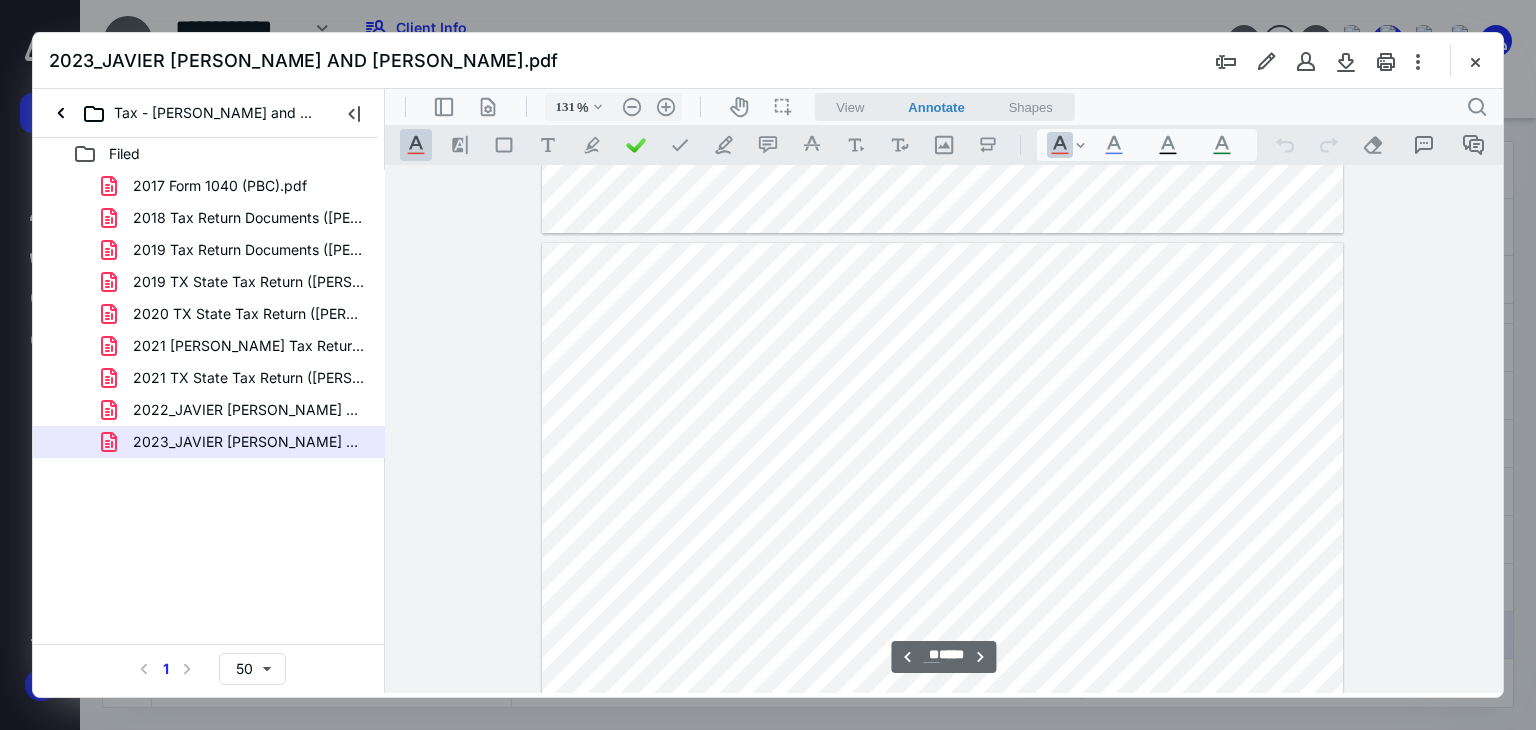 scroll, scrollTop: 11478, scrollLeft: 0, axis: vertical 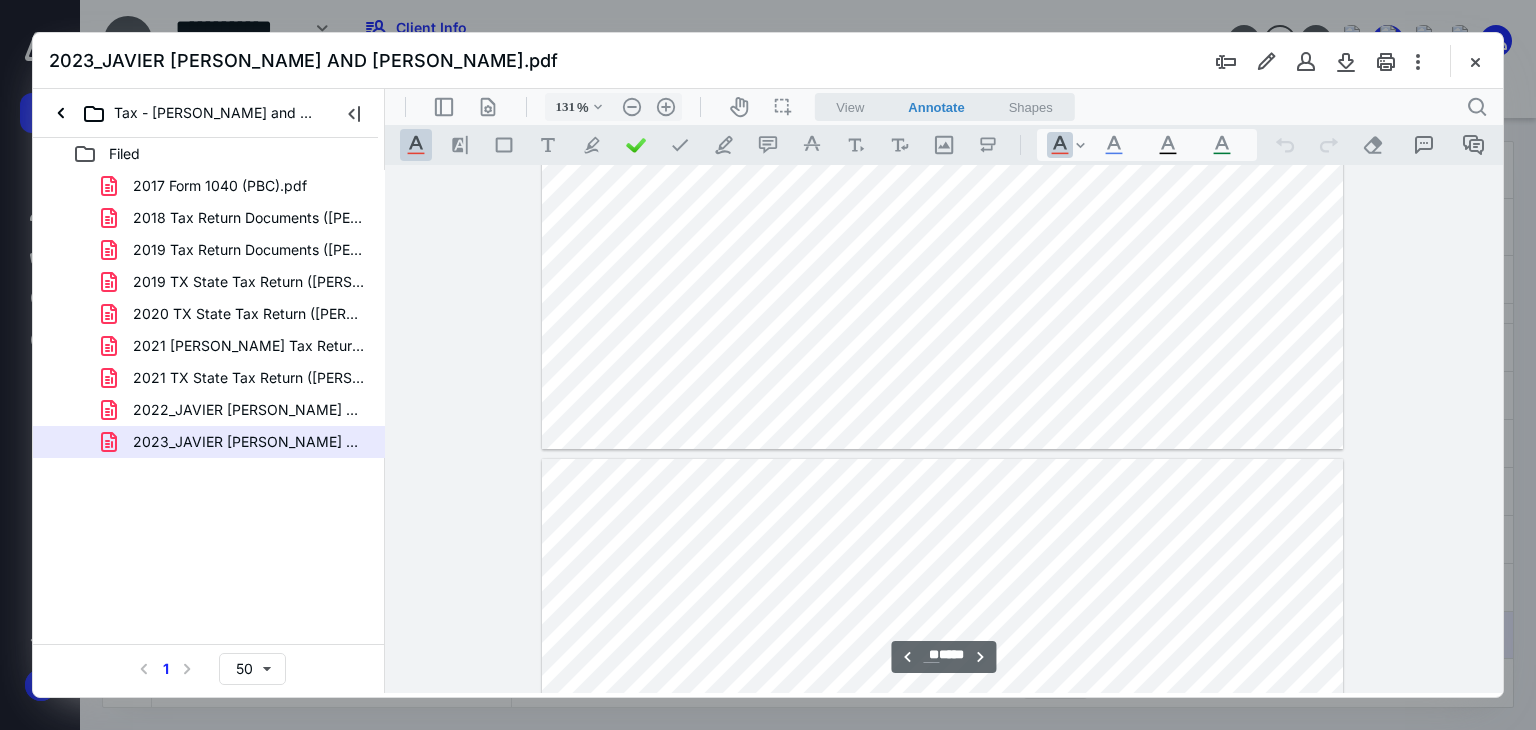 type on "**" 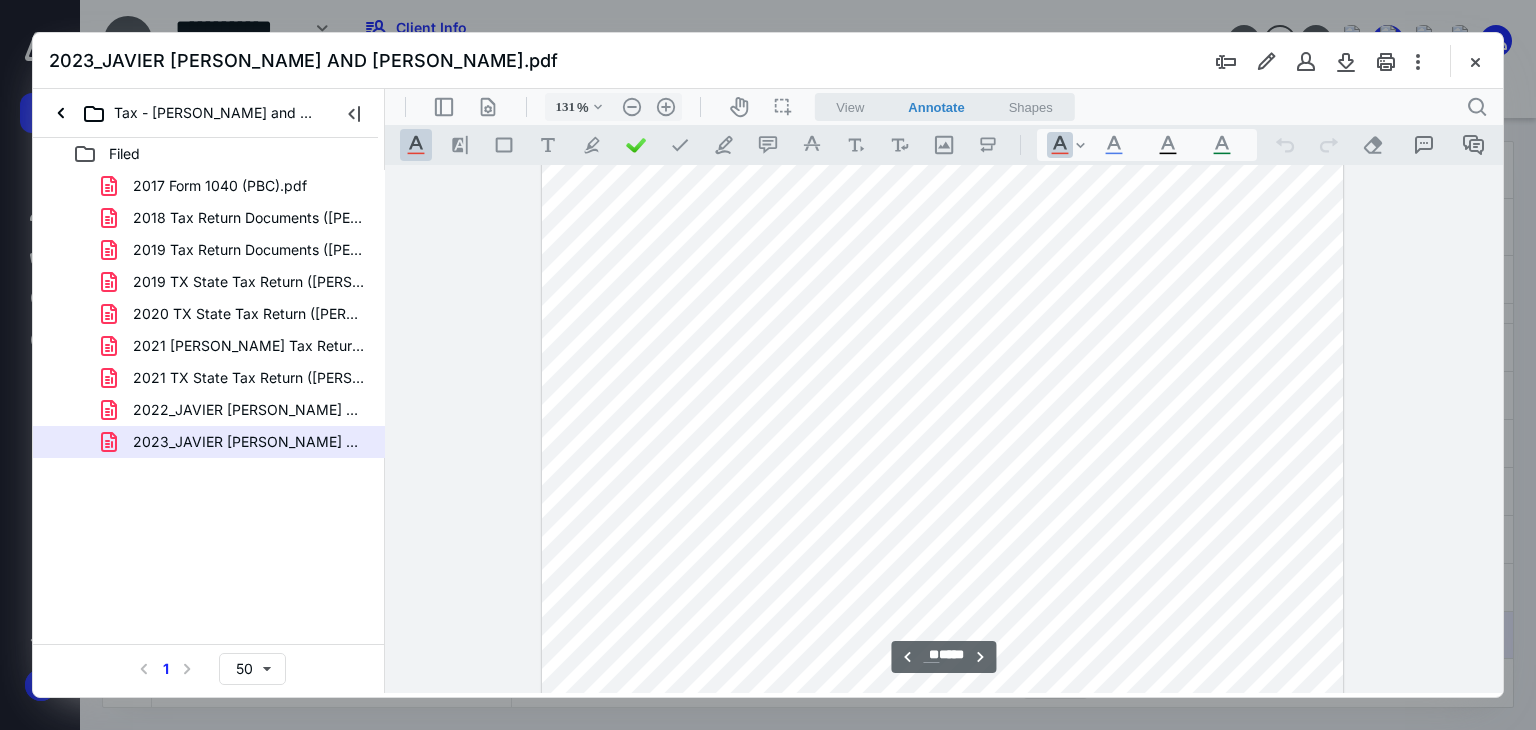 scroll, scrollTop: 12878, scrollLeft: 0, axis: vertical 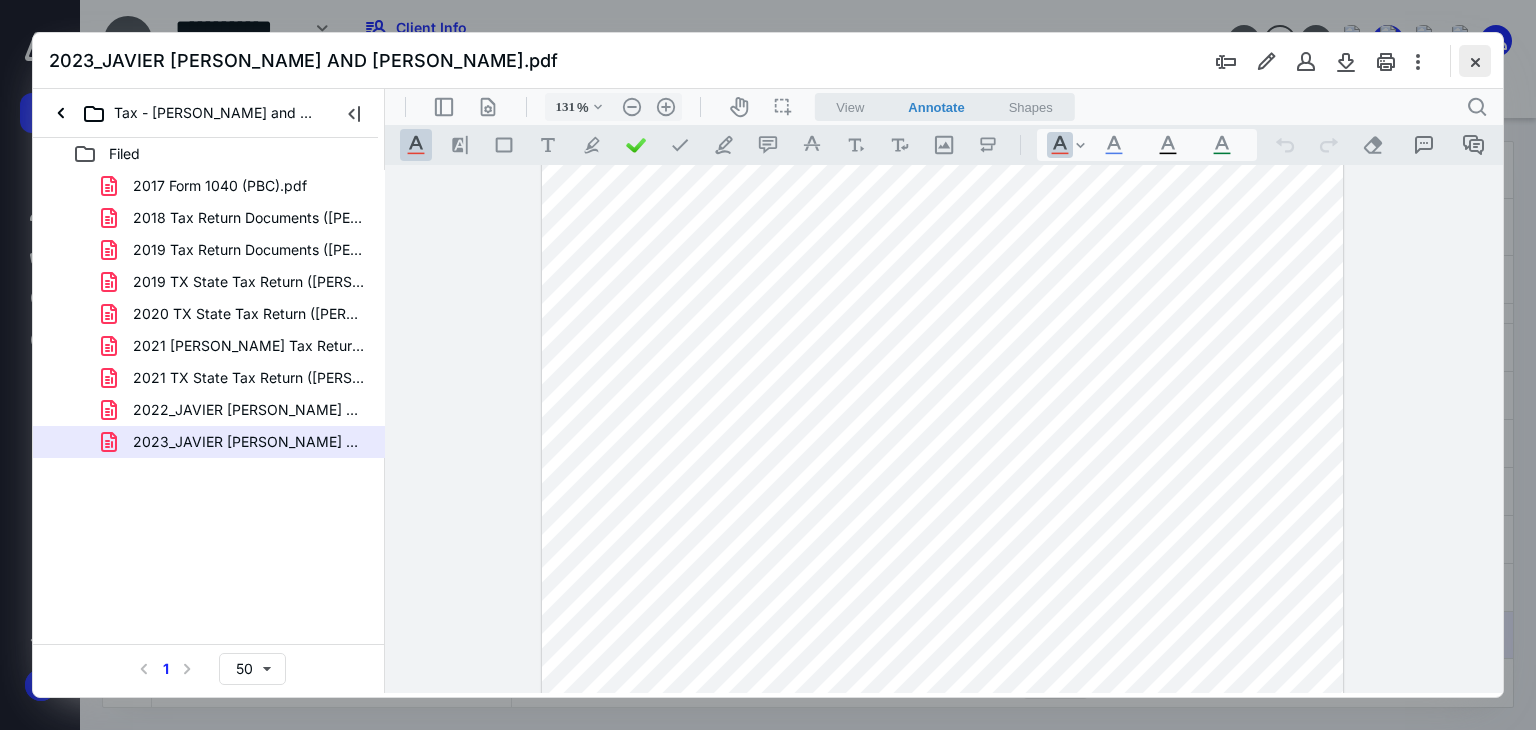 click at bounding box center (1475, 61) 